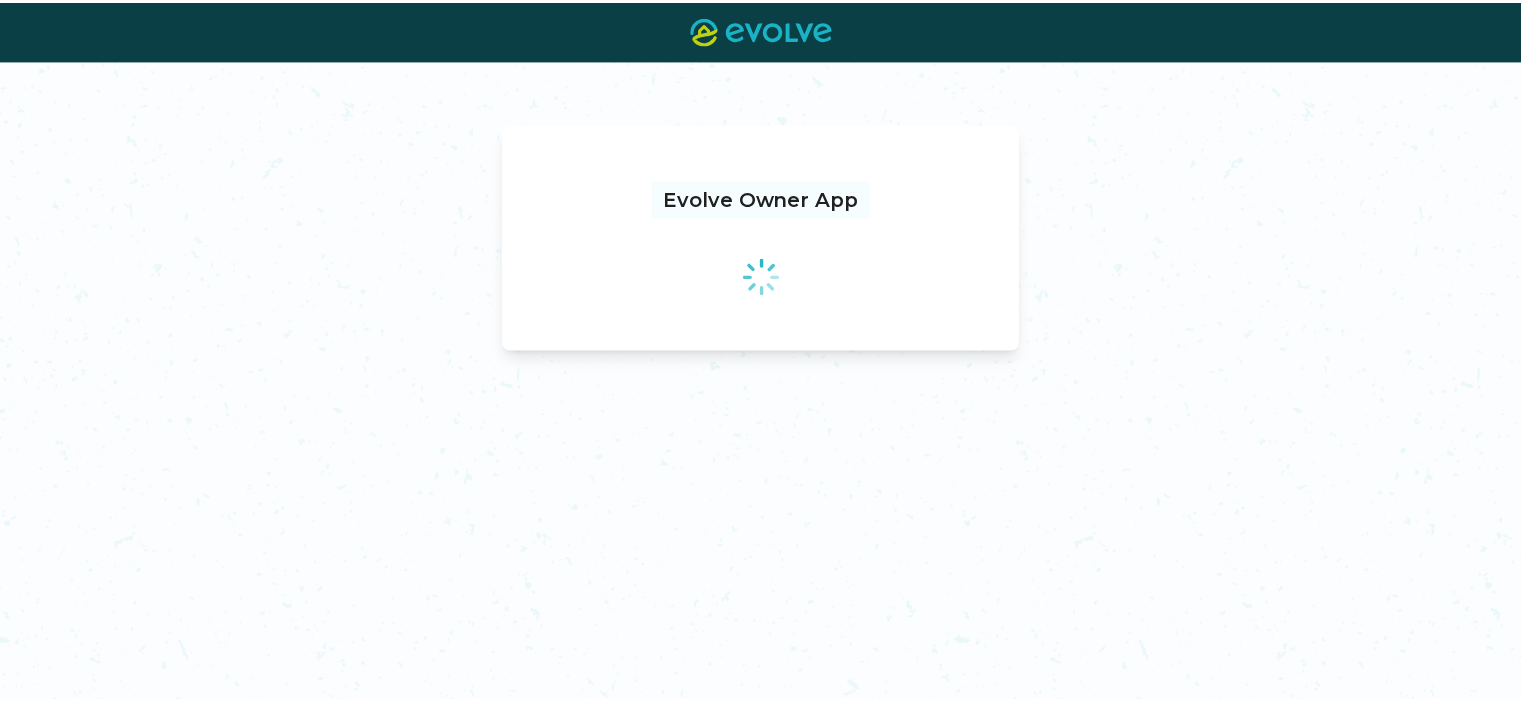 scroll, scrollTop: 0, scrollLeft: 0, axis: both 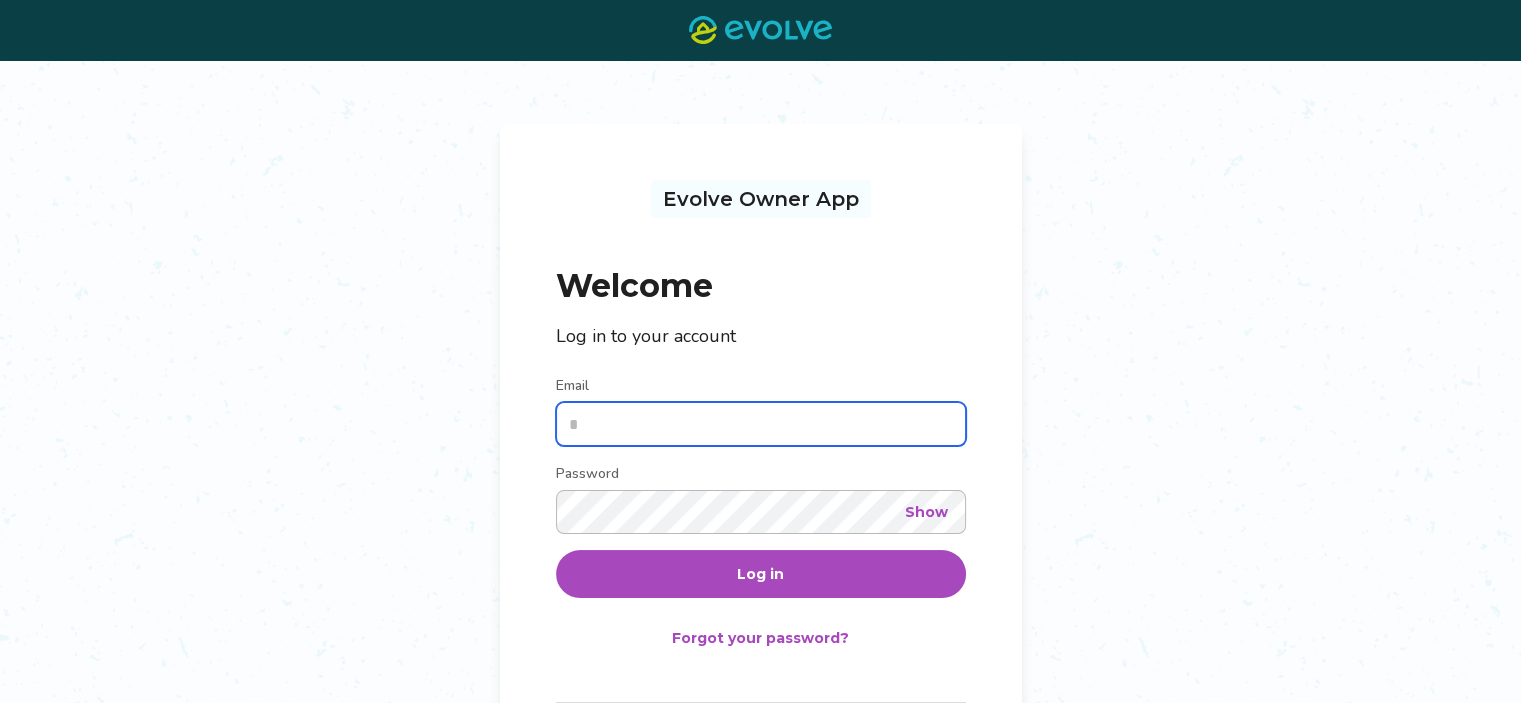 click on "Email" at bounding box center (761, 424) 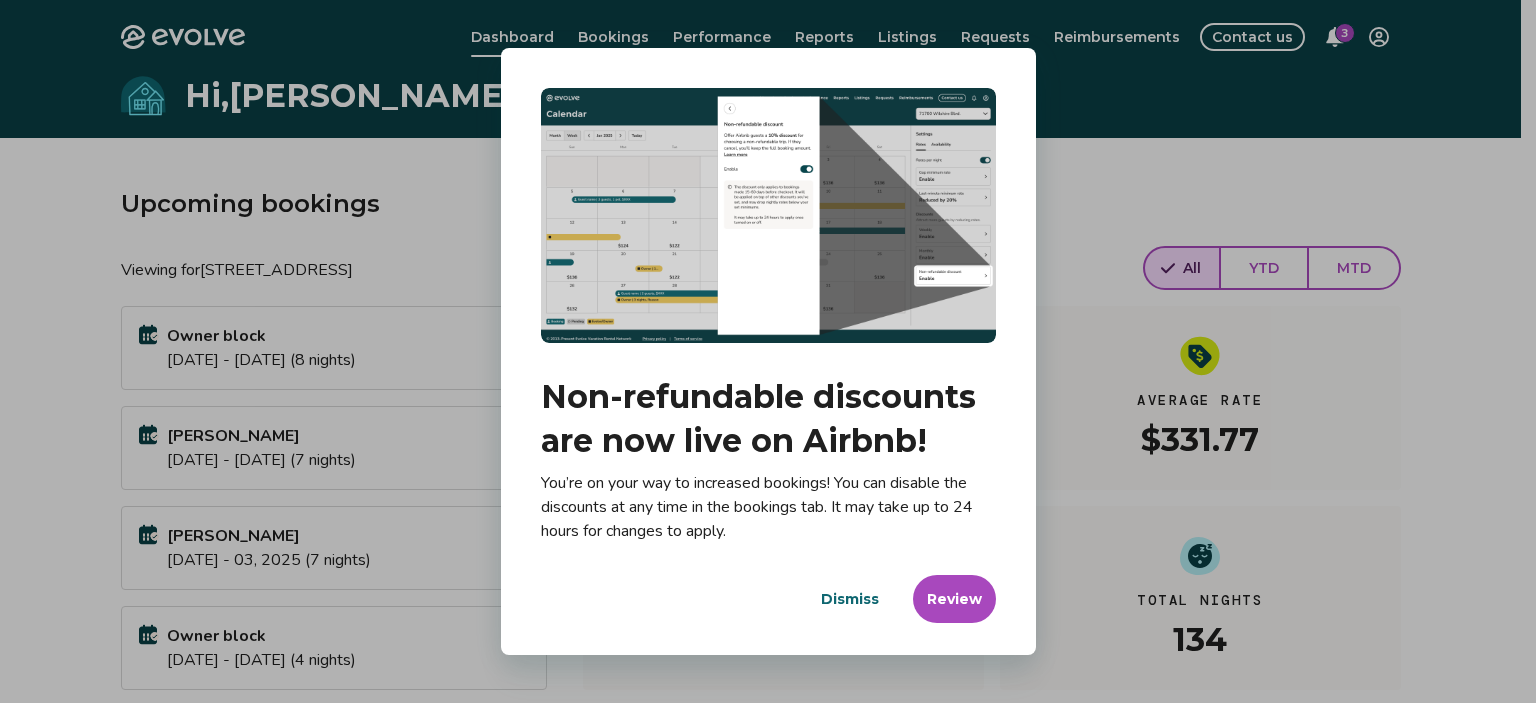 click on "Dismiss" at bounding box center (850, 599) 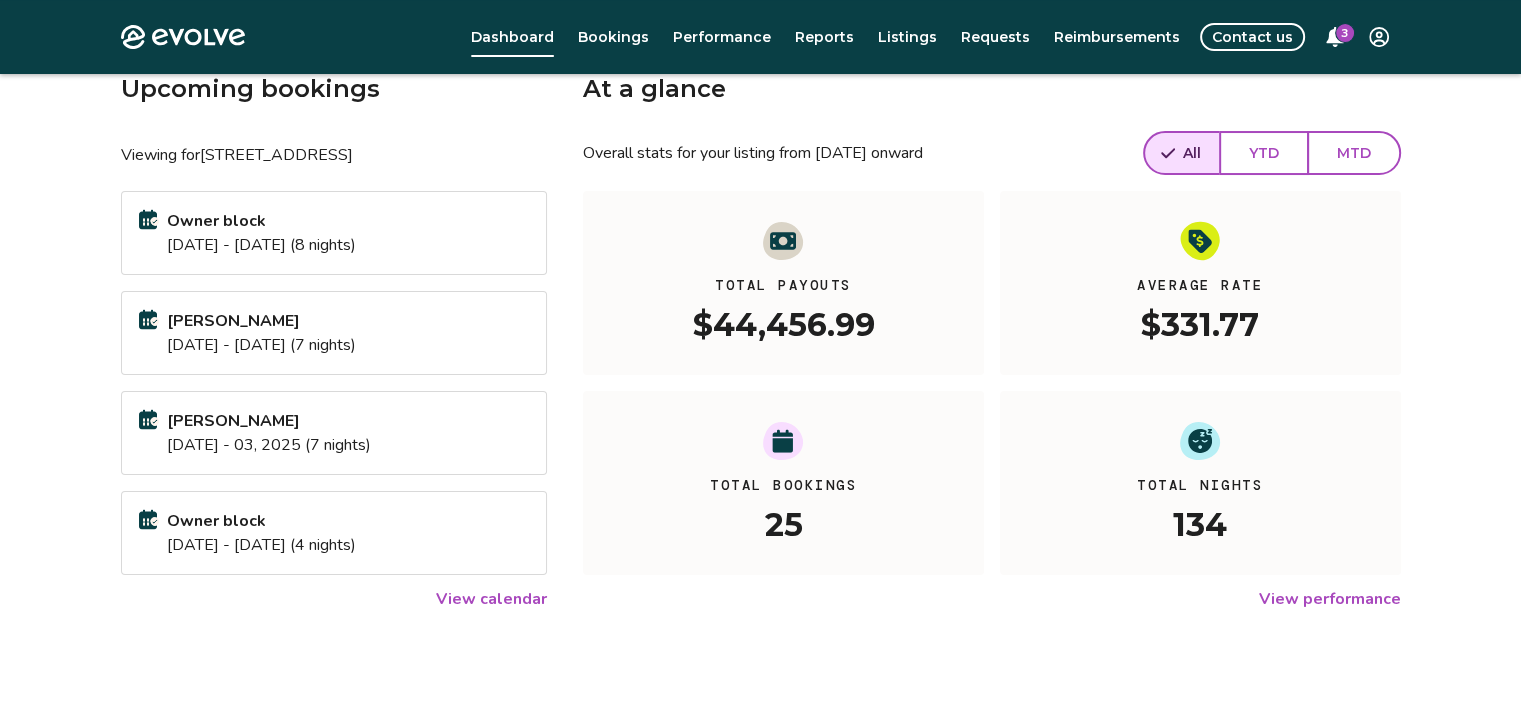 scroll, scrollTop: 0, scrollLeft: 0, axis: both 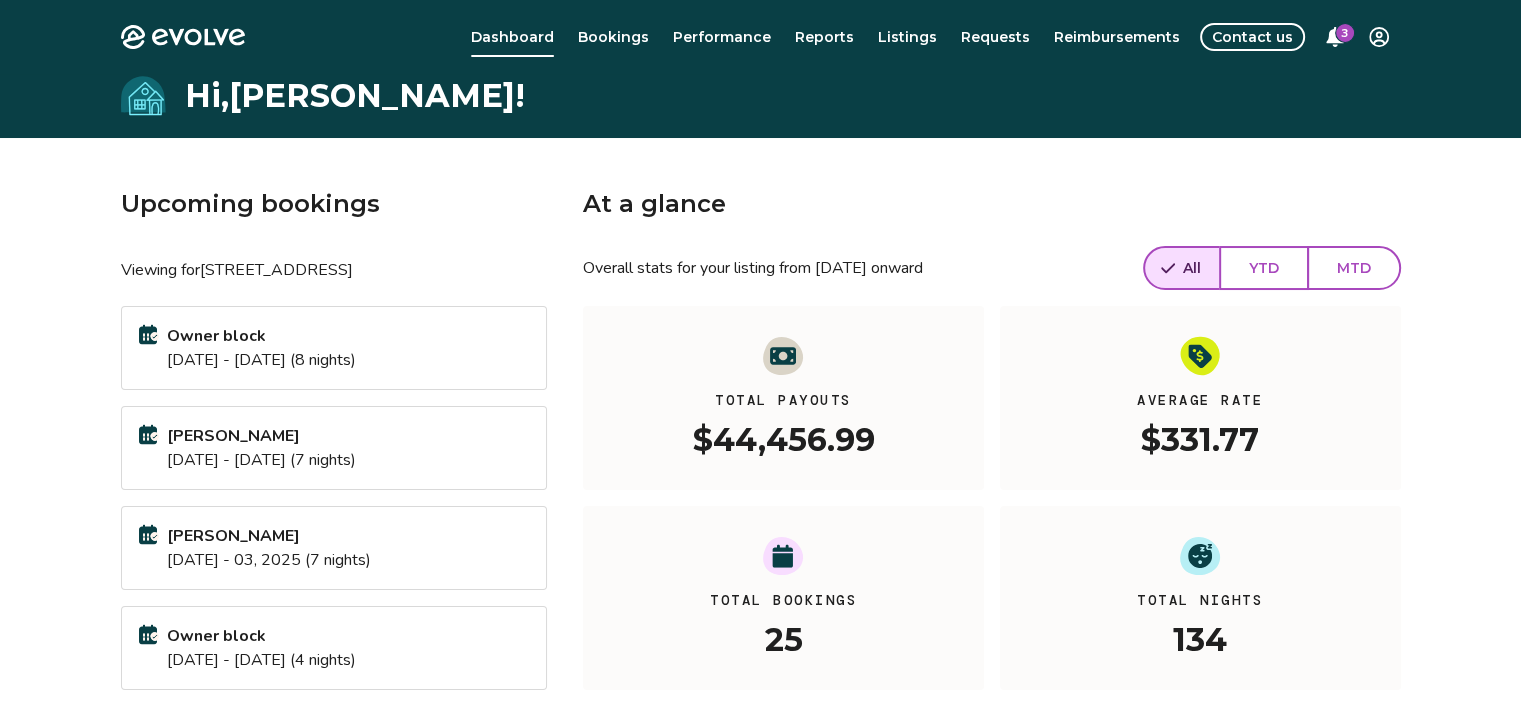 click on "Bookings" at bounding box center [613, 37] 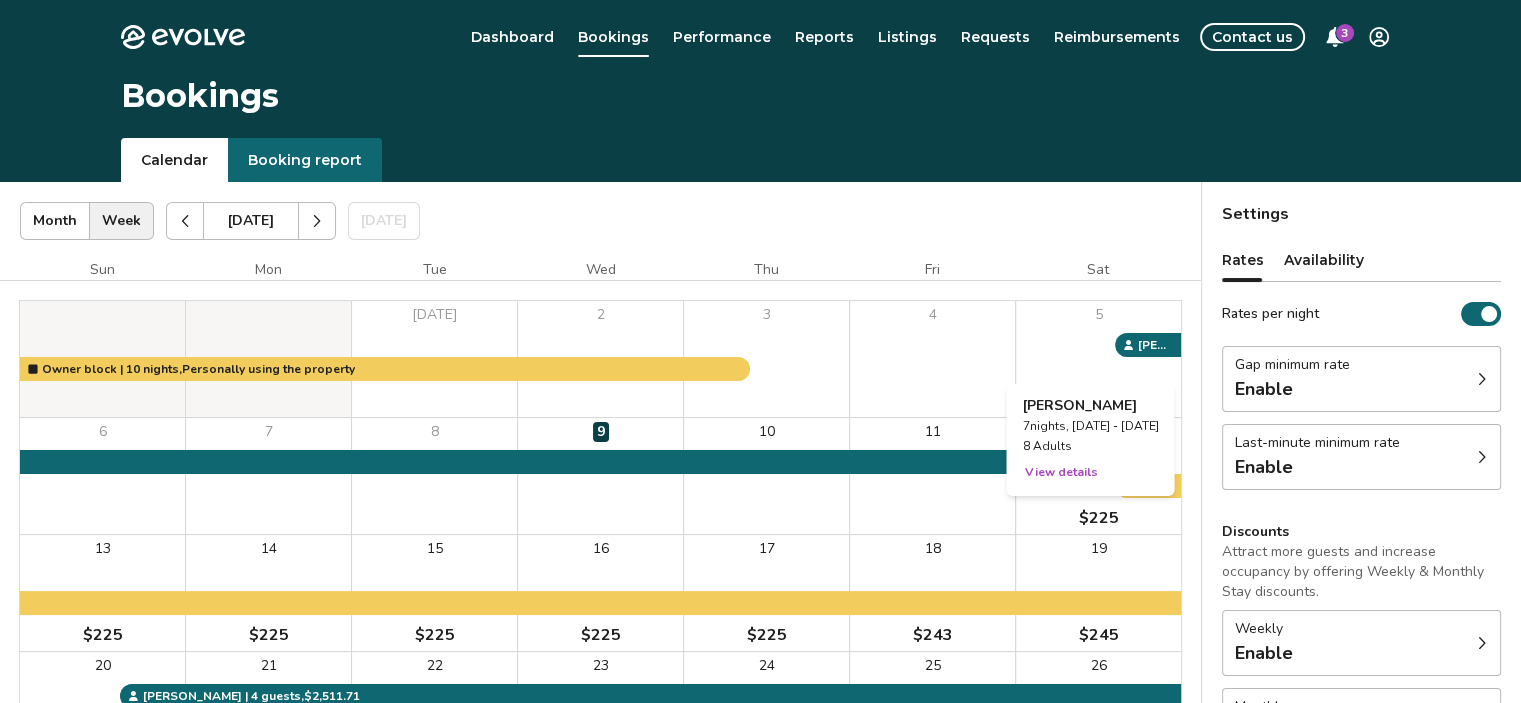 click on "View details" at bounding box center (1060, 472) 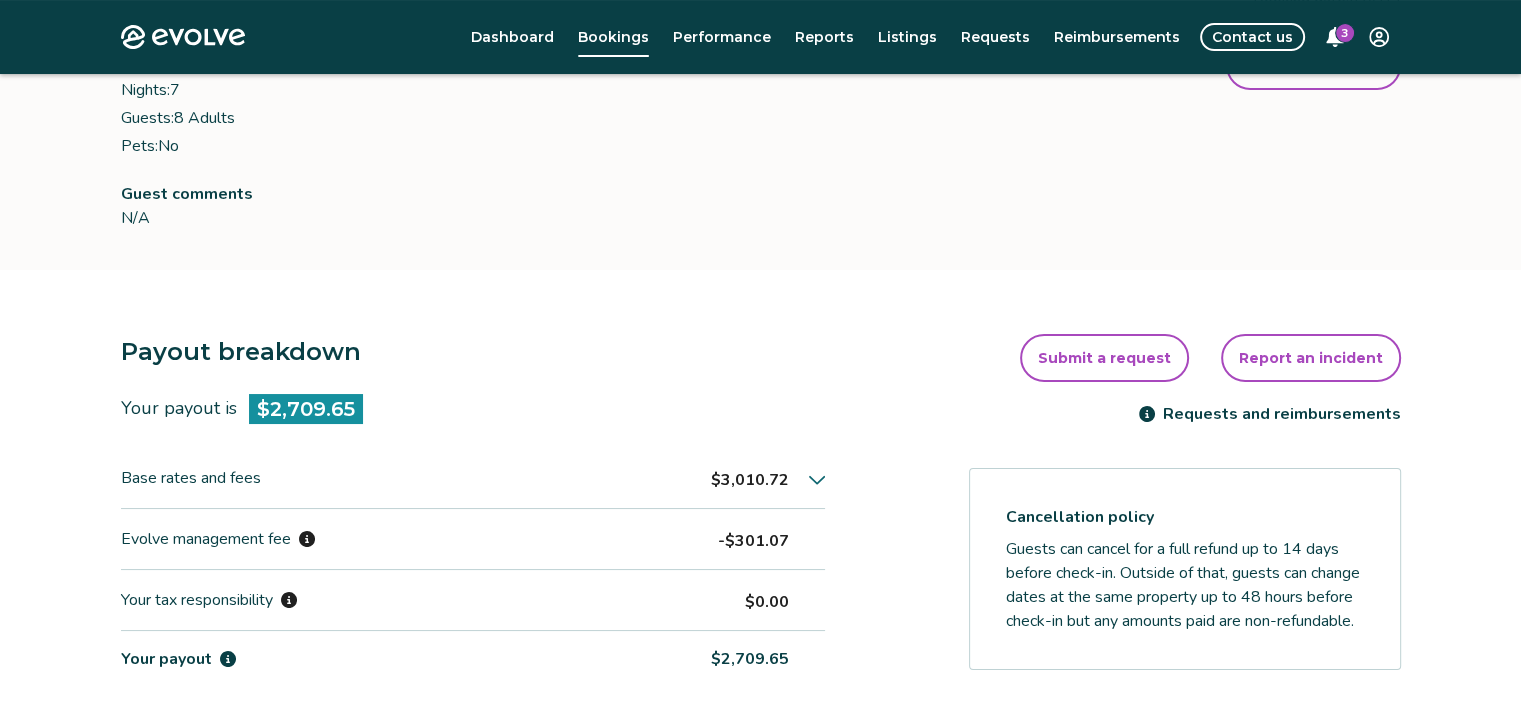 scroll, scrollTop: 300, scrollLeft: 0, axis: vertical 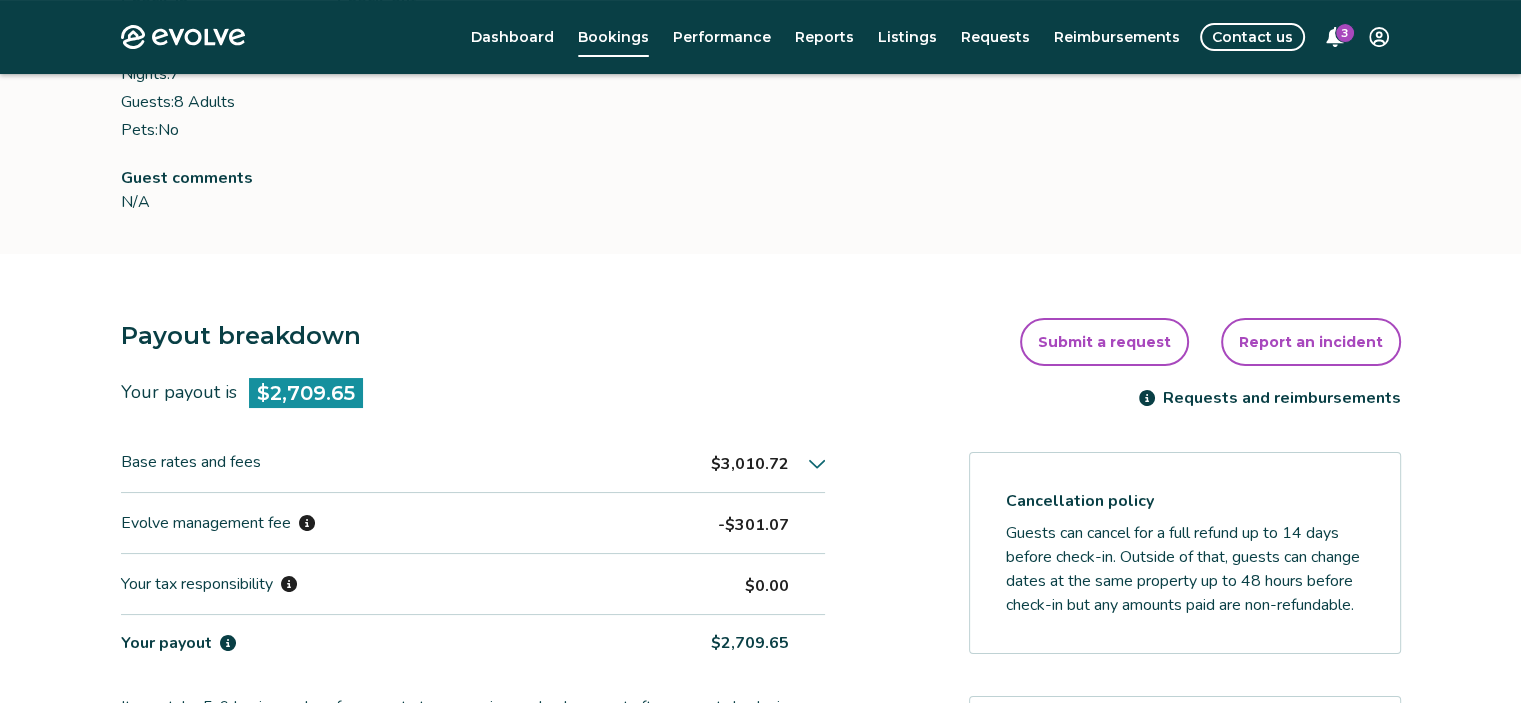 click on "Requests and reimbursements" at bounding box center (1270, 398) 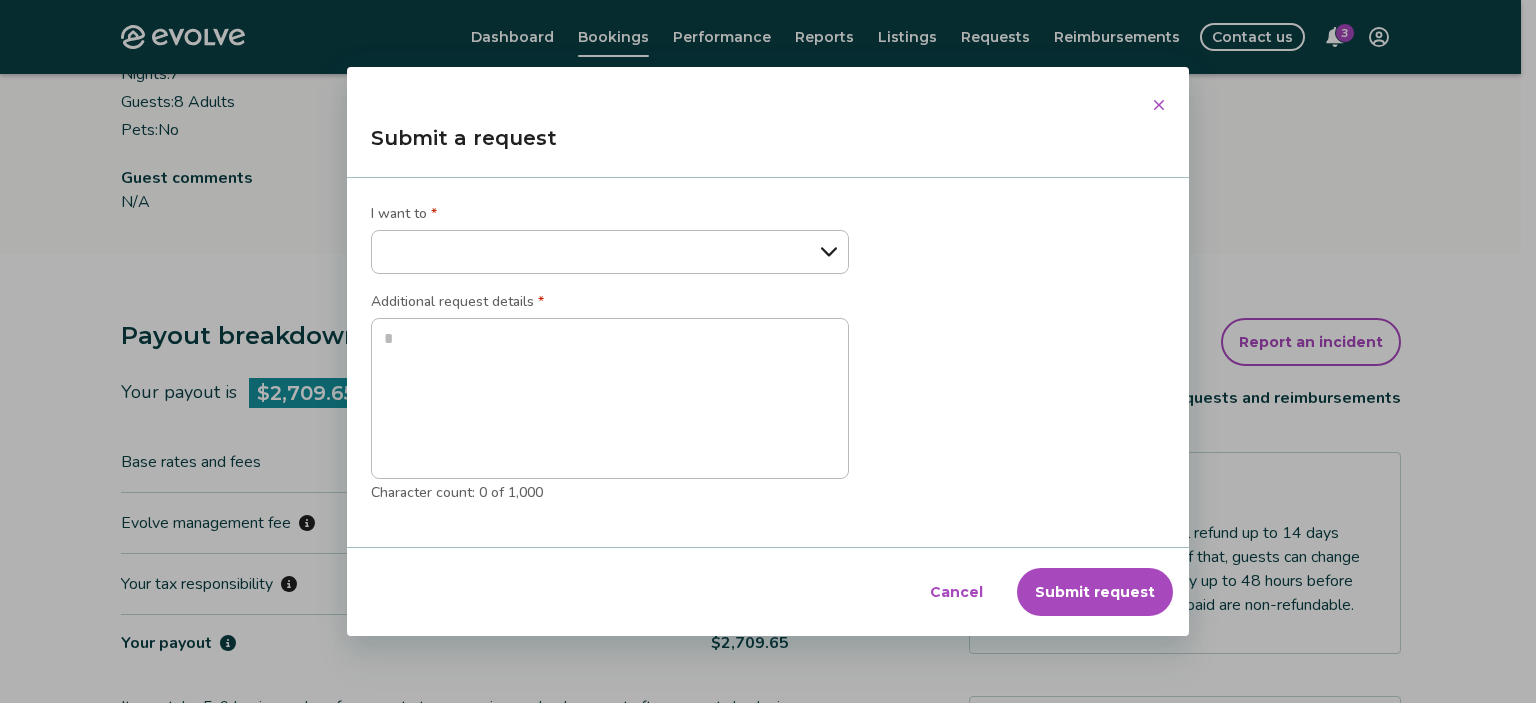 click on "**********" at bounding box center [610, 252] 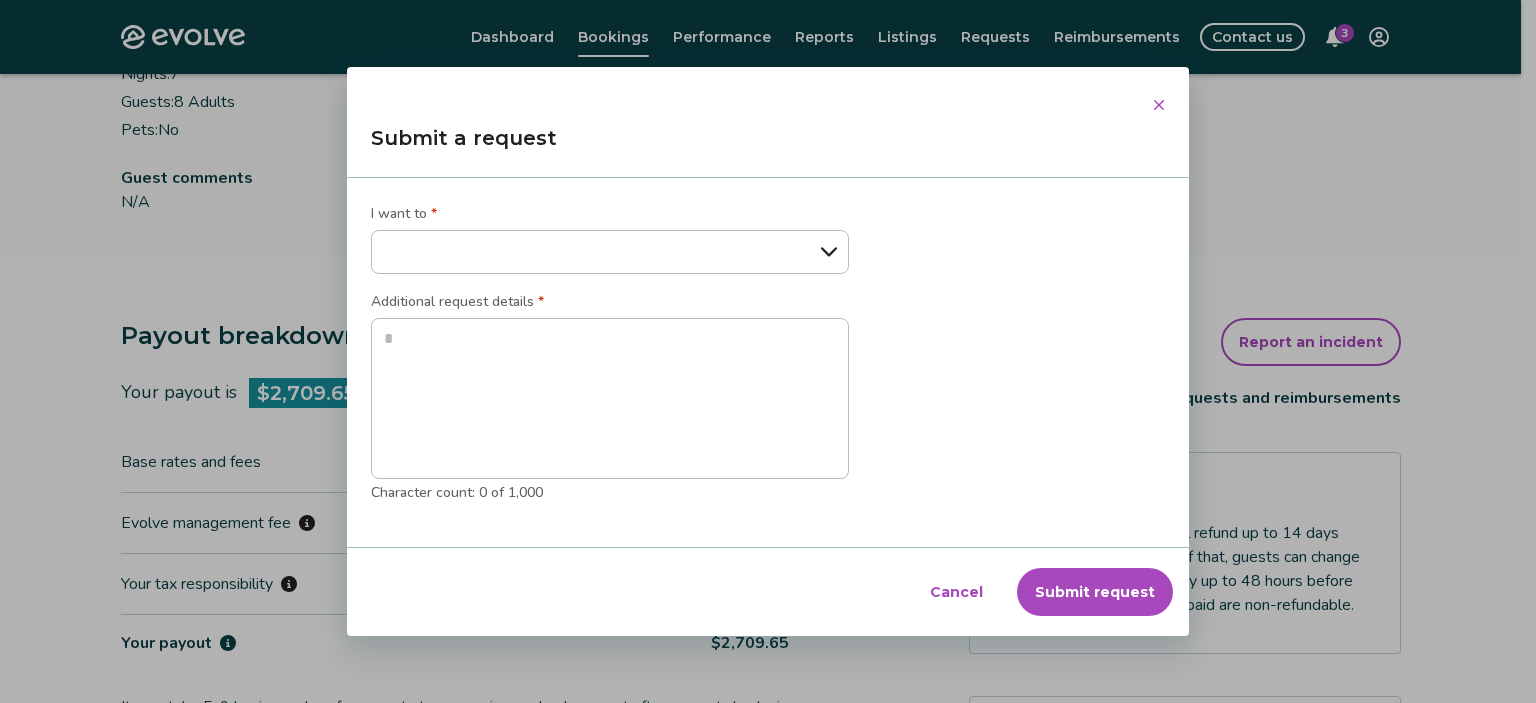 click on "Cancel" at bounding box center [956, 592] 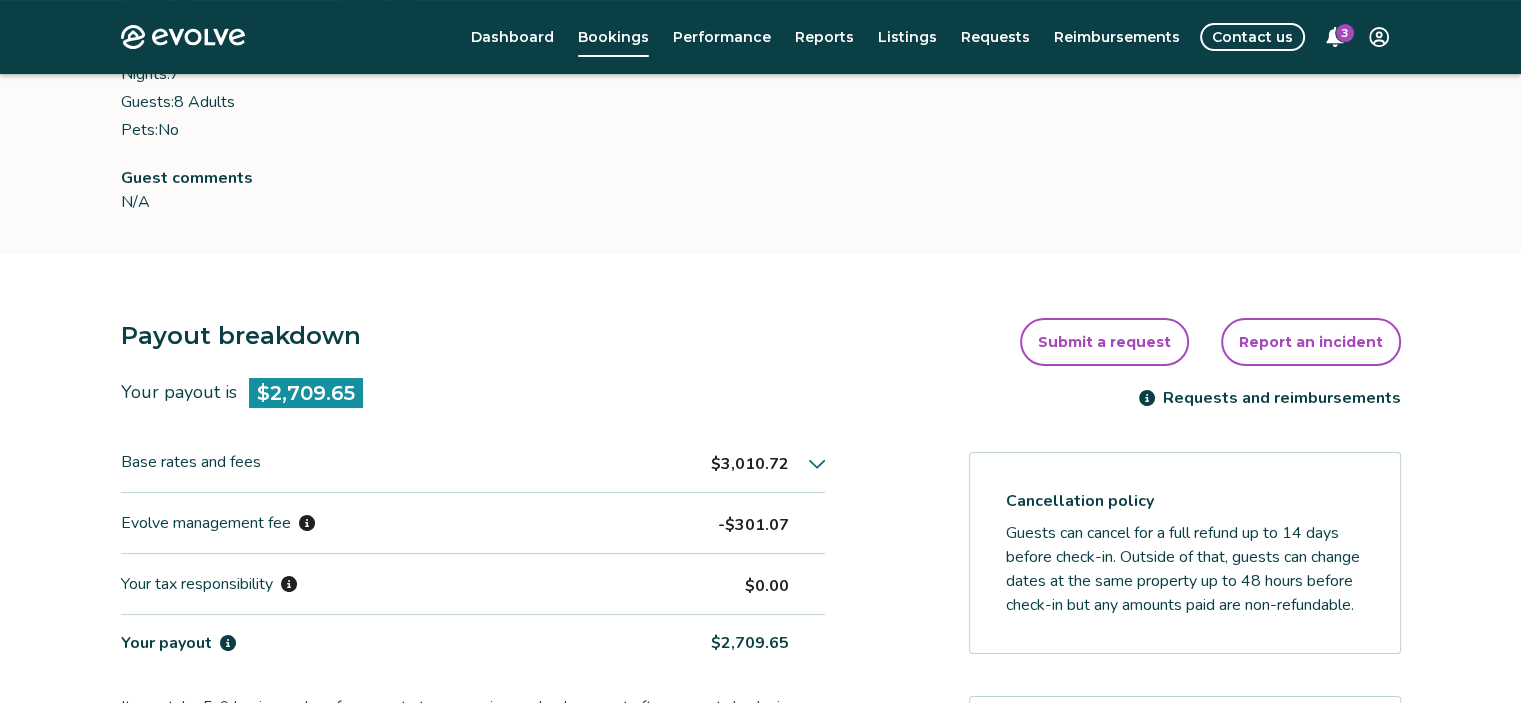 click on "Contact us" at bounding box center [1252, 37] 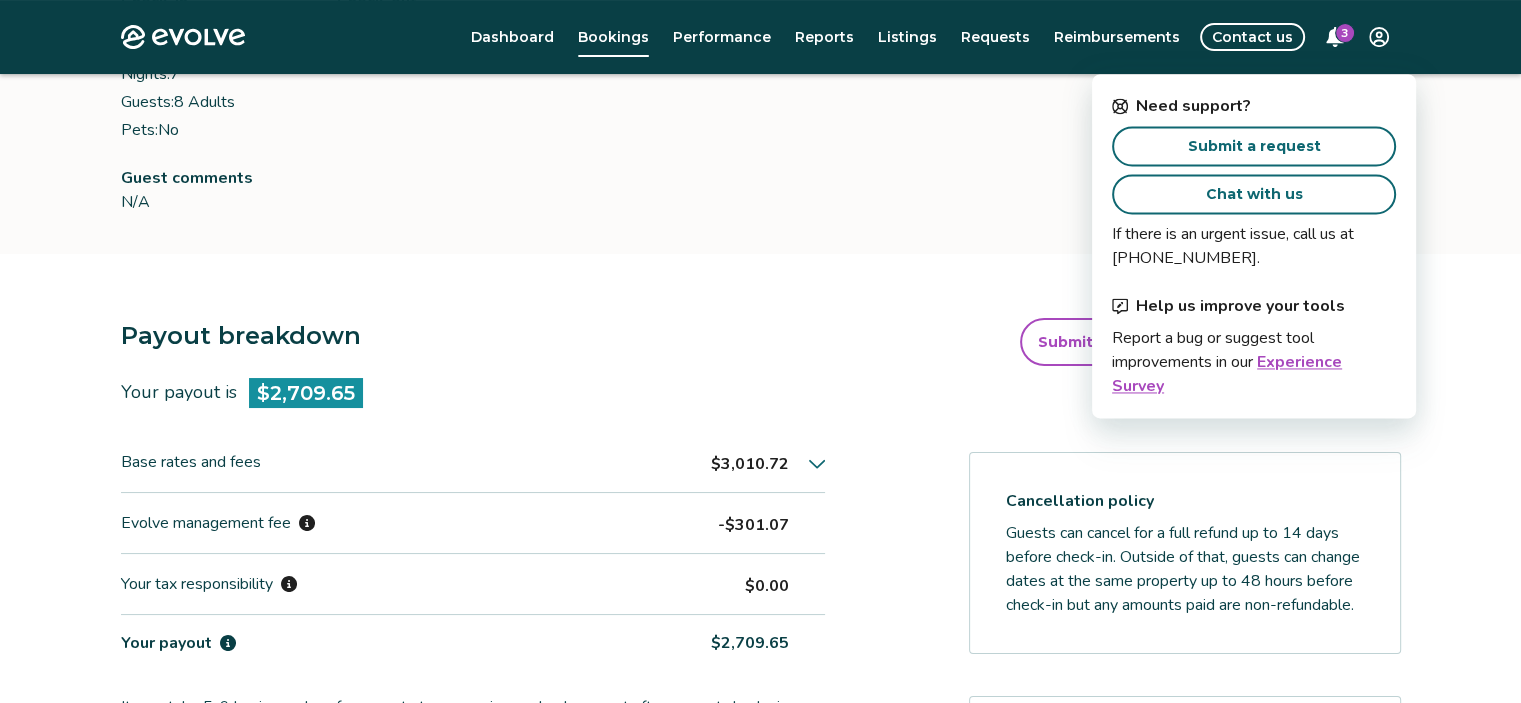 click on "Chat with us" at bounding box center (1254, 194) 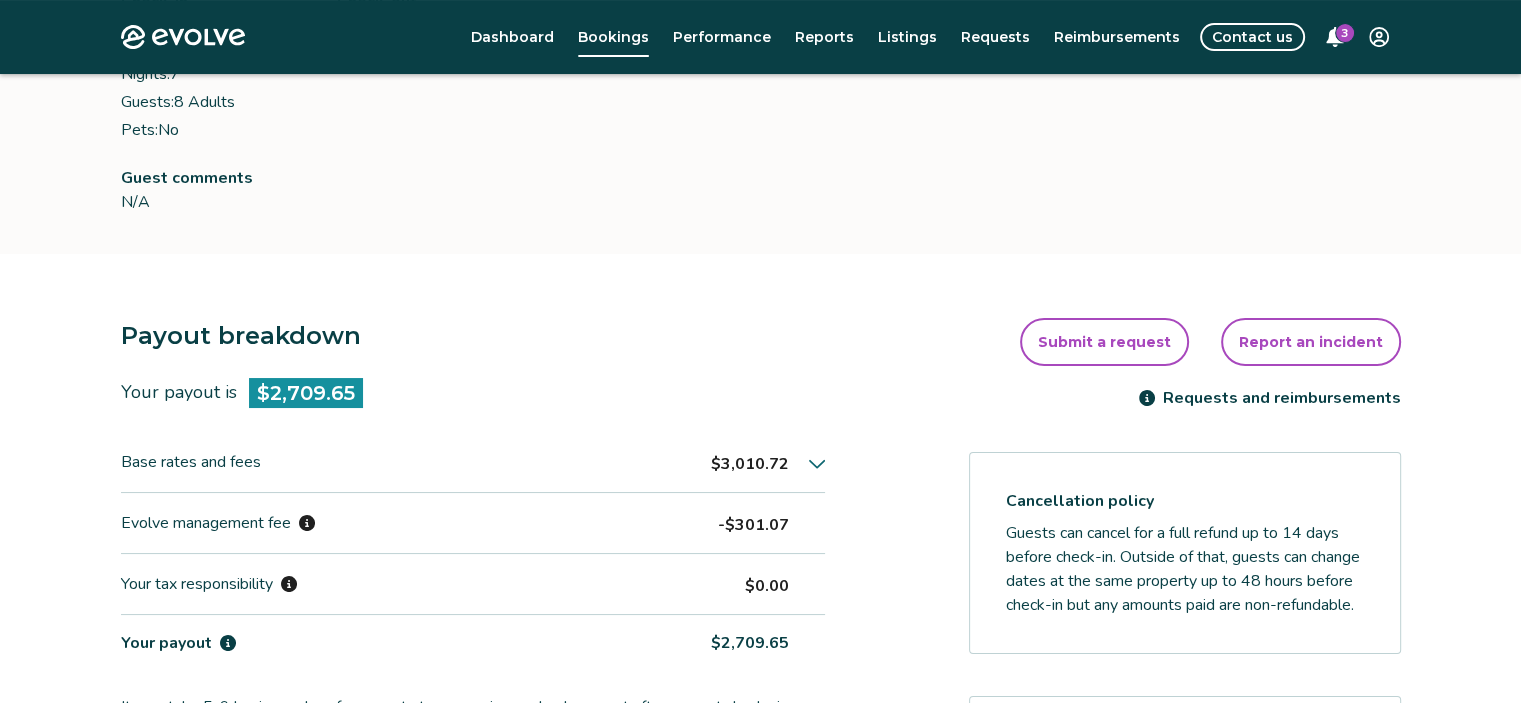 click on "Contact us" at bounding box center [1252, 37] 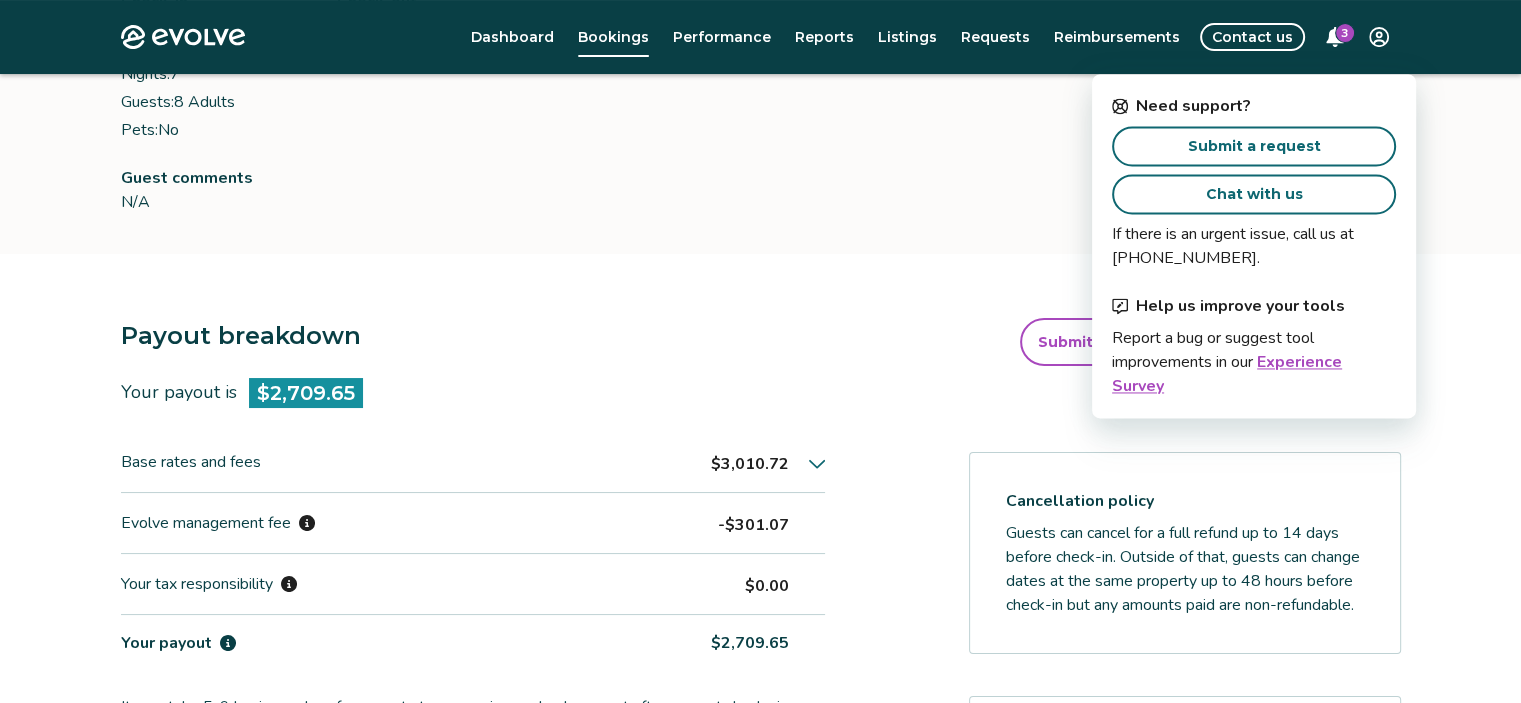 click on "Chat with us" at bounding box center [1254, 194] 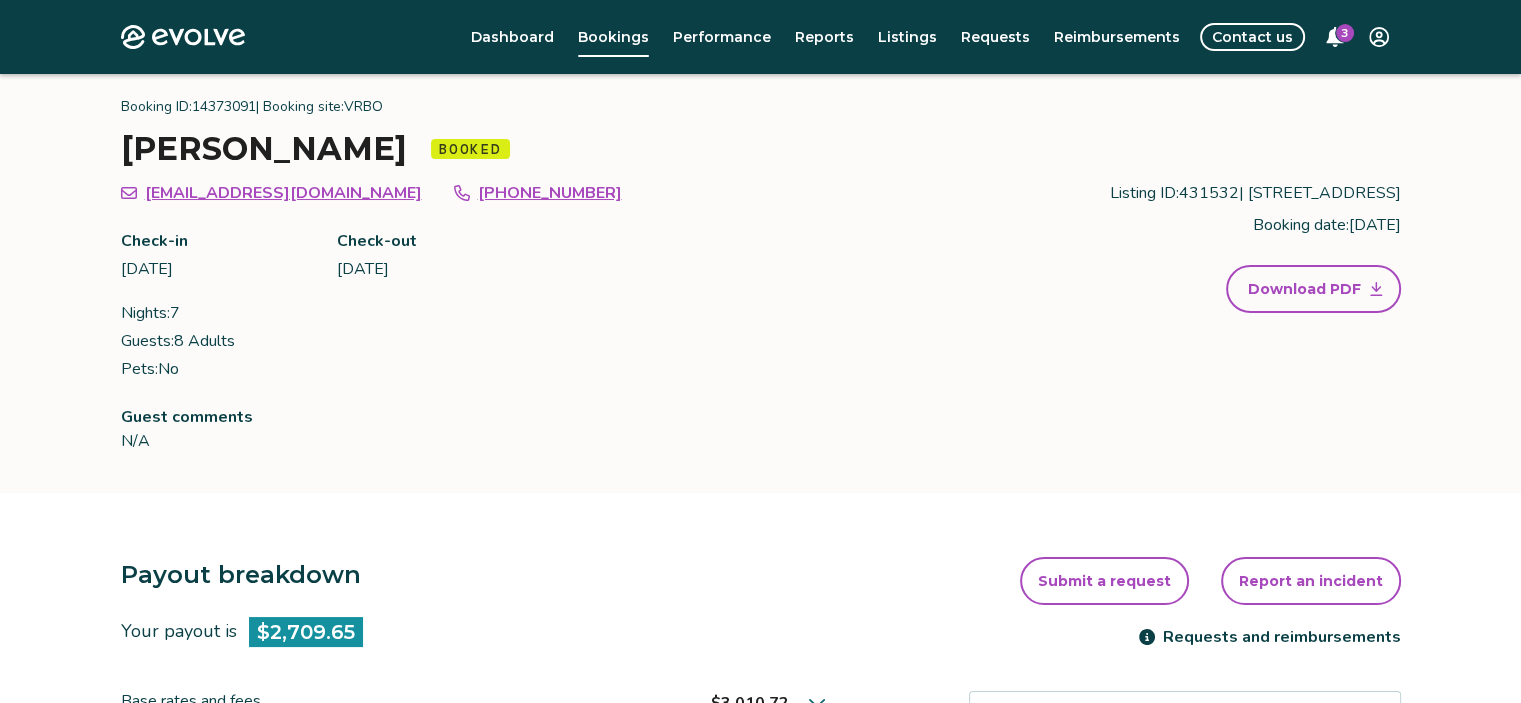 scroll, scrollTop: 0, scrollLeft: 0, axis: both 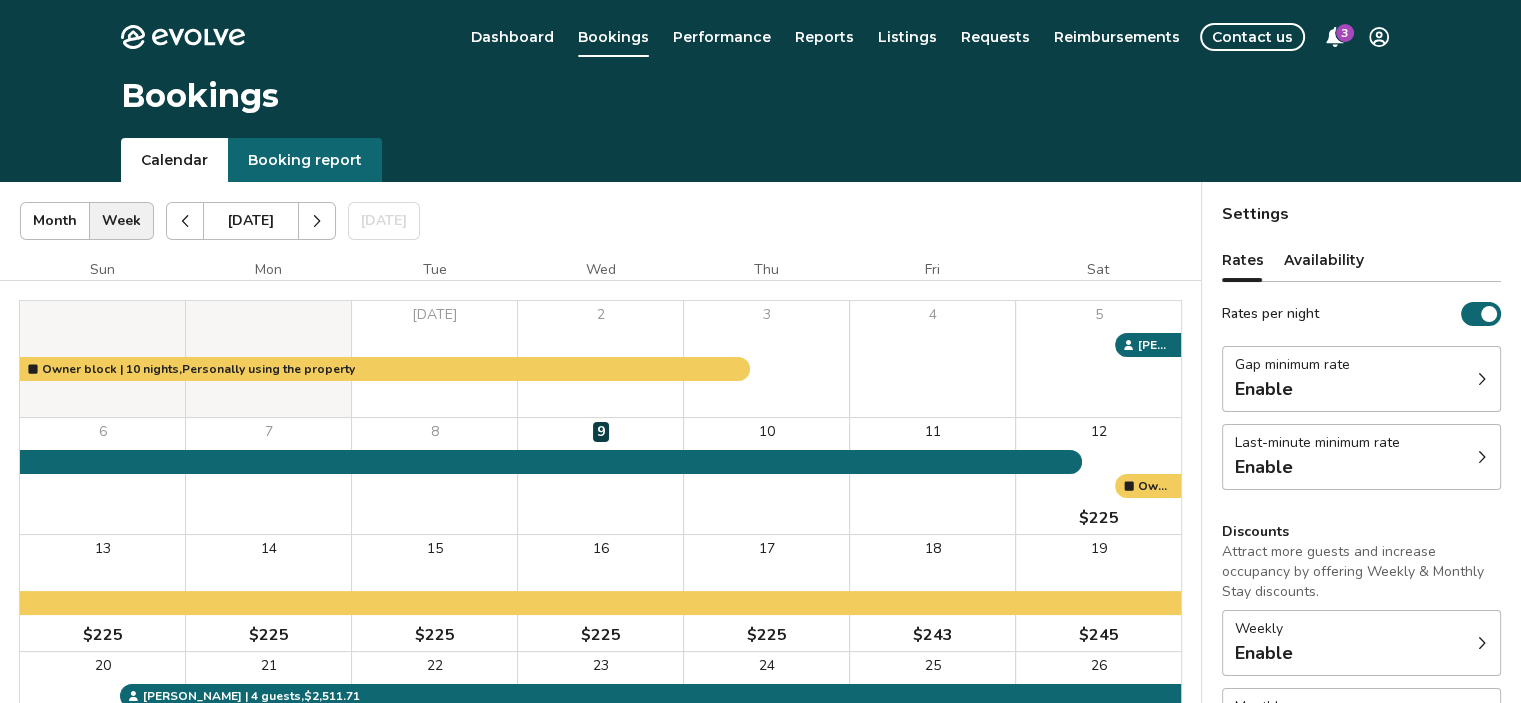 click on "Contact us" at bounding box center [1252, 37] 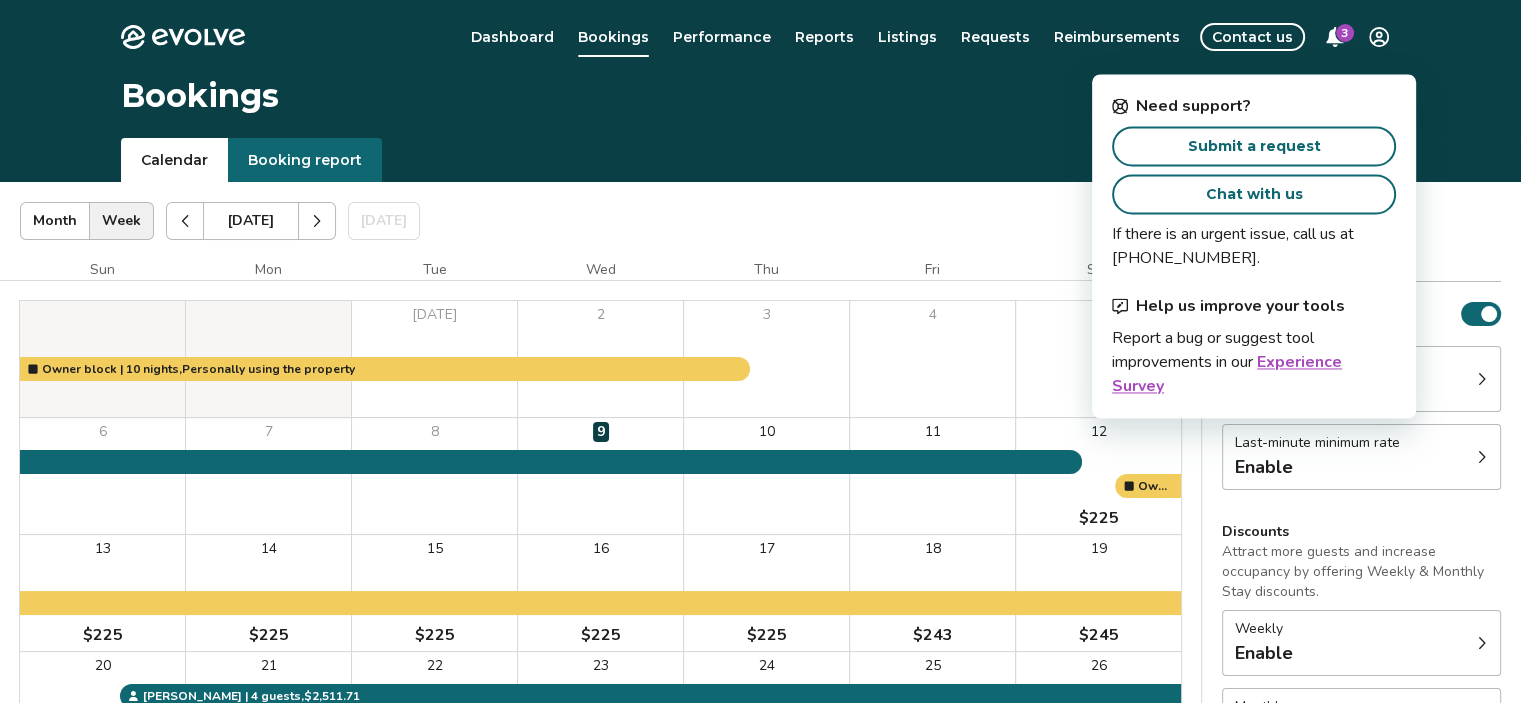 click on "Chat with us" at bounding box center [1254, 194] 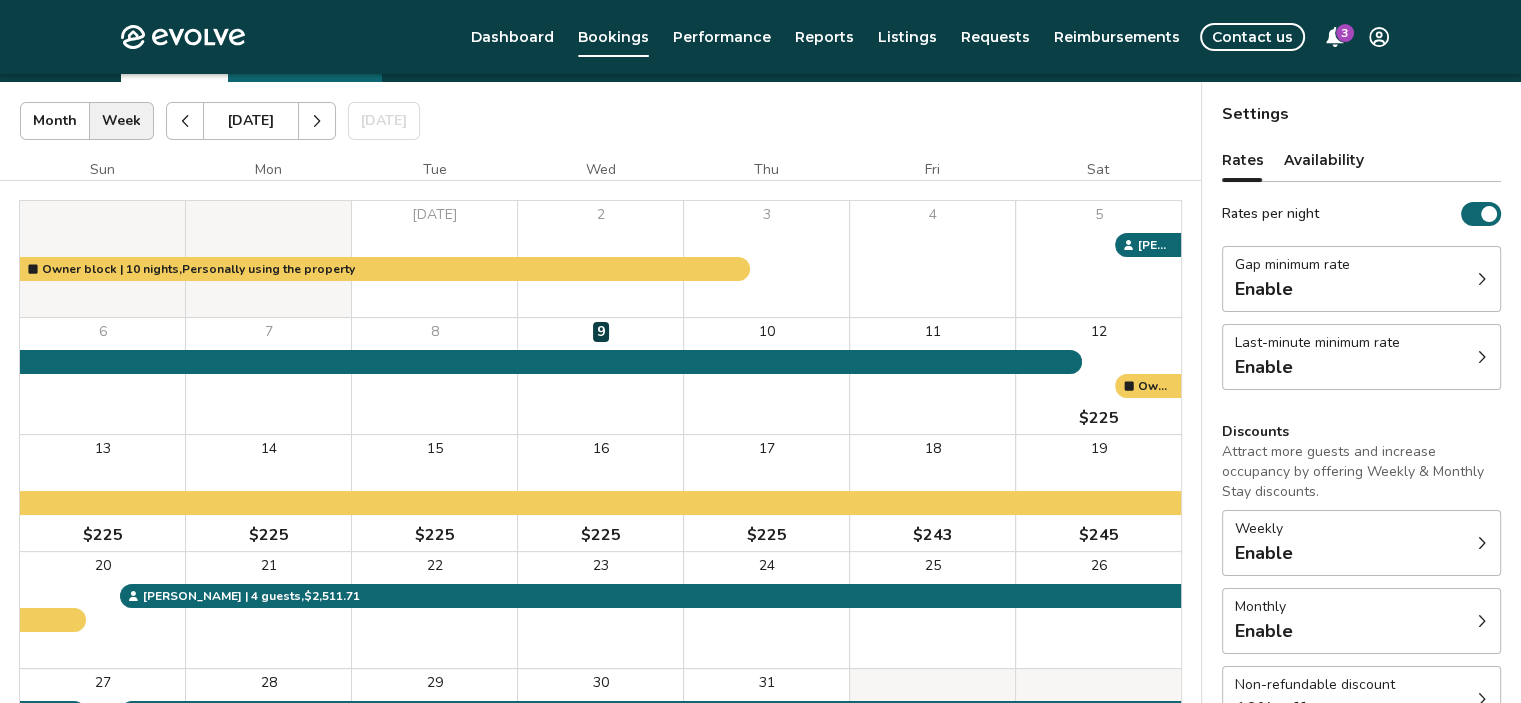 scroll, scrollTop: 0, scrollLeft: 0, axis: both 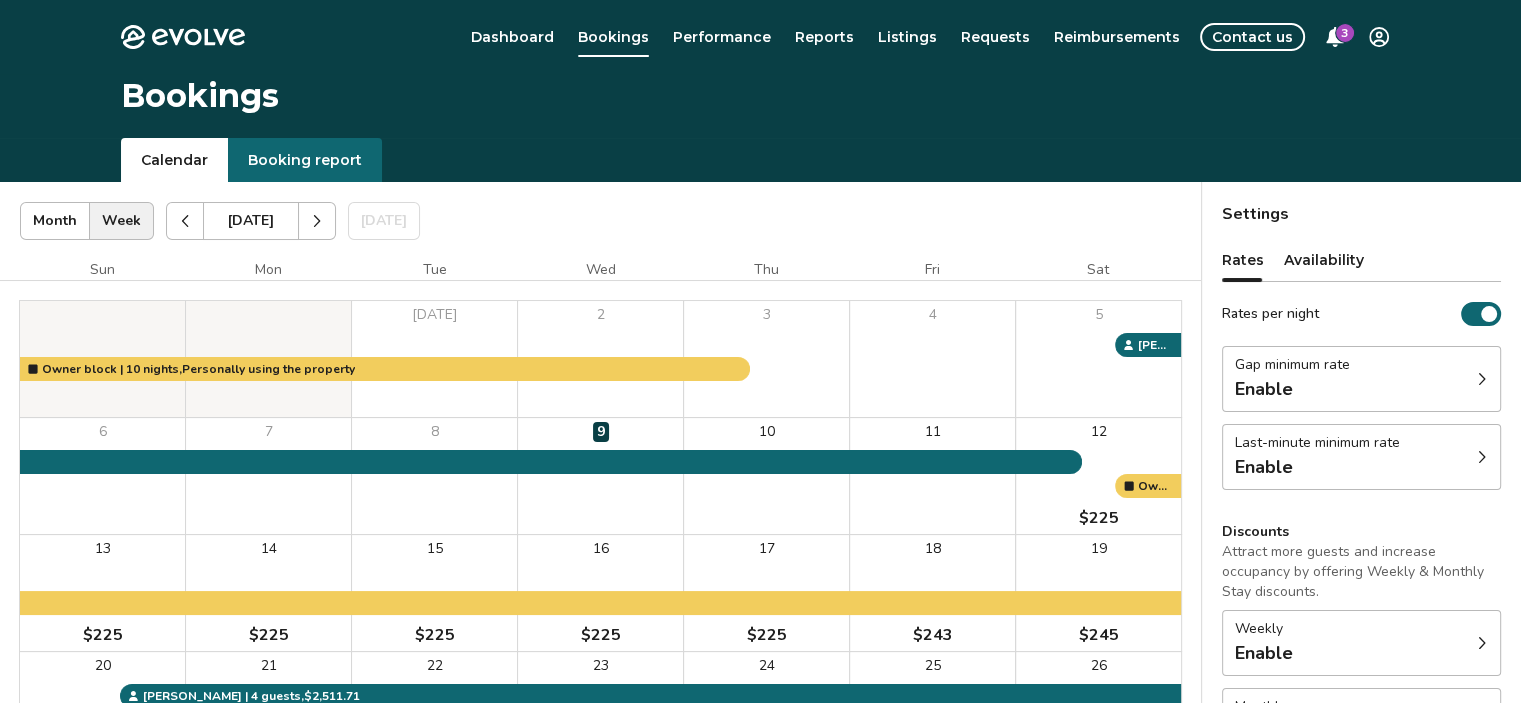 click on "Contact us" at bounding box center (1252, 37) 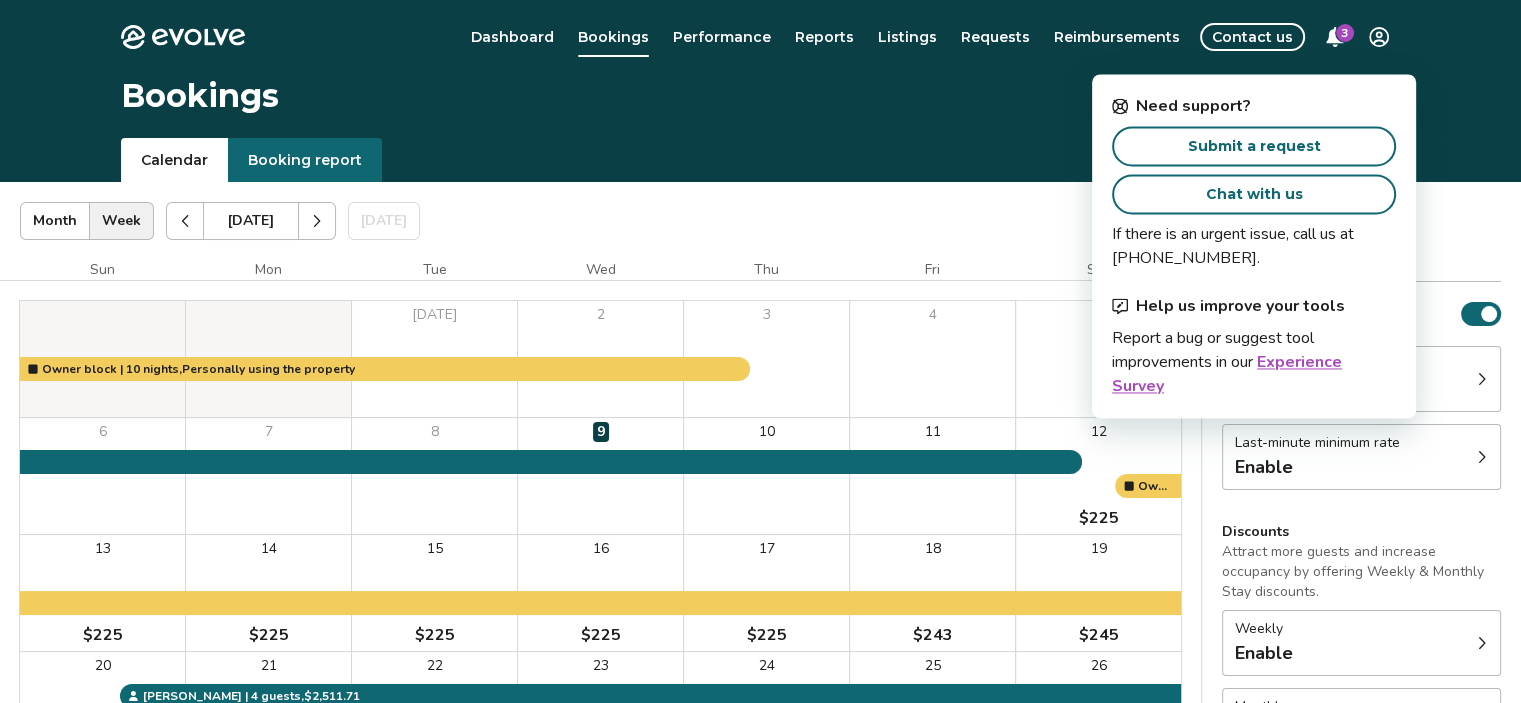 click on "Submit a request" at bounding box center [1254, 146] 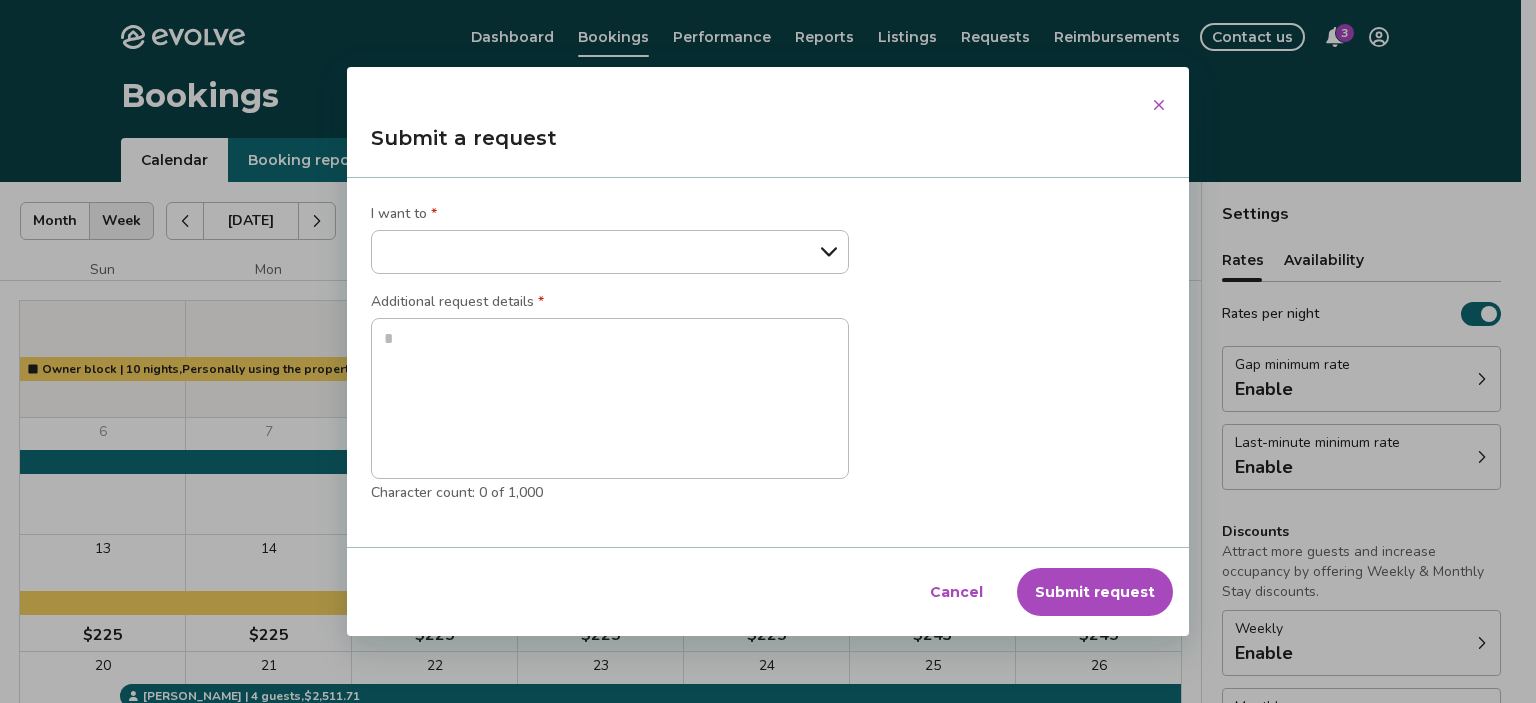 click on "**********" at bounding box center (610, 252) 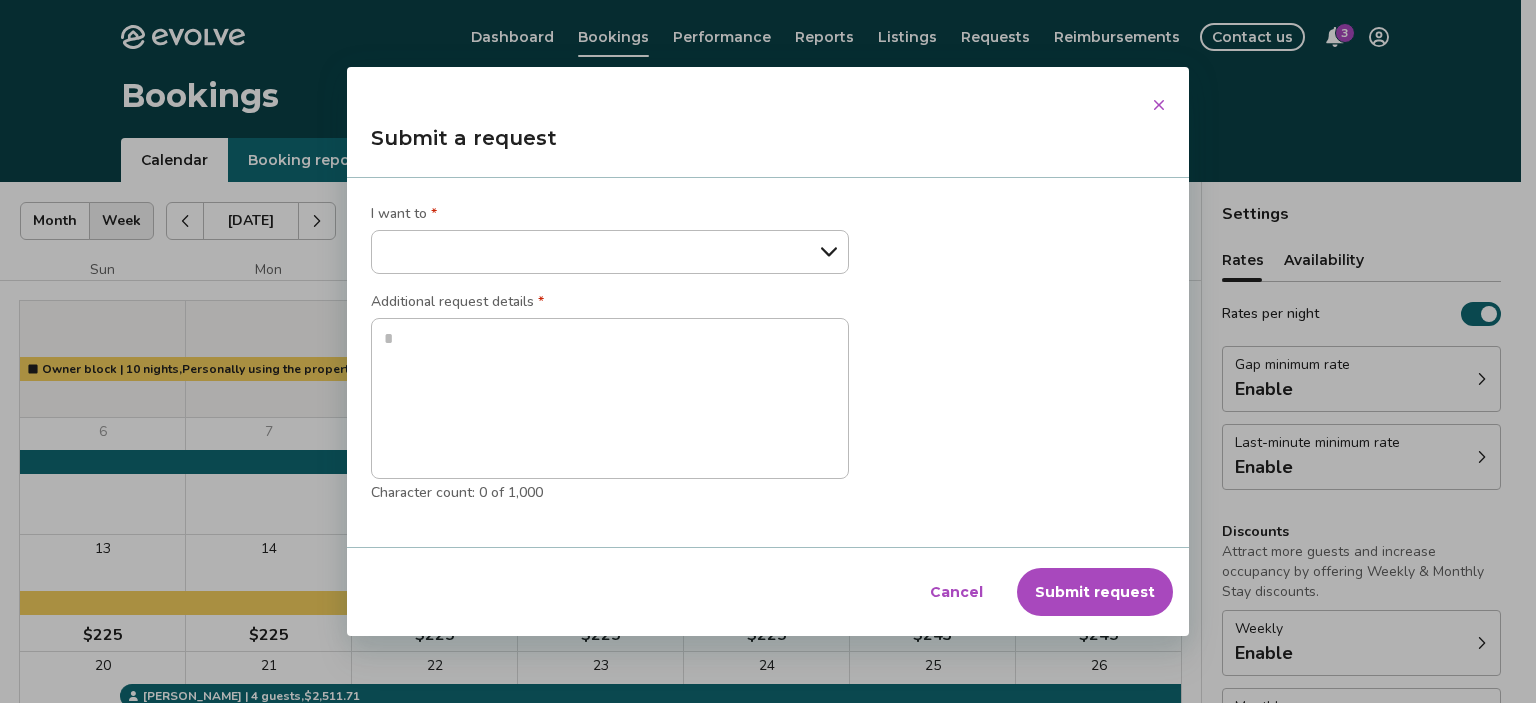 select on "**********" 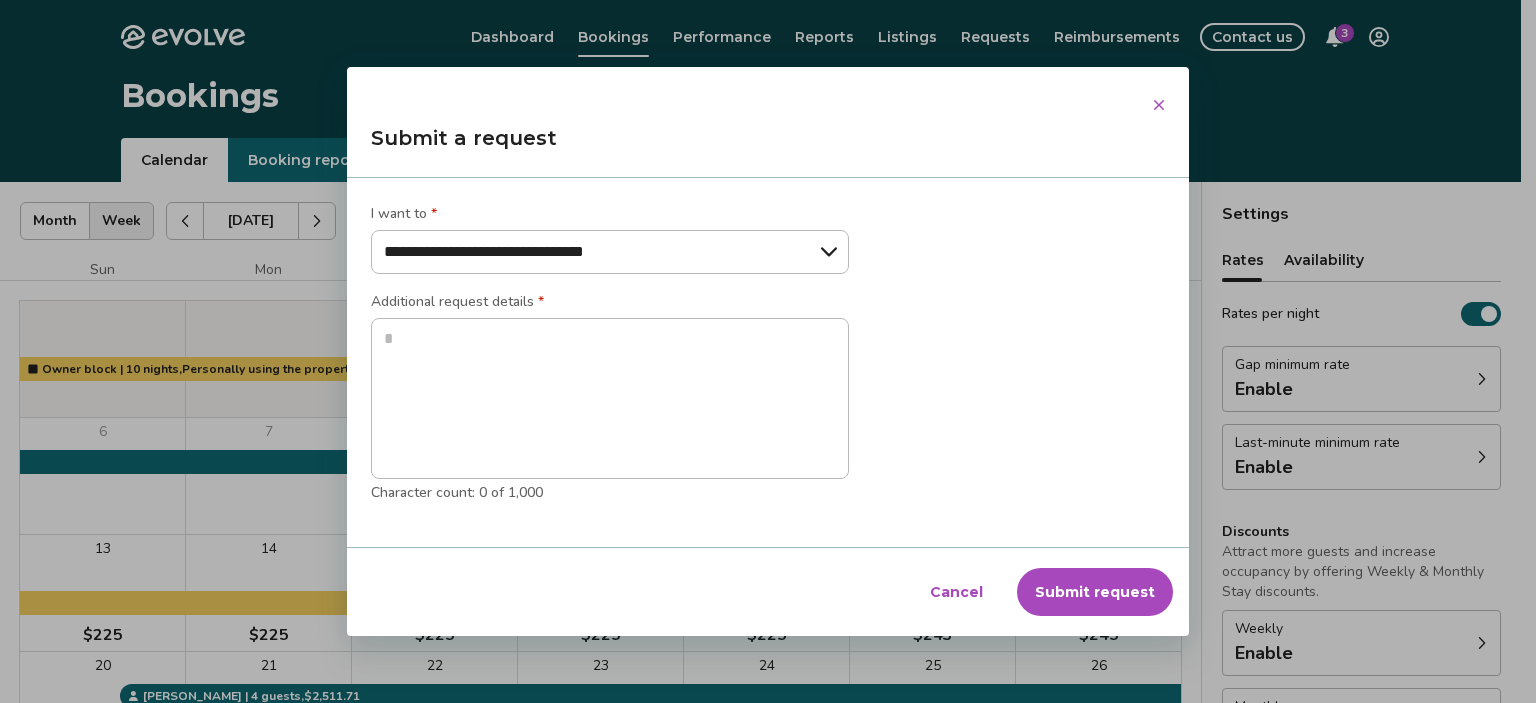click on "**********" at bounding box center [610, 252] 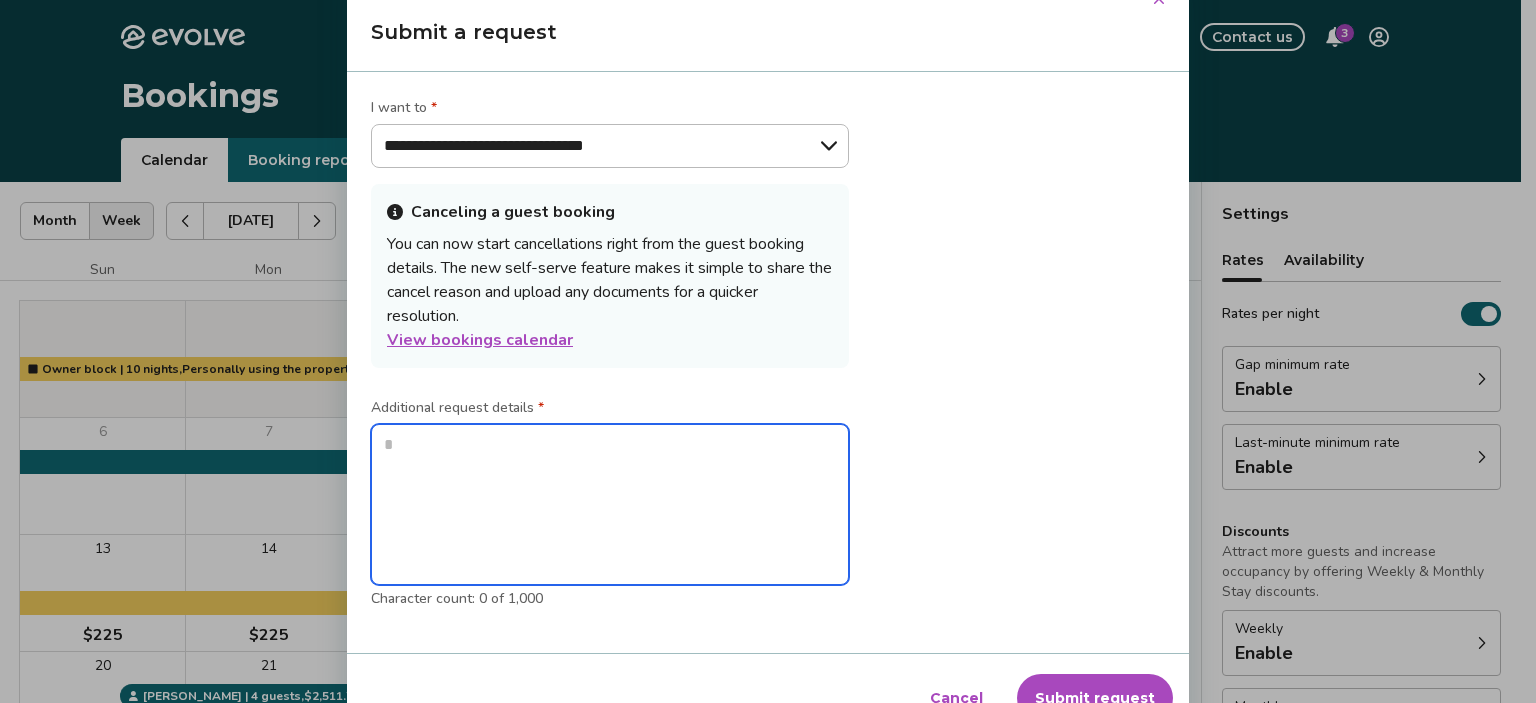 click at bounding box center [610, 505] 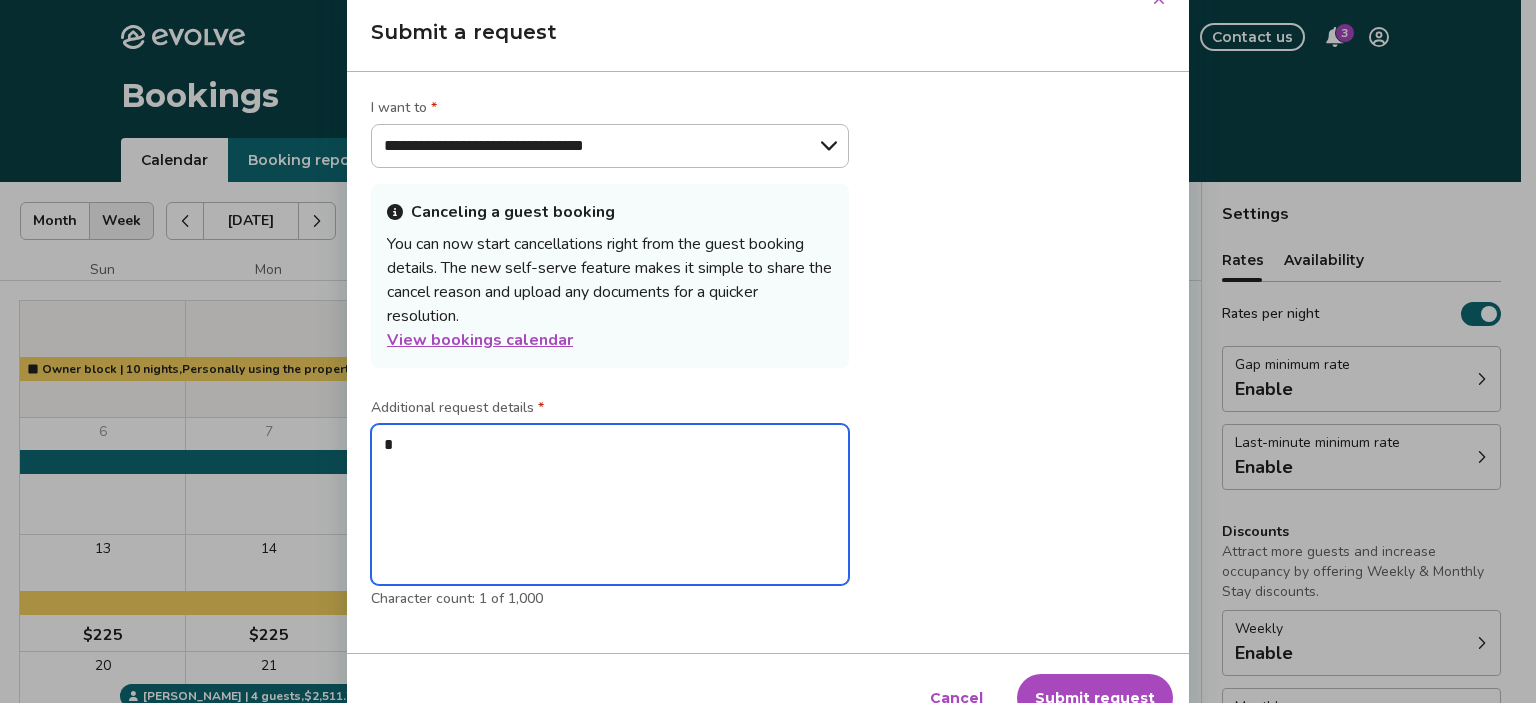 type on "*" 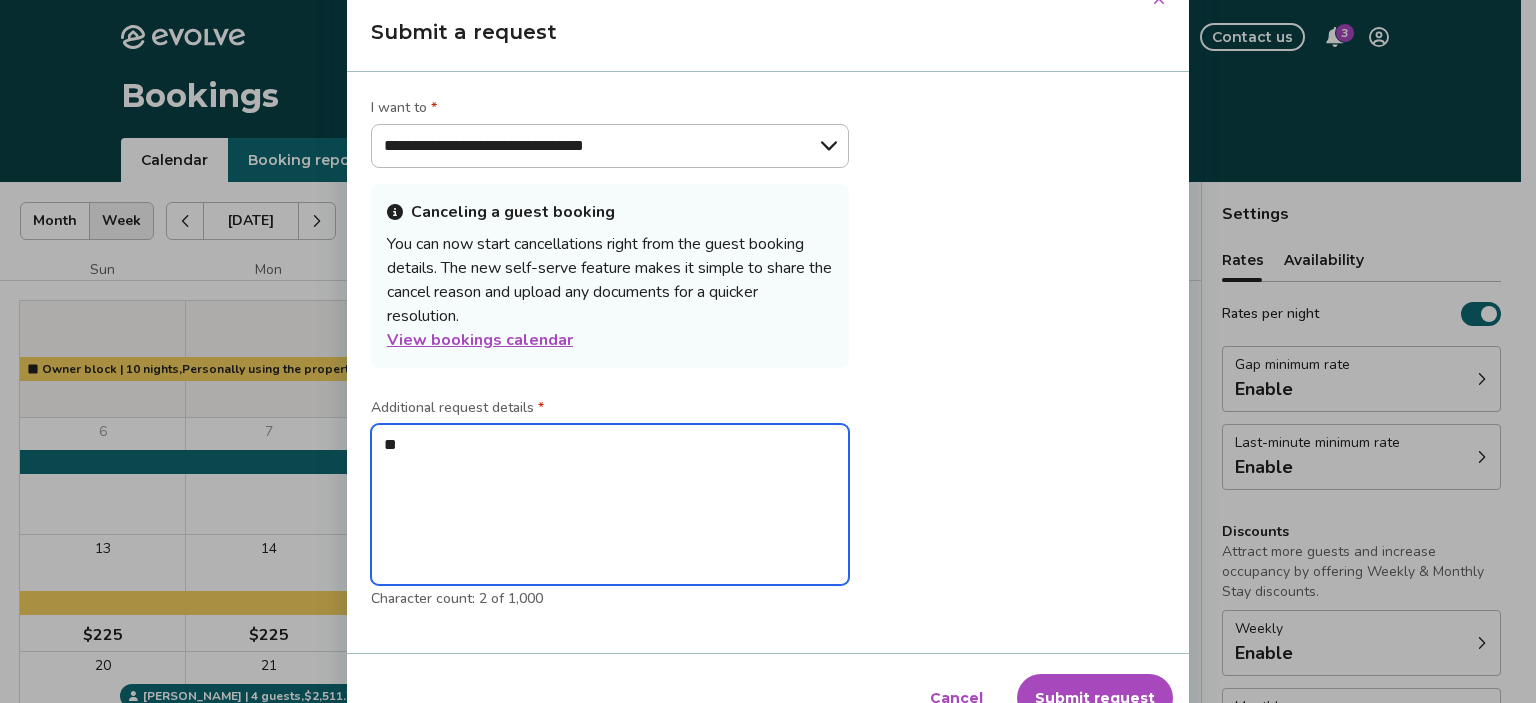 type on "*" 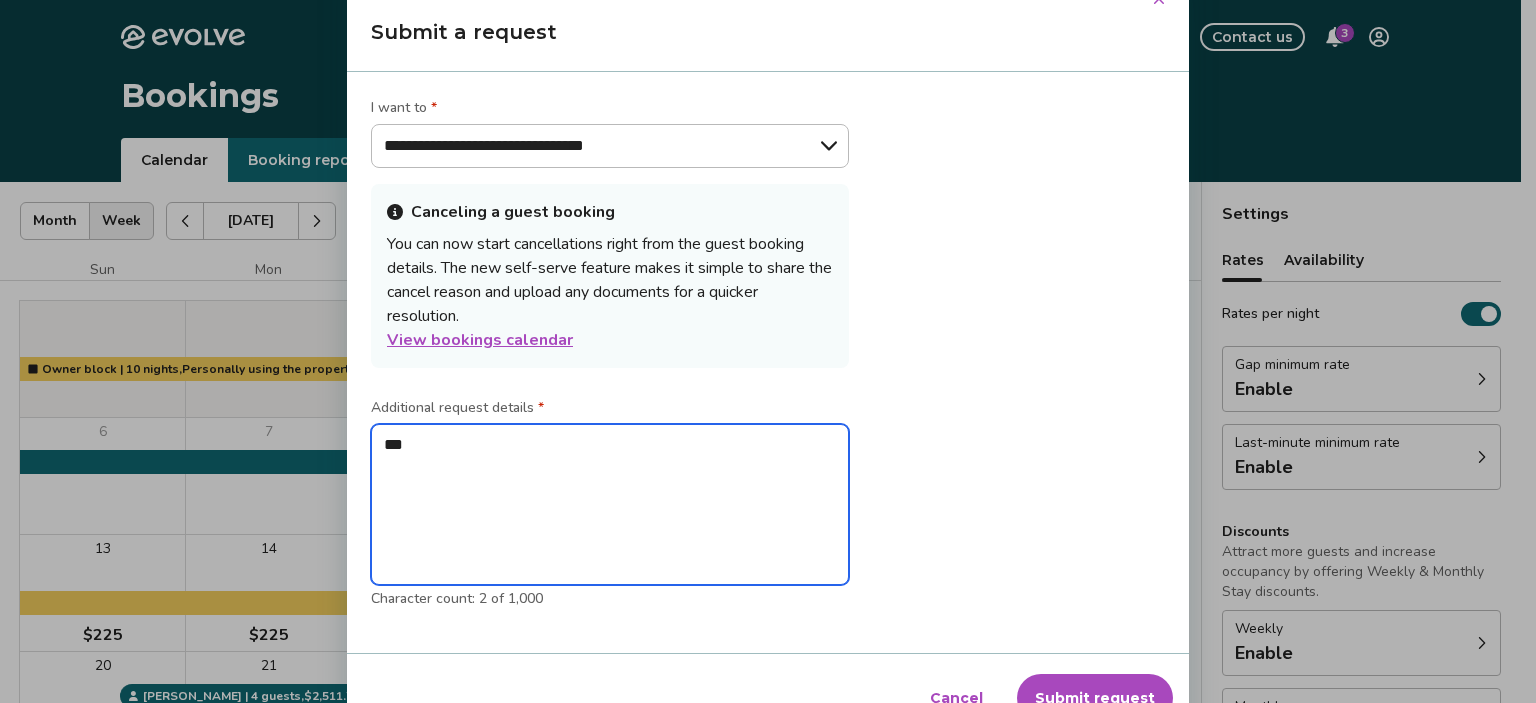 type on "*" 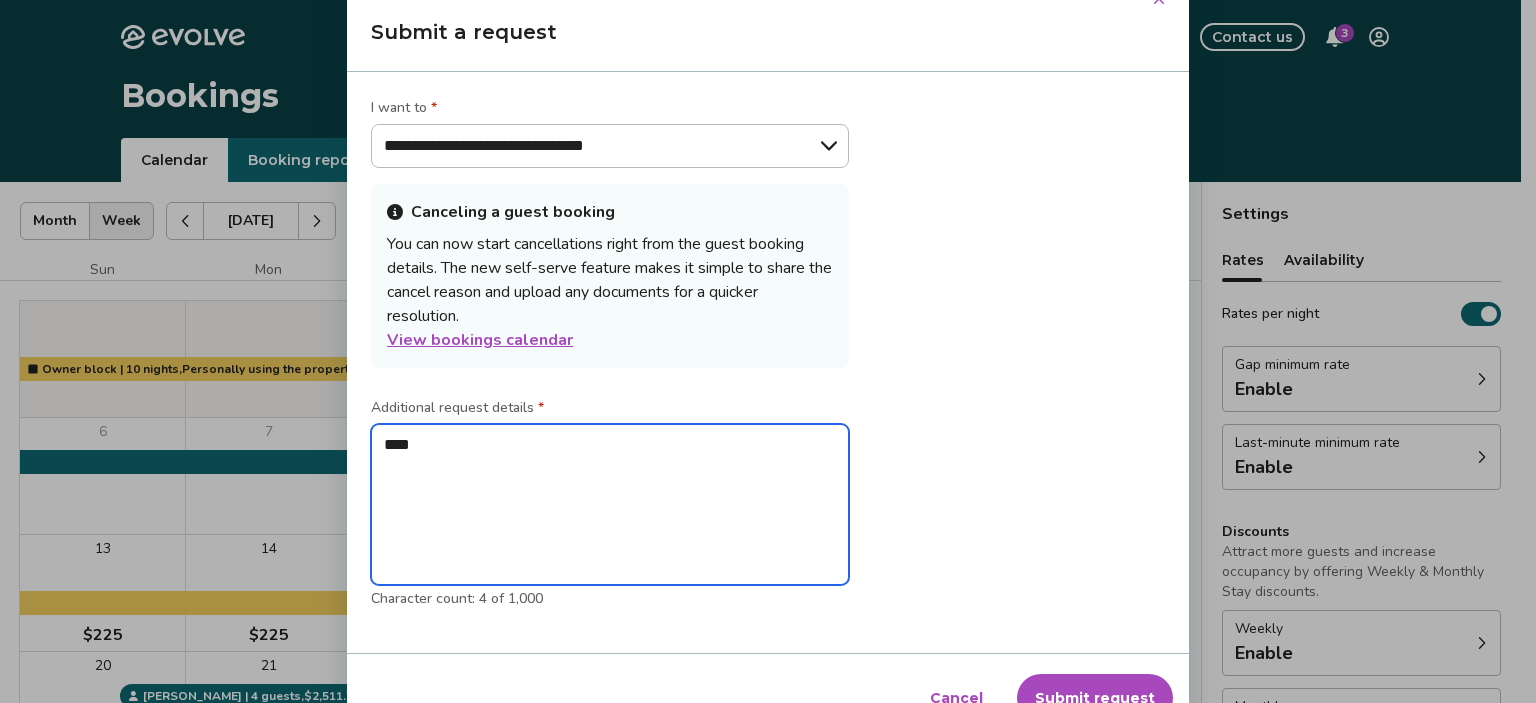 type on "*" 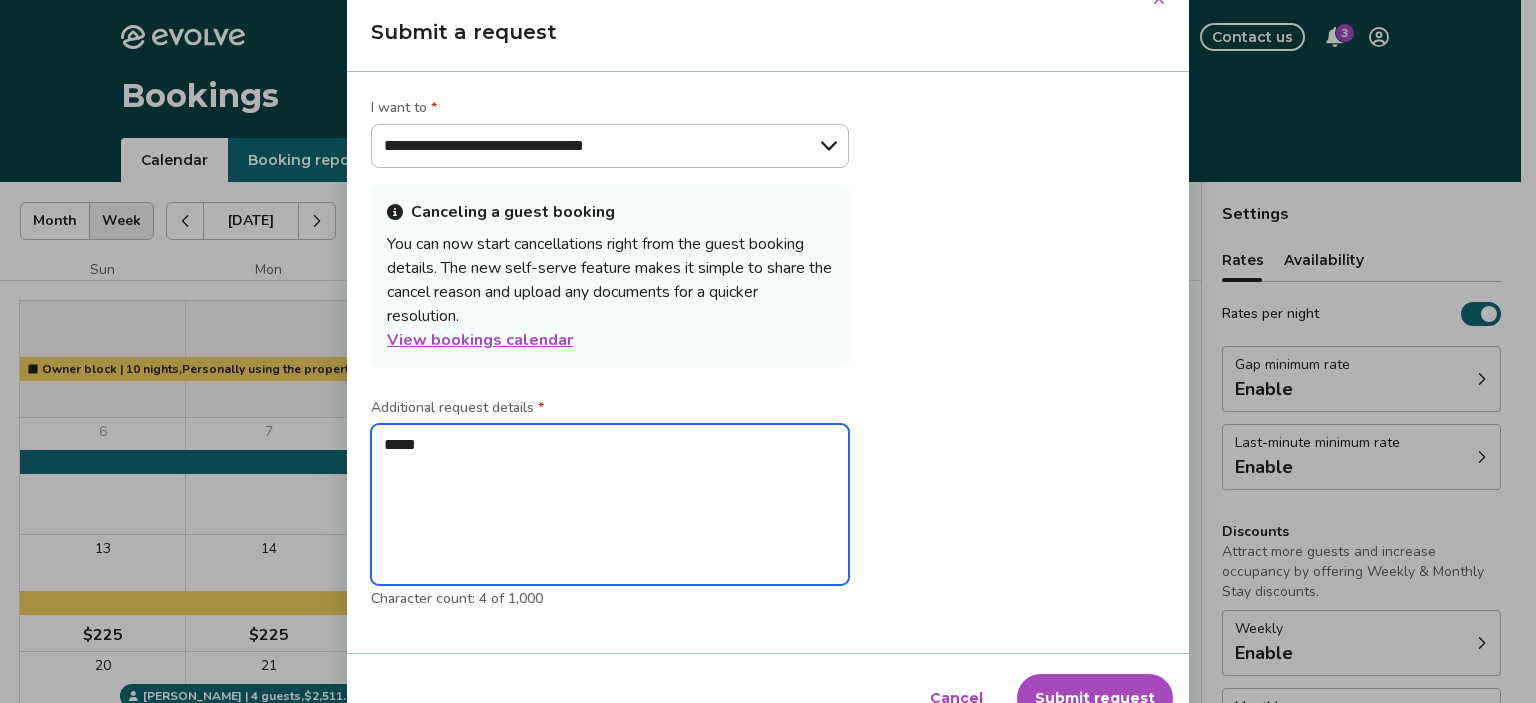 type on "*" 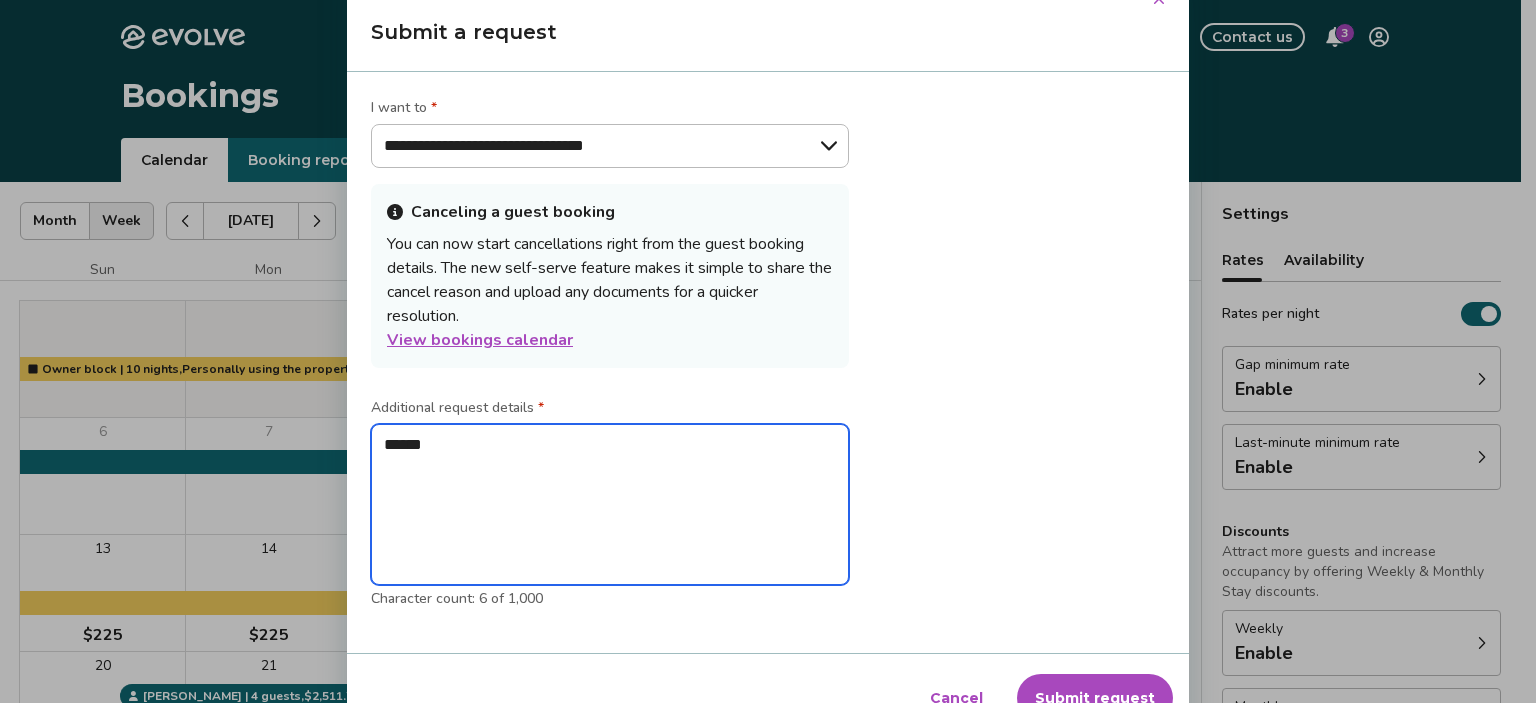 type on "*" 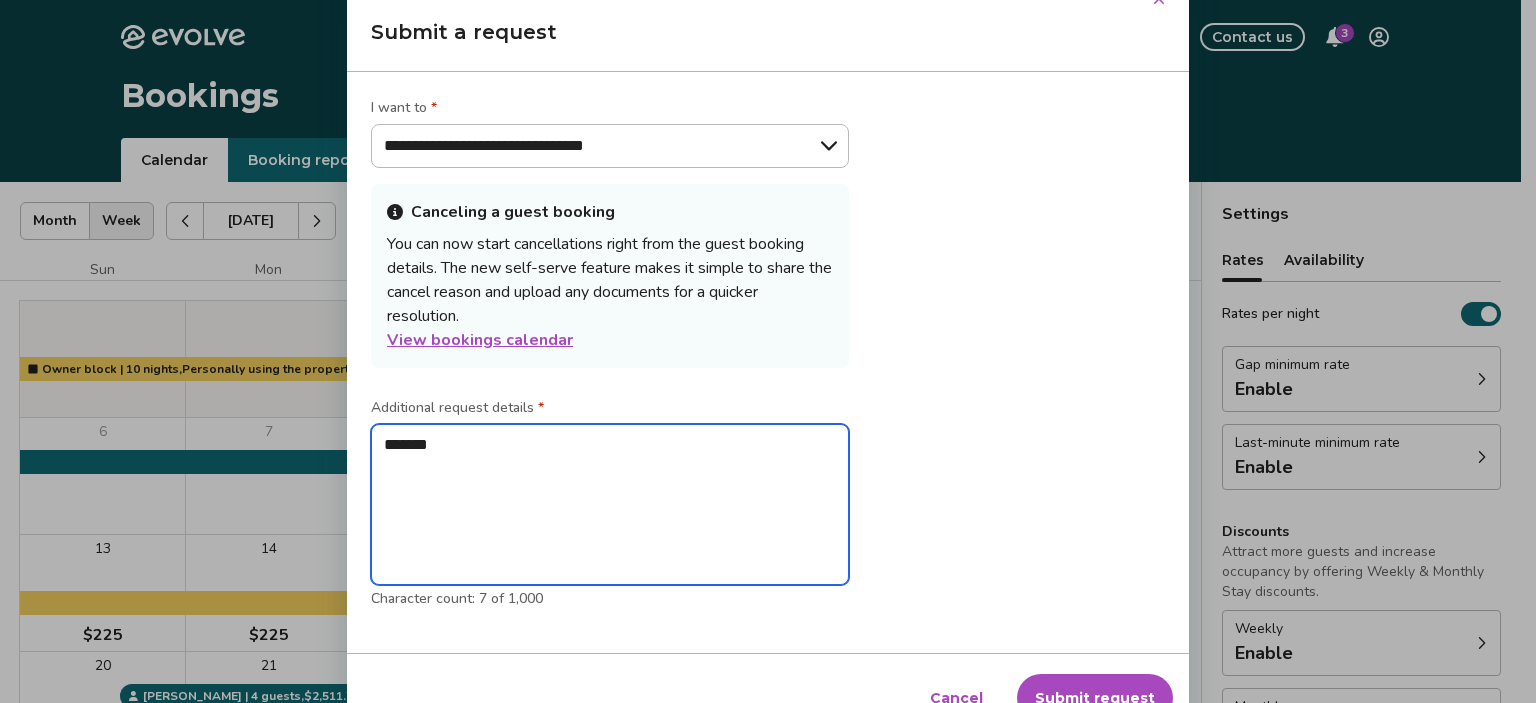 type on "*" 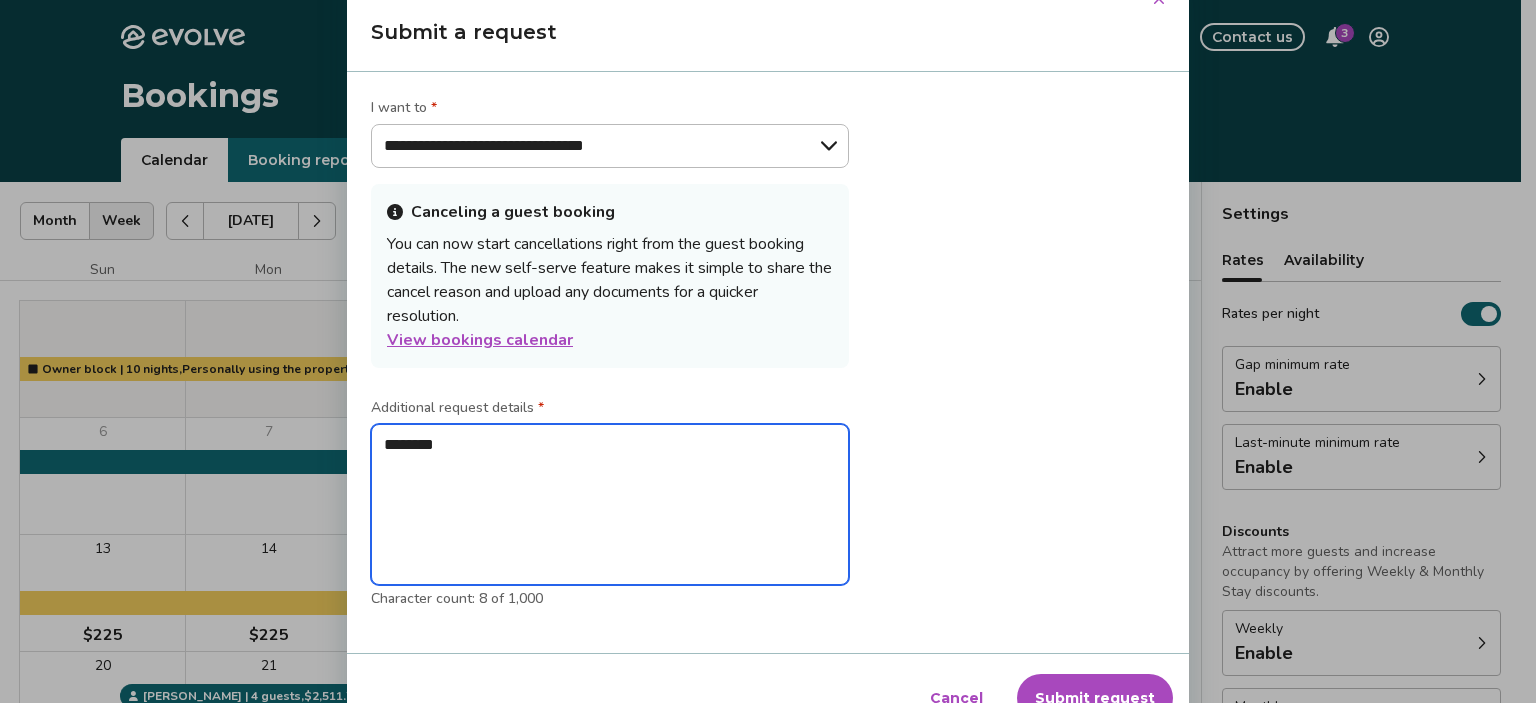 type on "*" 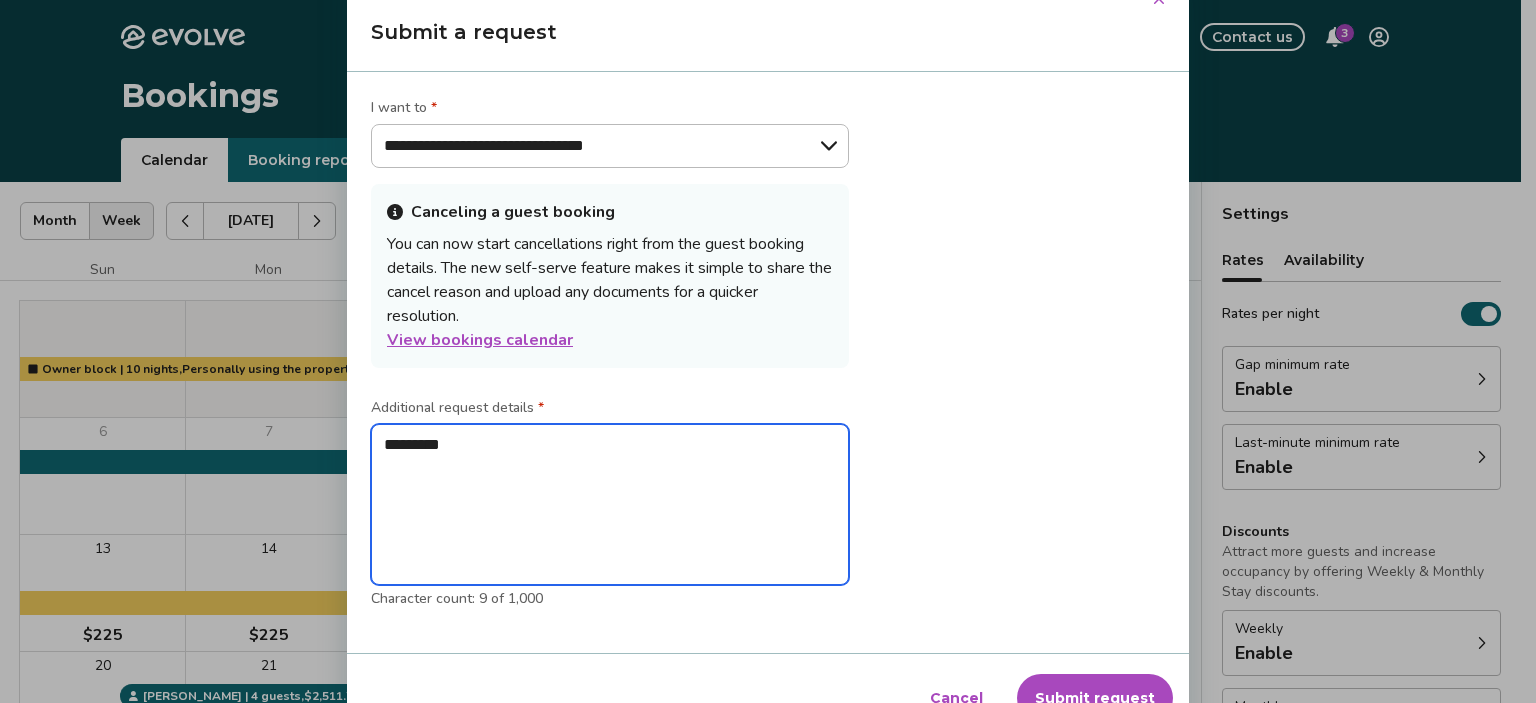 type on "*" 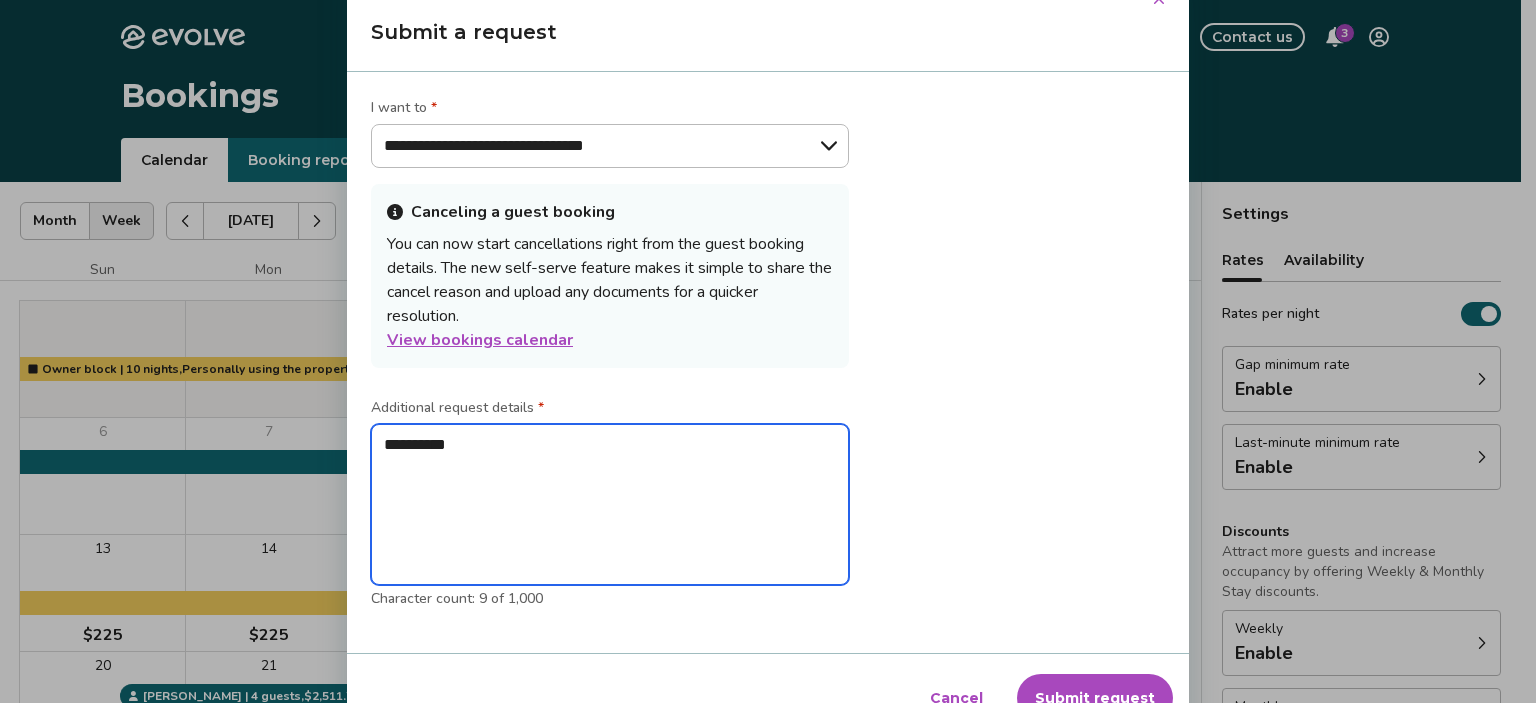 type on "*" 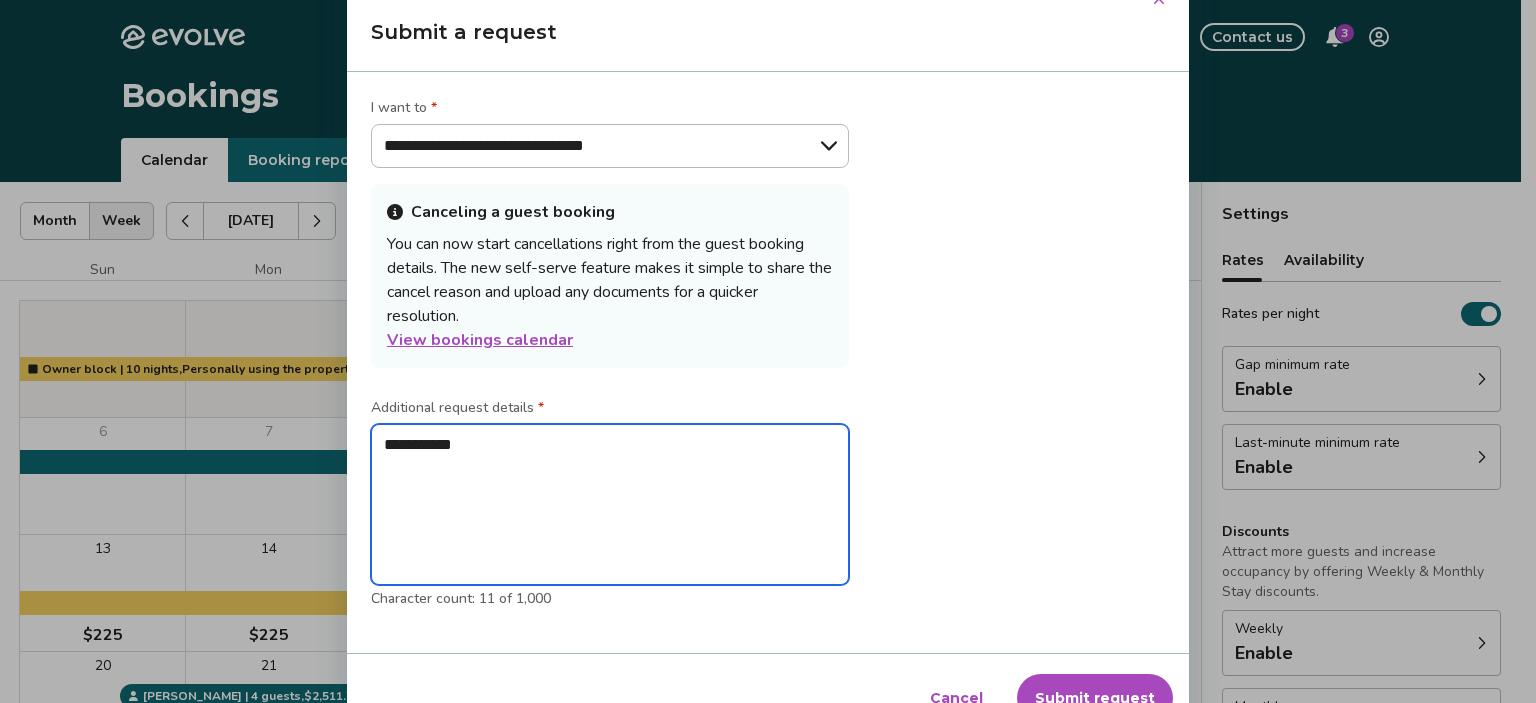 type on "*" 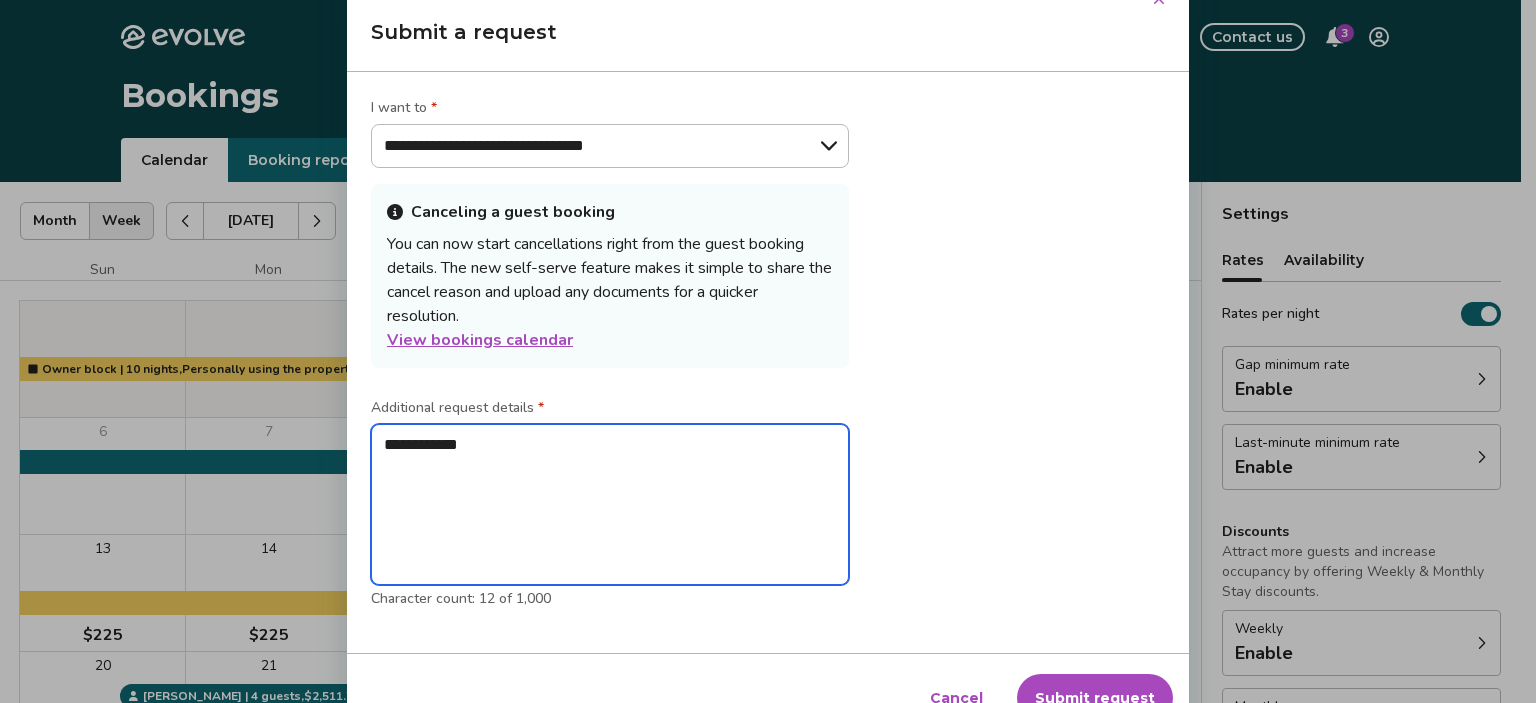 type on "*" 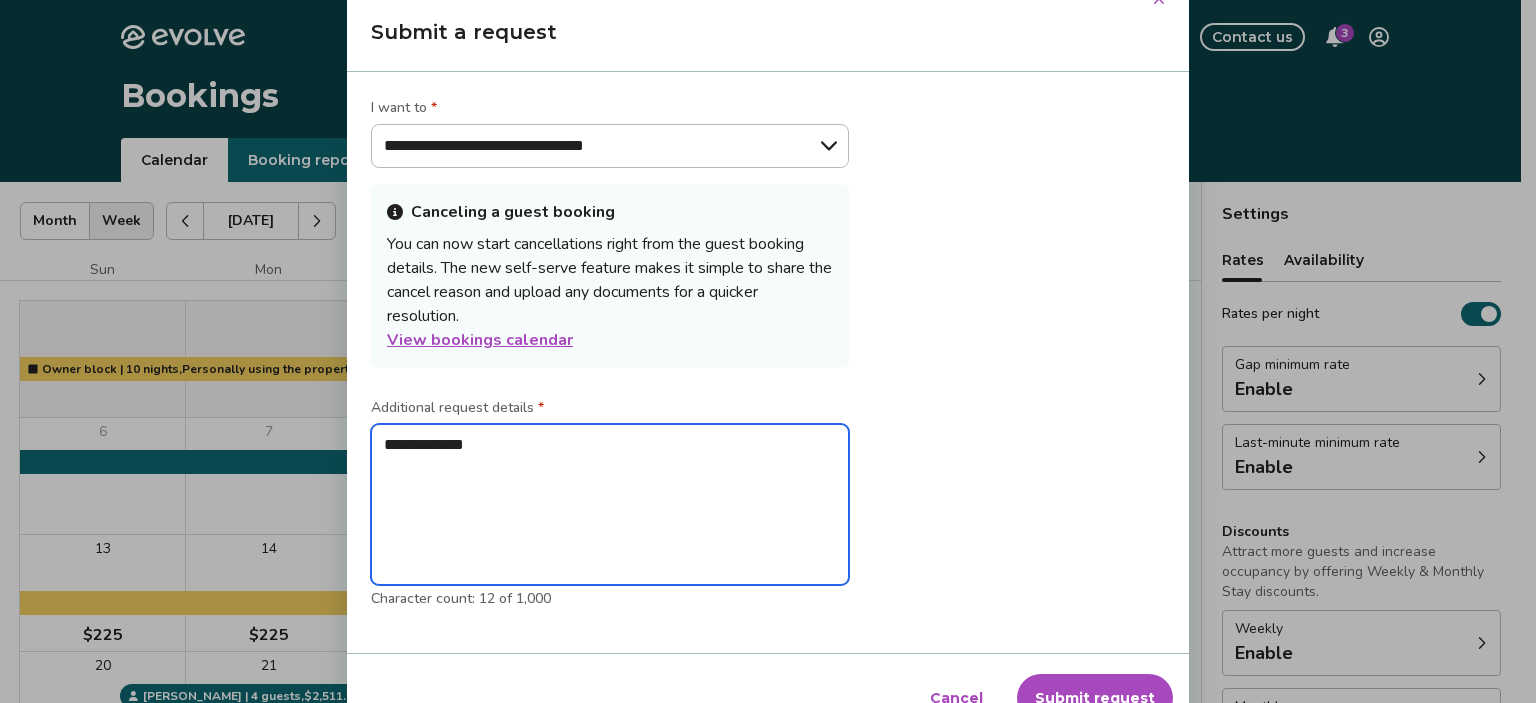 type on "*" 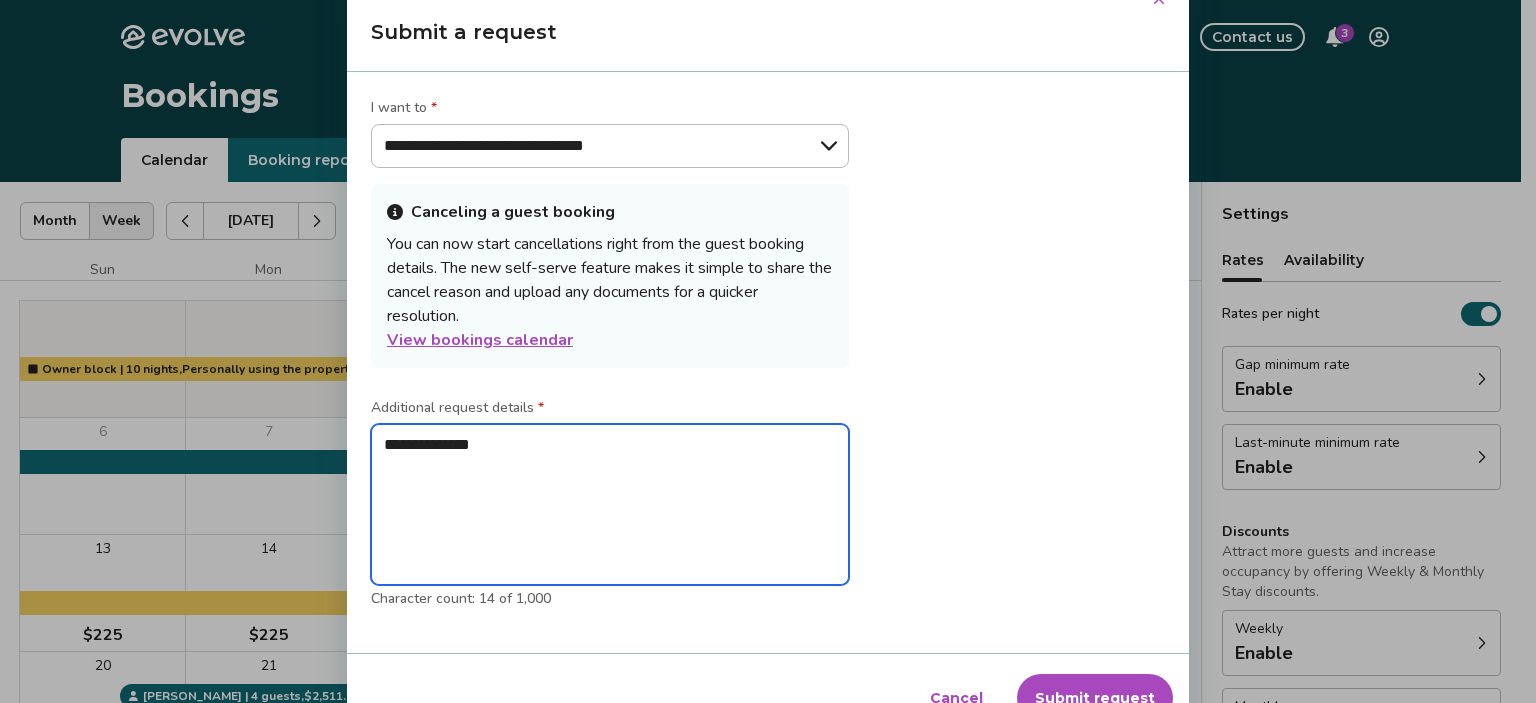 type on "*" 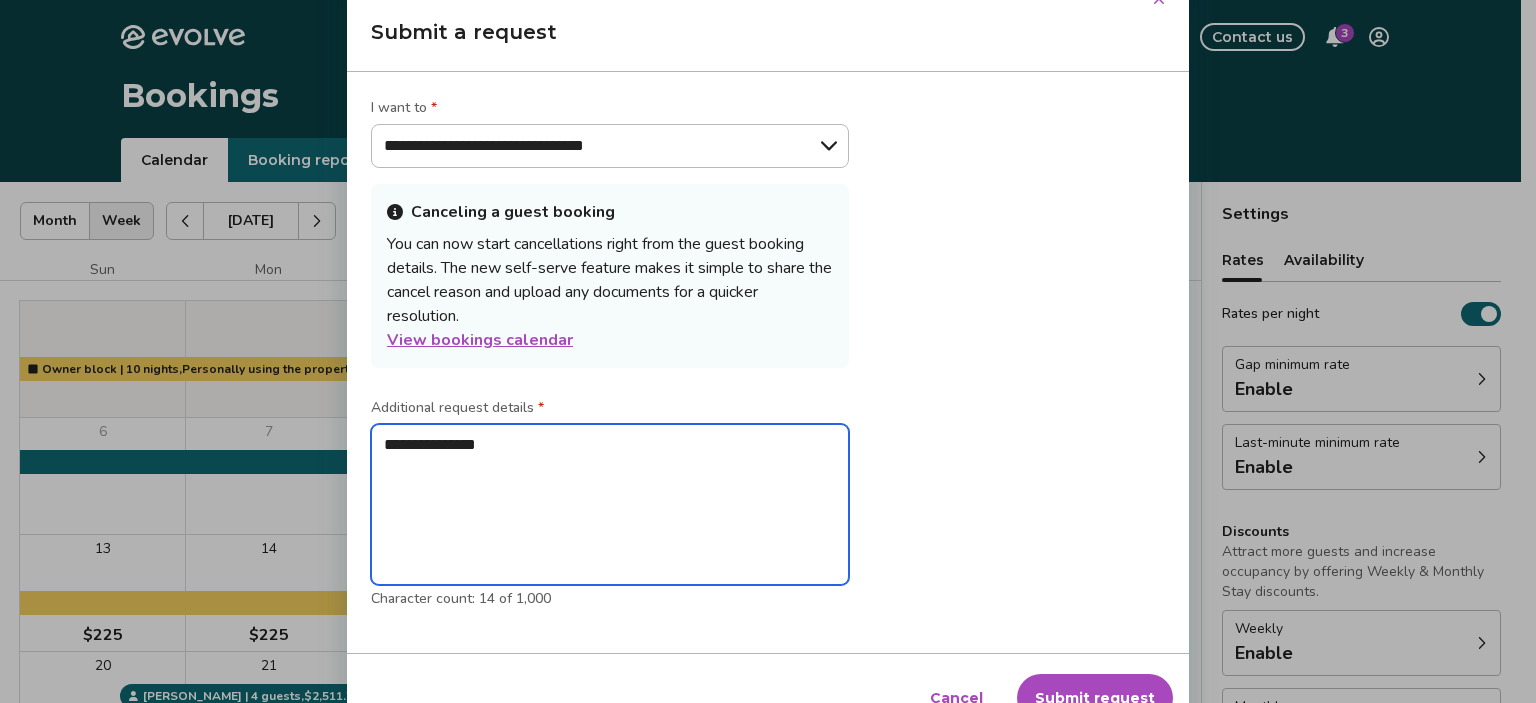 type on "*" 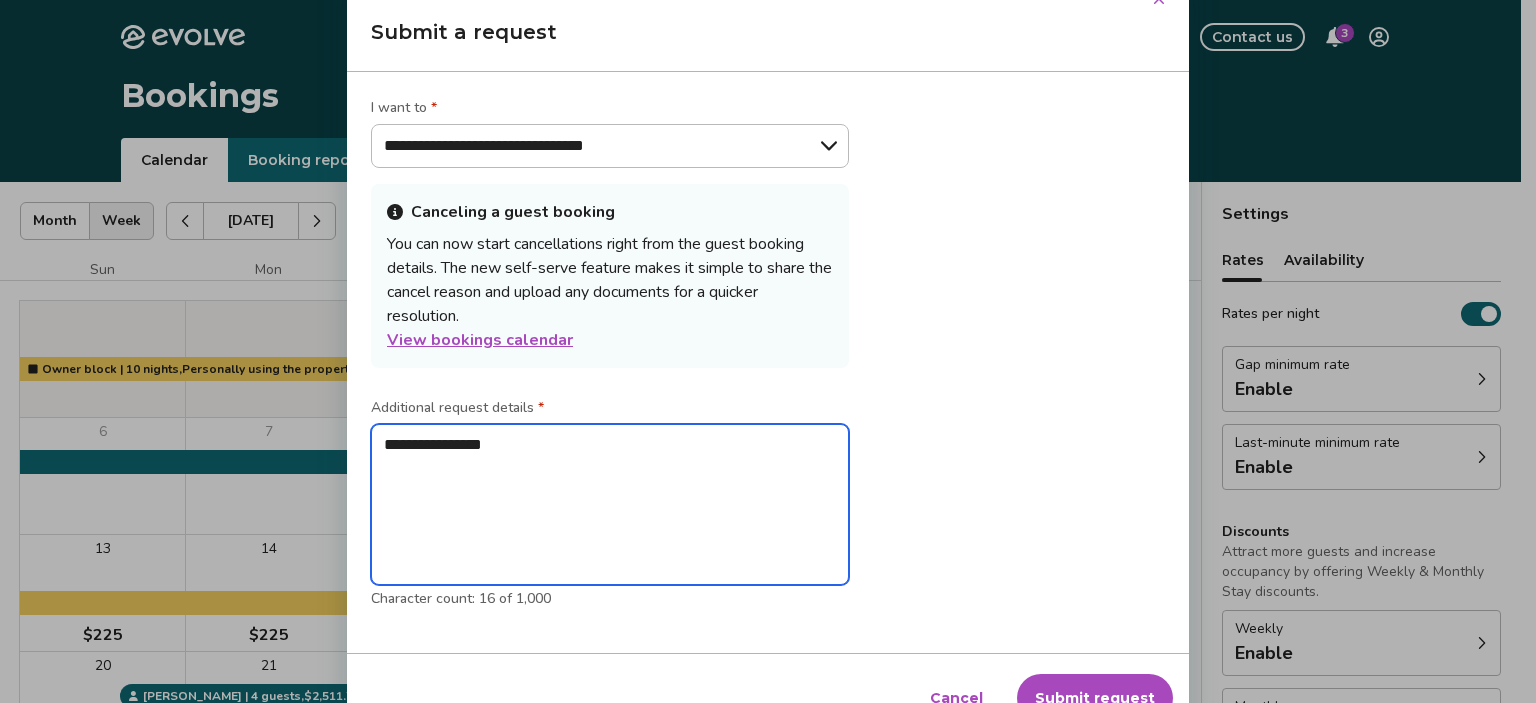 type on "*" 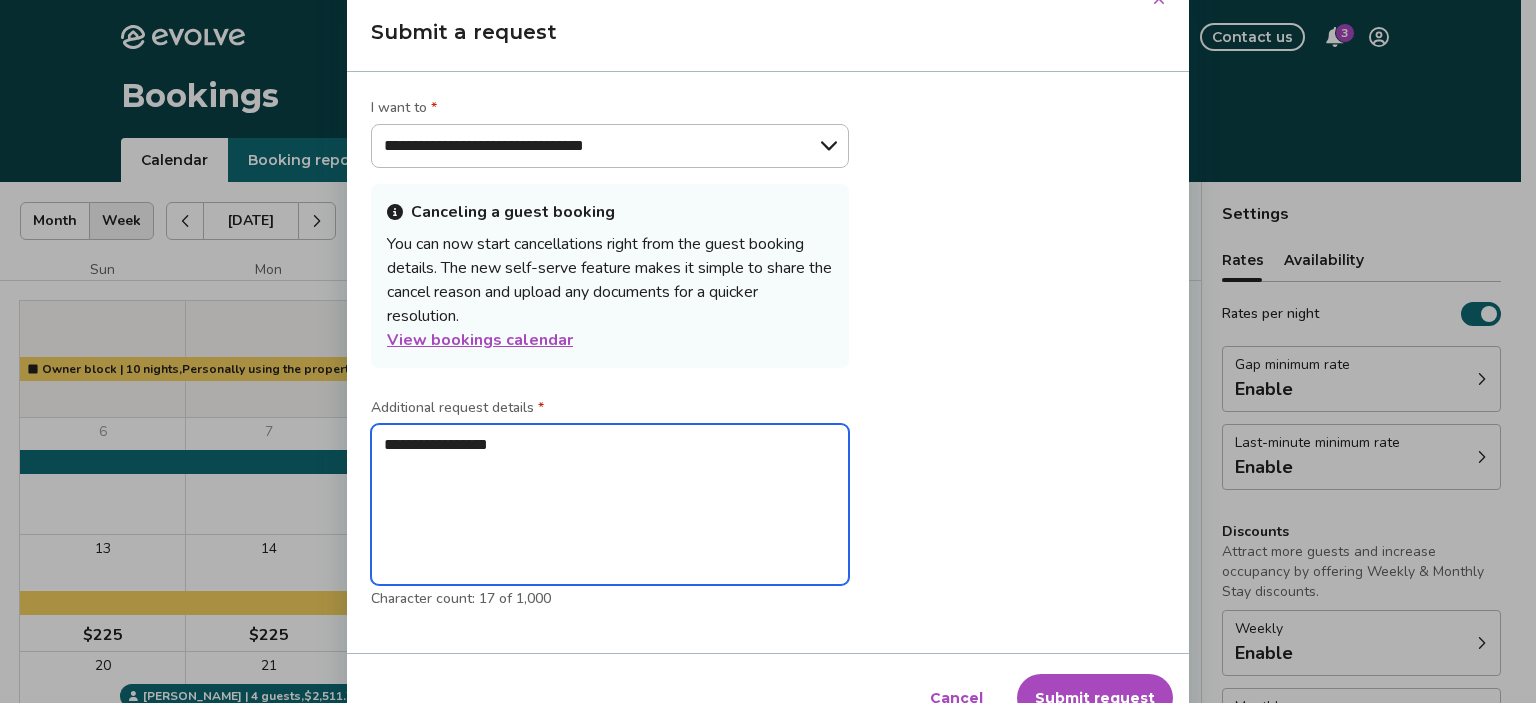 type on "*" 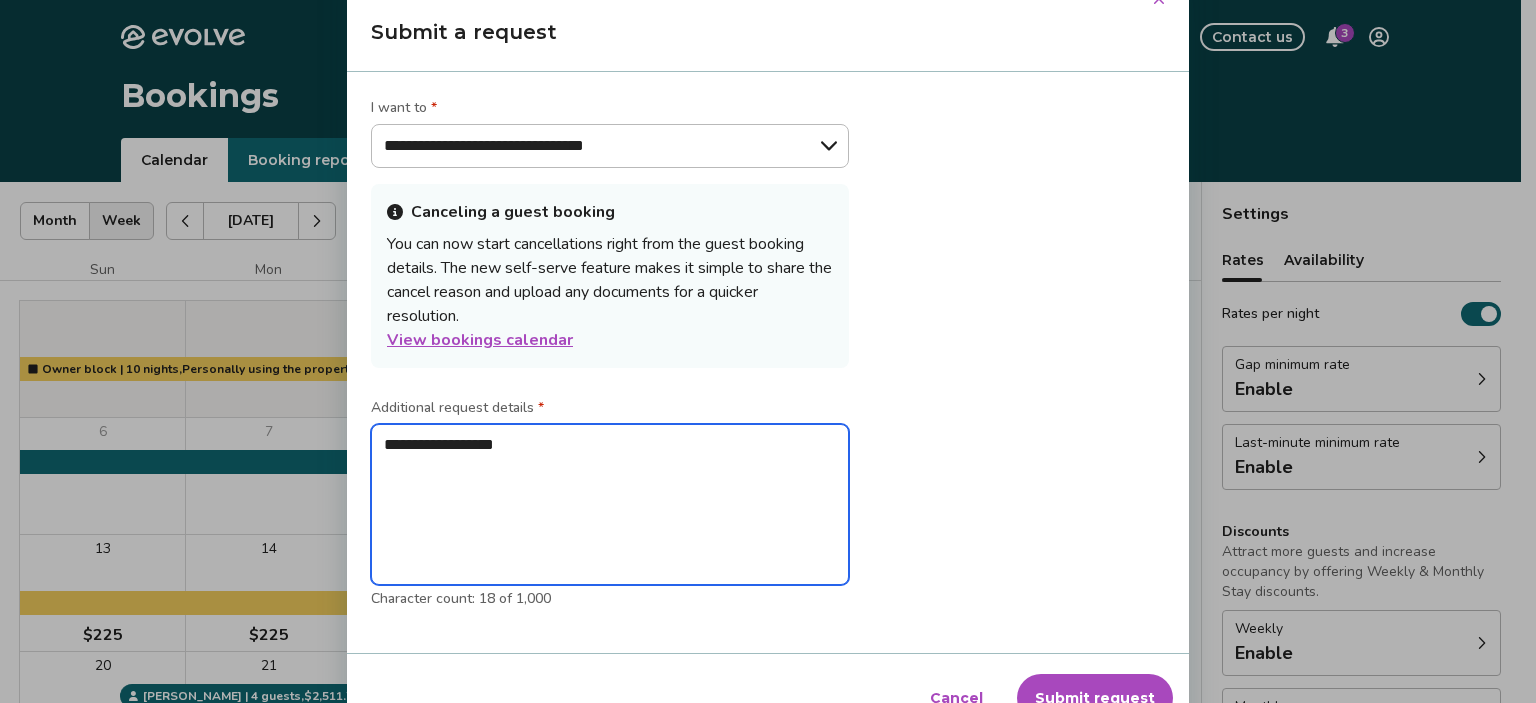 type on "*" 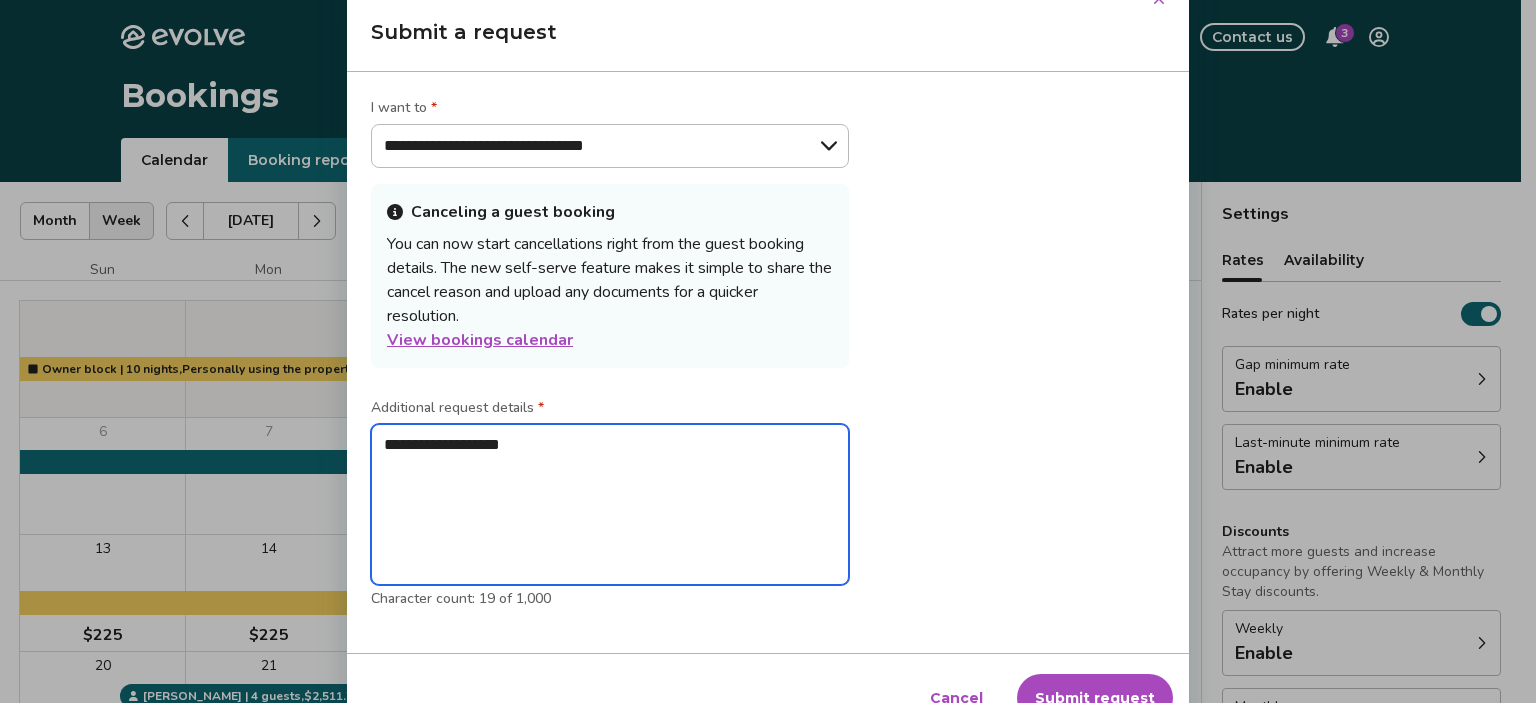 type on "*" 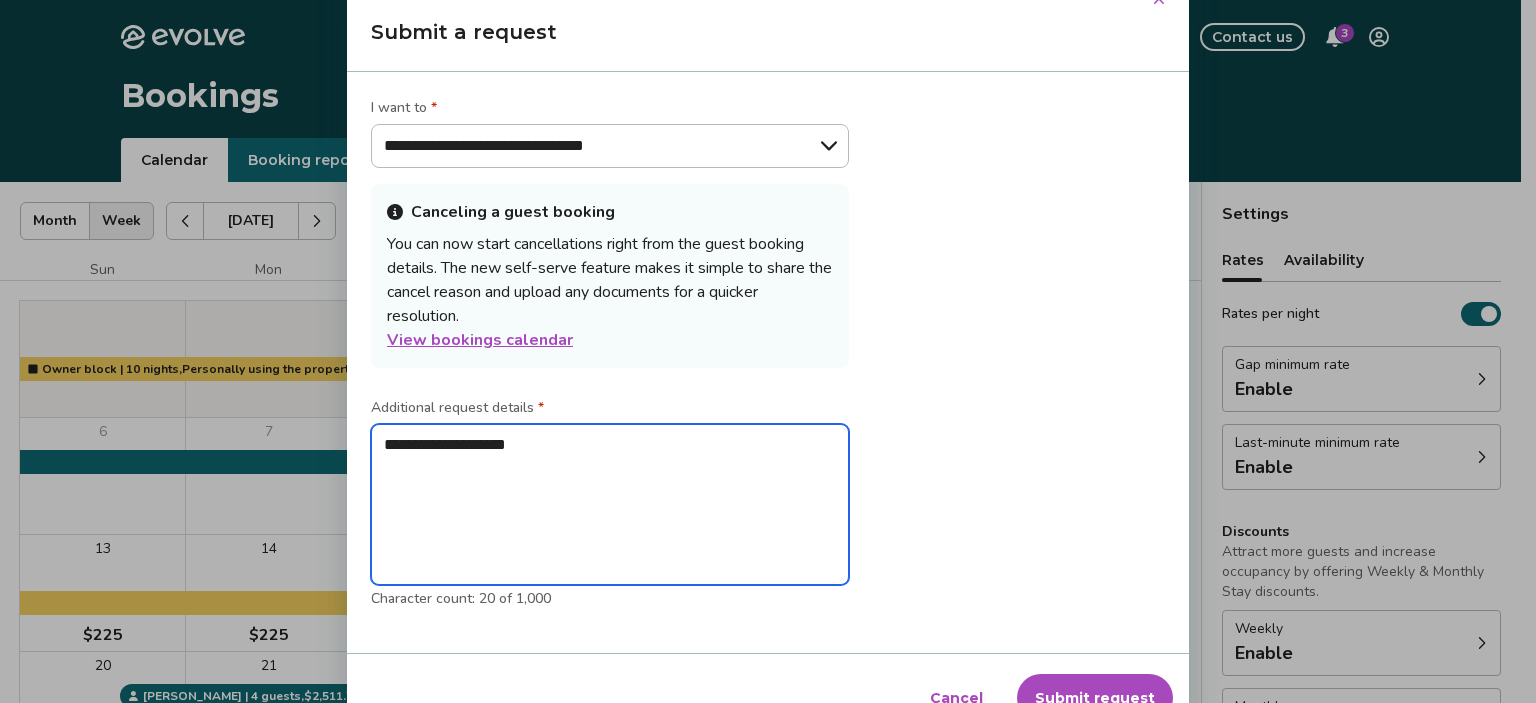 type on "**********" 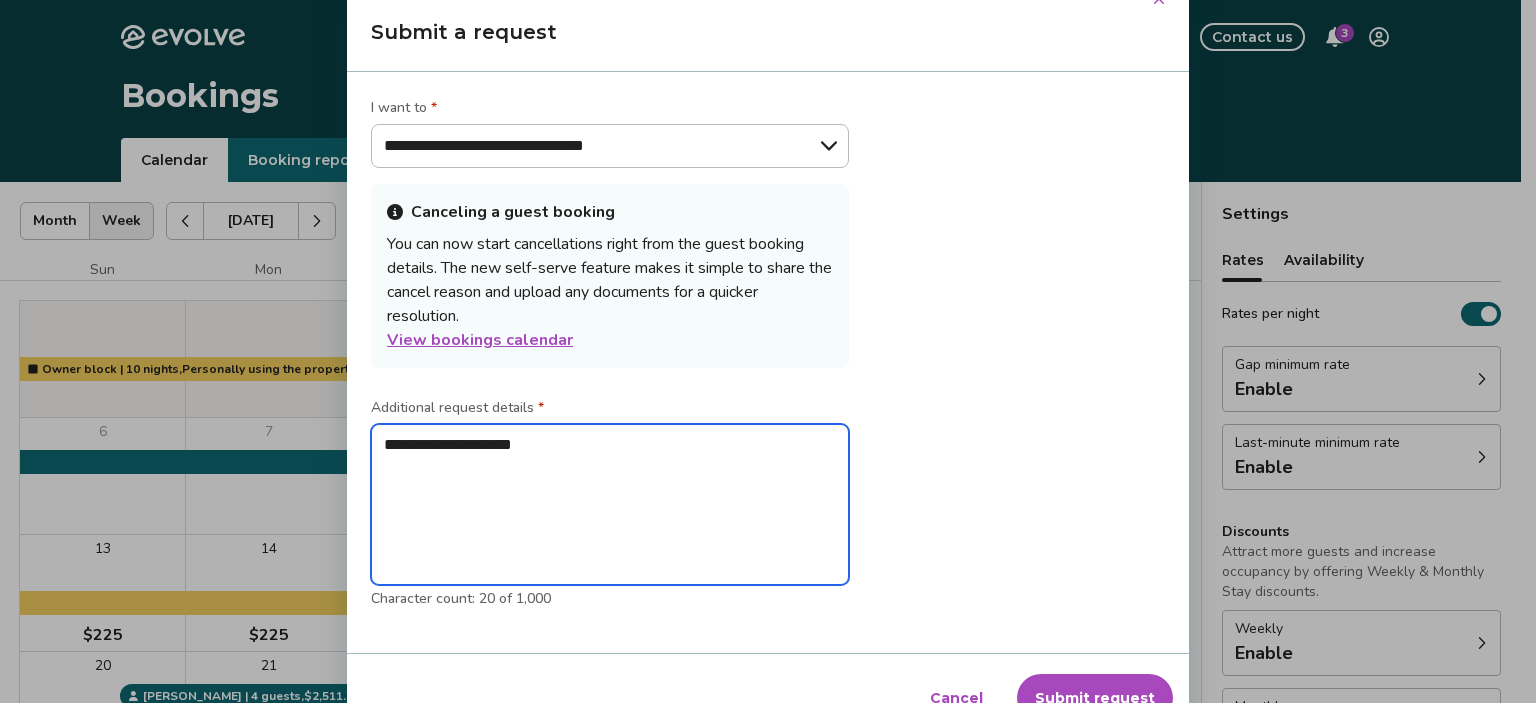 type on "*" 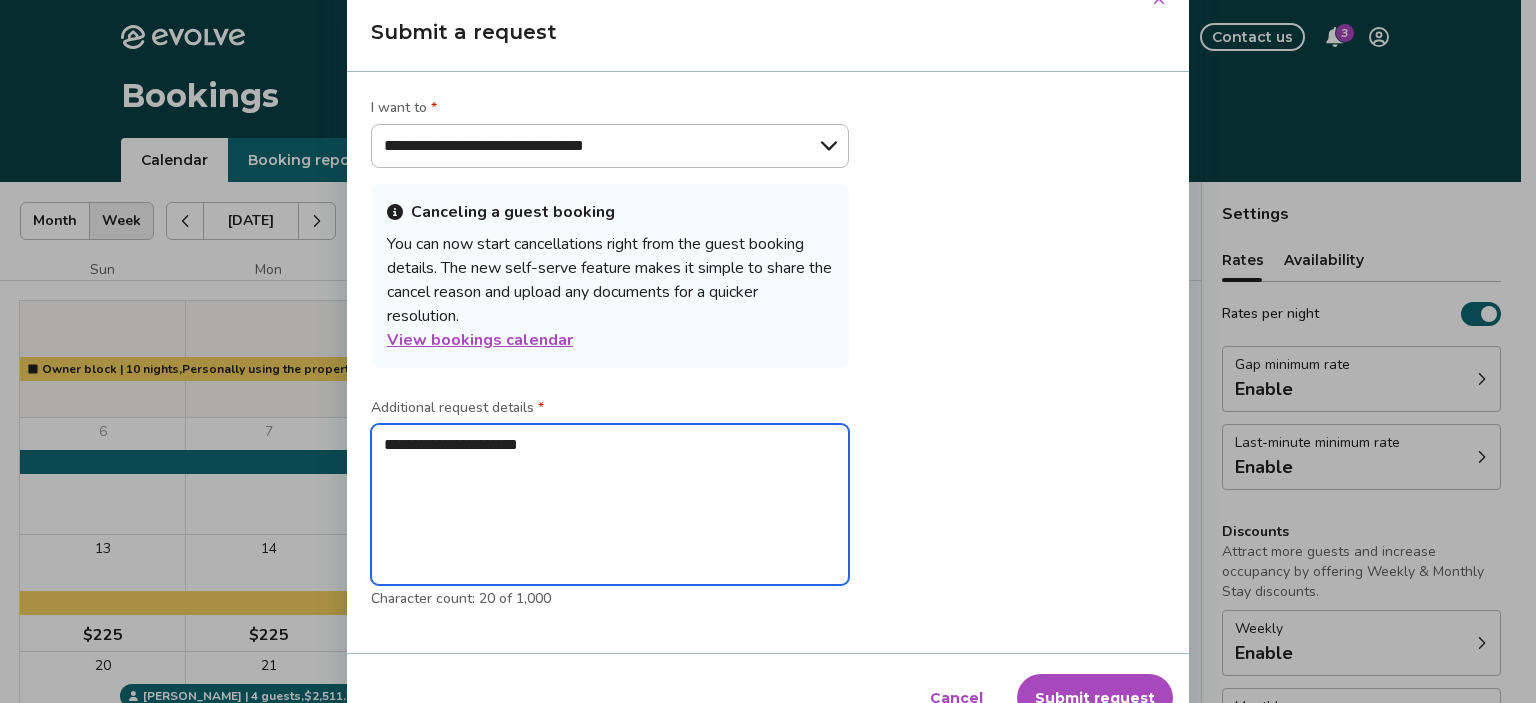 type on "*" 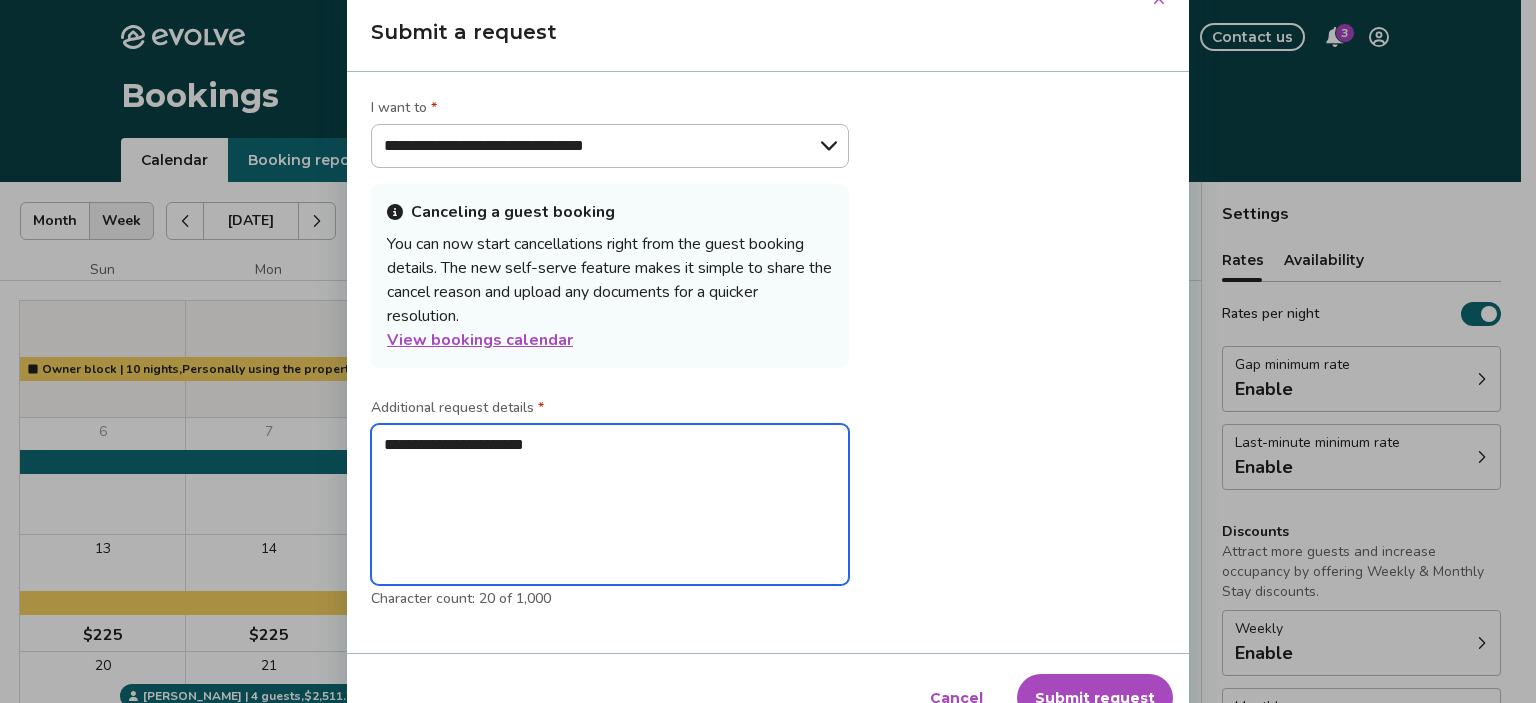 type on "*" 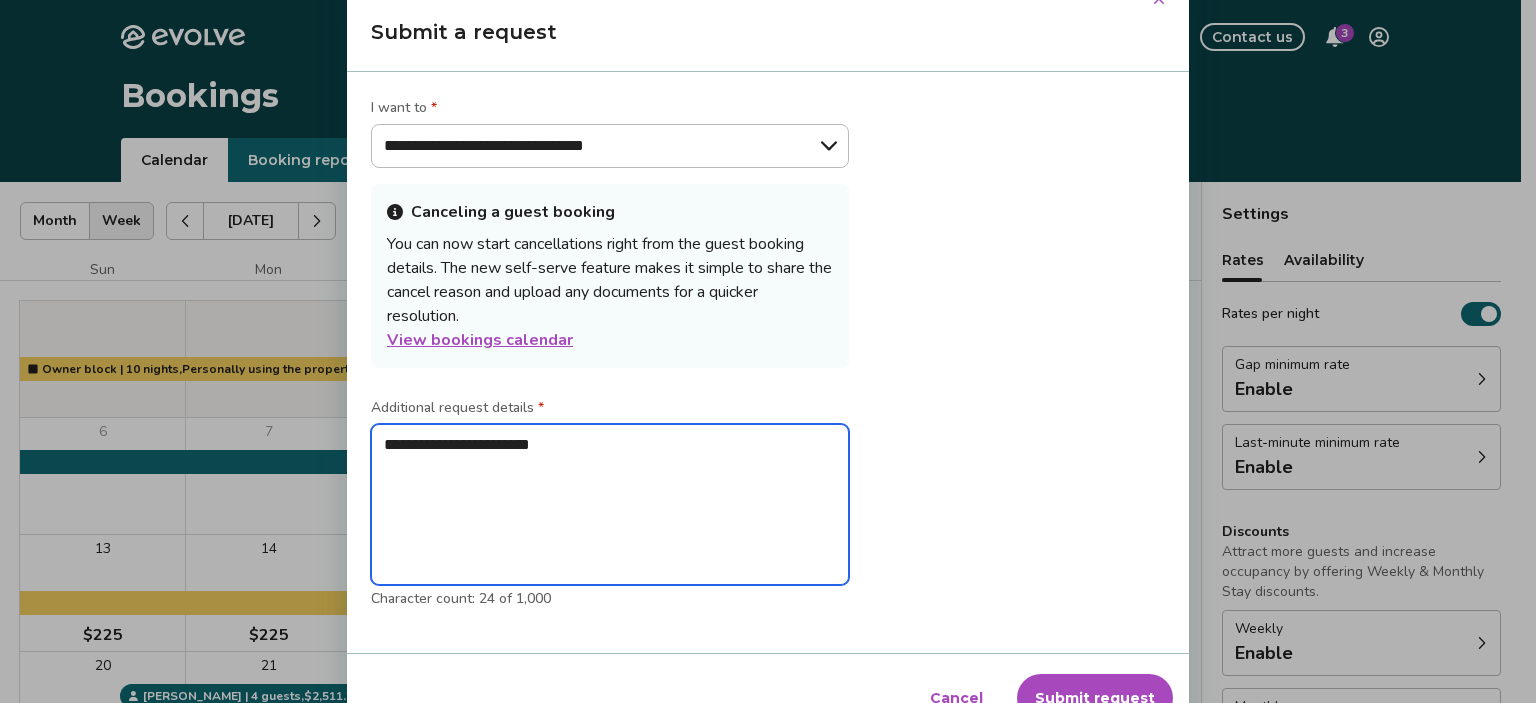 type on "*" 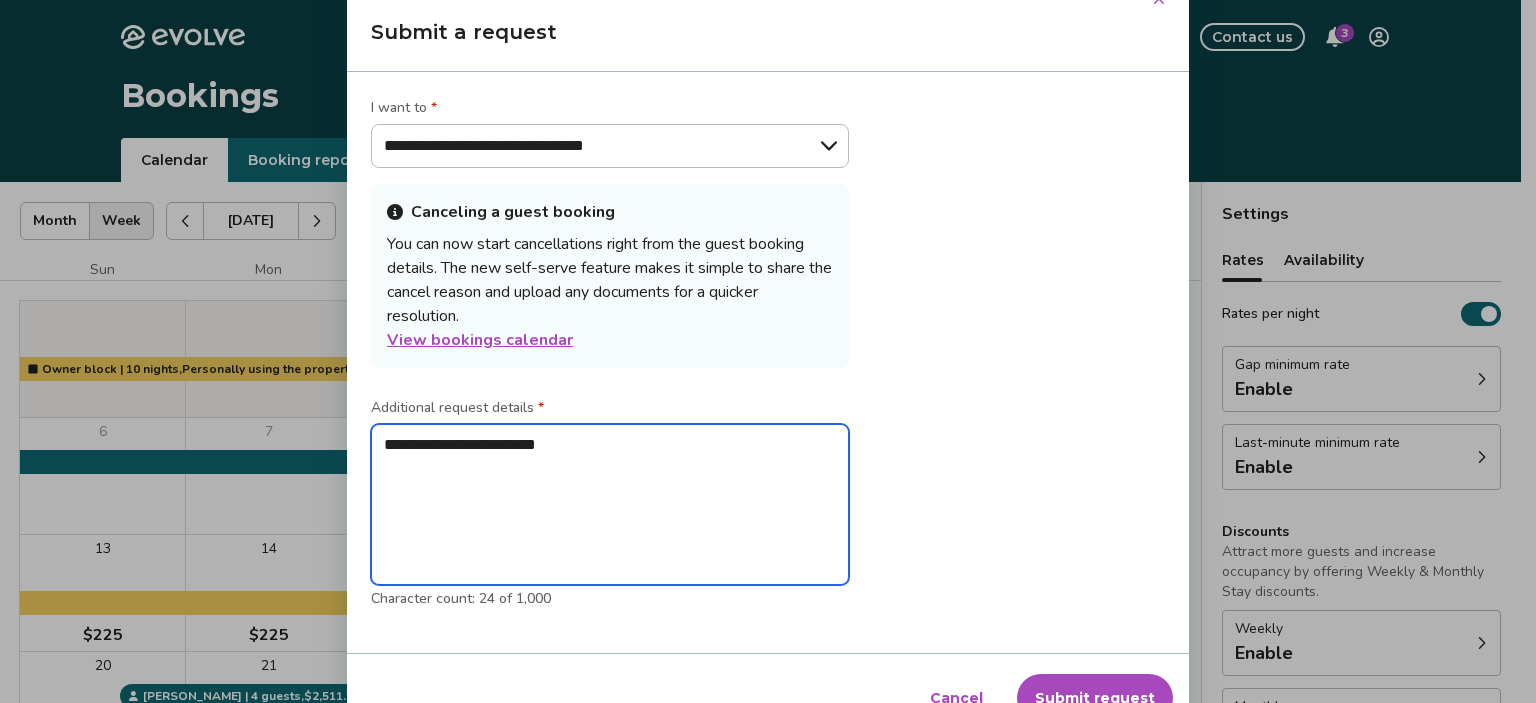 type on "*" 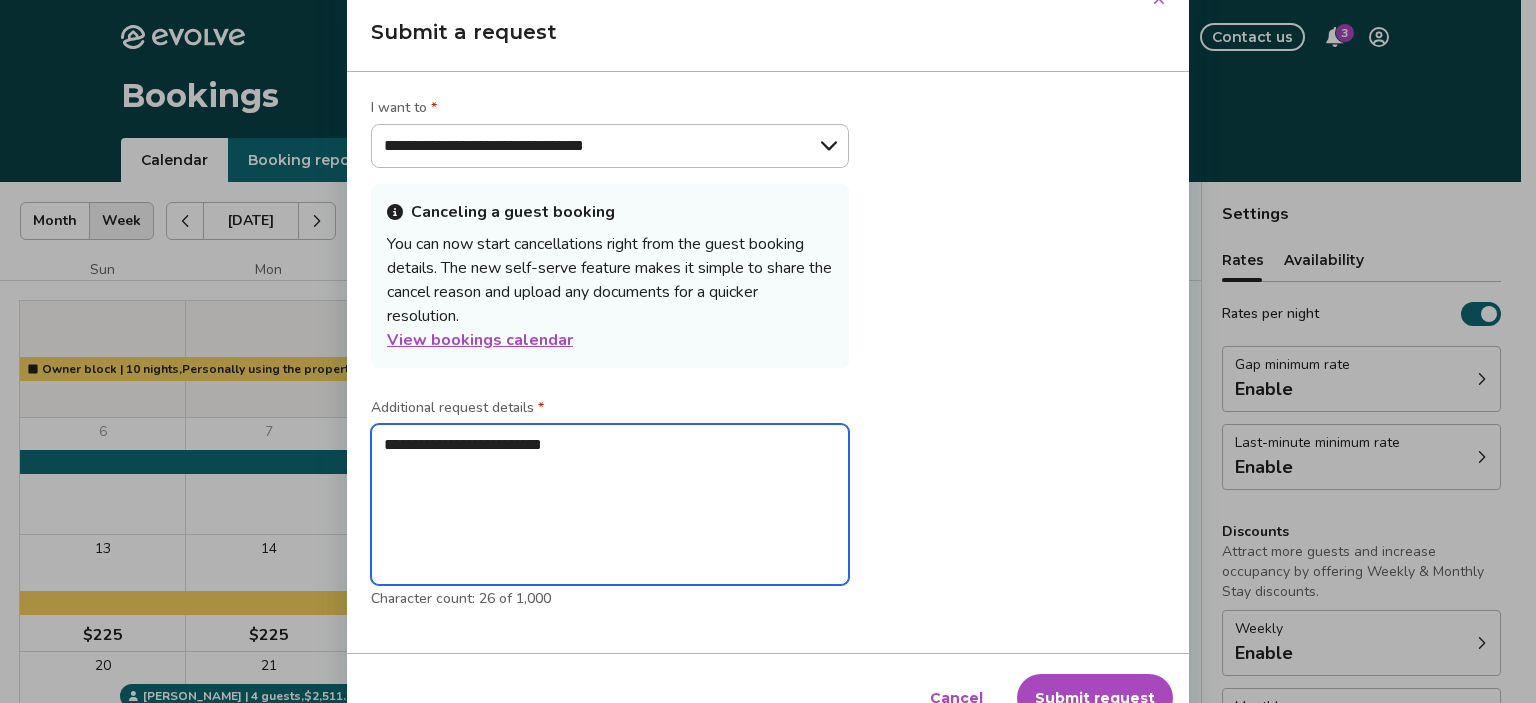type on "*" 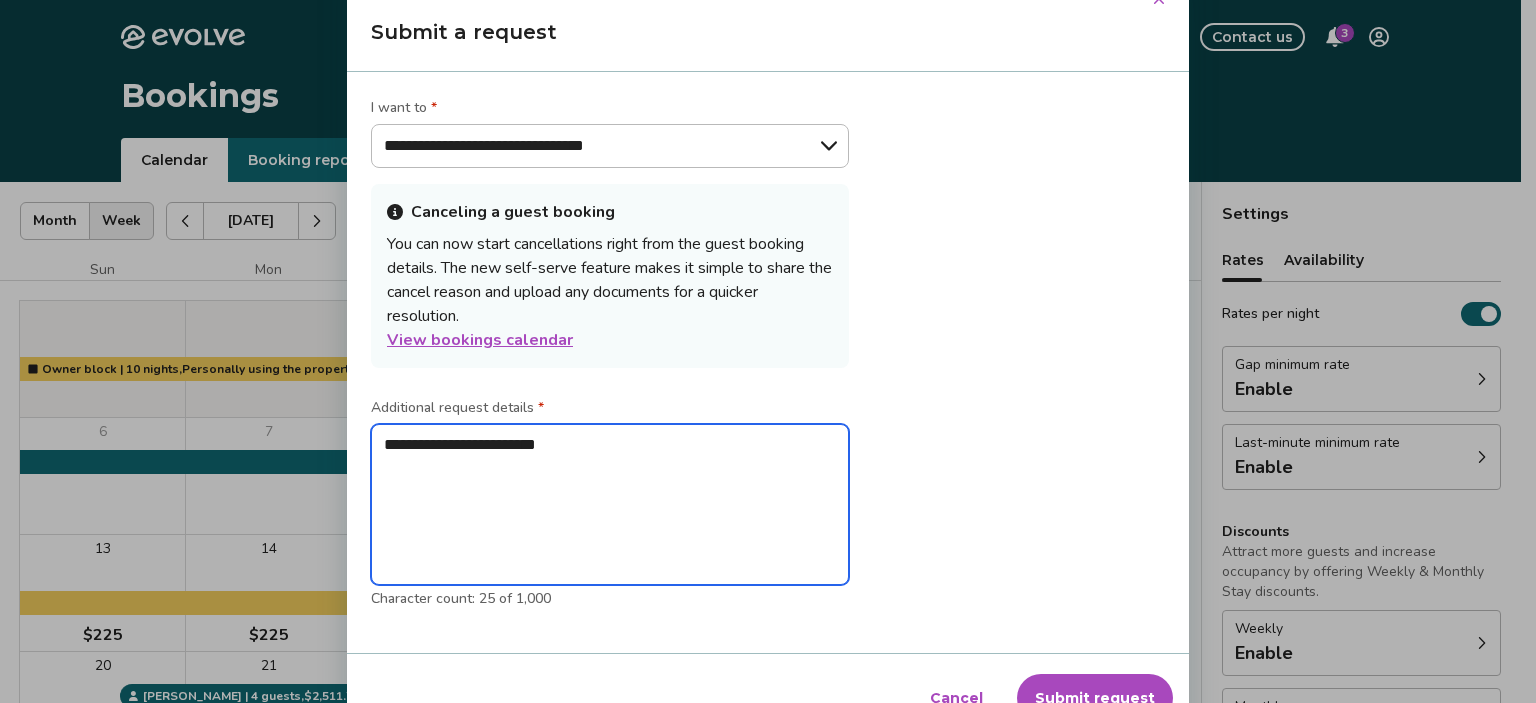 type on "*" 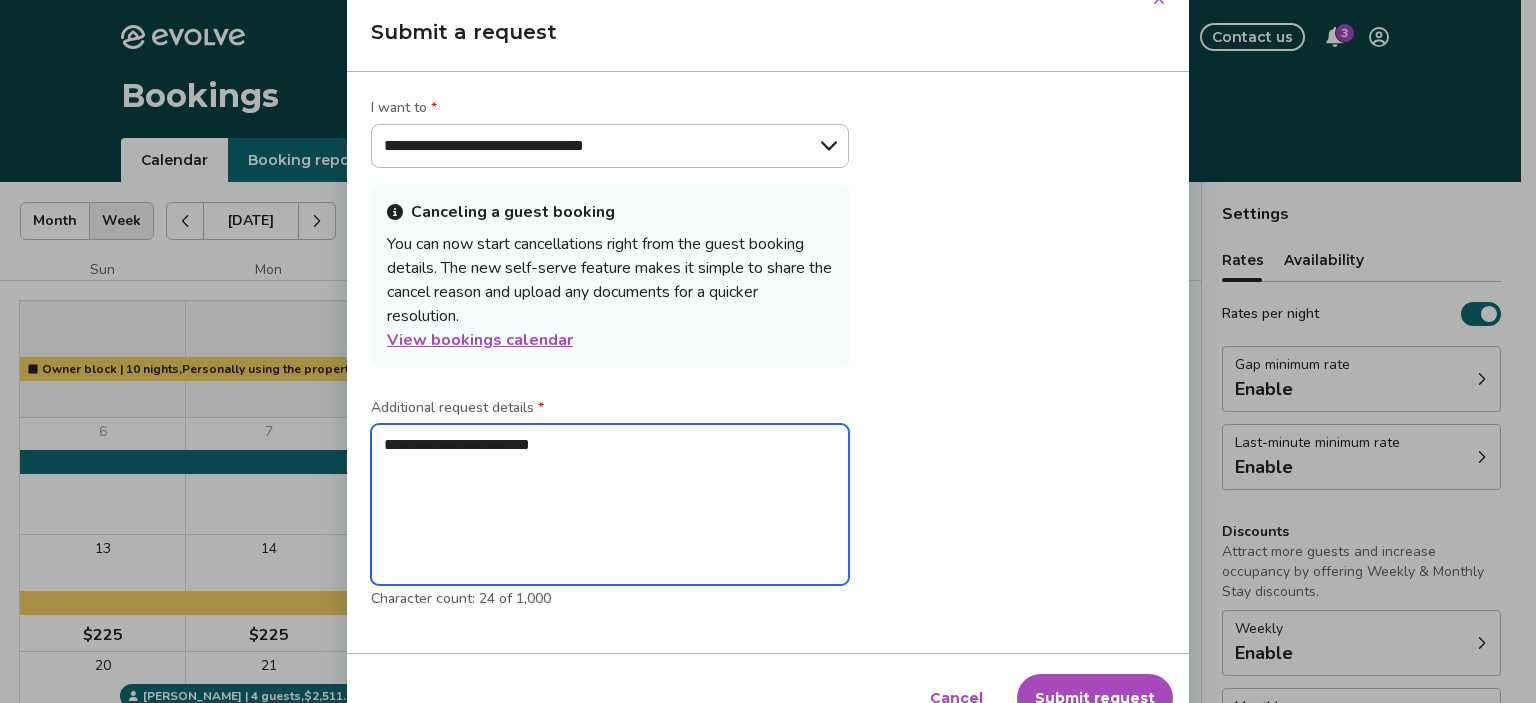 type on "*" 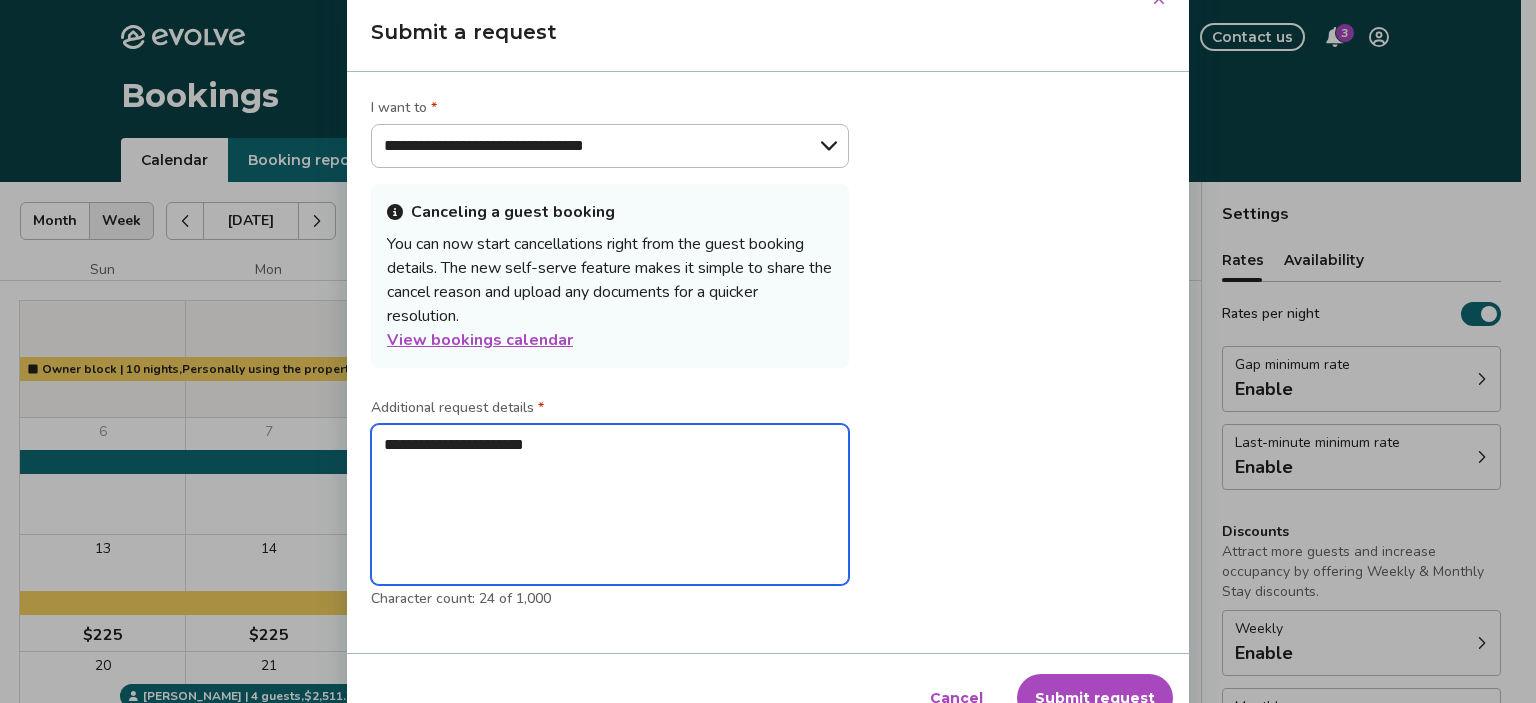 type on "*" 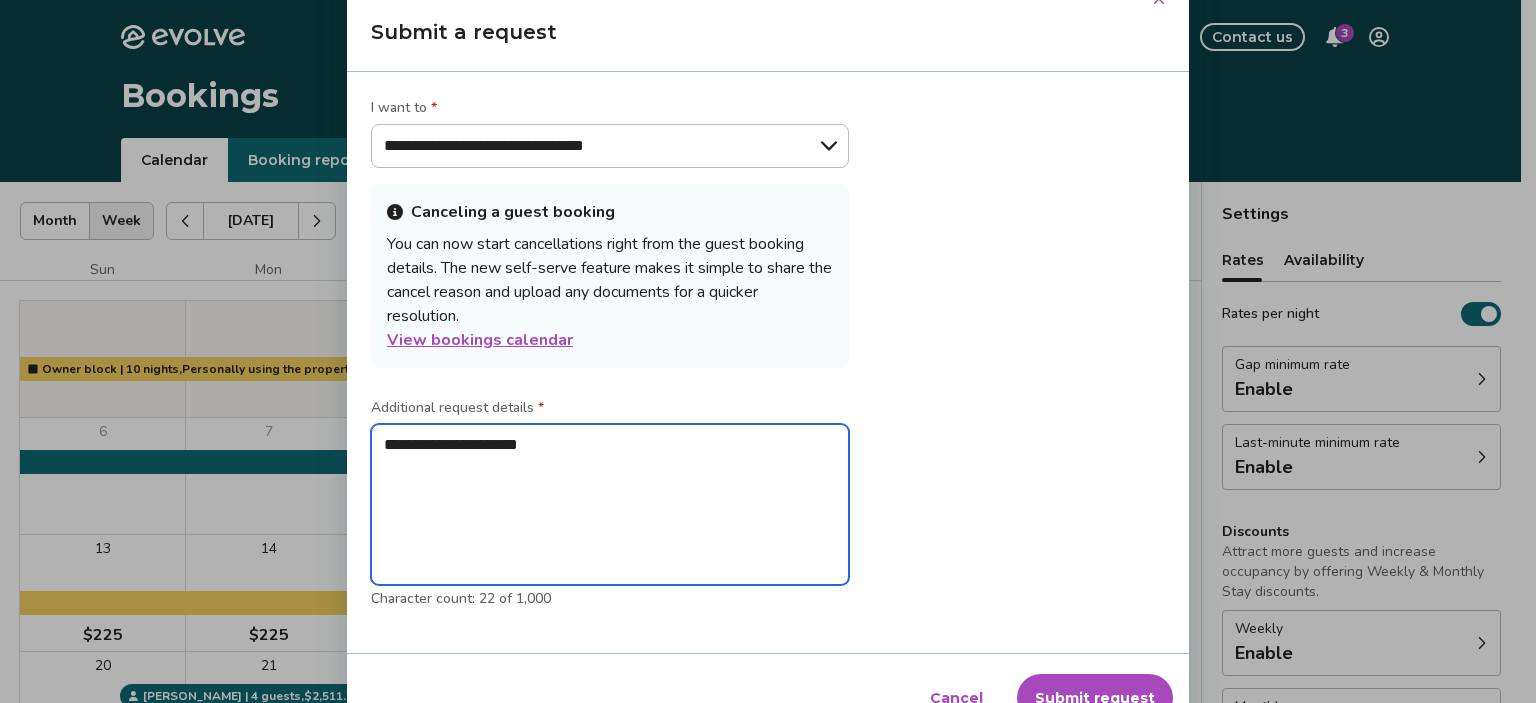 type on "*" 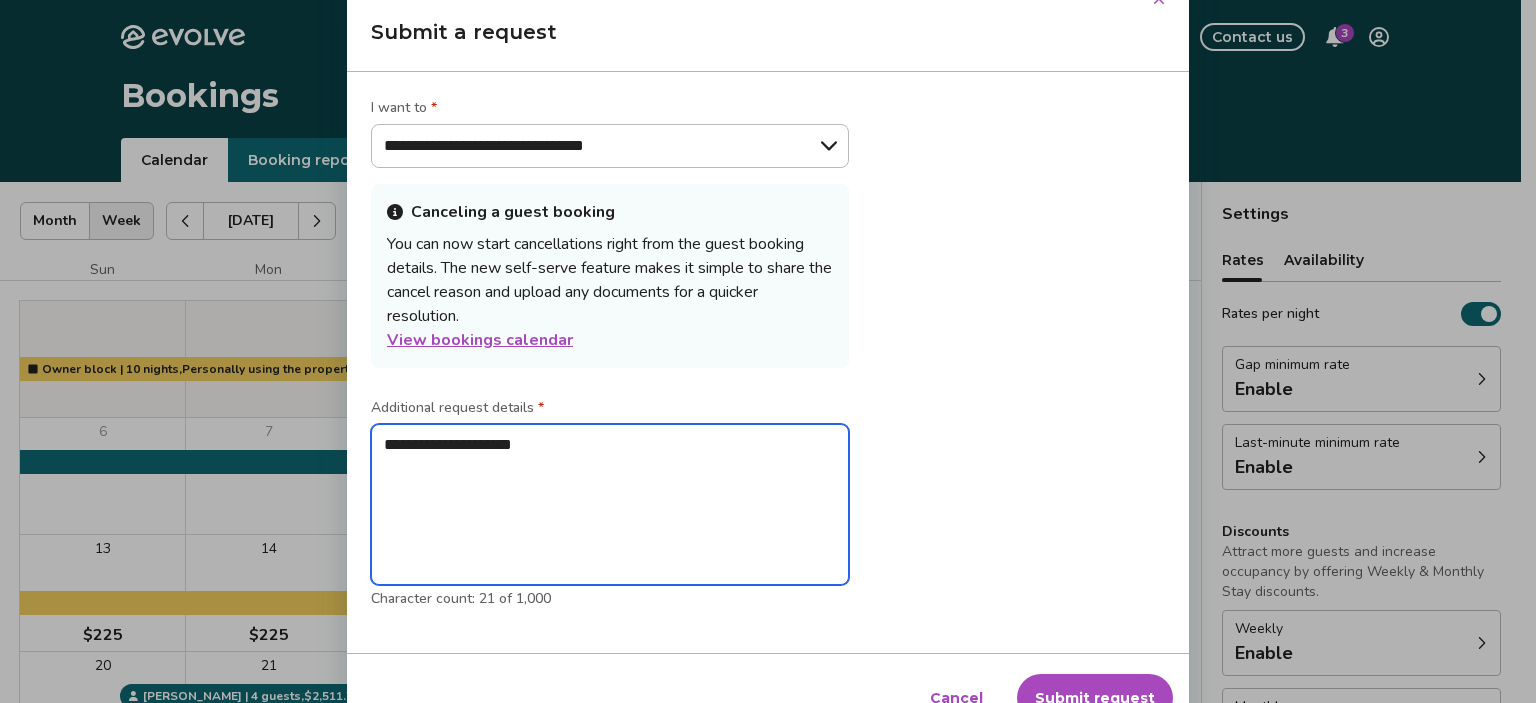 type on "*" 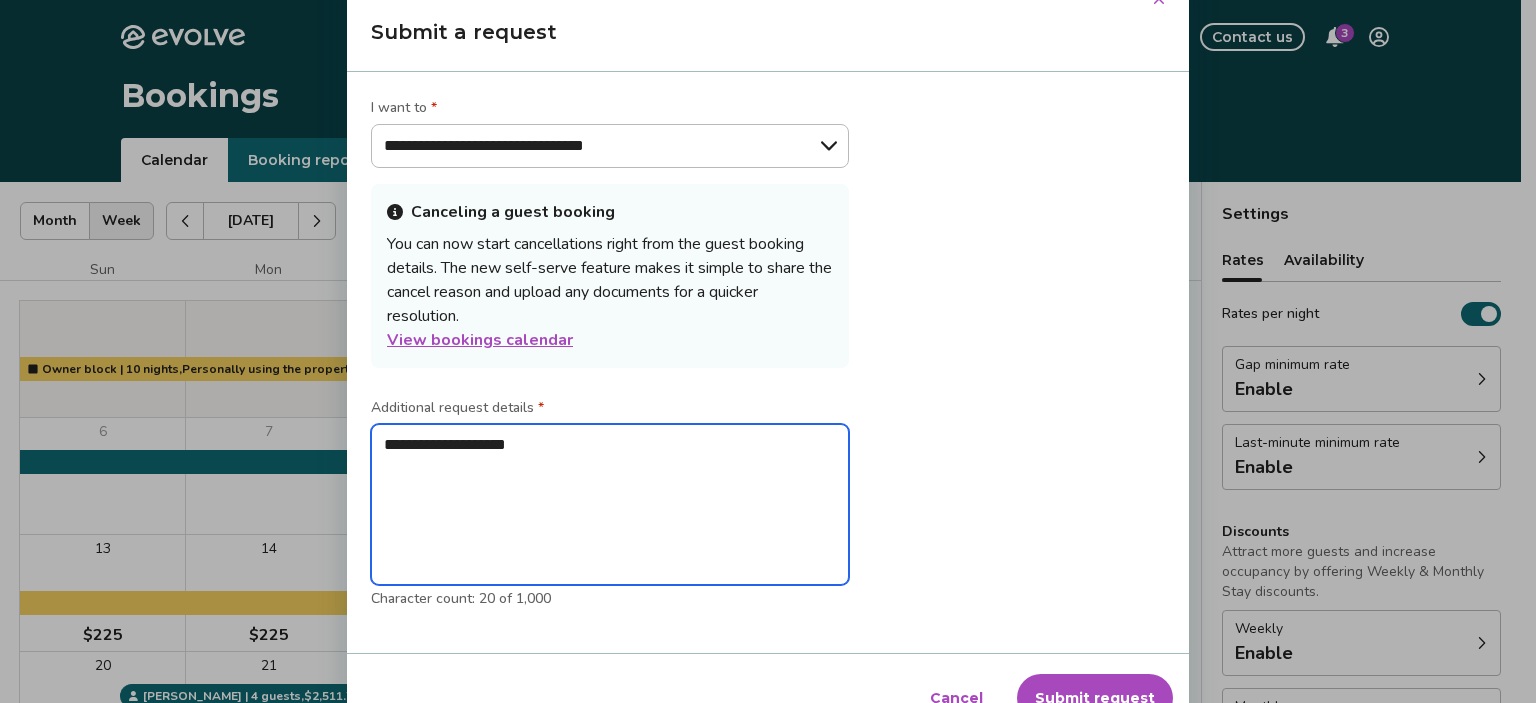 type on "*" 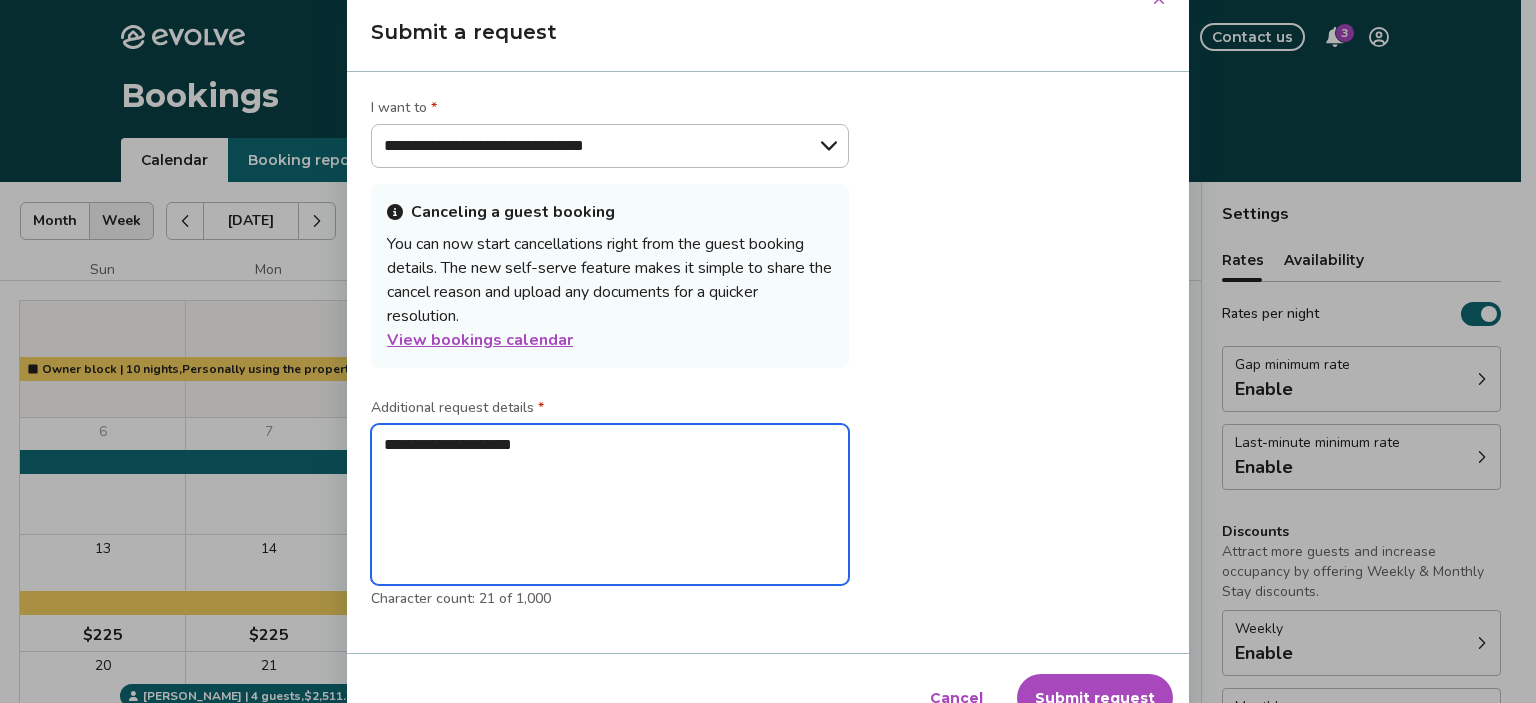 type on "*" 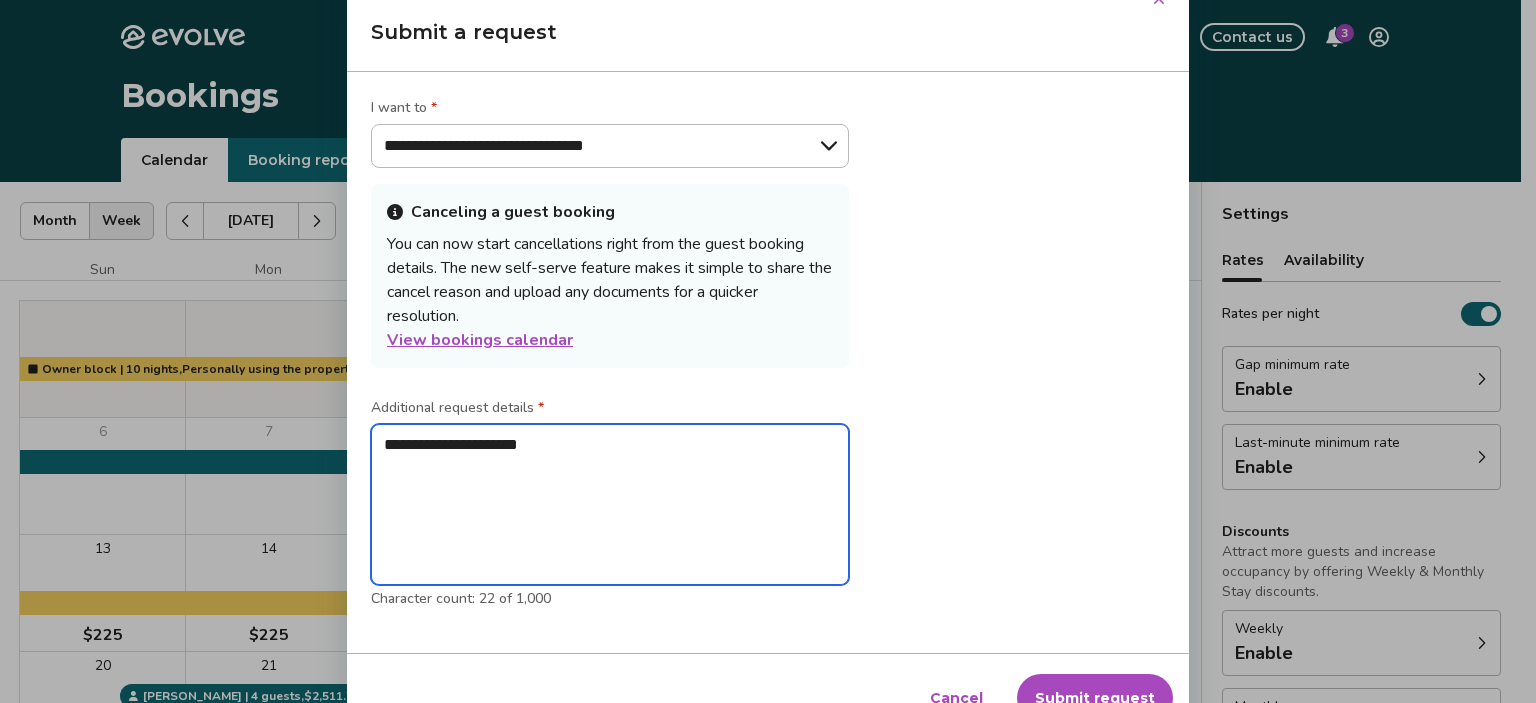 type on "*" 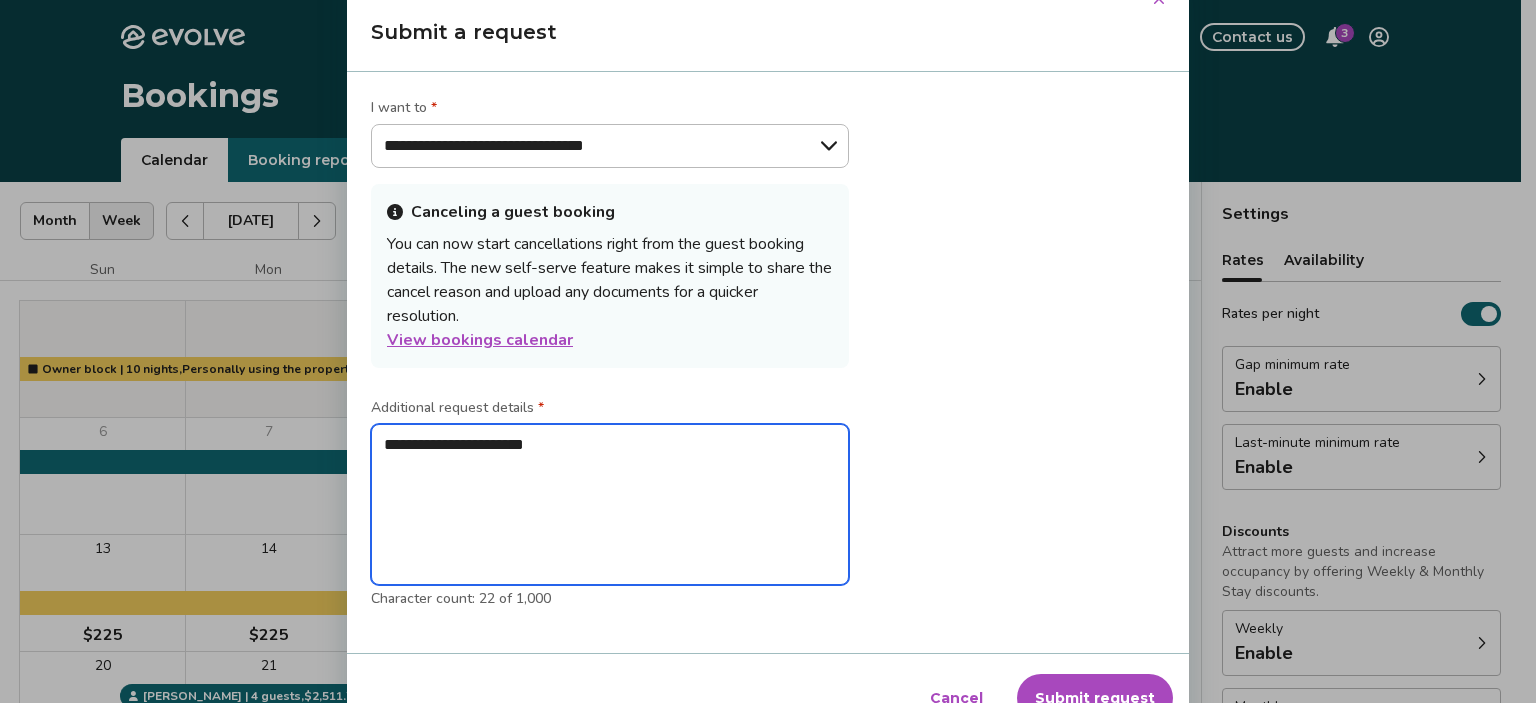 type on "*" 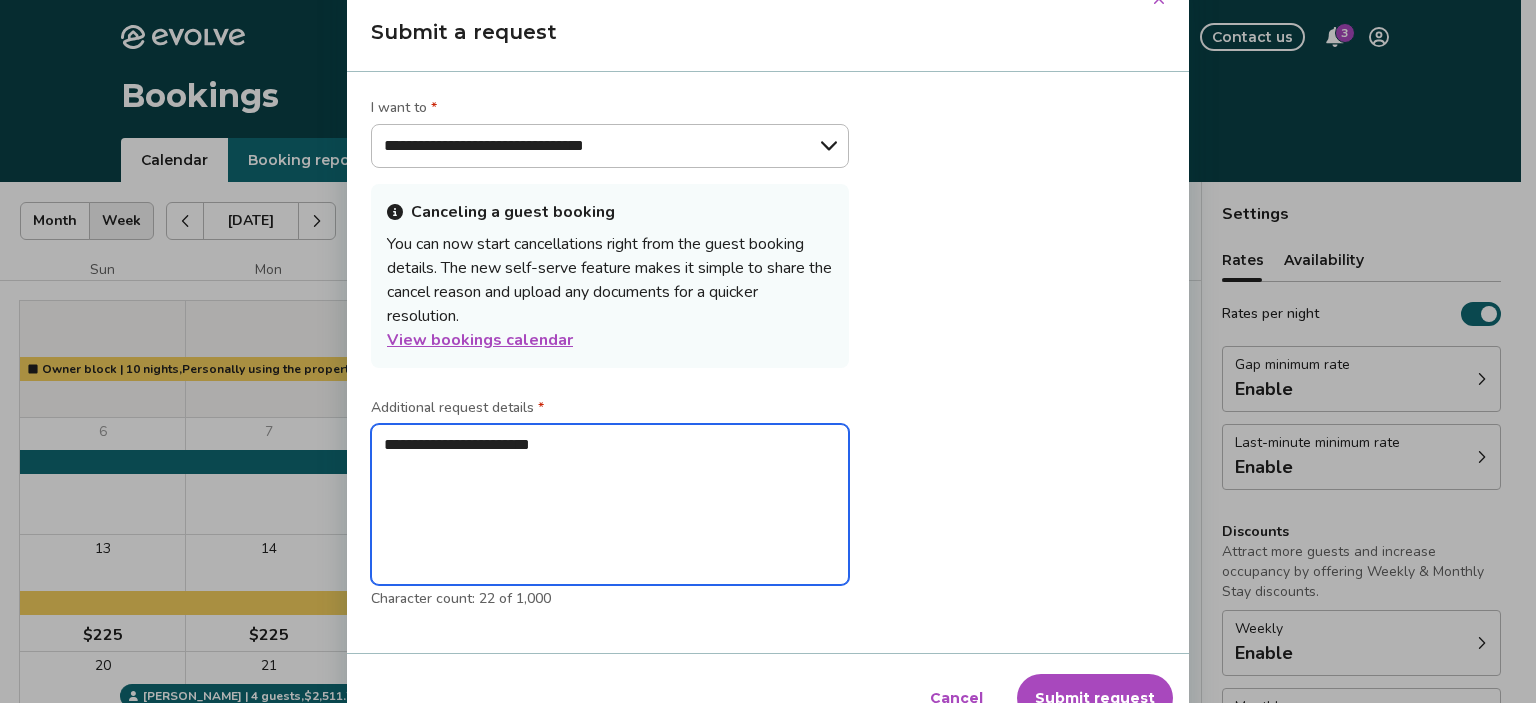 type on "*" 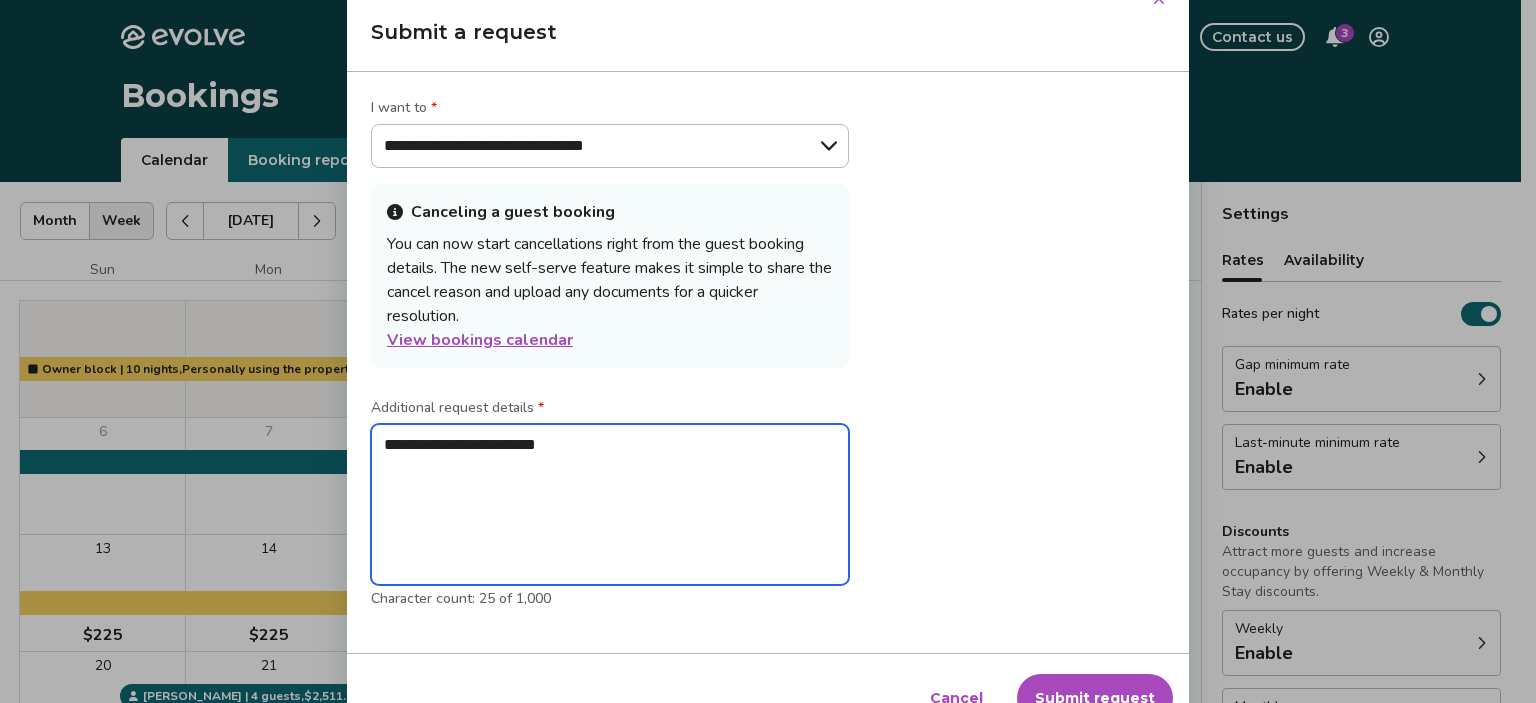 type on "*" 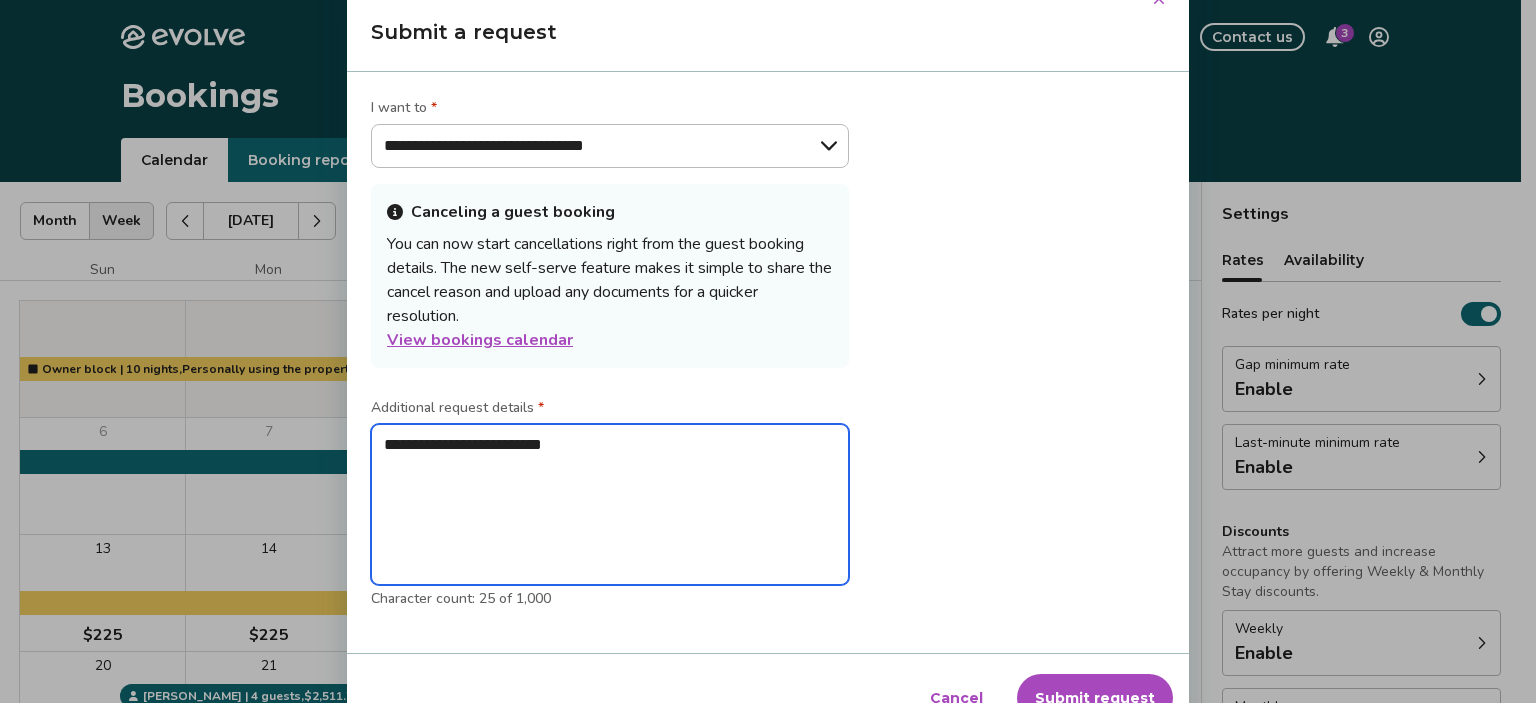 type on "*" 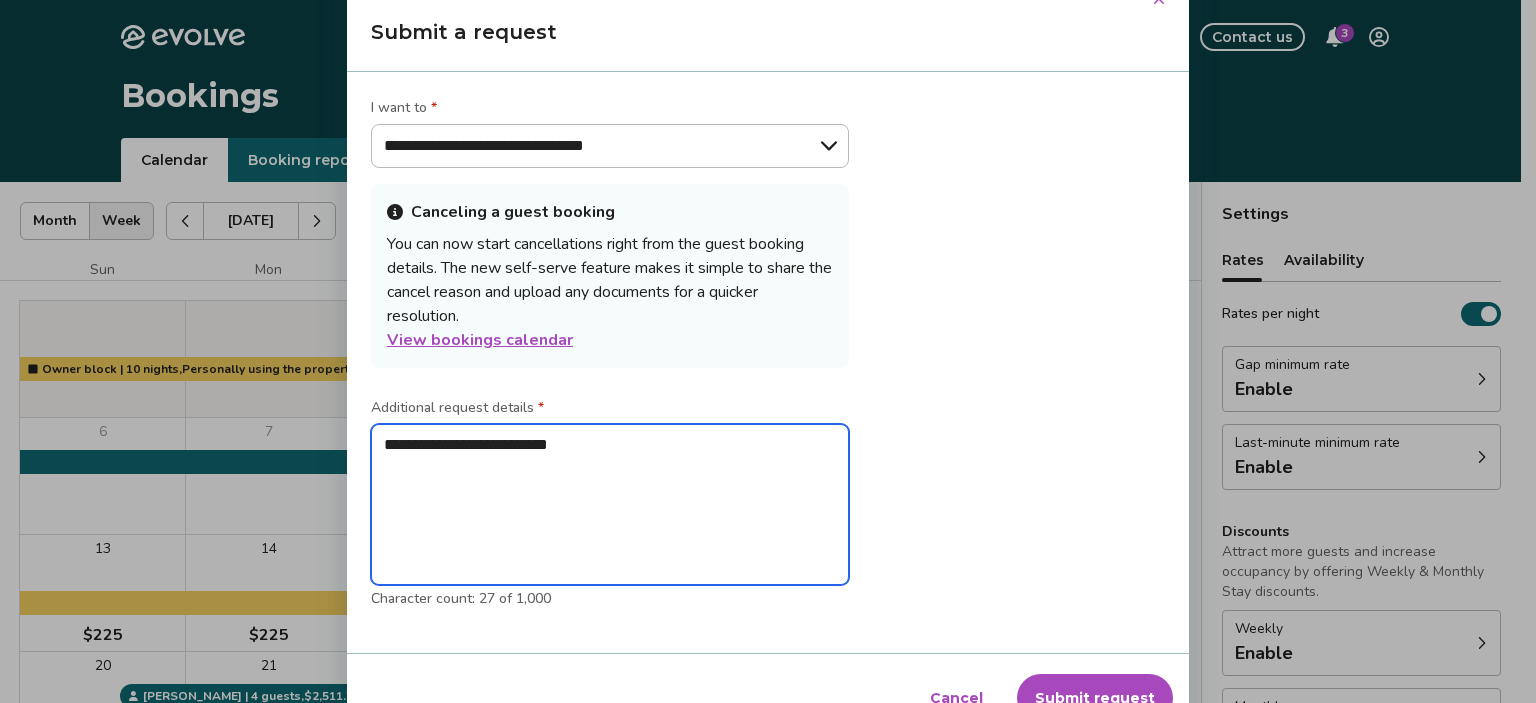 type on "*" 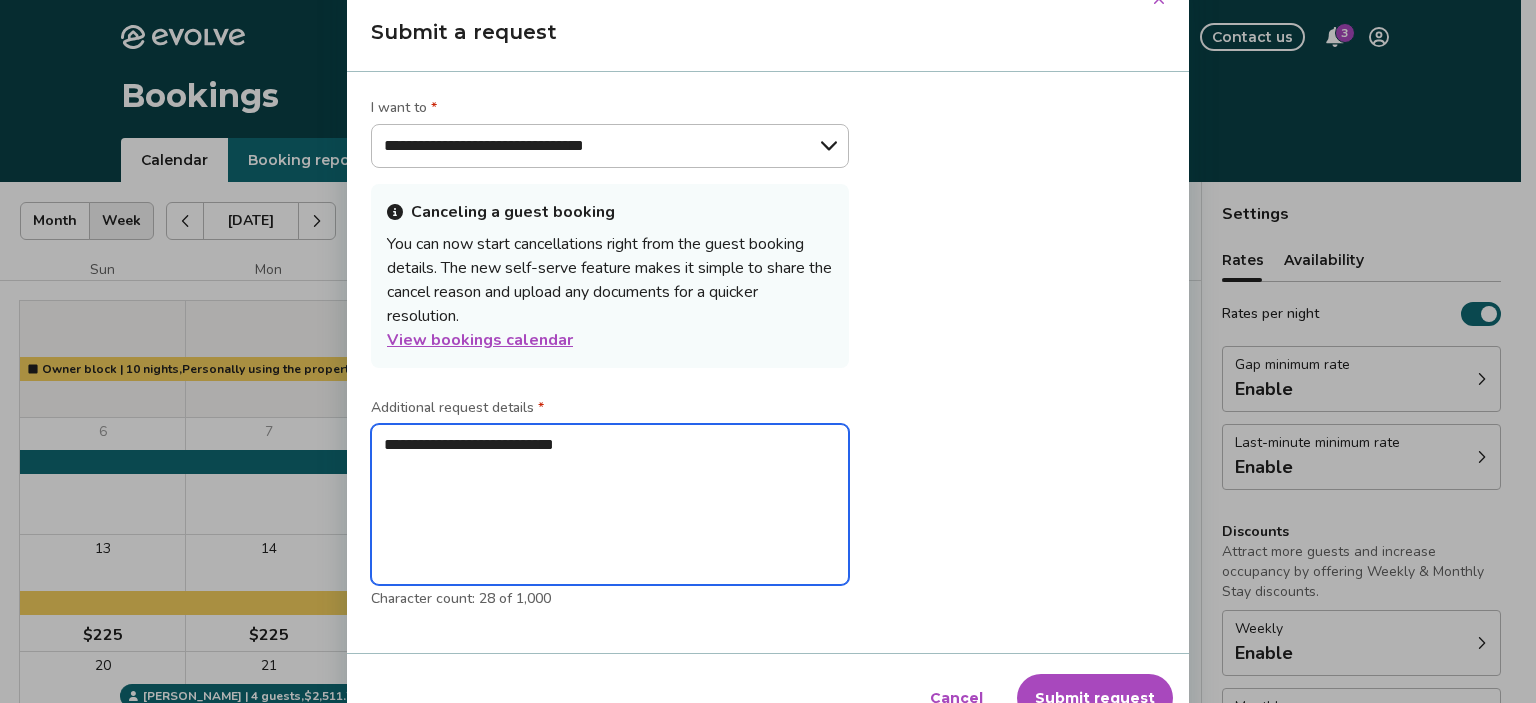 type on "*" 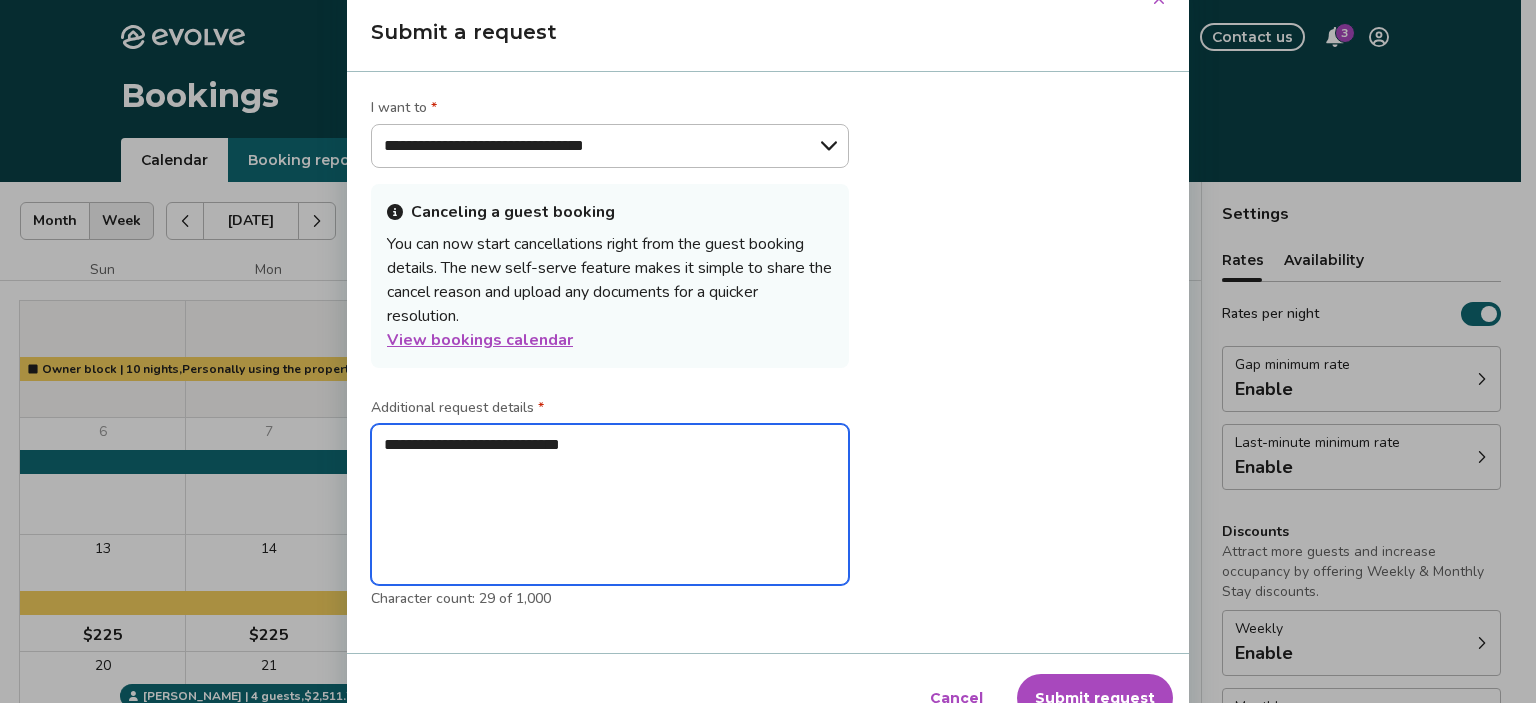 type on "*" 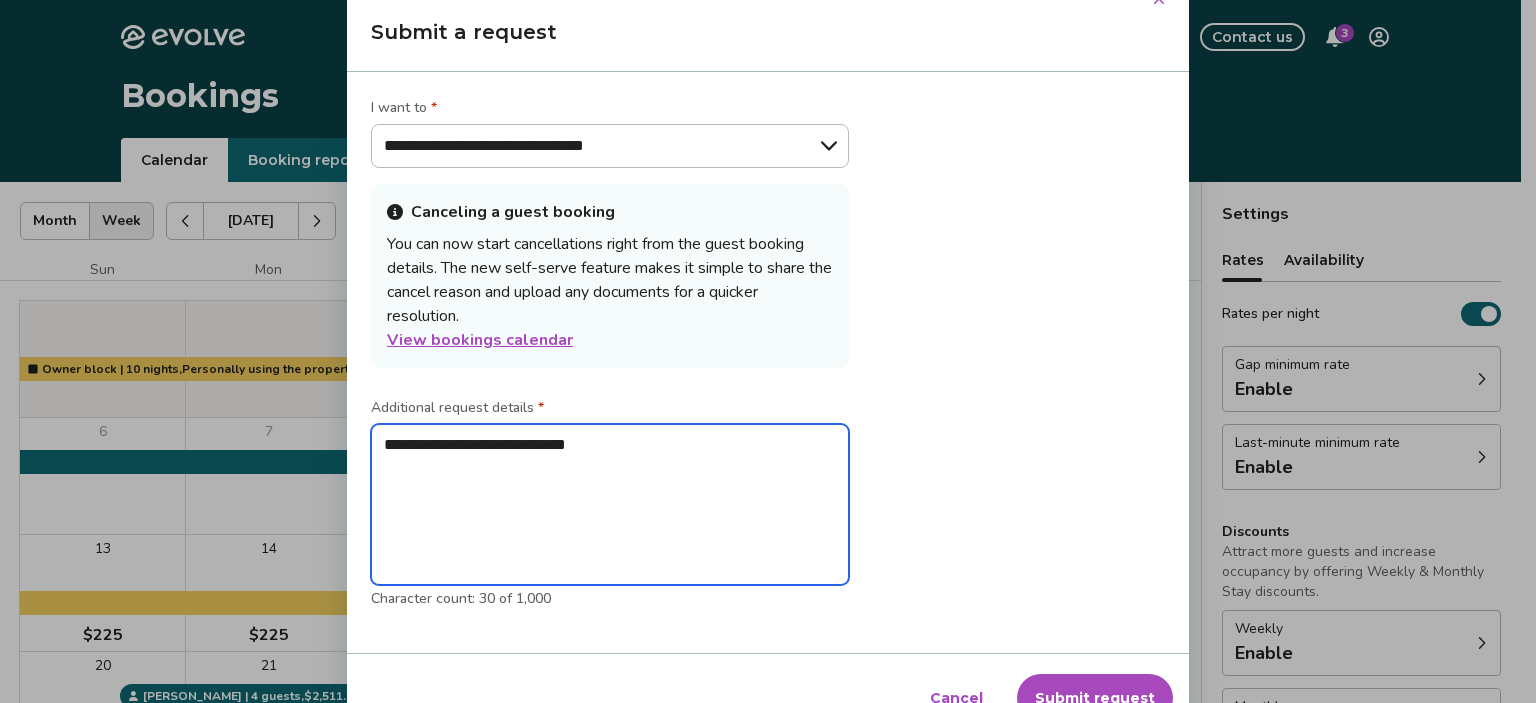 type on "*" 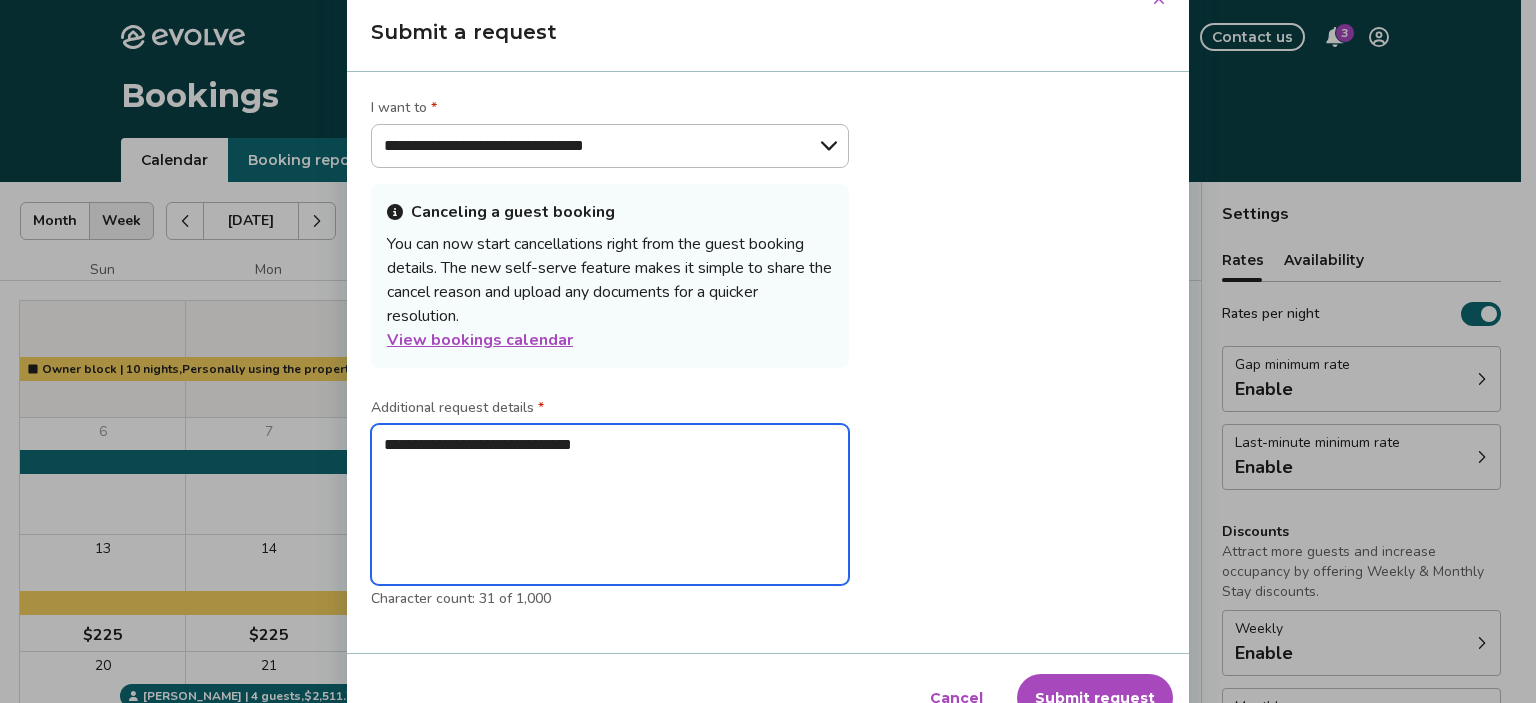 type on "*" 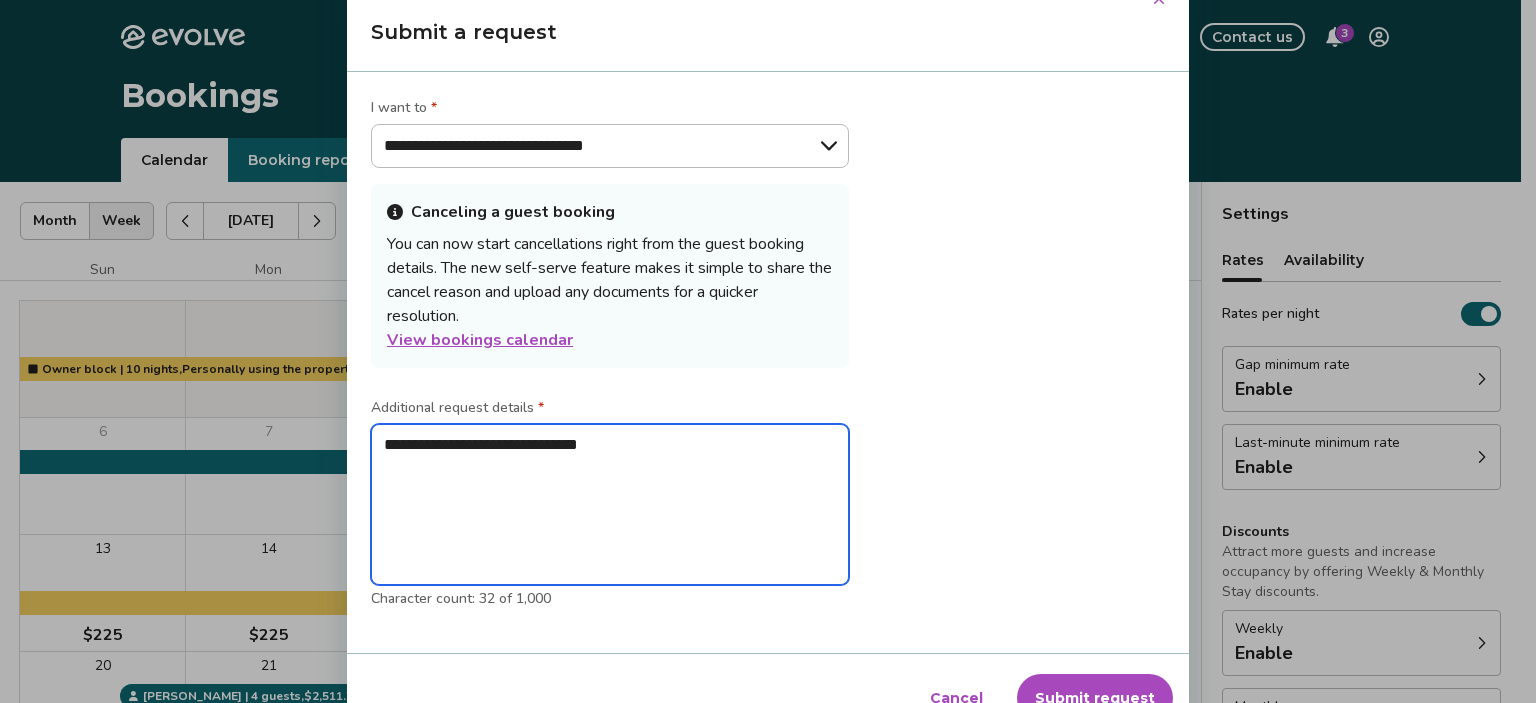 type on "*" 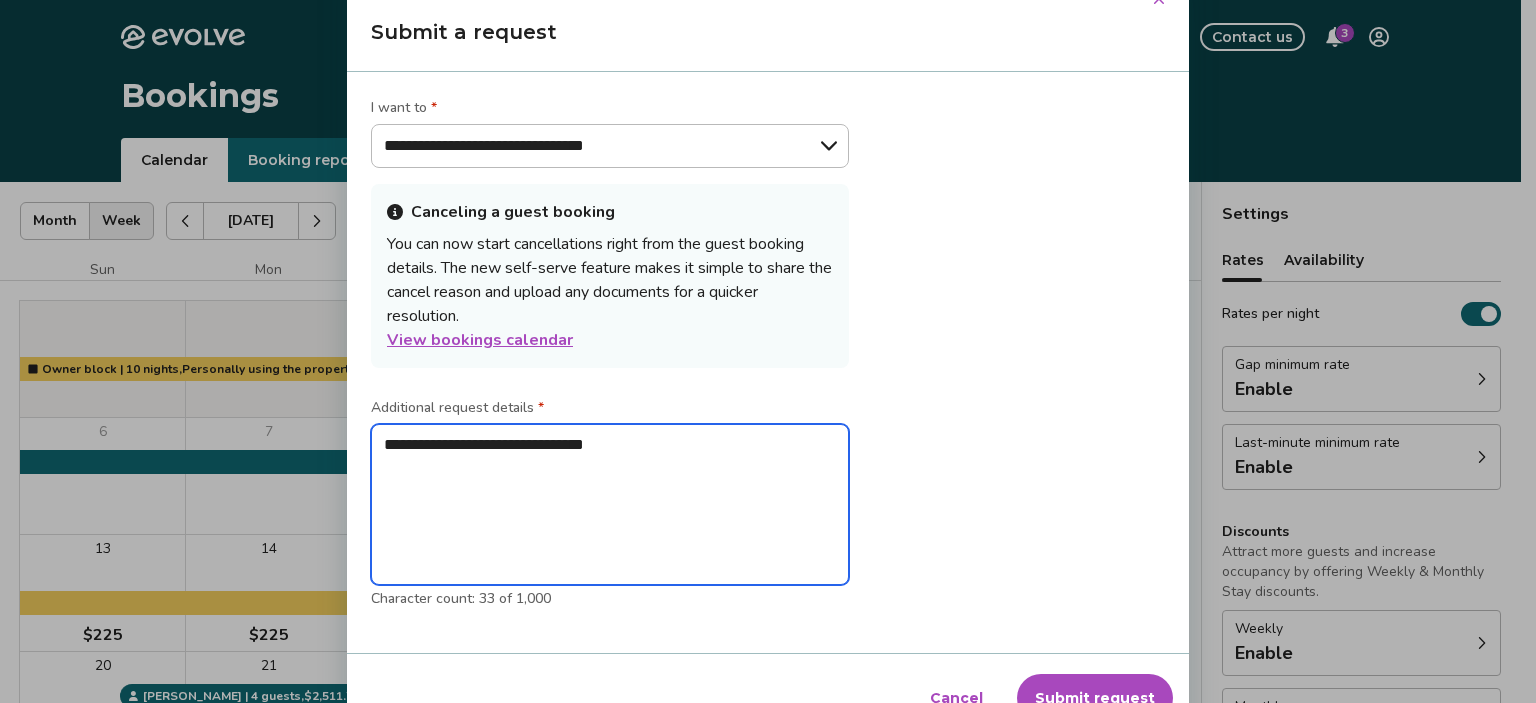 type on "*" 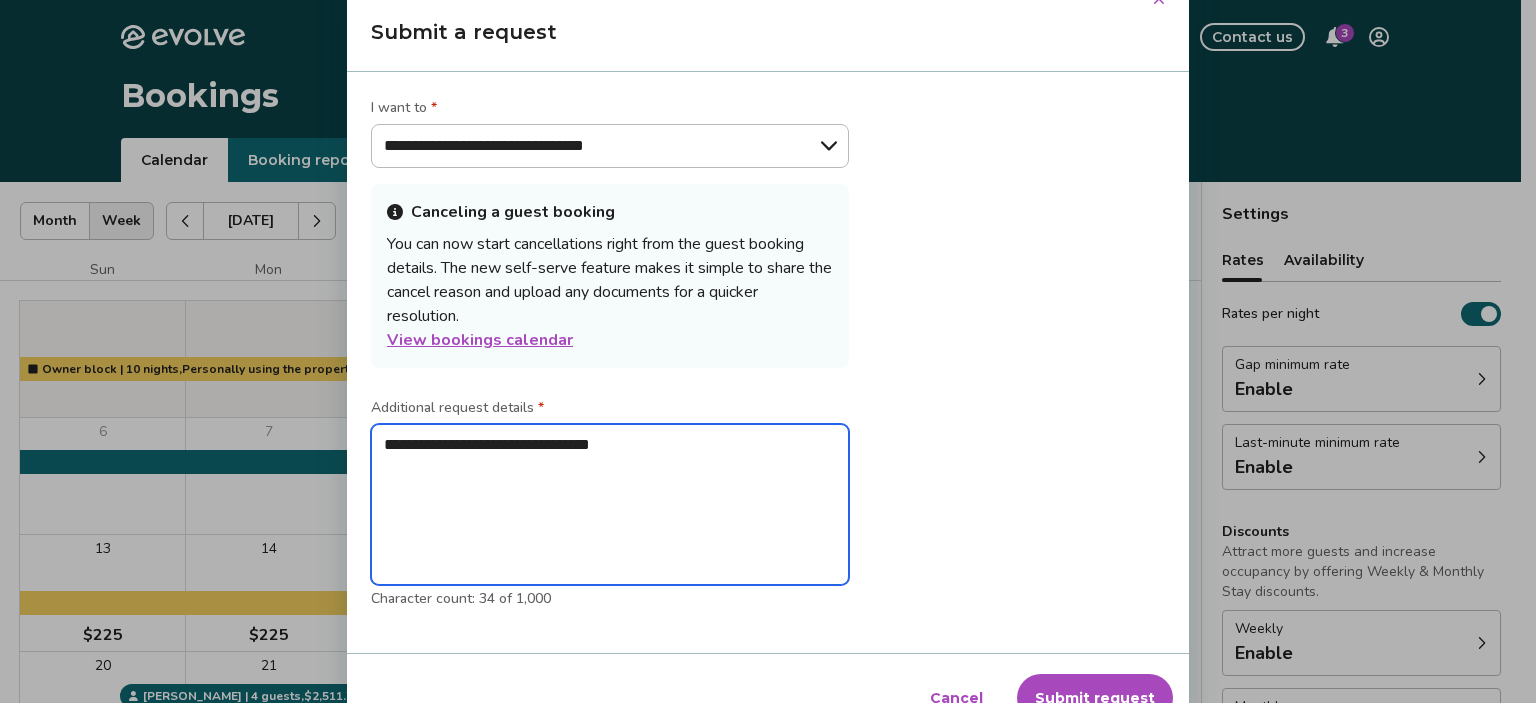 type on "*" 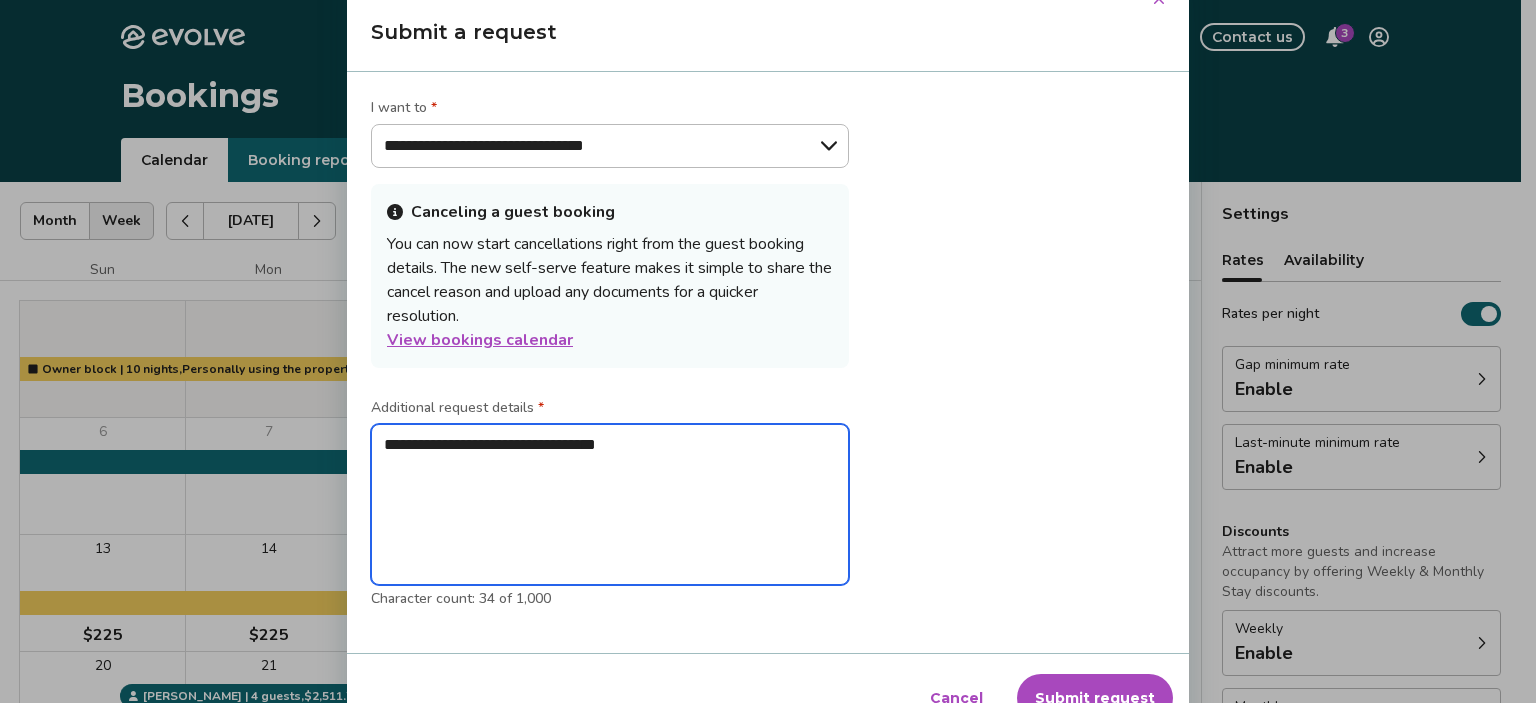 type on "*" 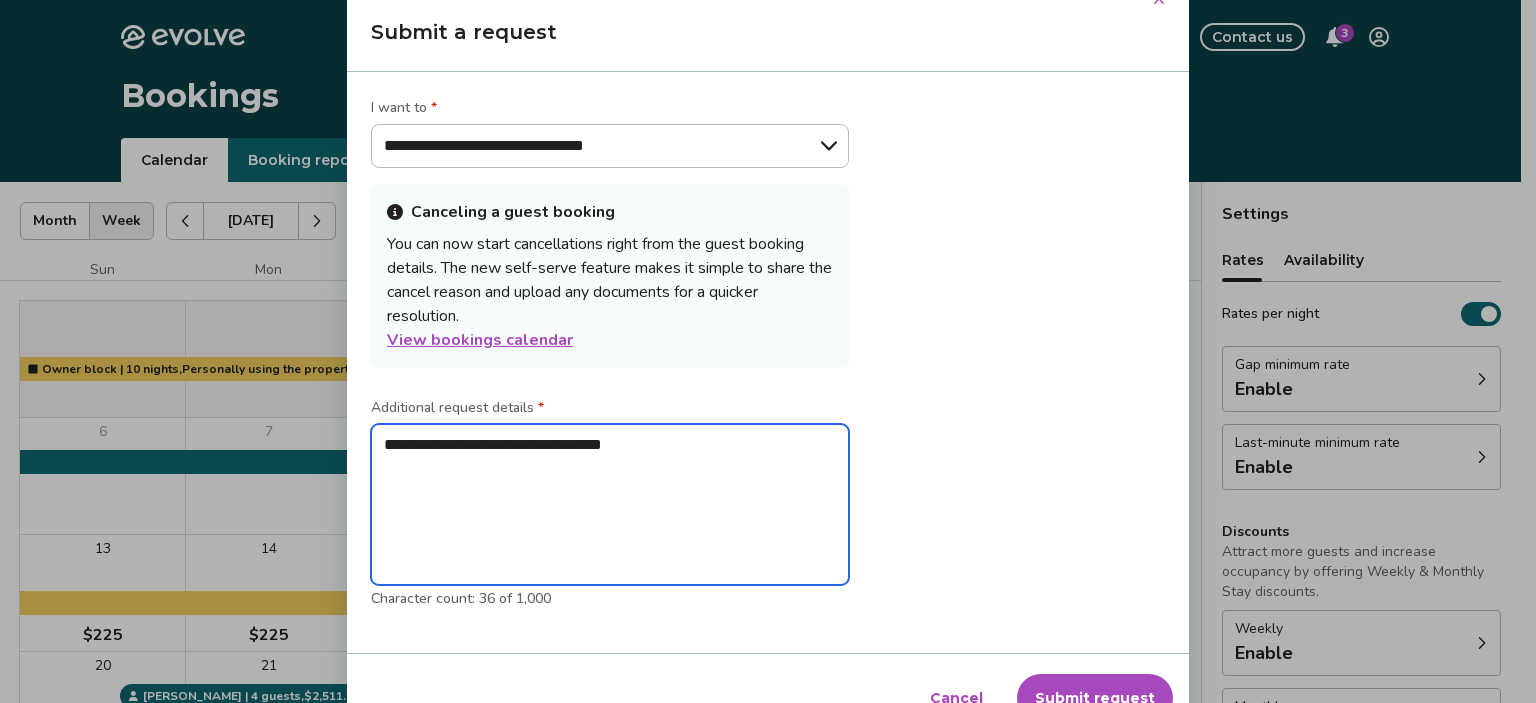 type on "*" 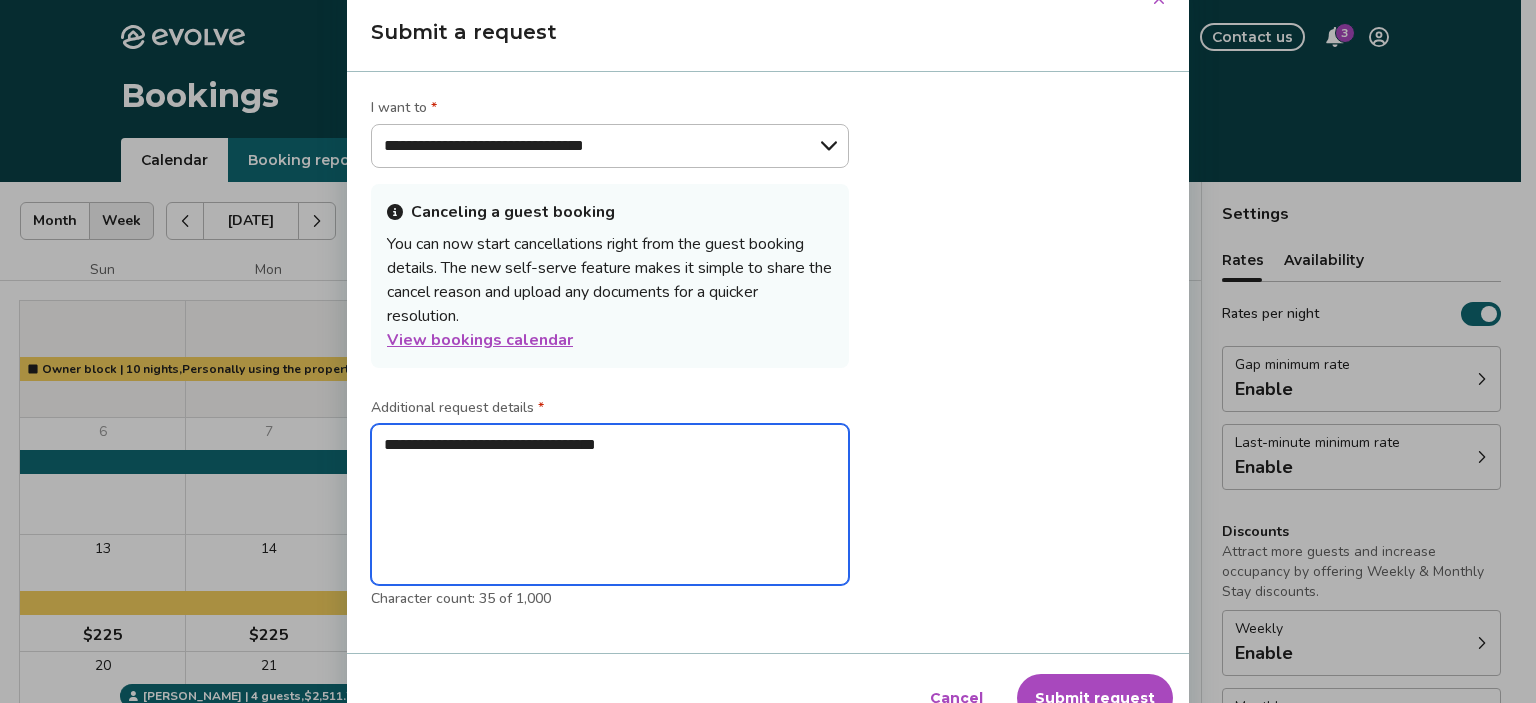 type on "*" 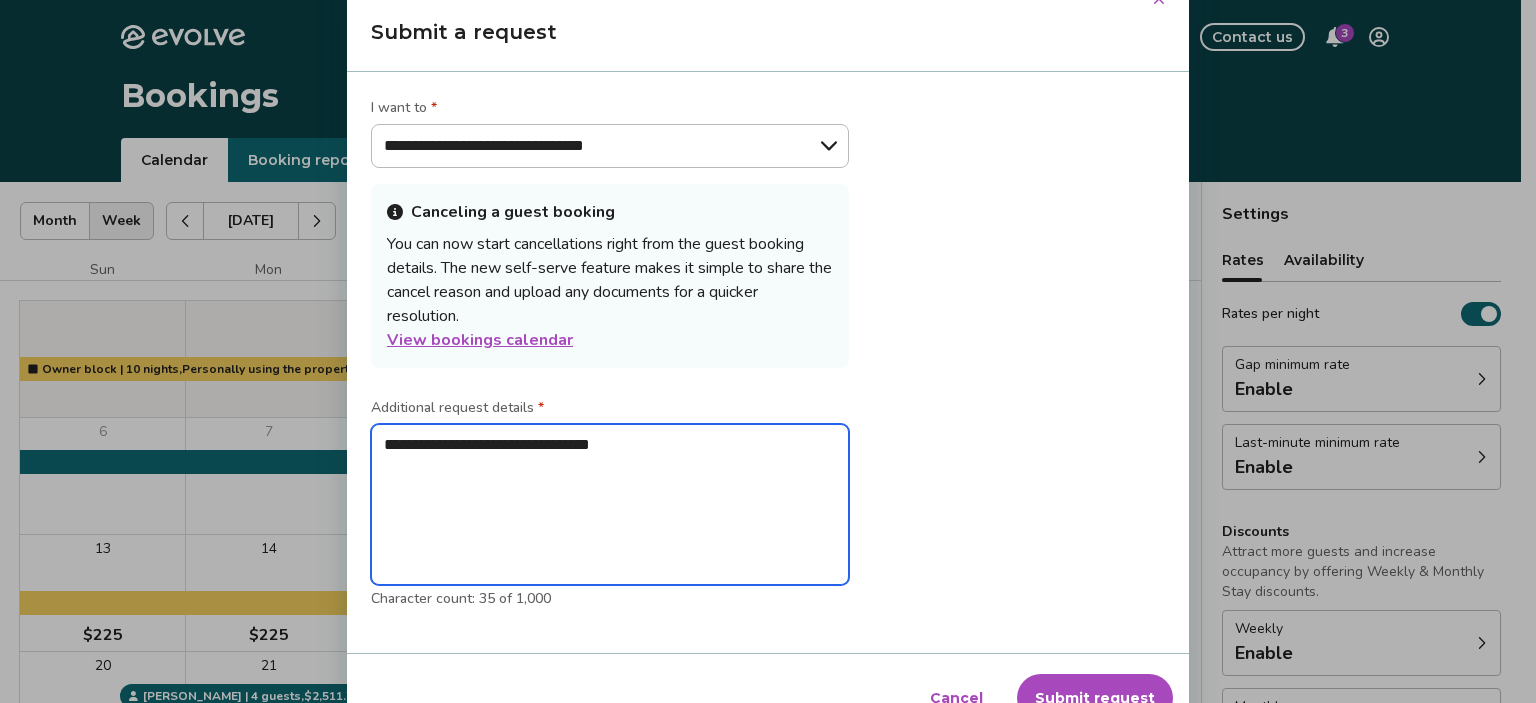 type on "*" 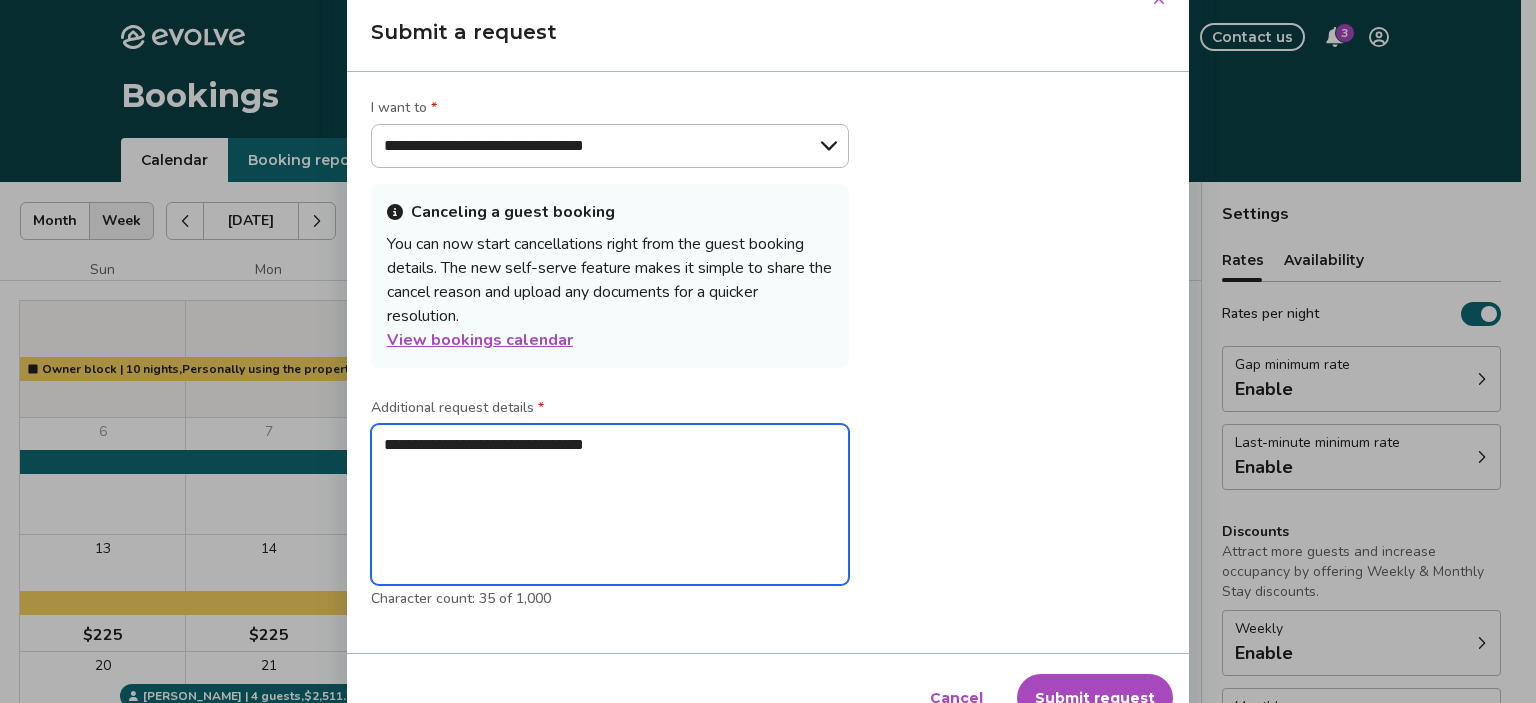 type on "*" 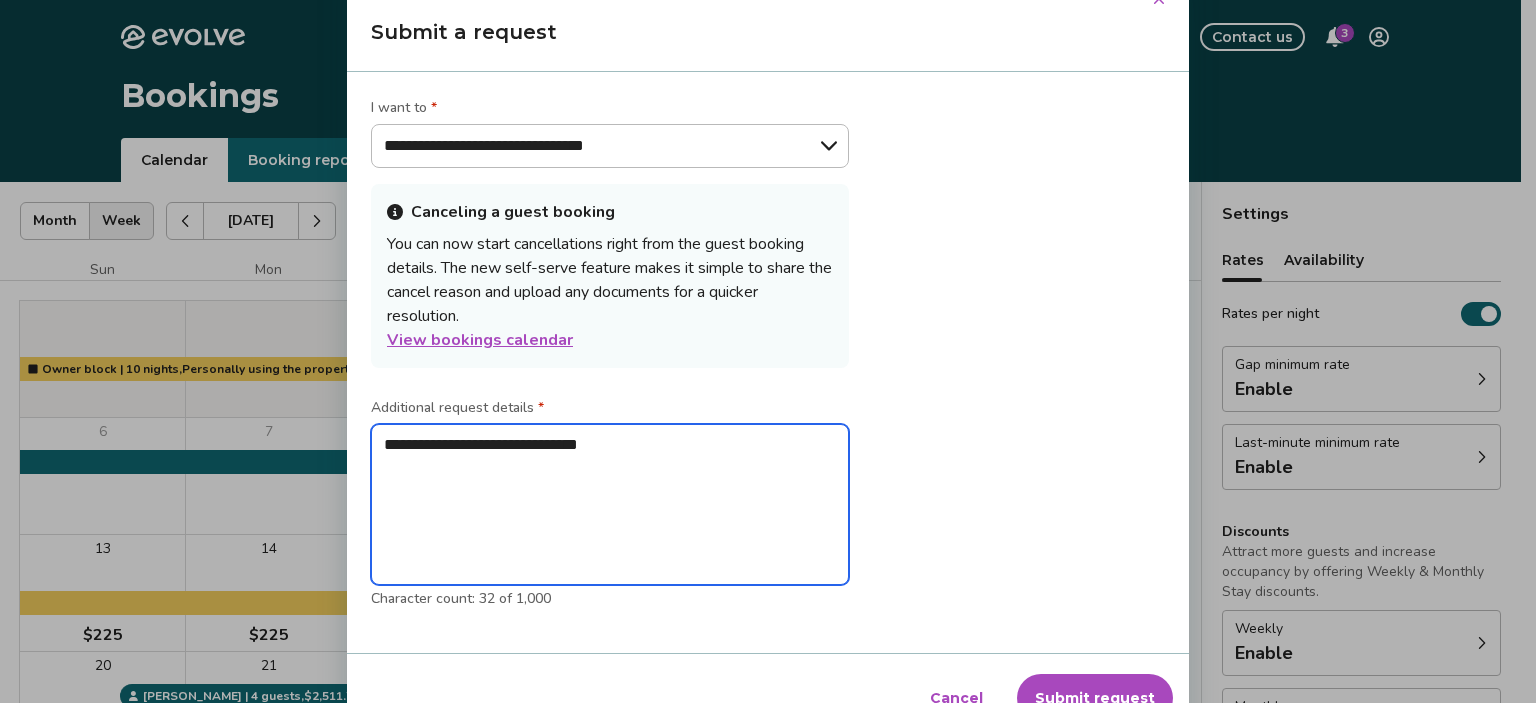 type on "*" 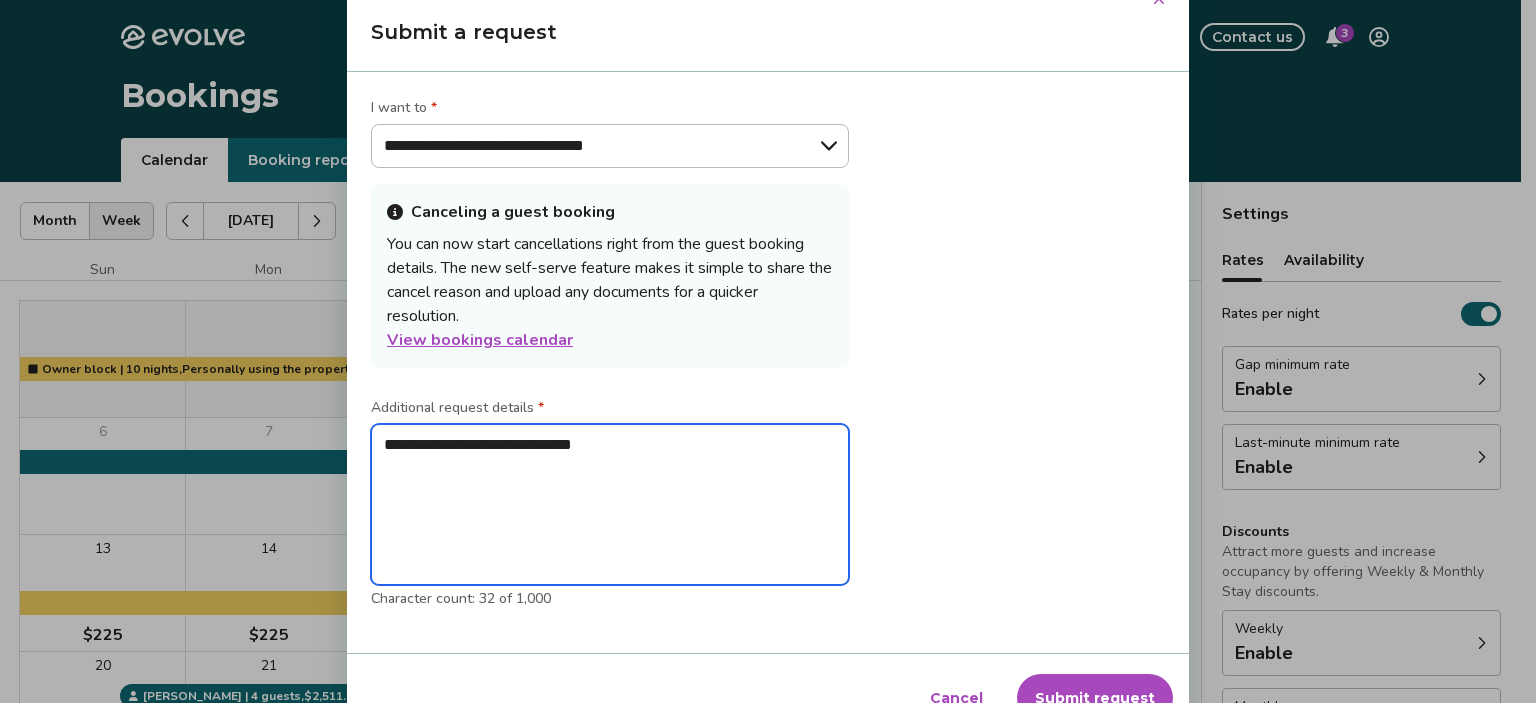 type on "*" 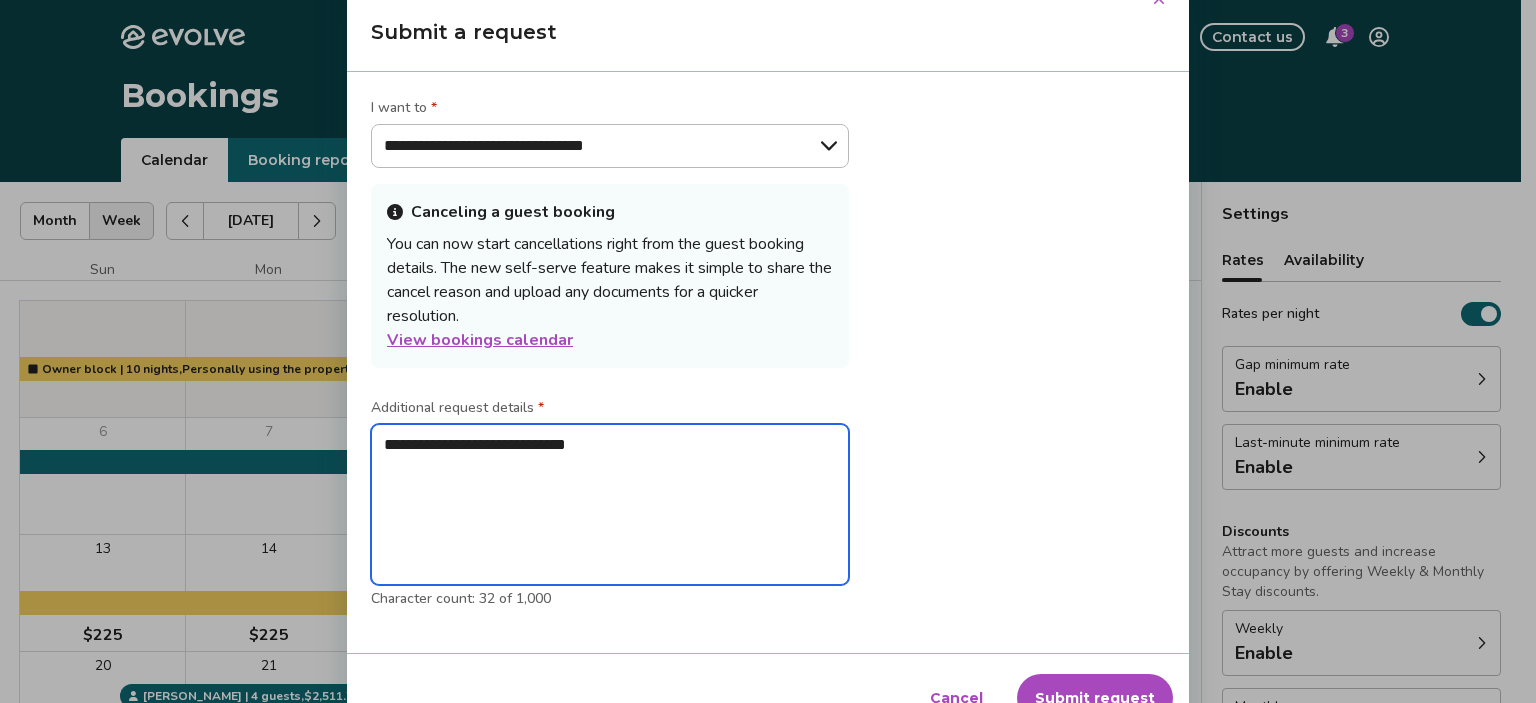 type on "*" 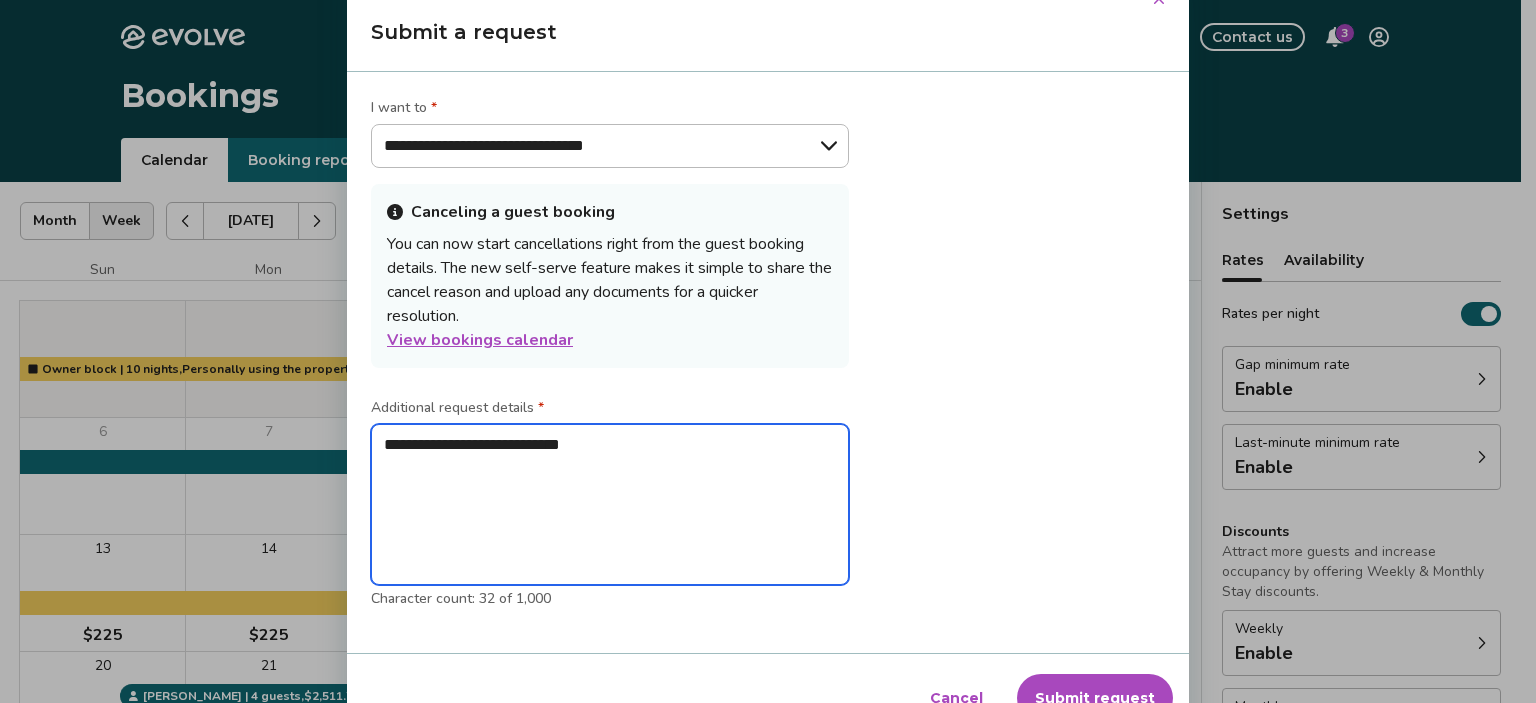 type on "*" 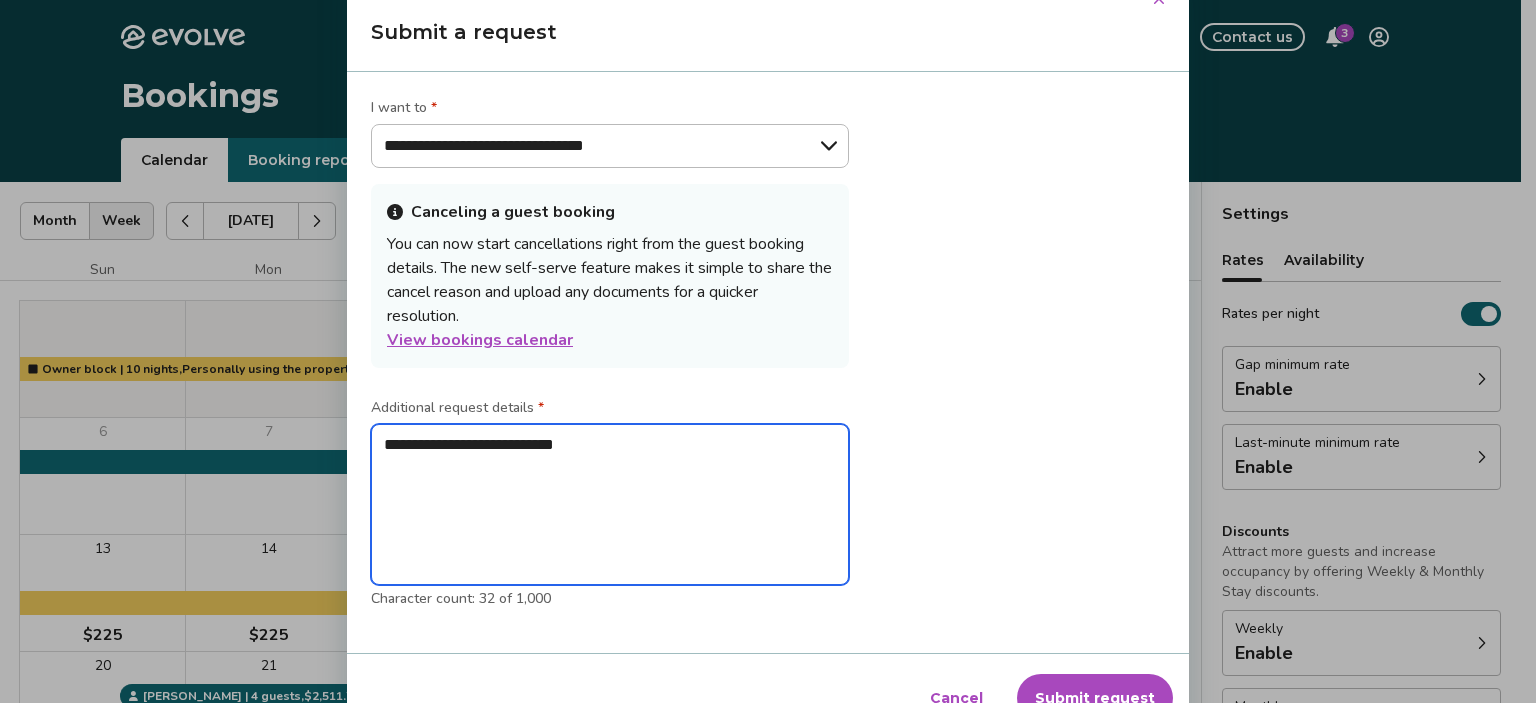 type on "*" 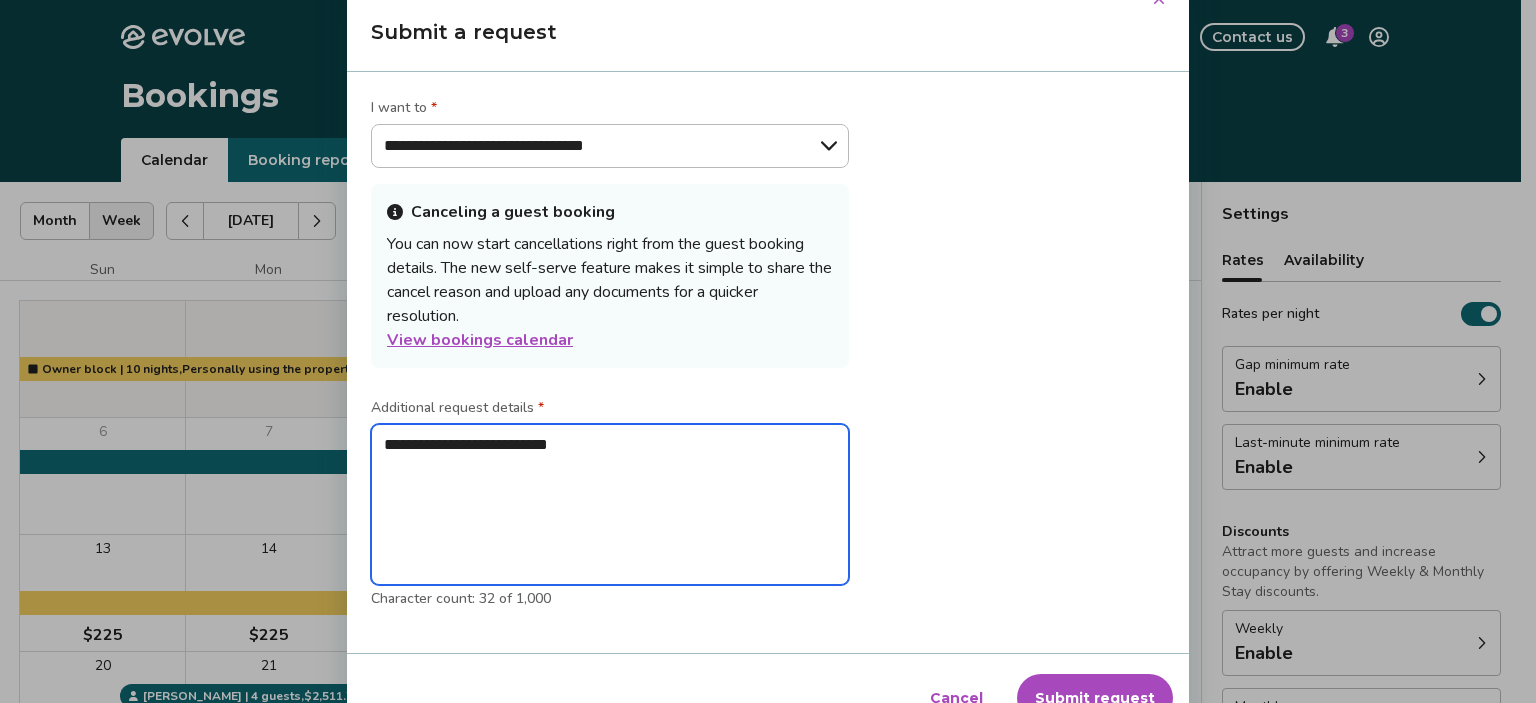 type on "*" 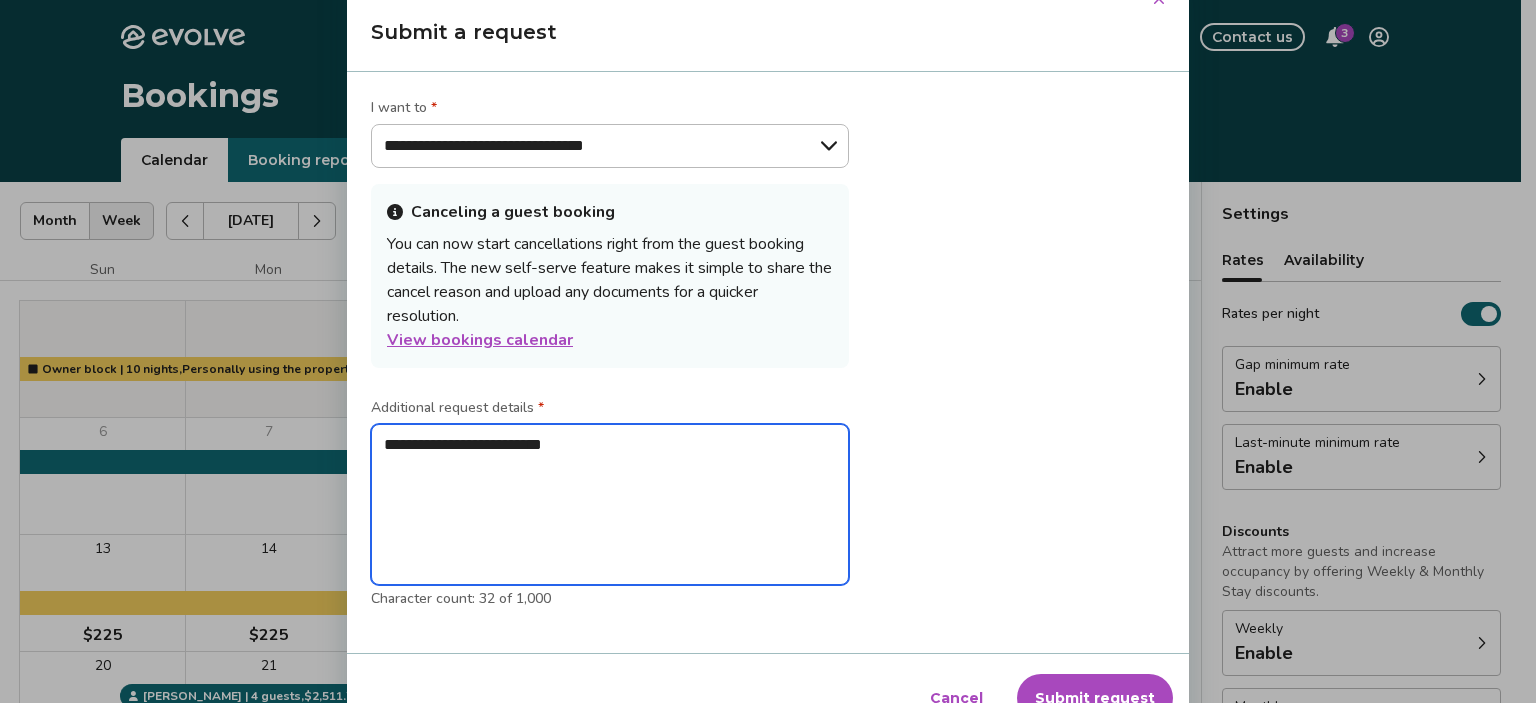 type on "*" 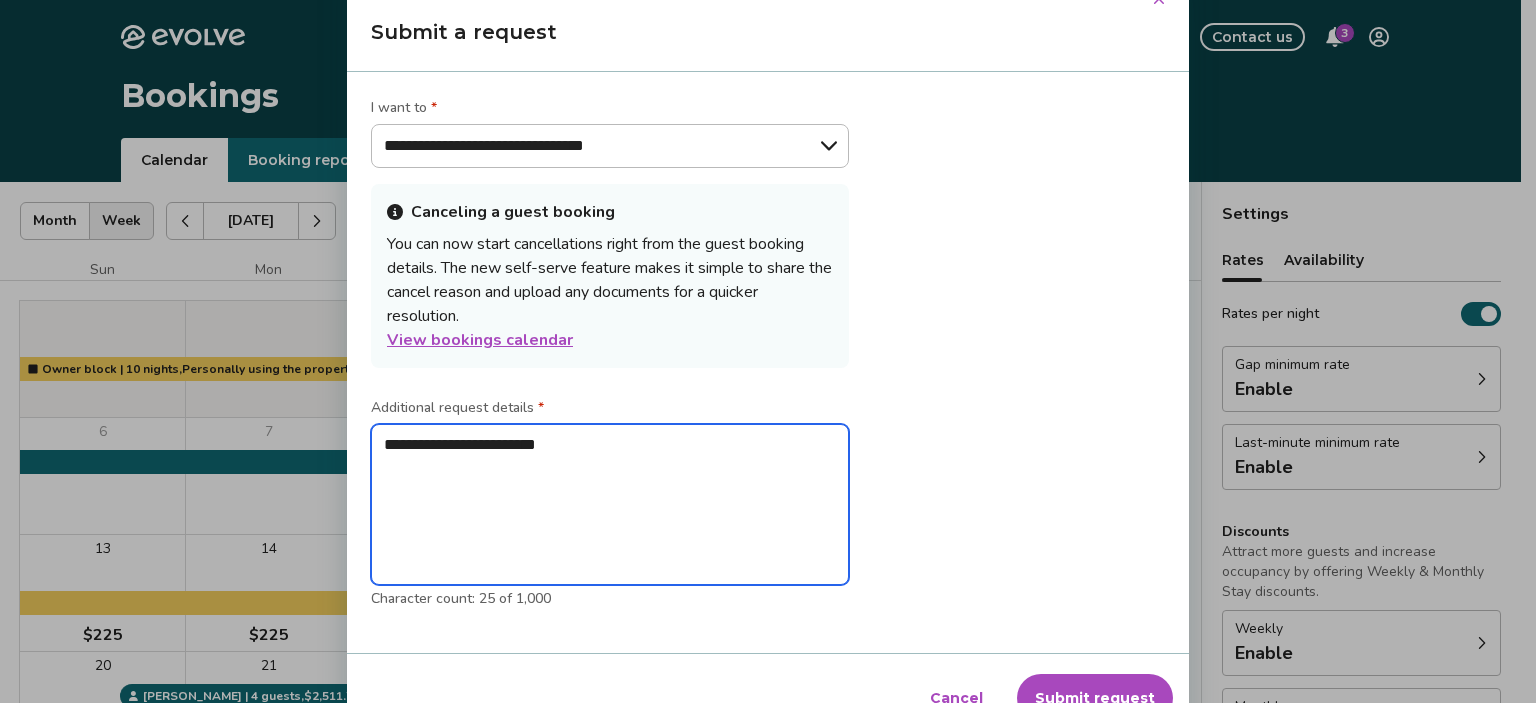 type on "*" 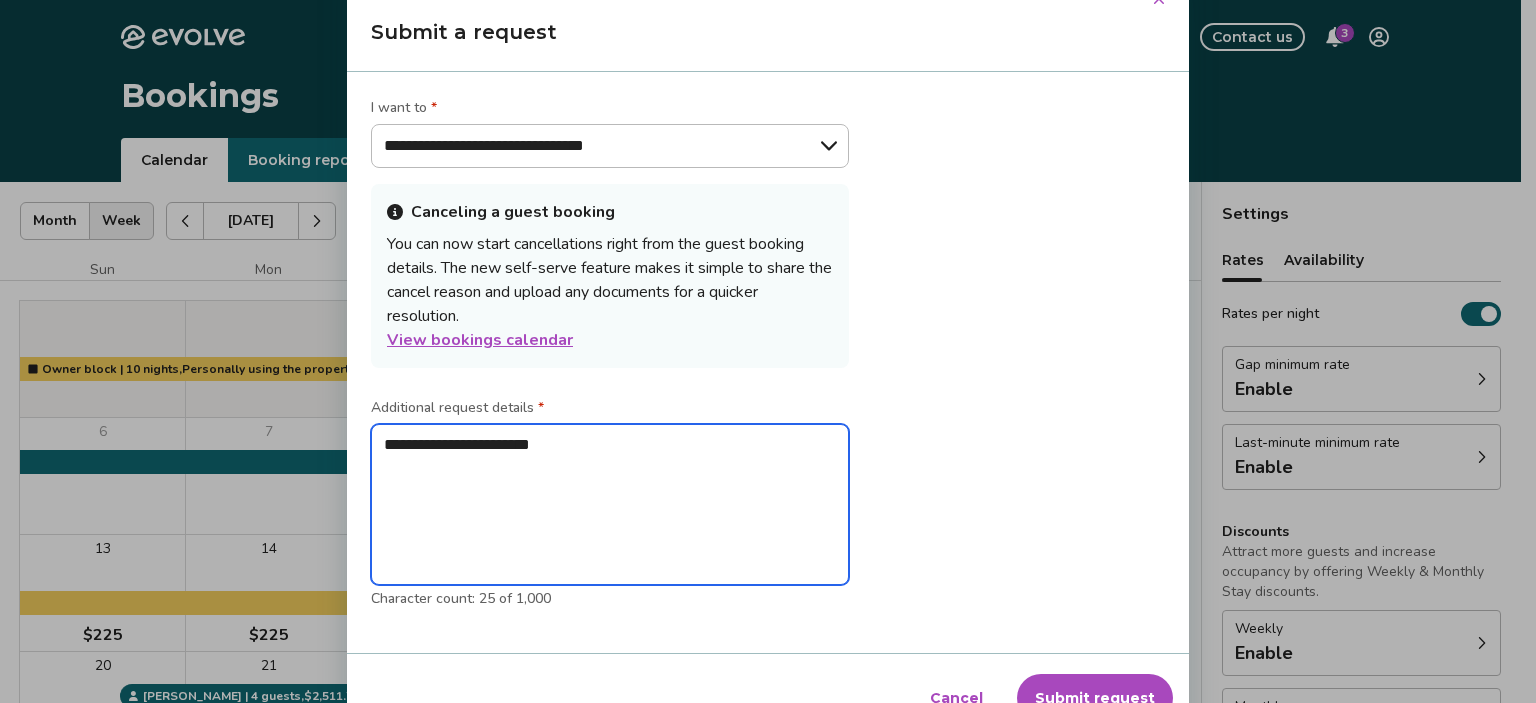 type on "*" 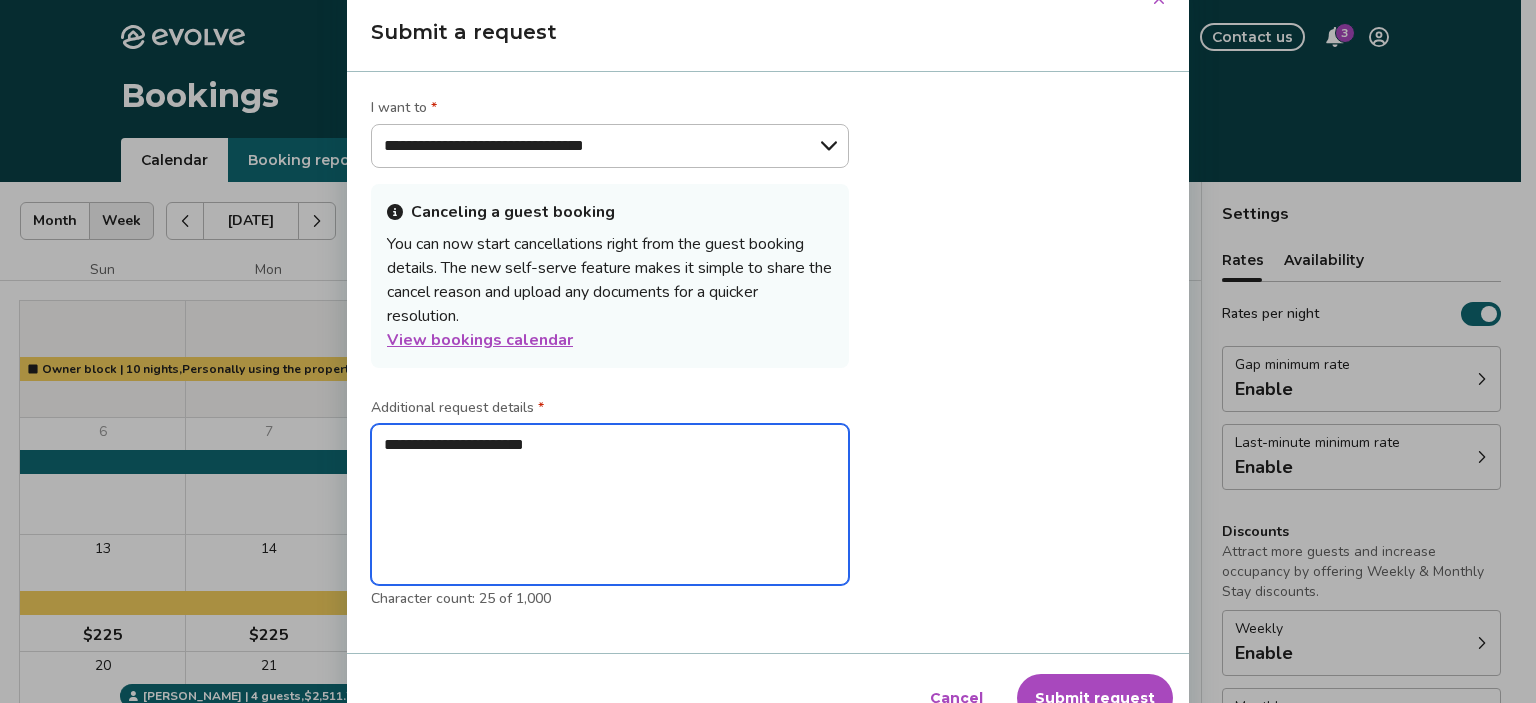 type on "*" 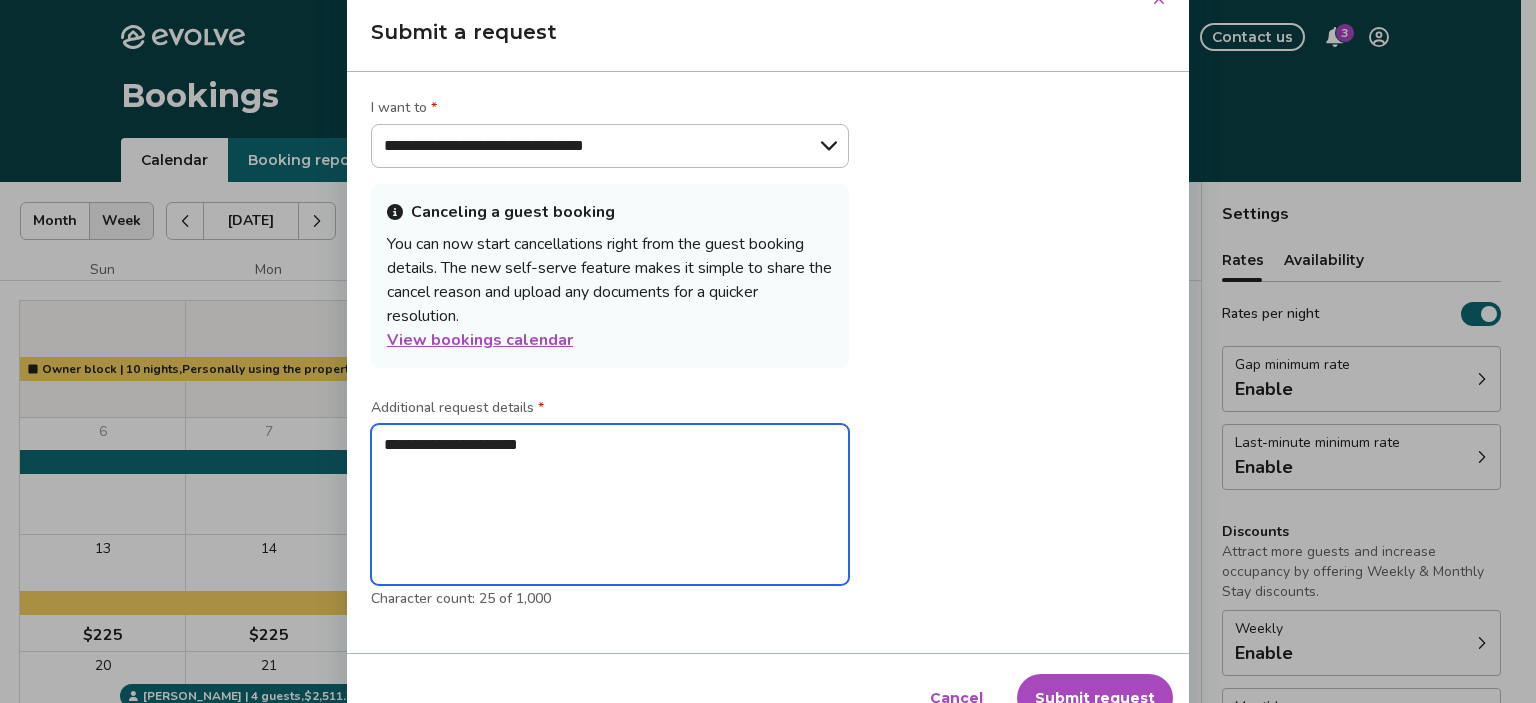 type on "*" 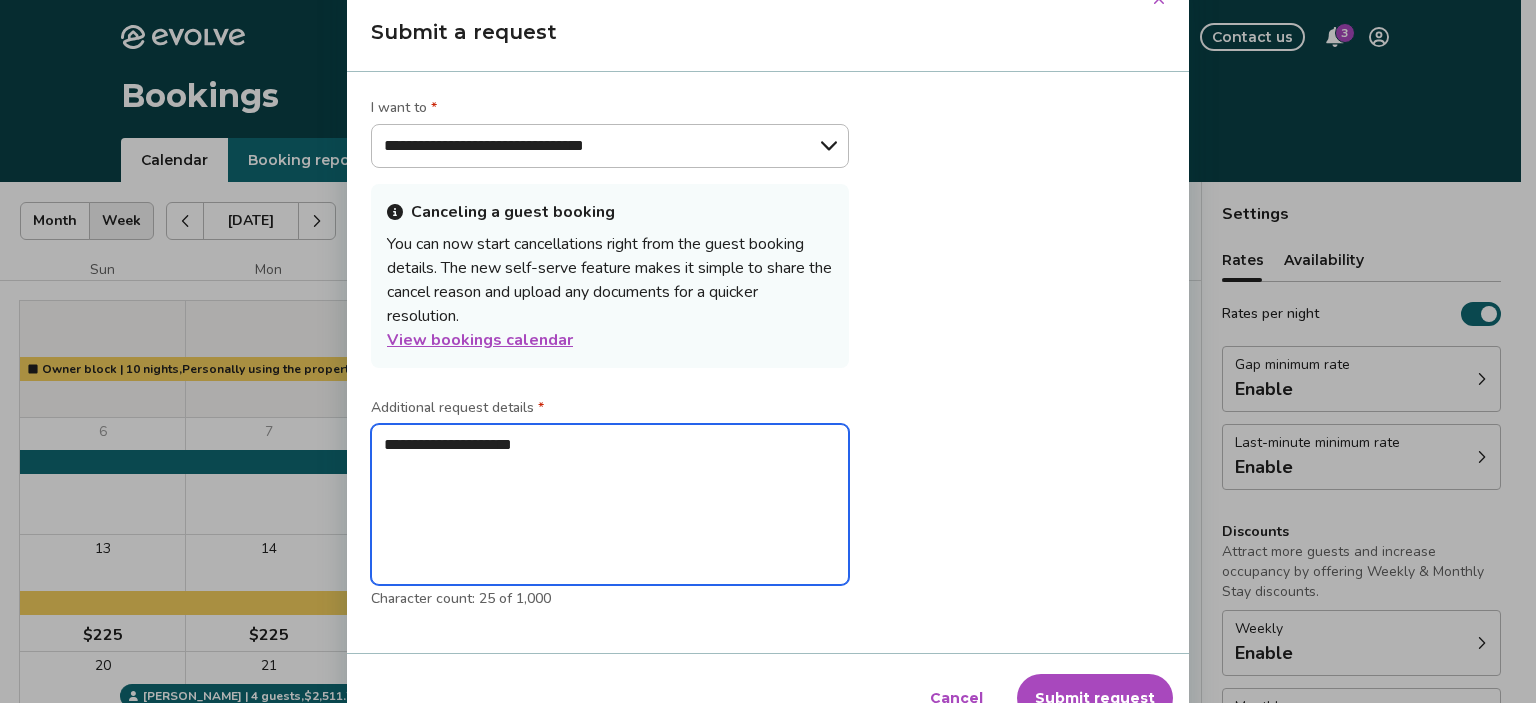 type on "*" 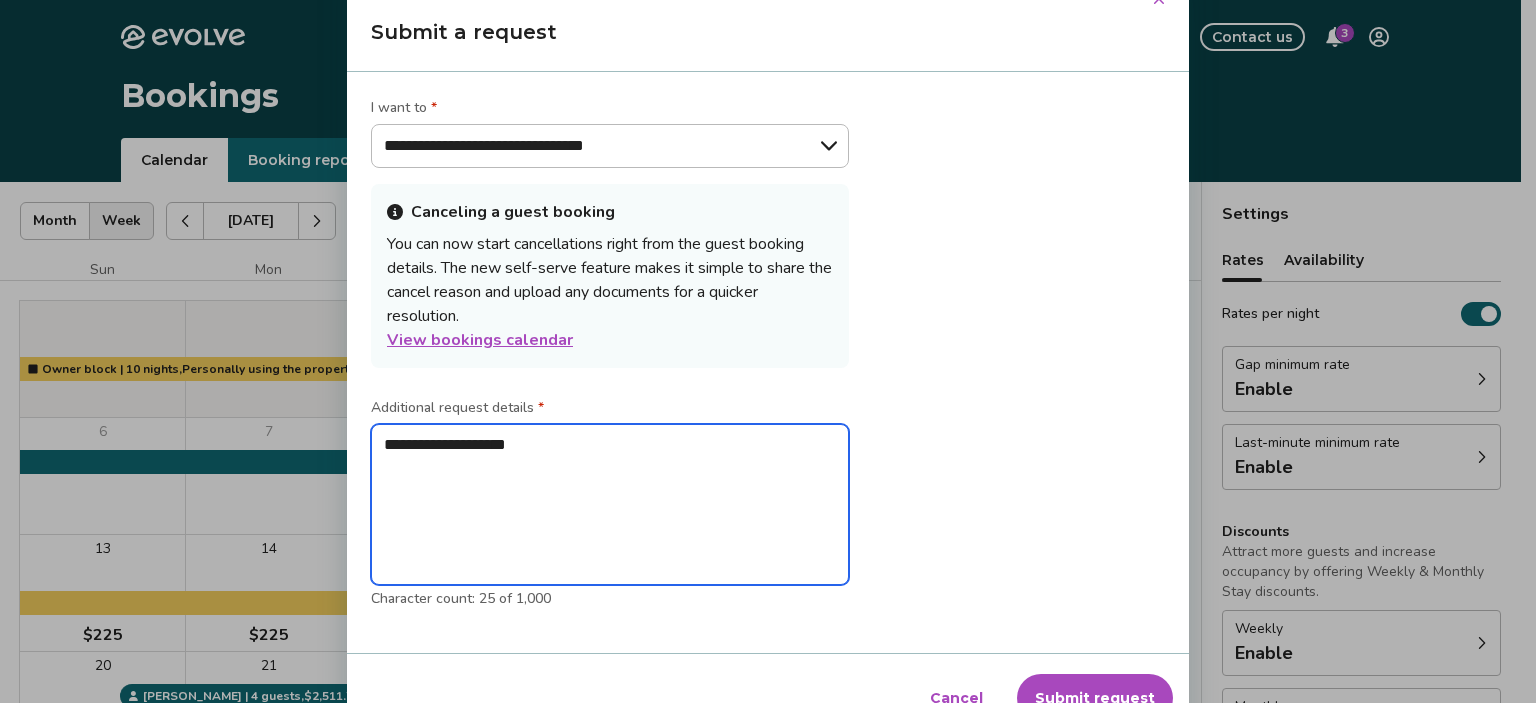 type on "*" 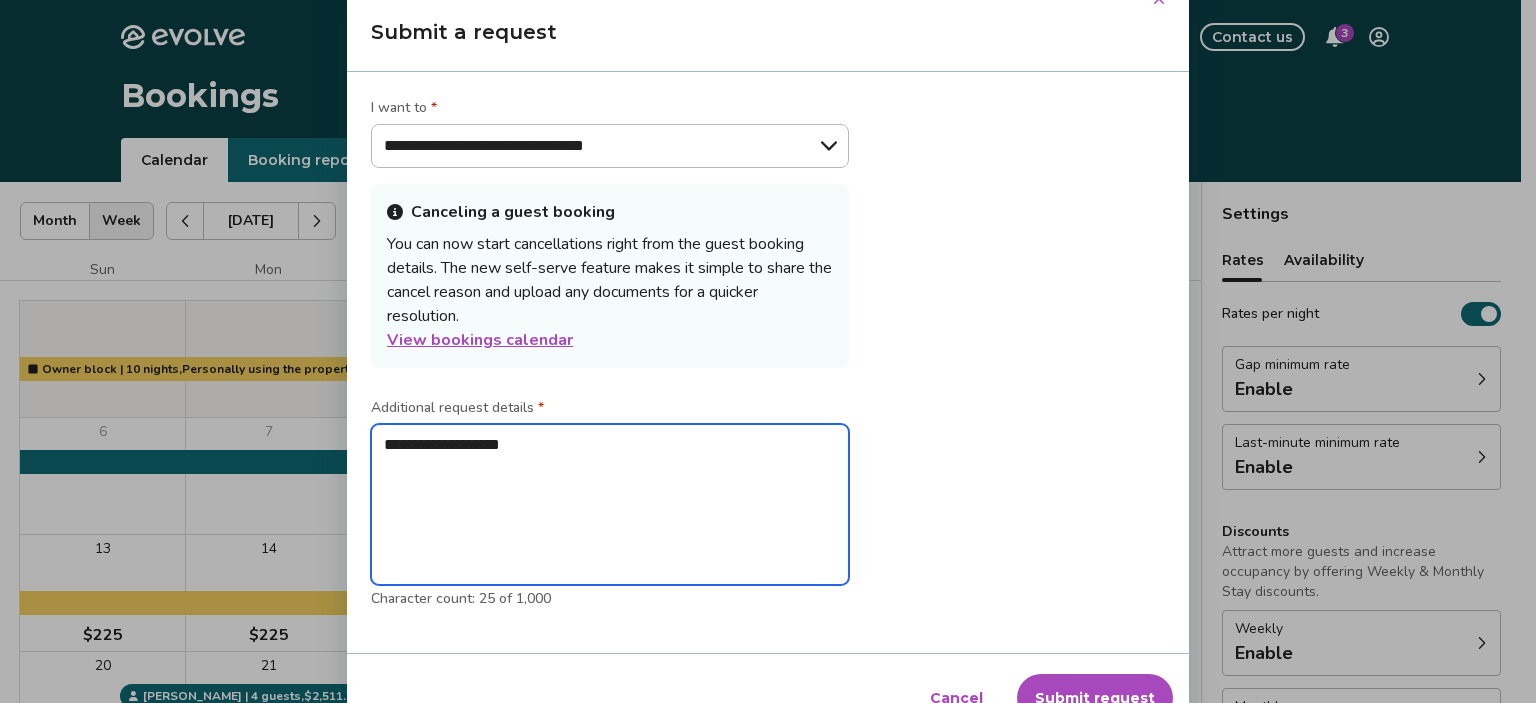 type on "*" 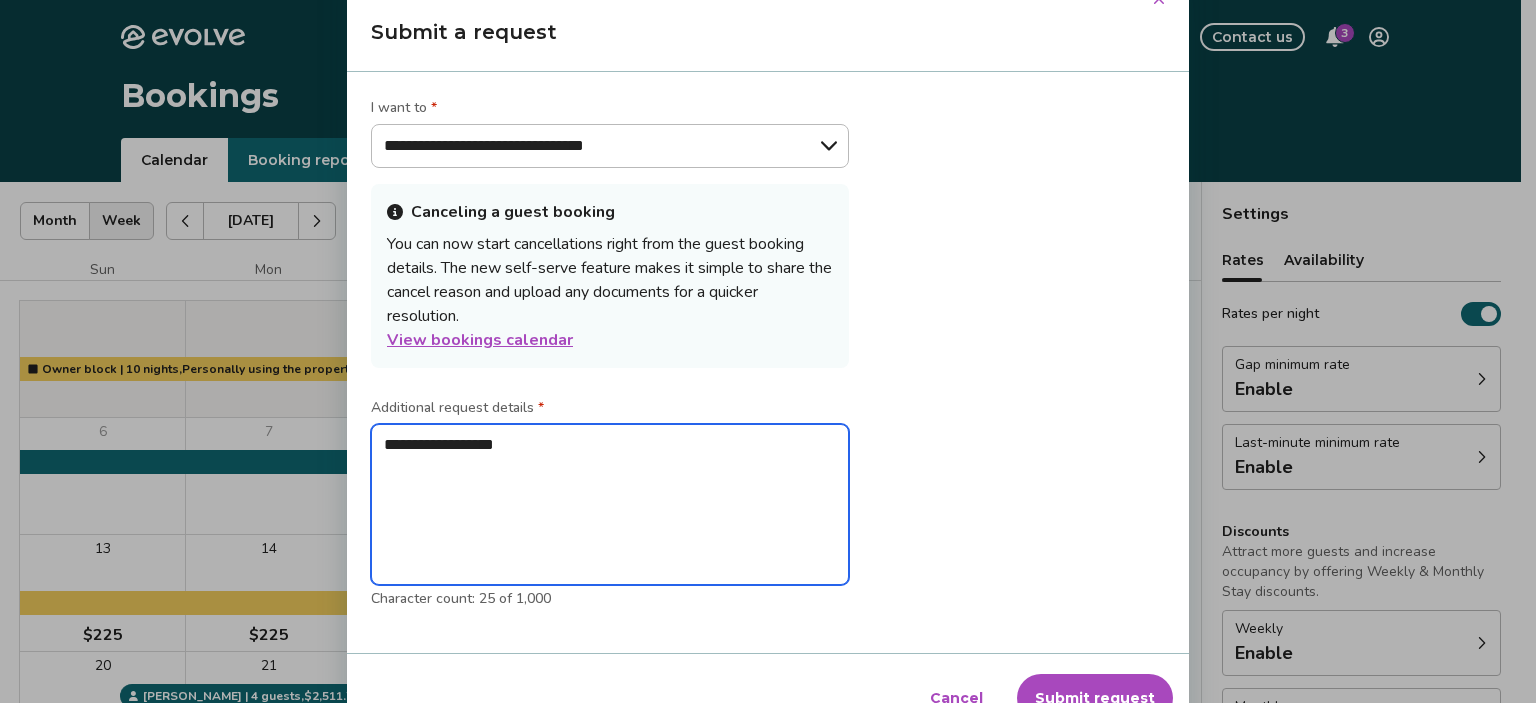type on "*" 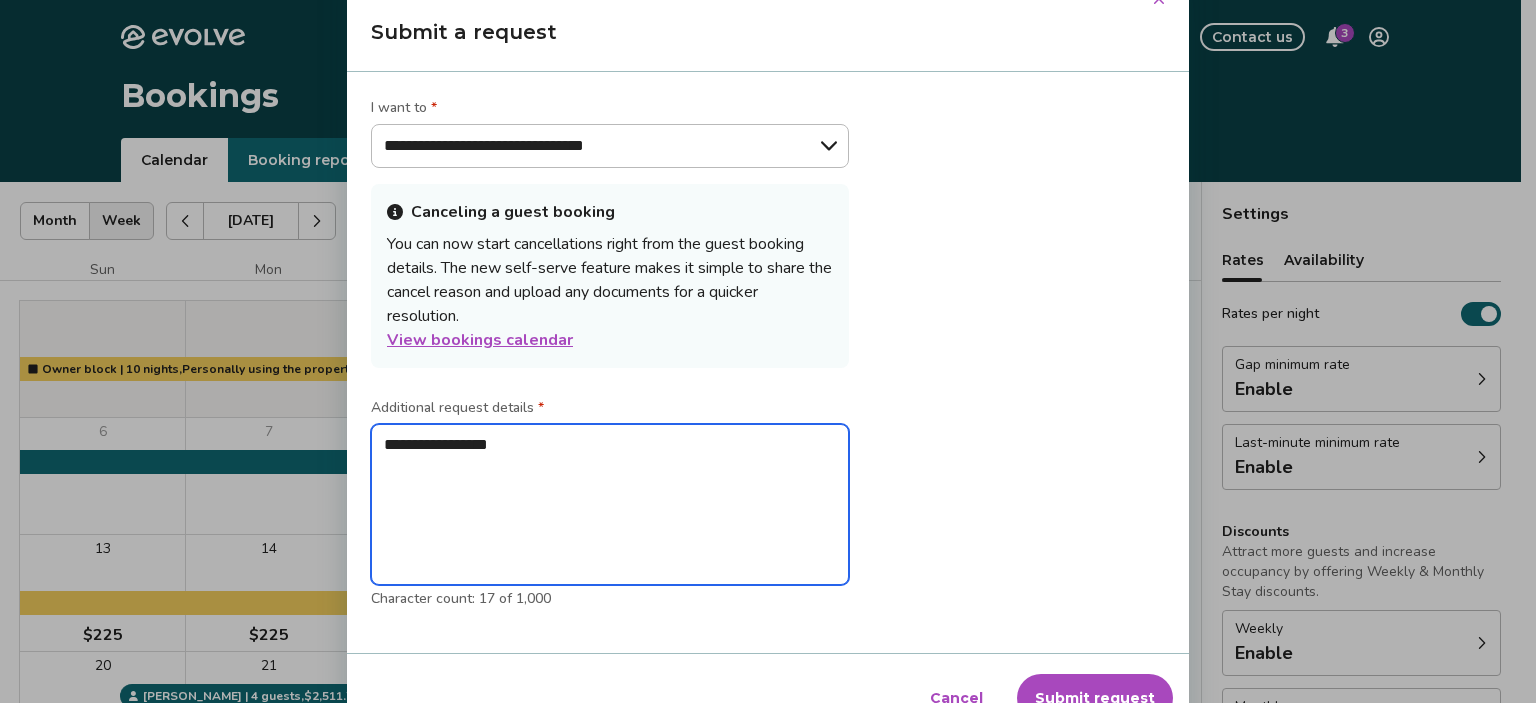 type on "*" 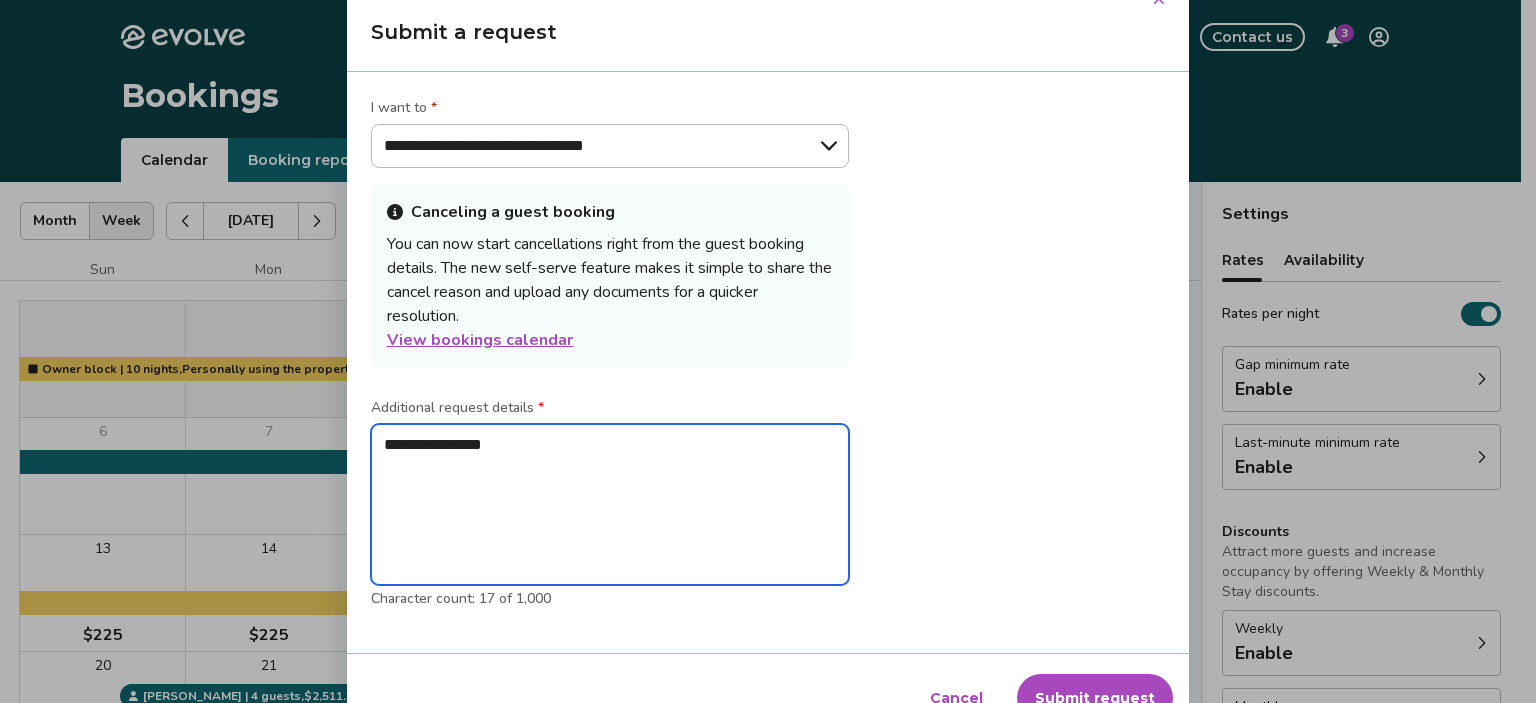 type on "*" 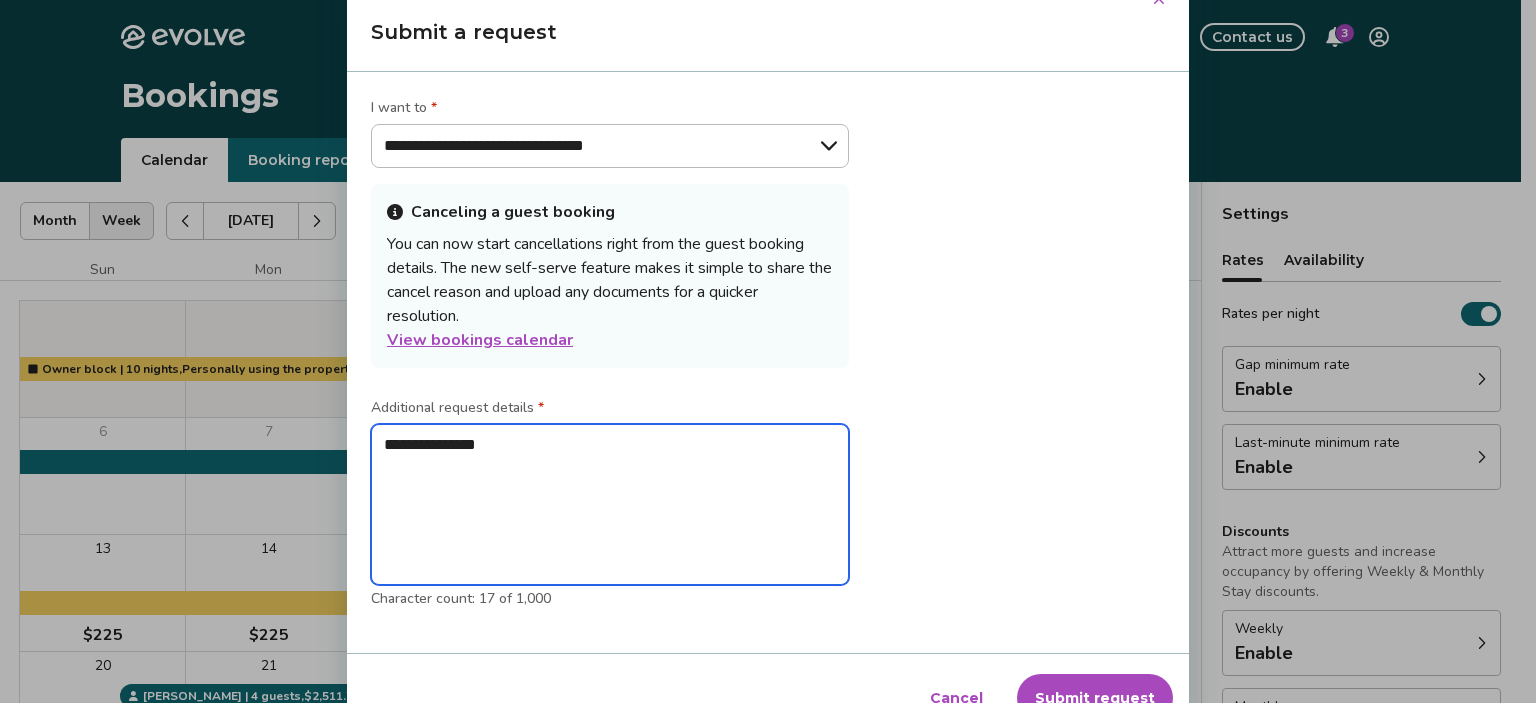 type on "*" 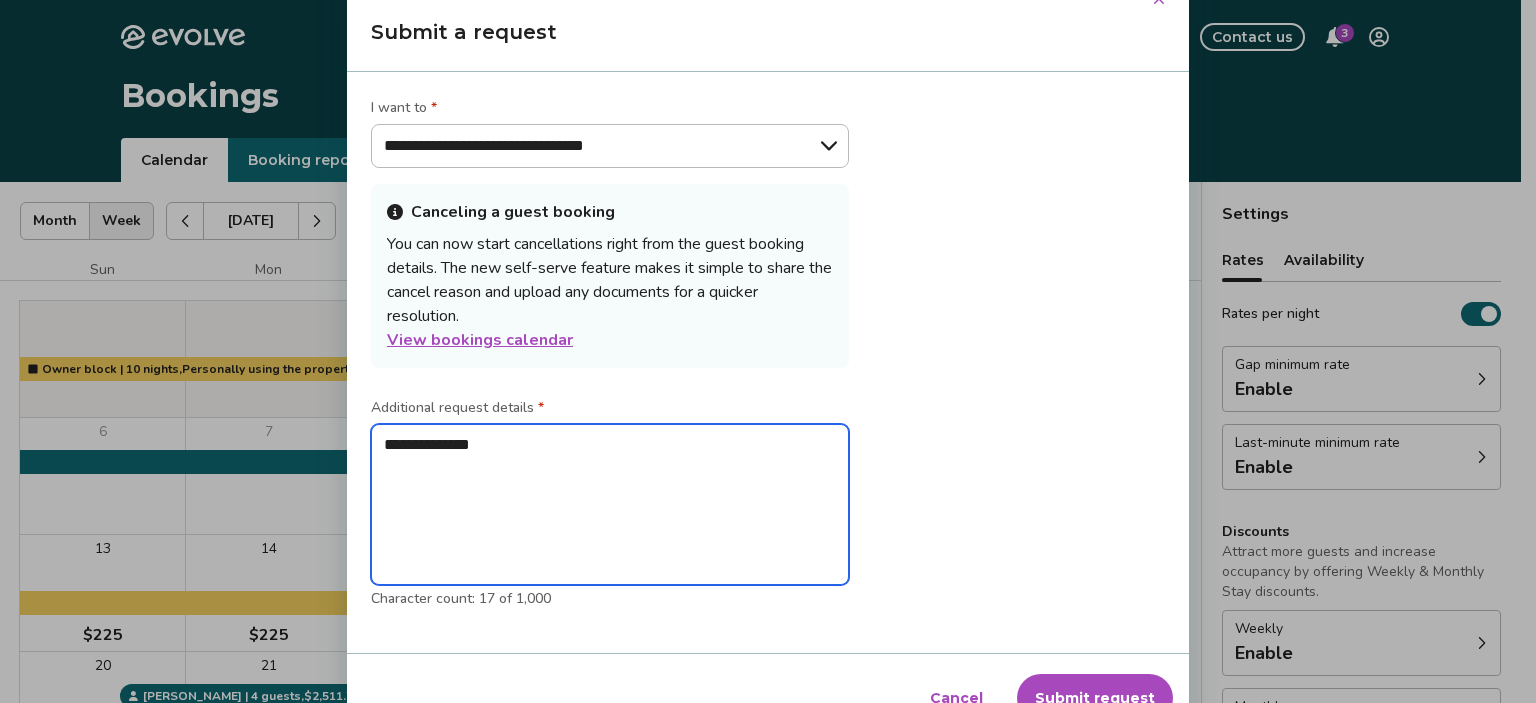 type on "*" 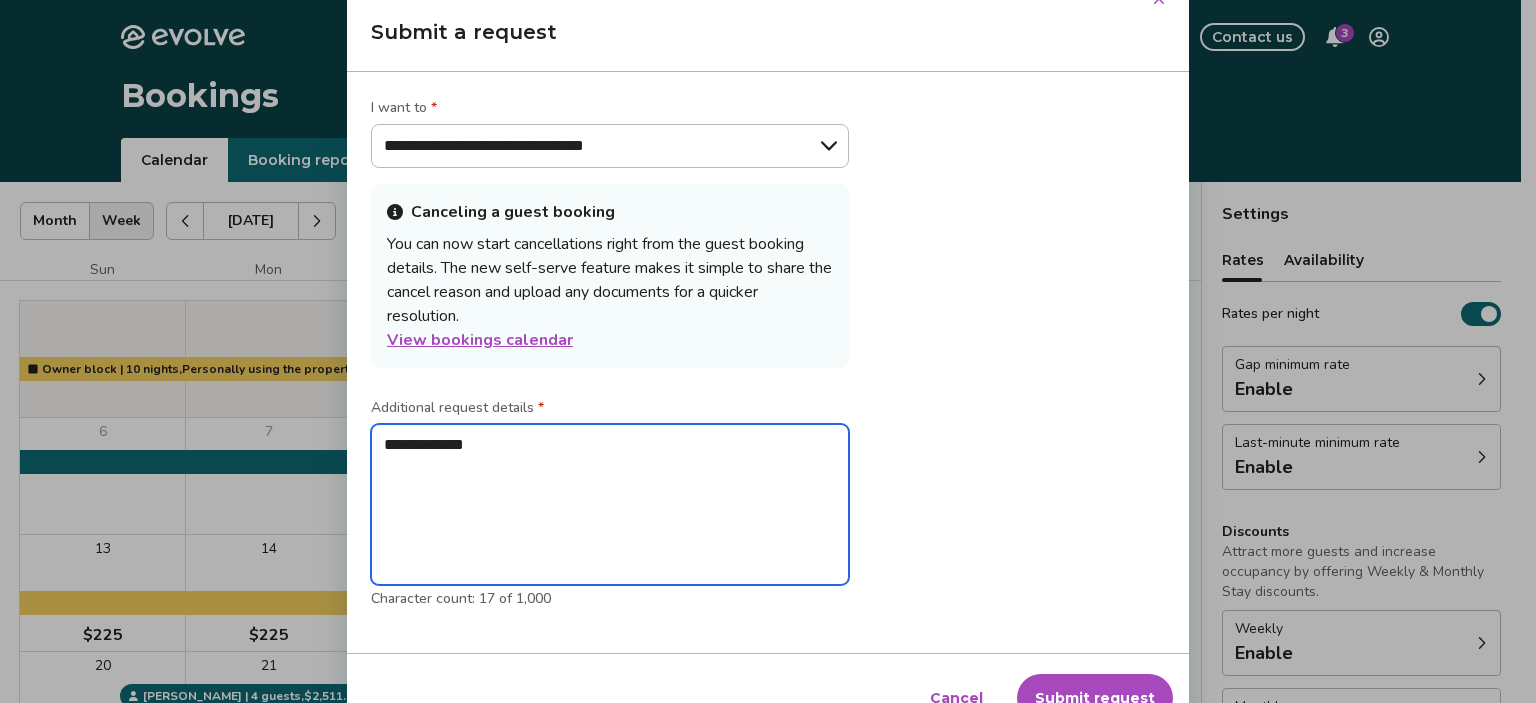 type on "*" 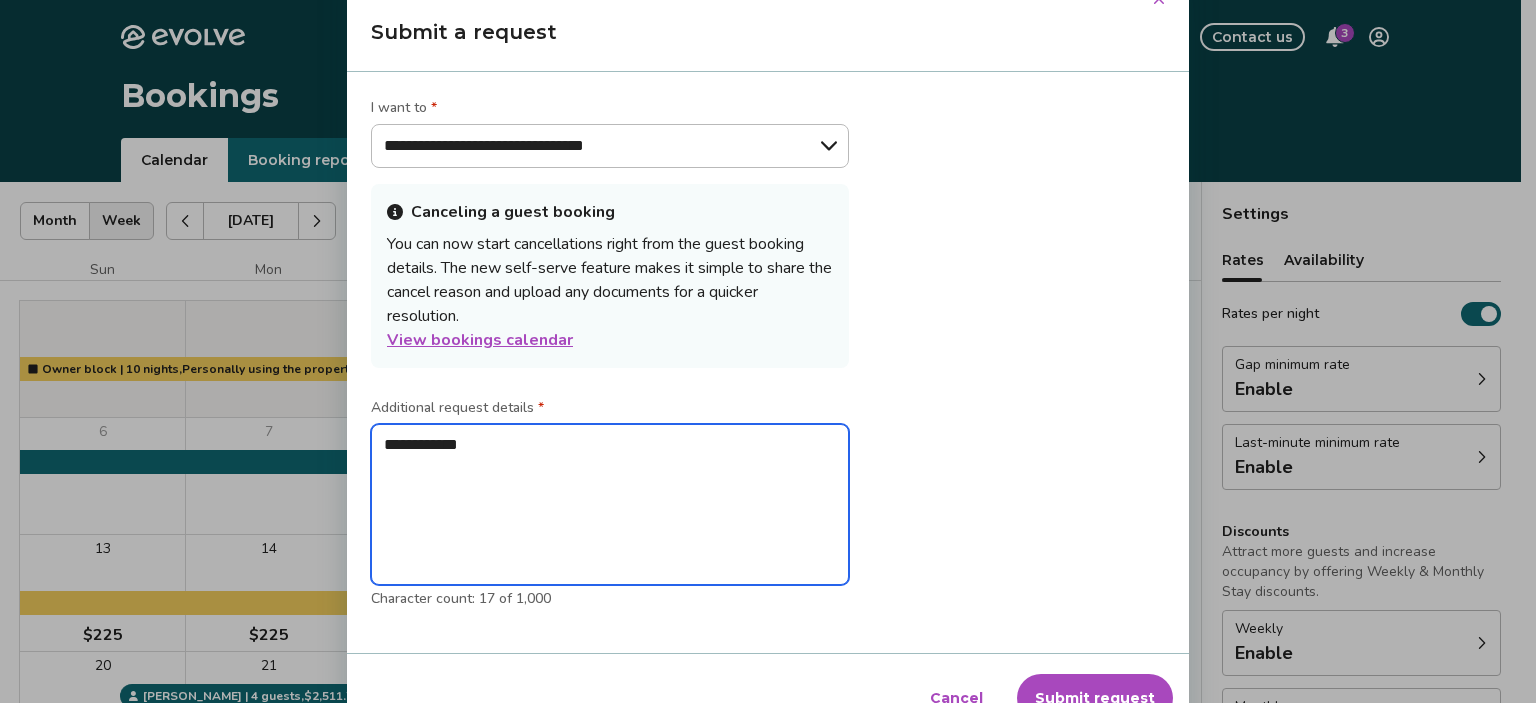 type on "*" 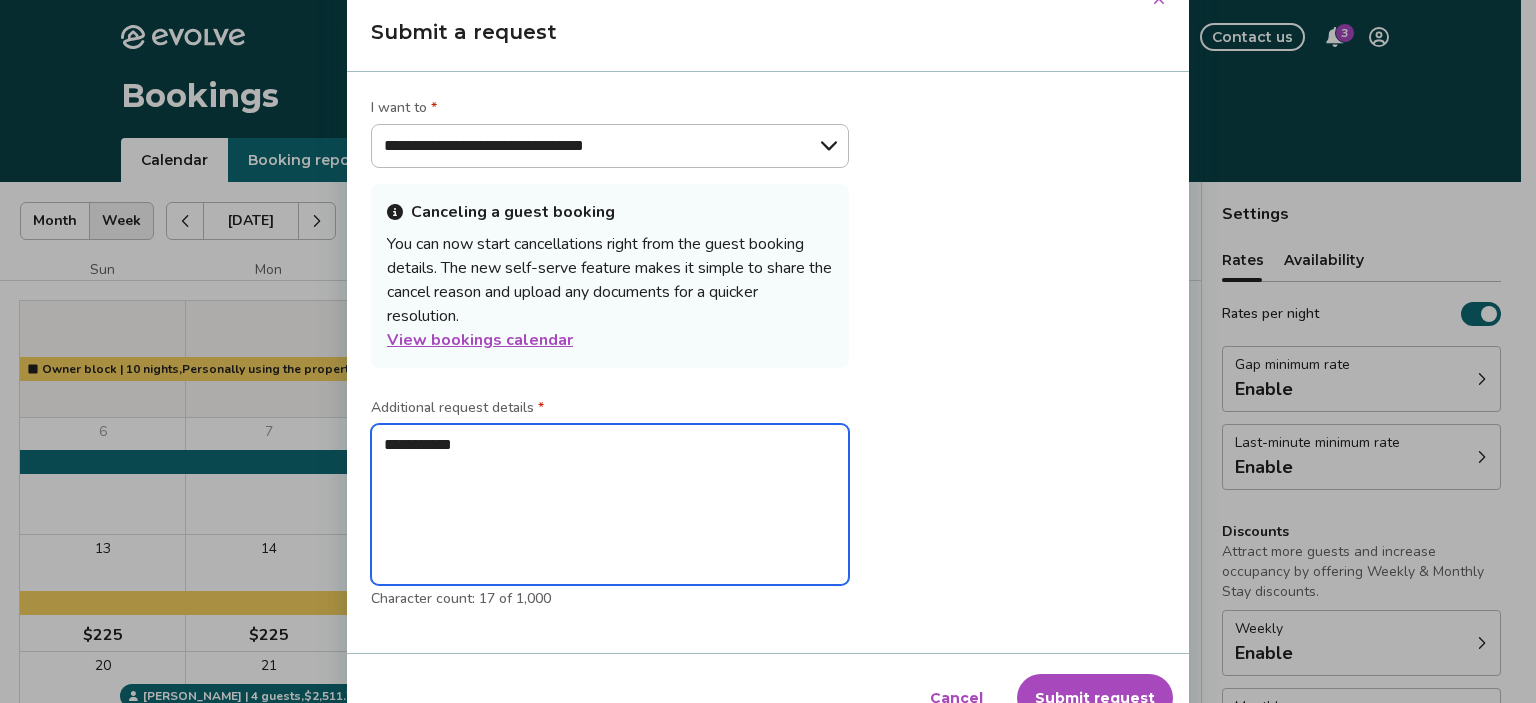 type on "*" 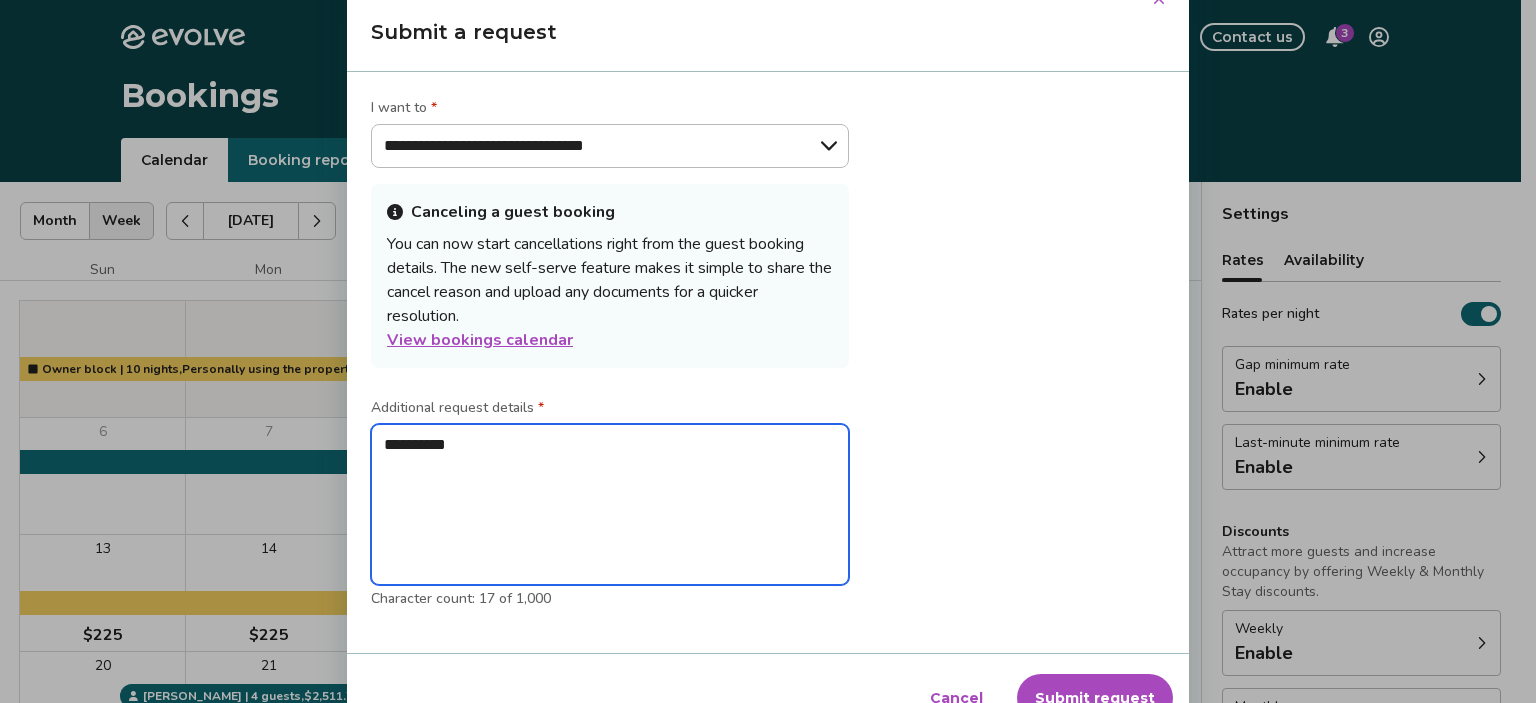 type on "*" 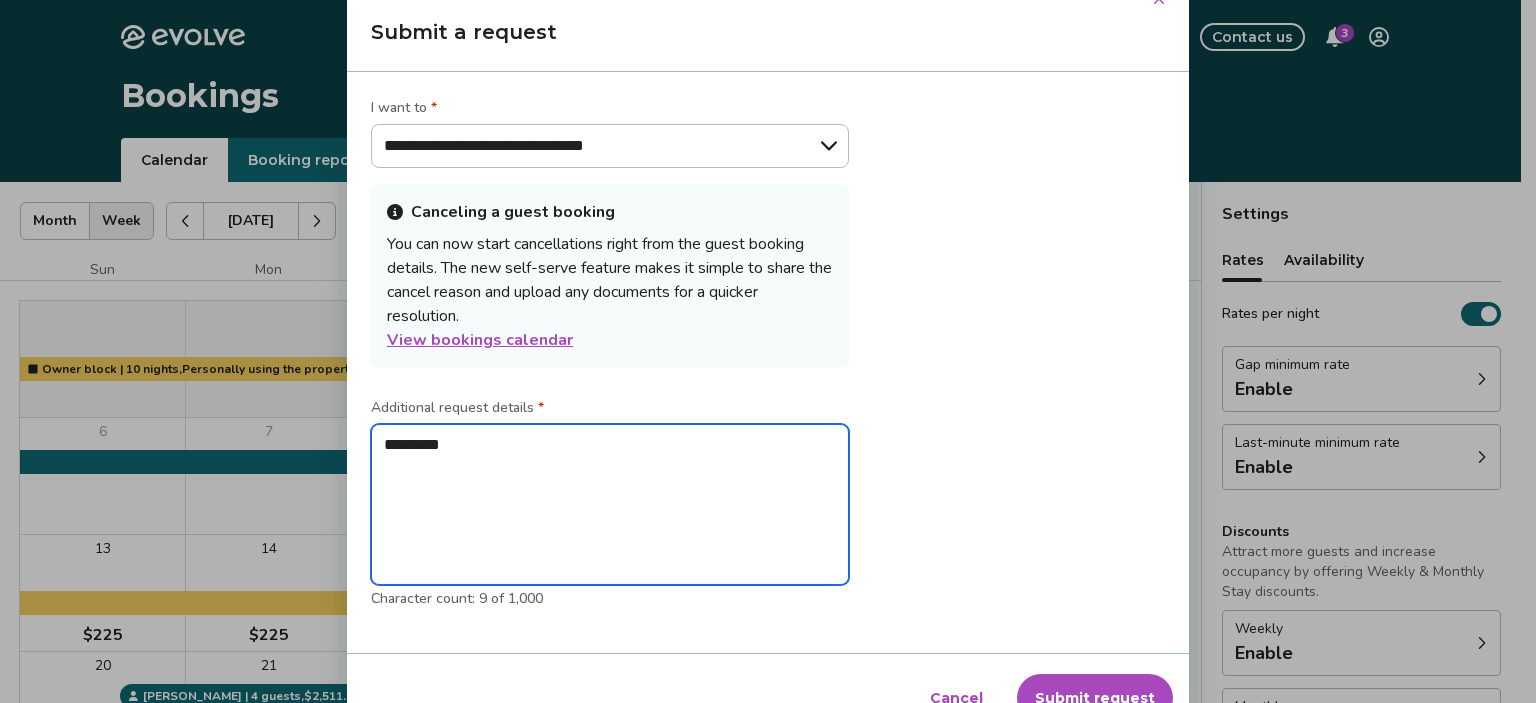 type on "*" 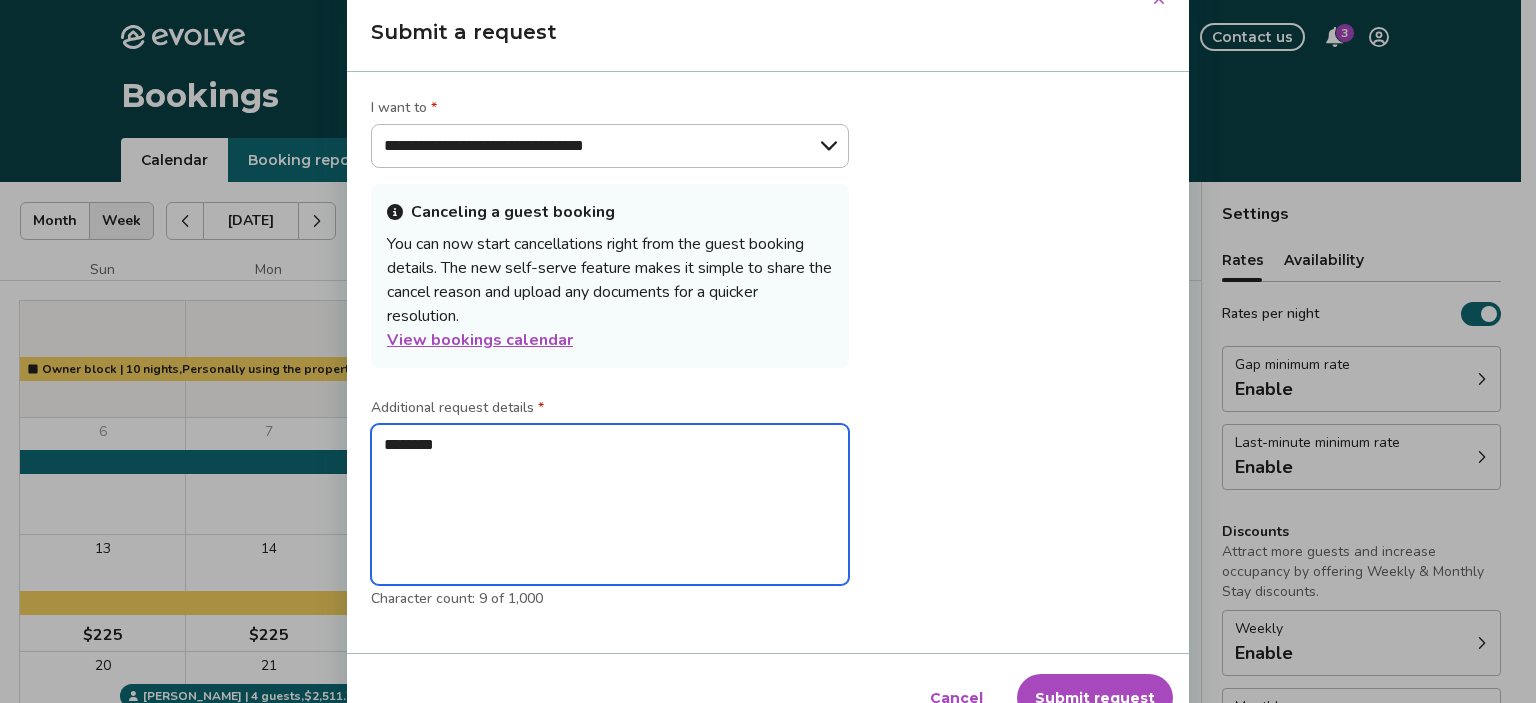 type on "*" 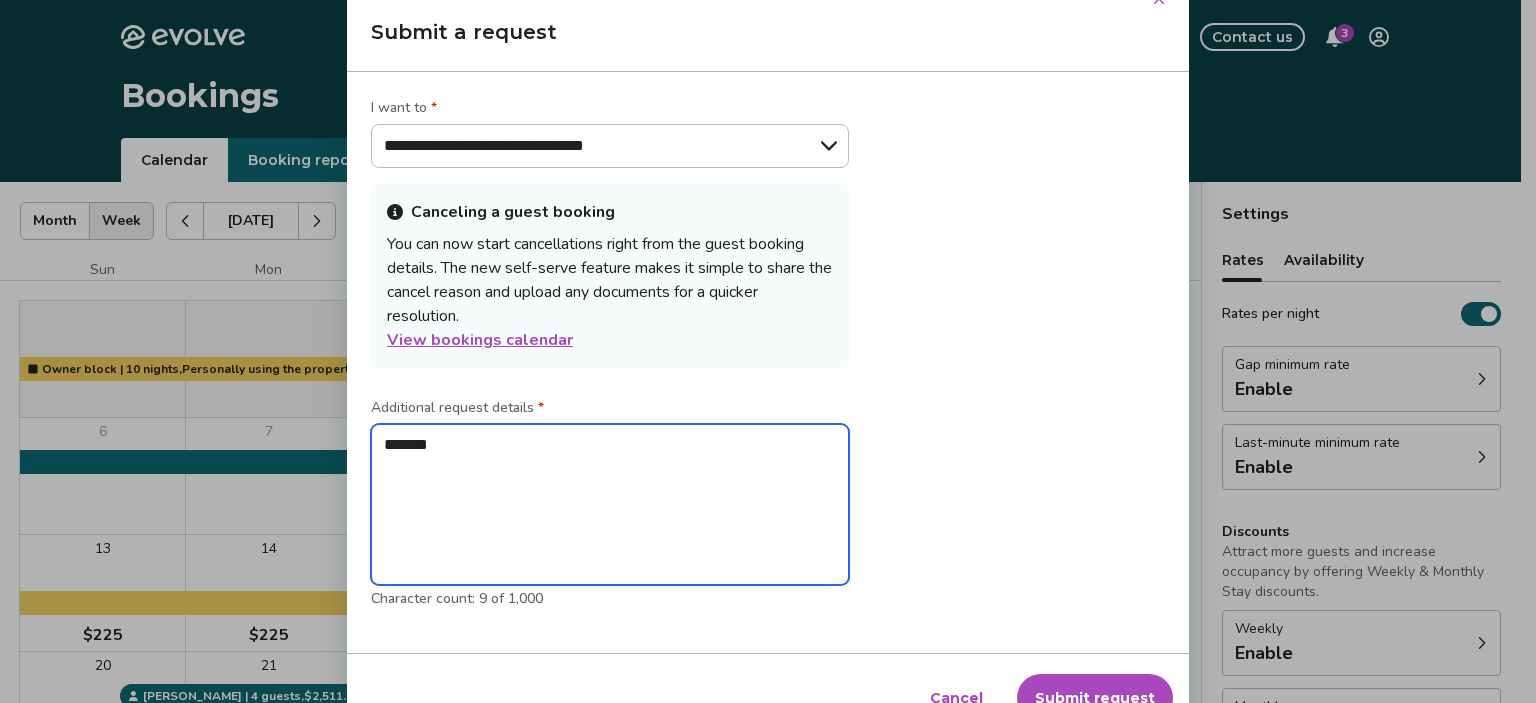 type on "*" 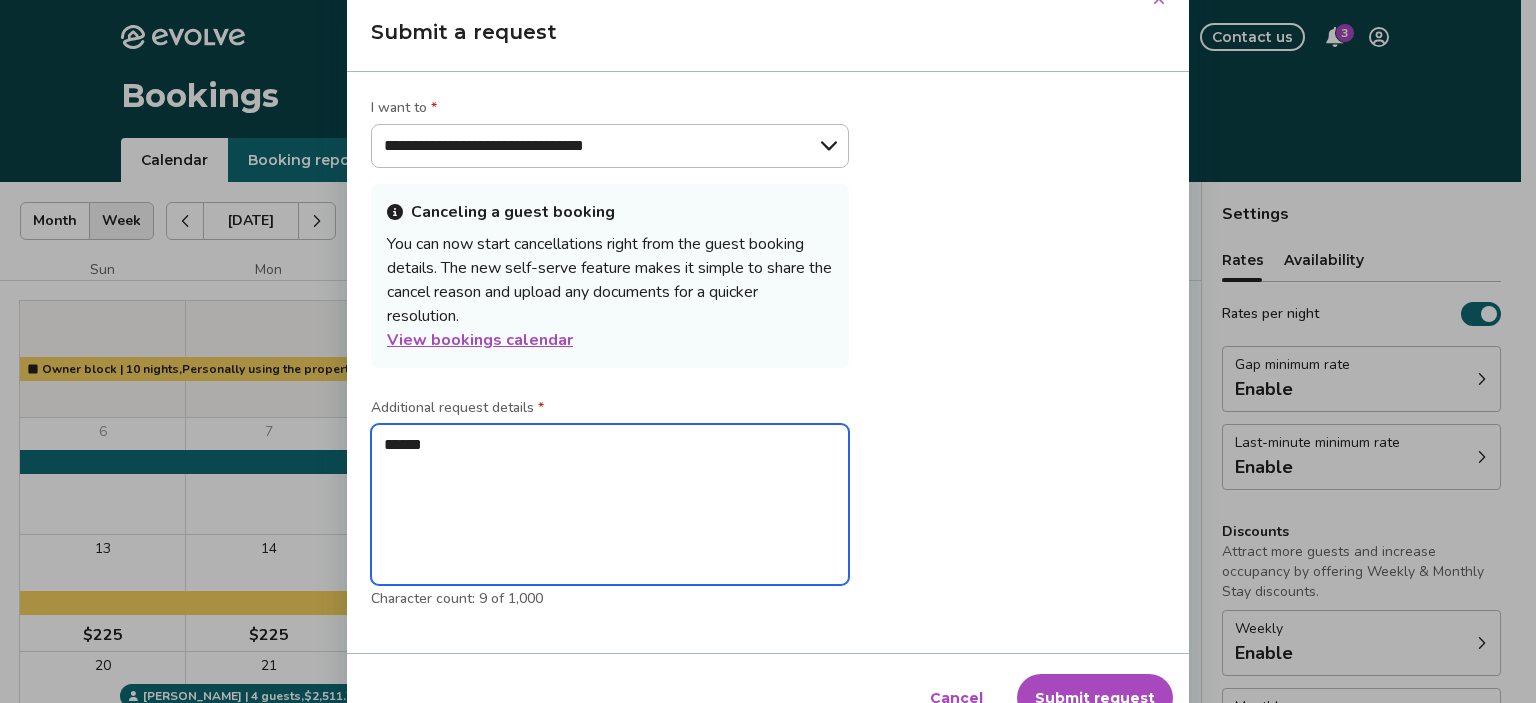 type on "*" 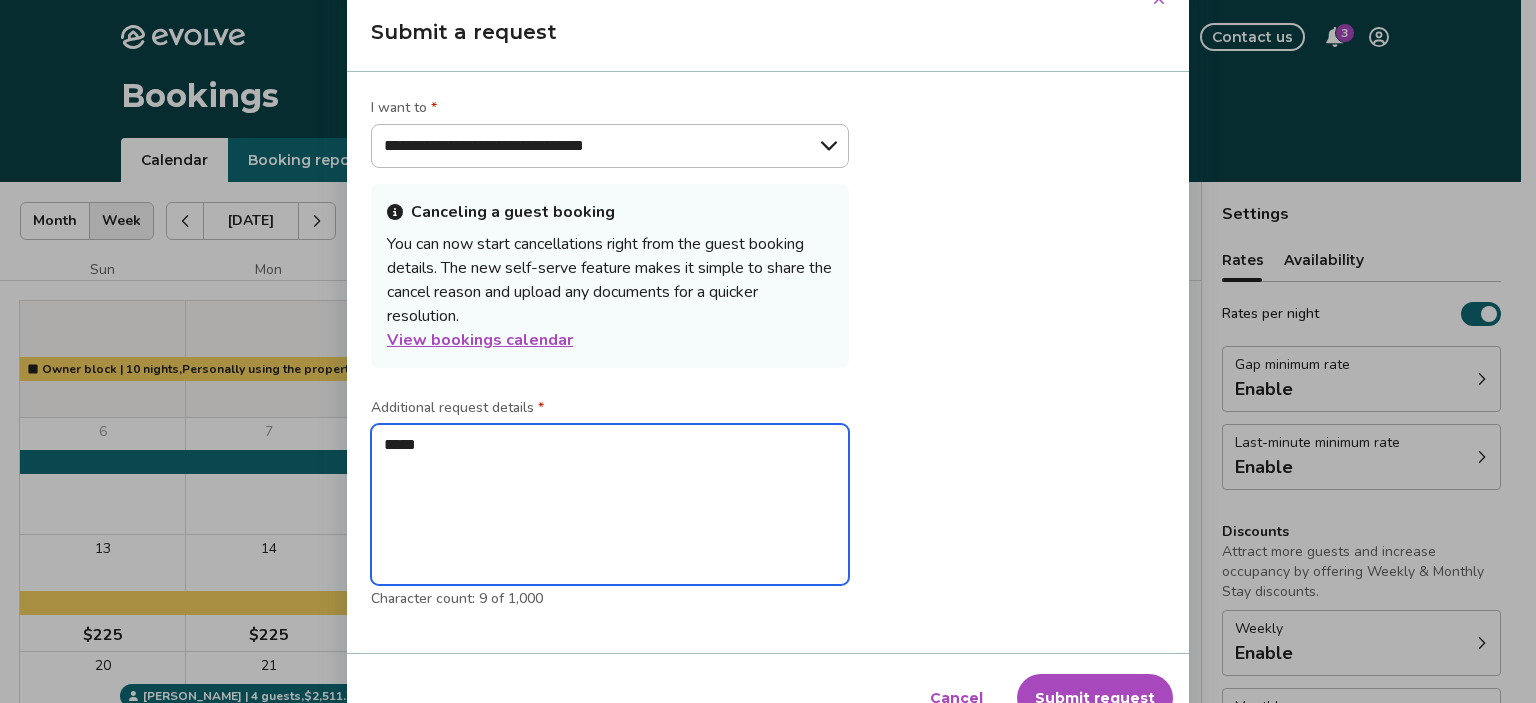type on "*" 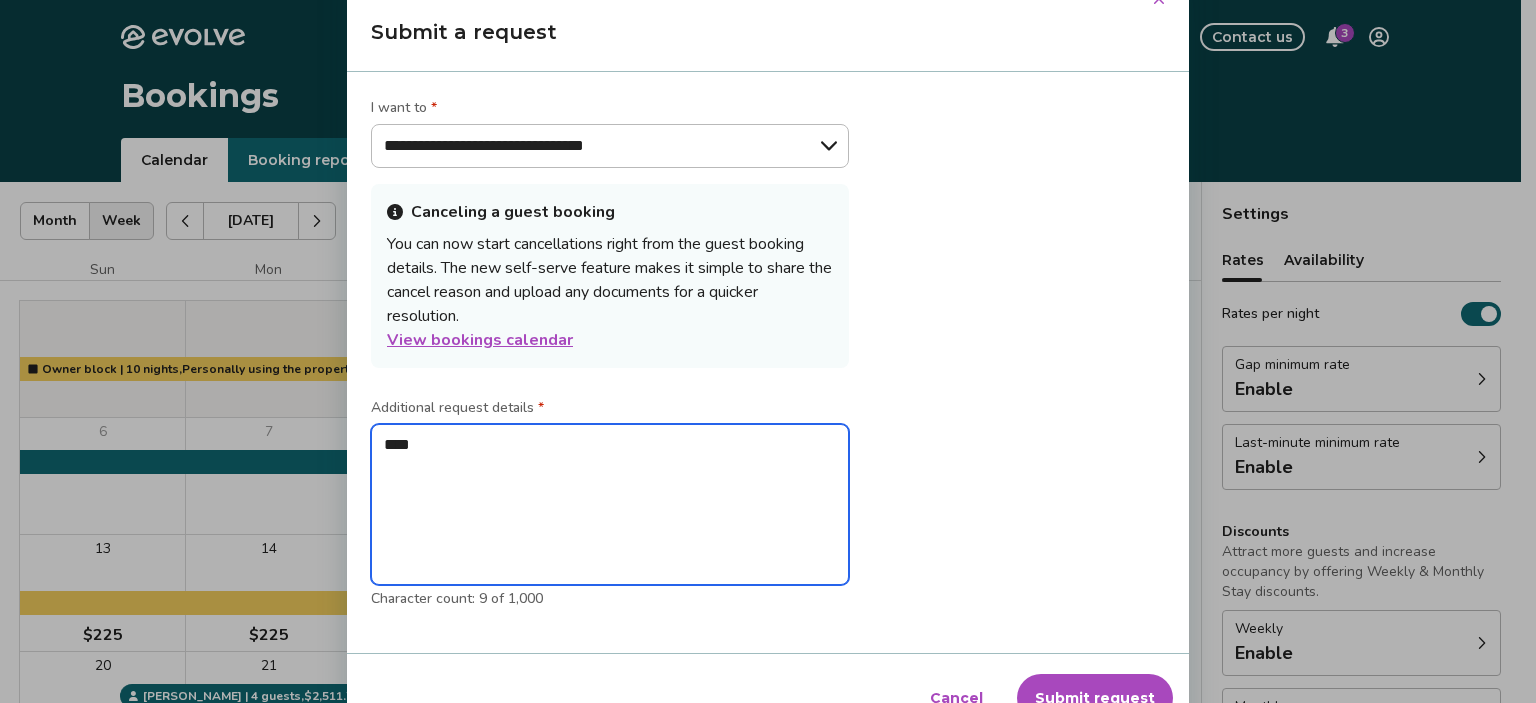 type on "*" 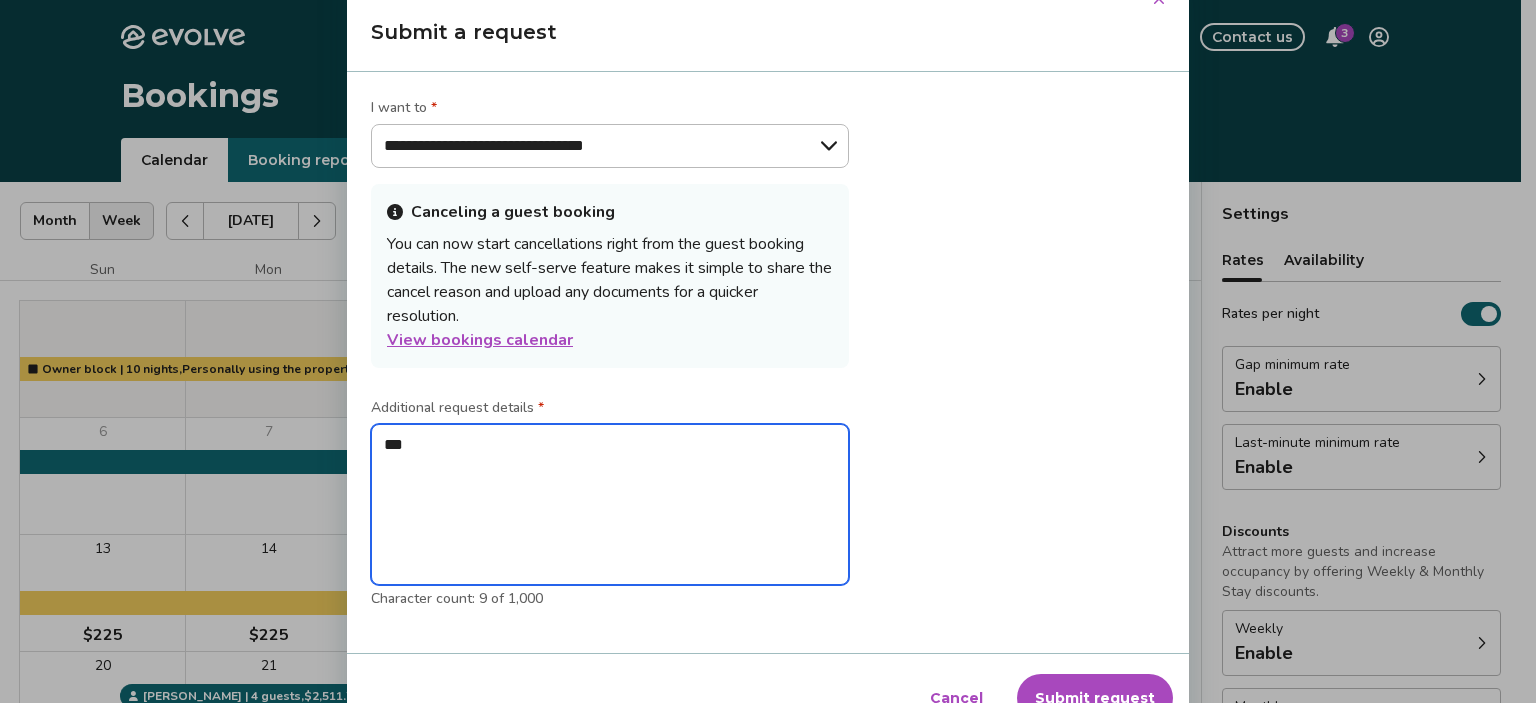 type on "*" 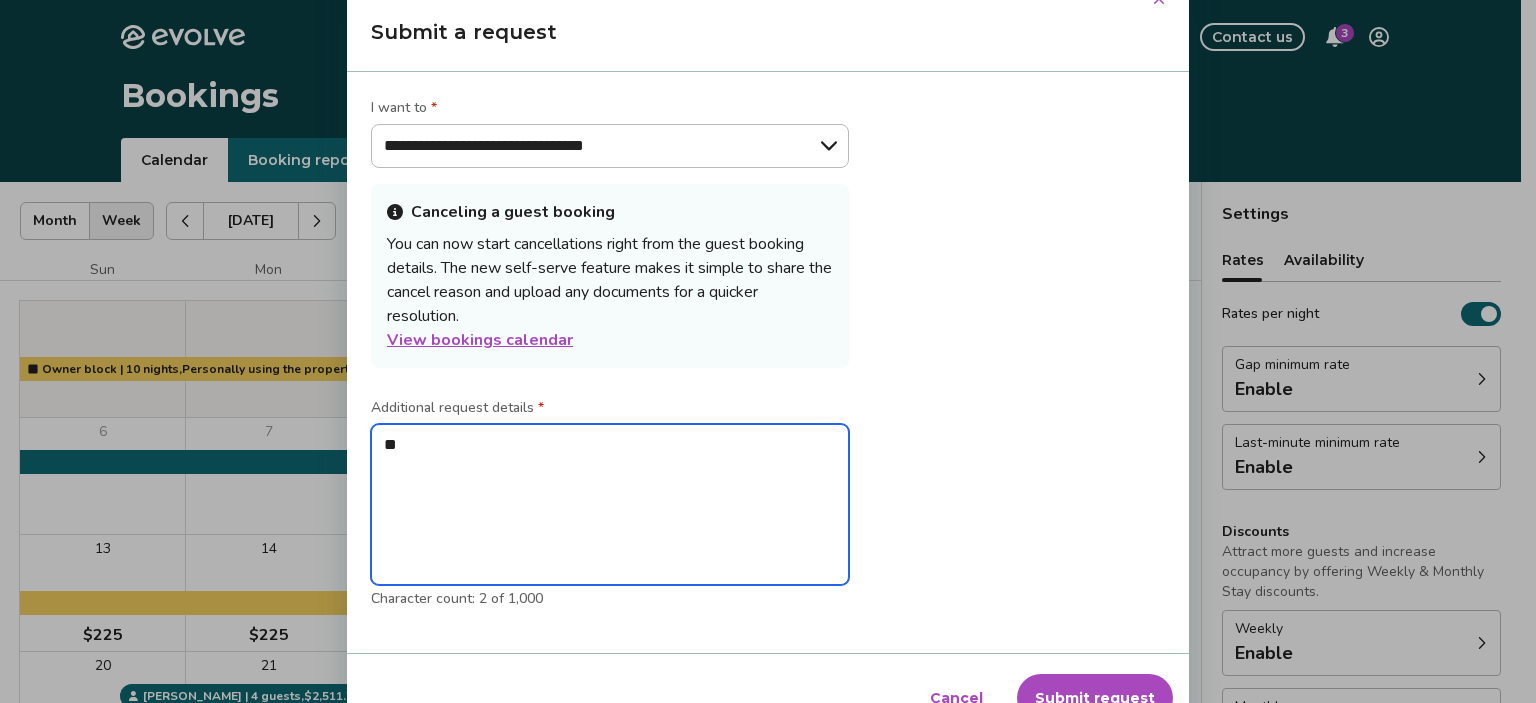 type on "*" 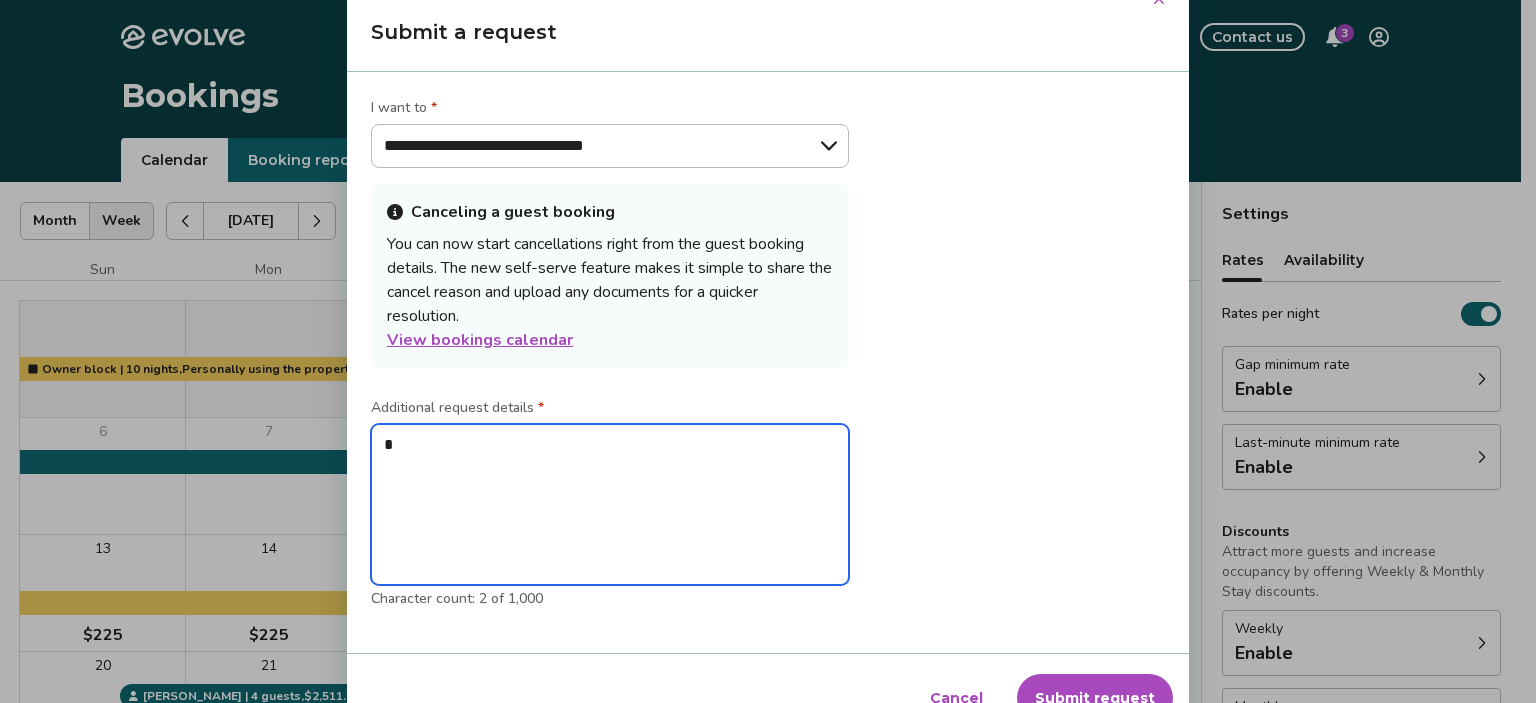 type on "*" 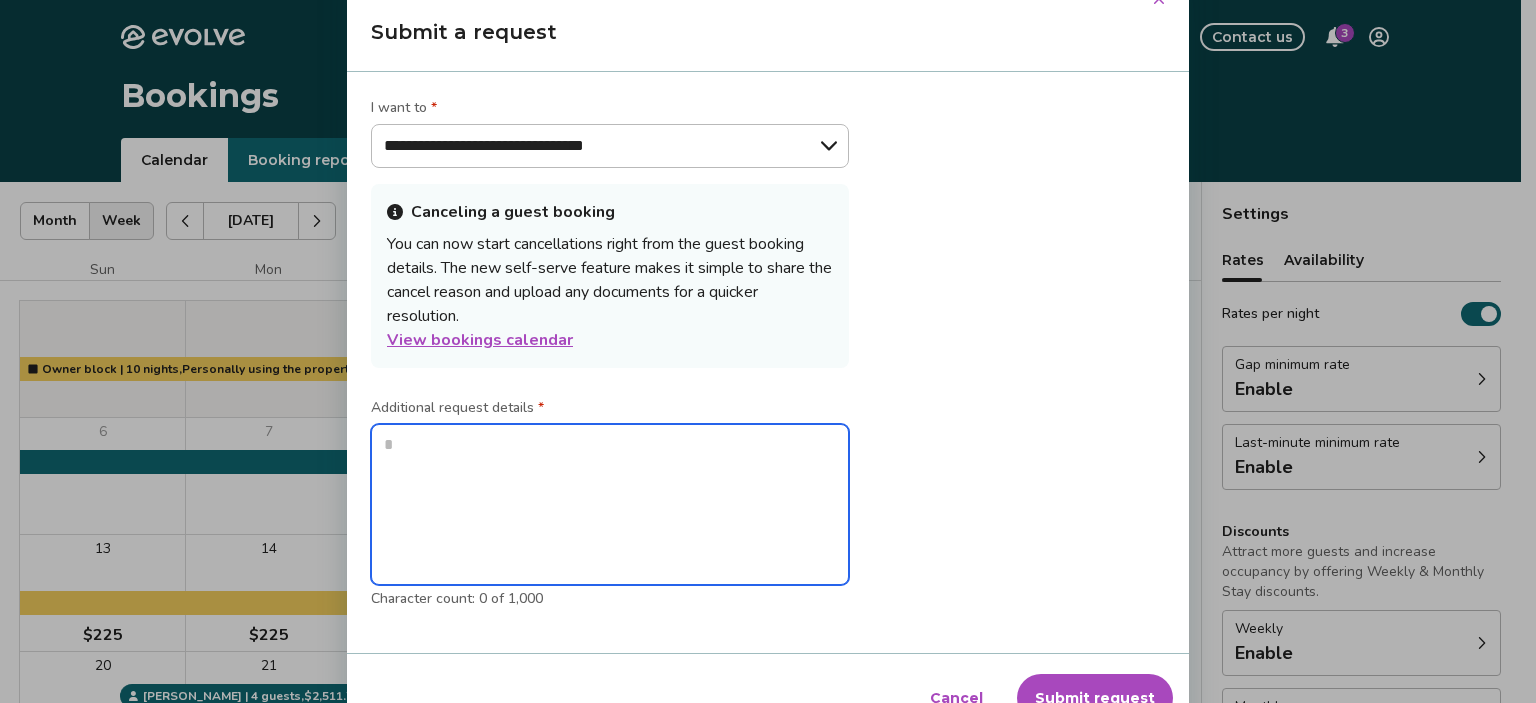 type on "*" 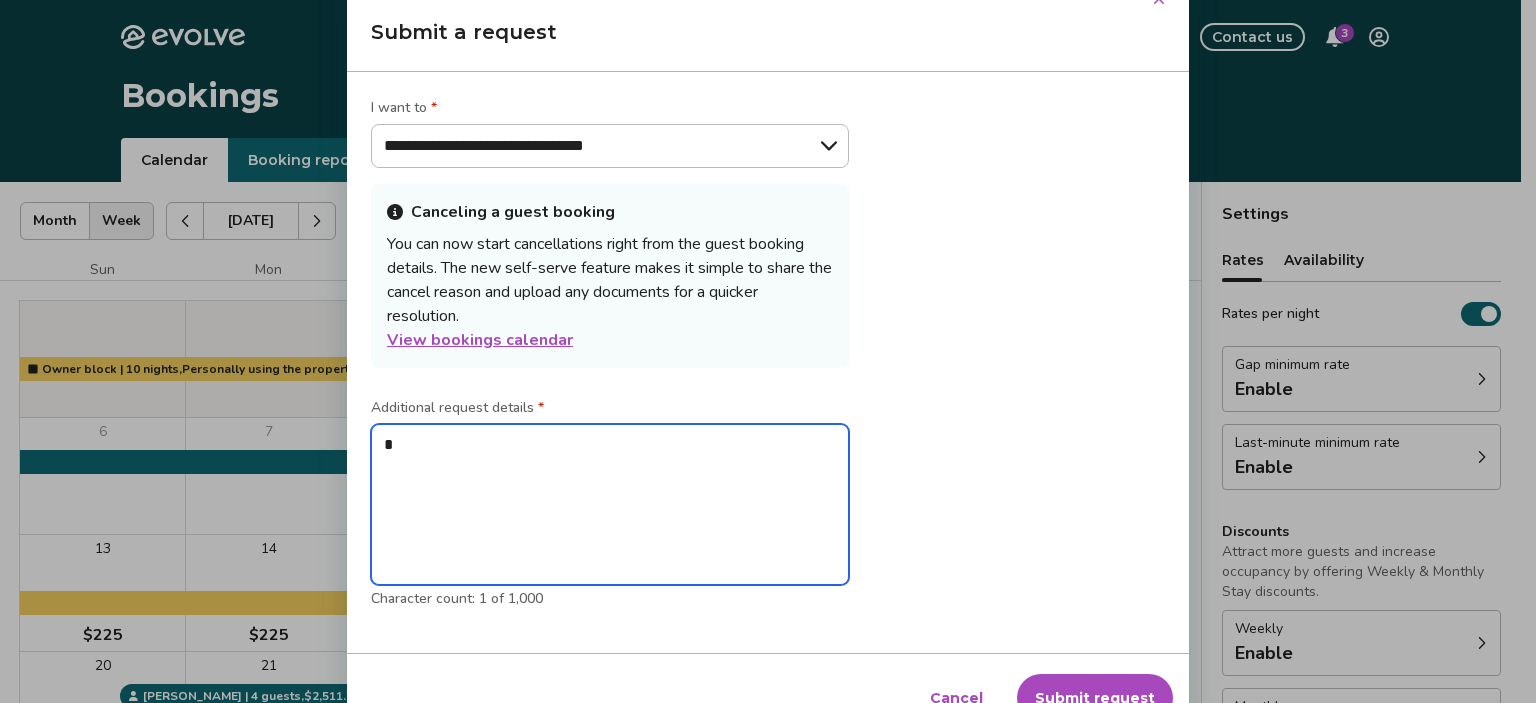 type on "*" 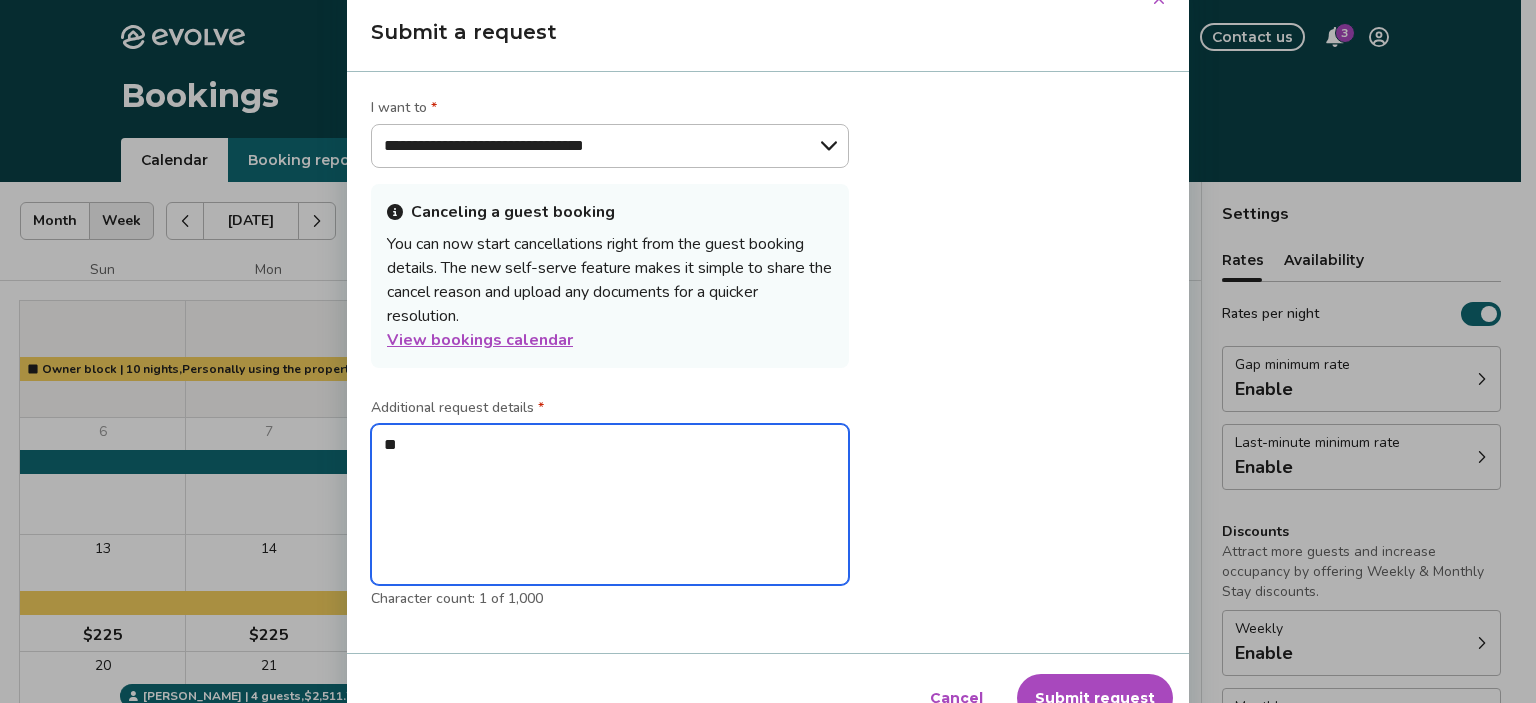 type on "*" 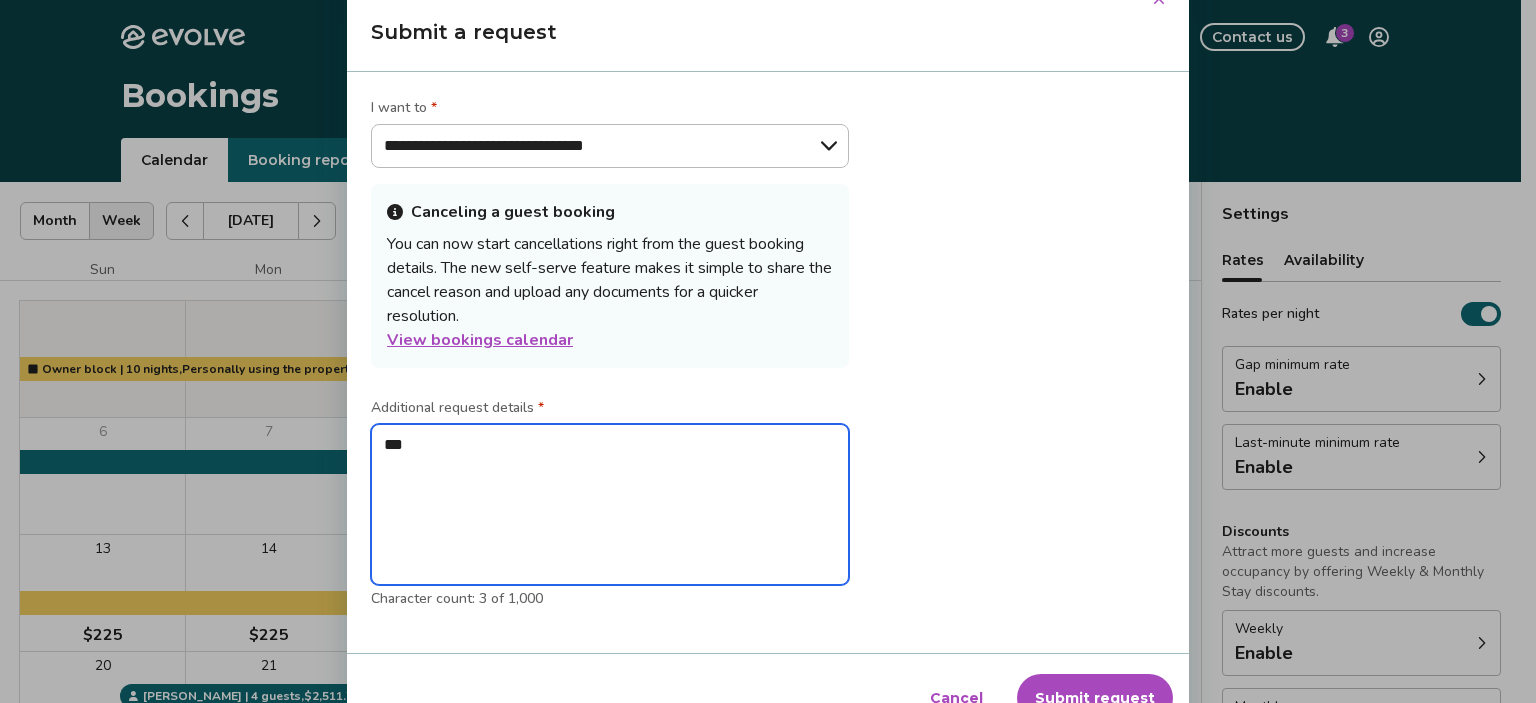 type on "*" 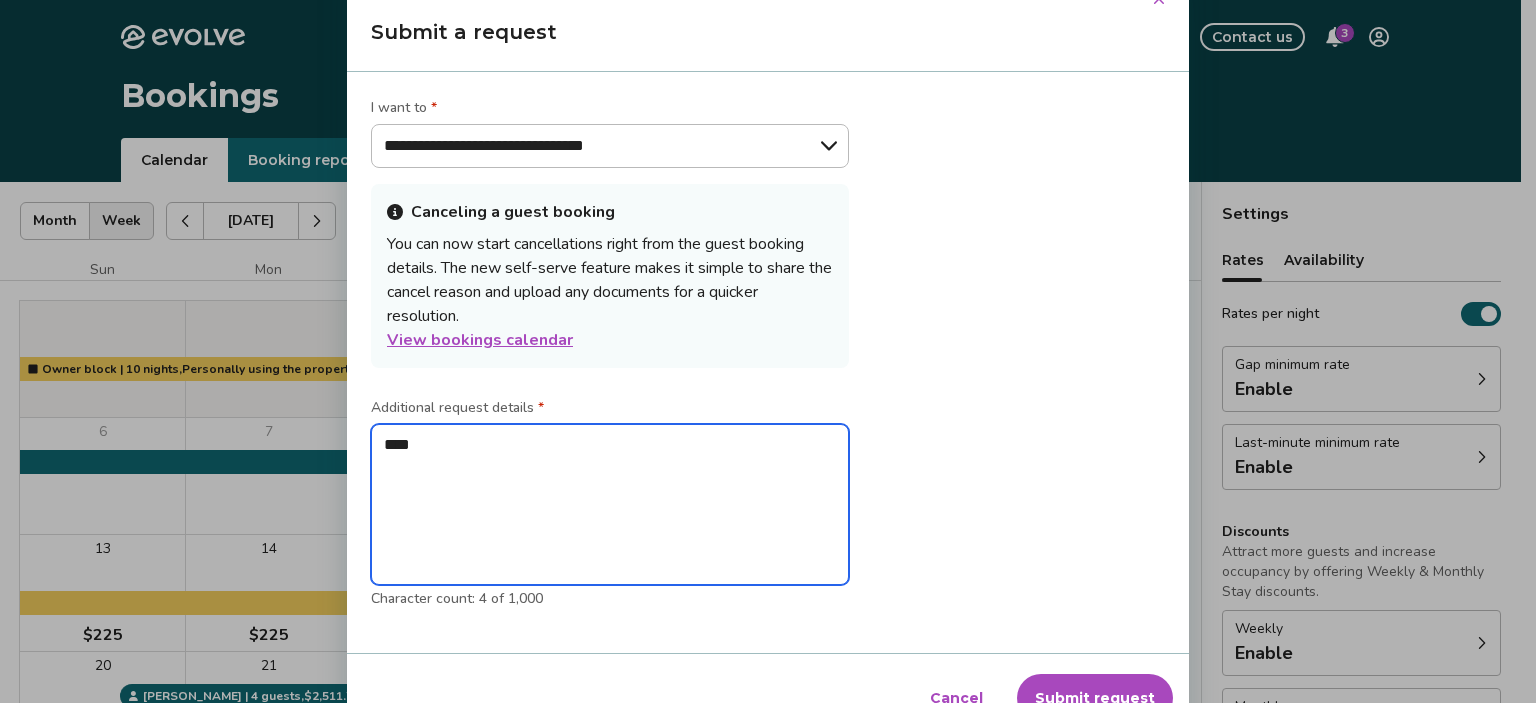 type on "*" 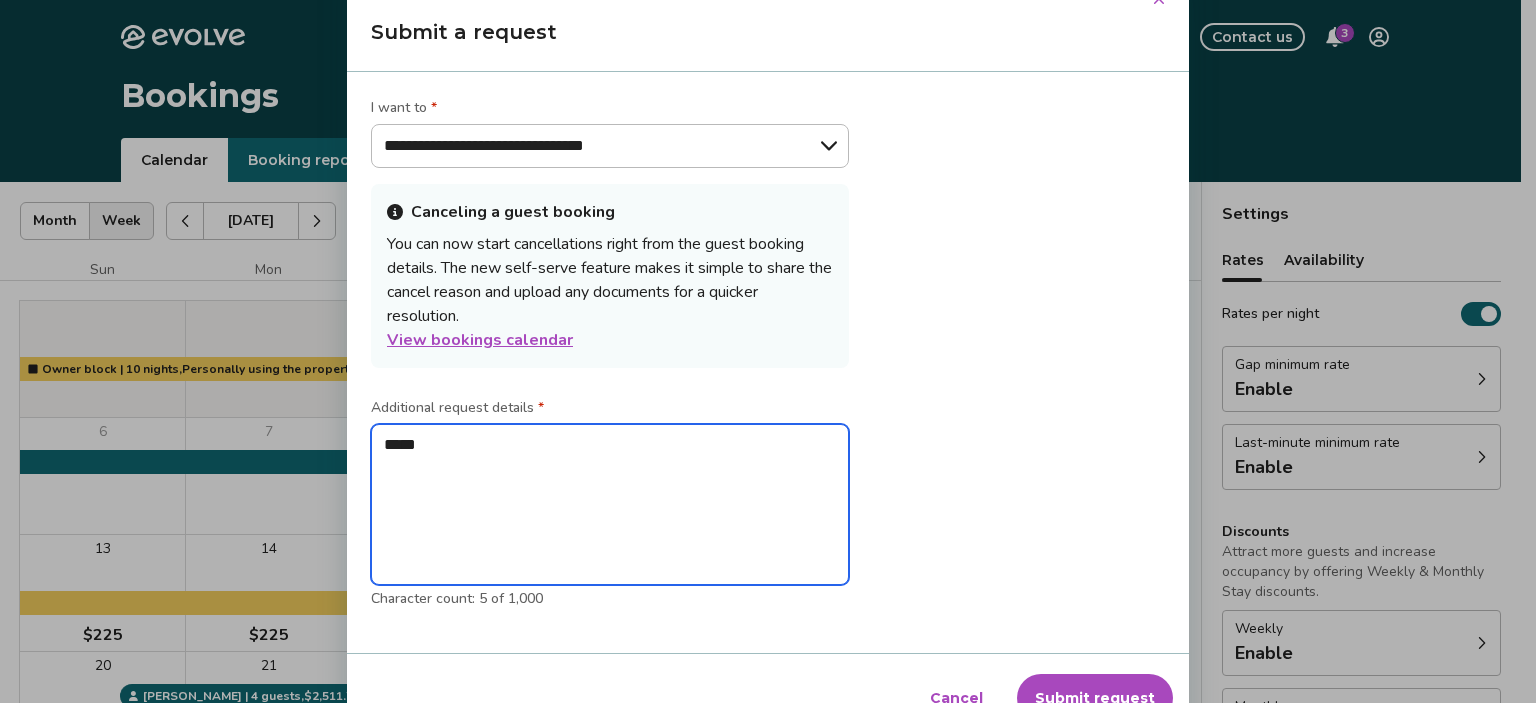 type on "*" 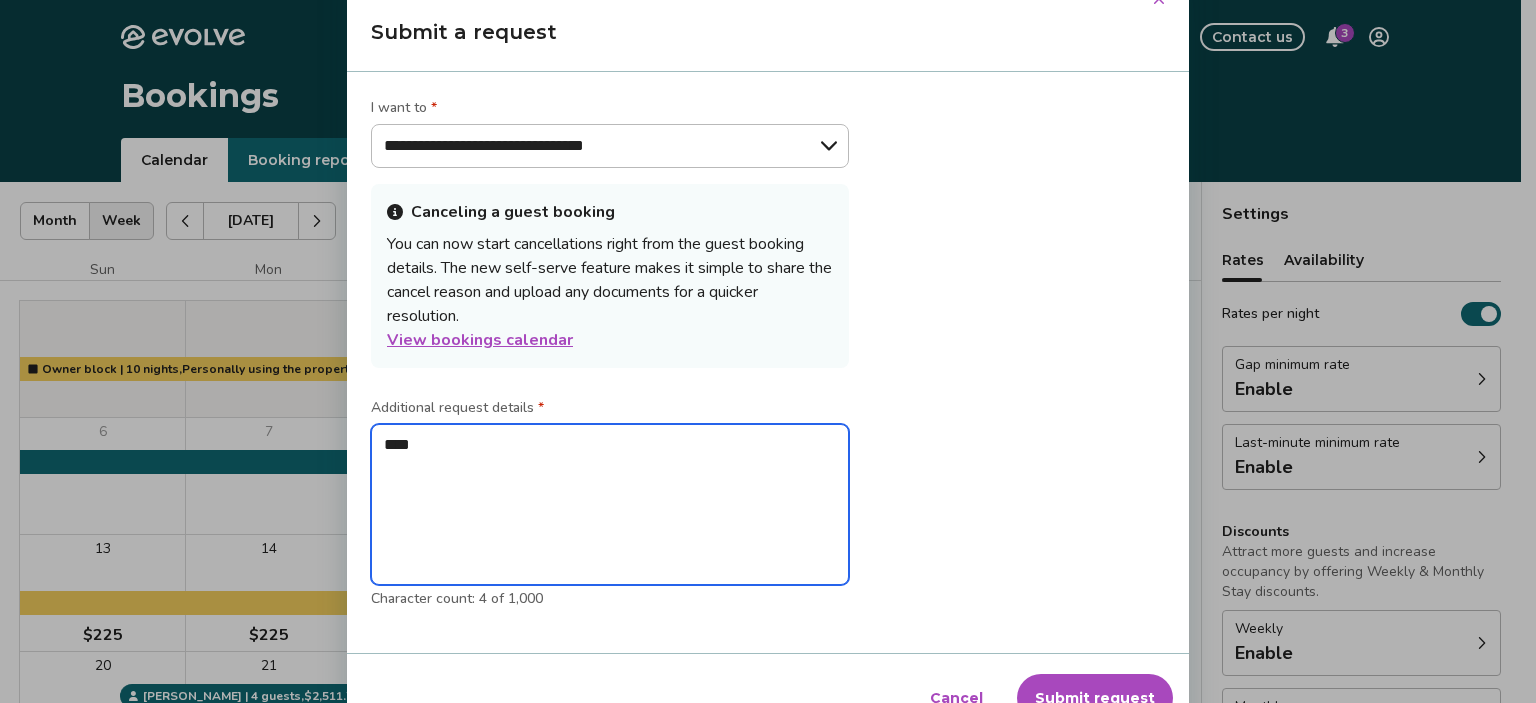 type on "*" 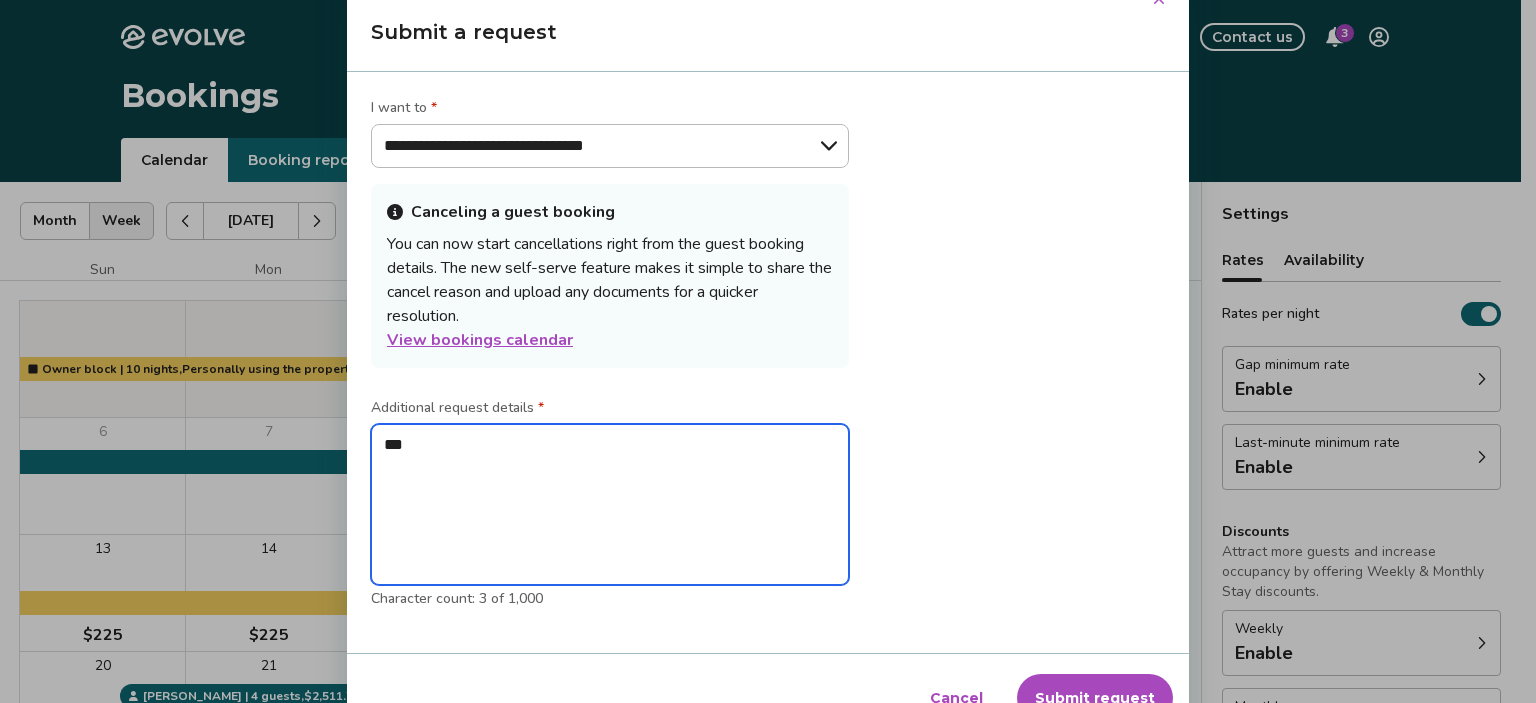 type on "*" 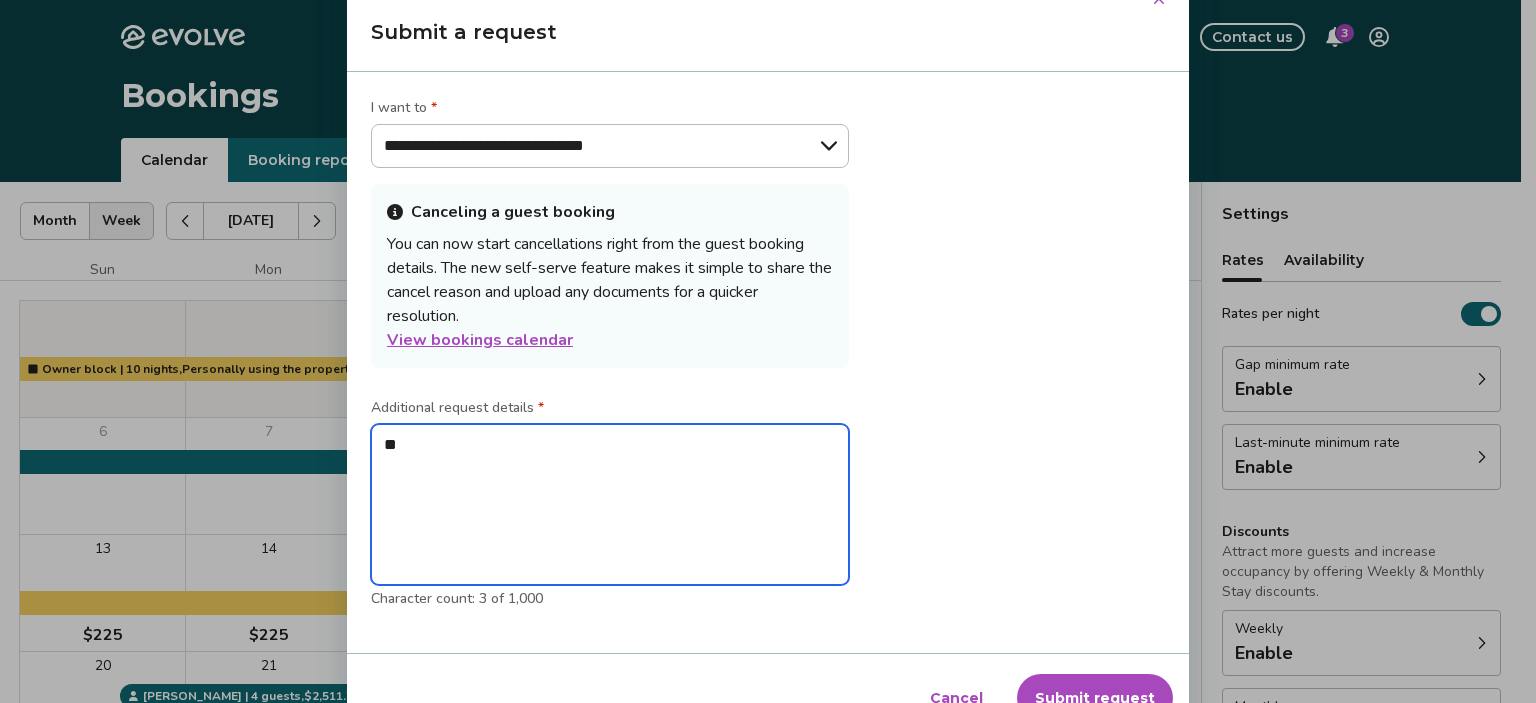 type on "*" 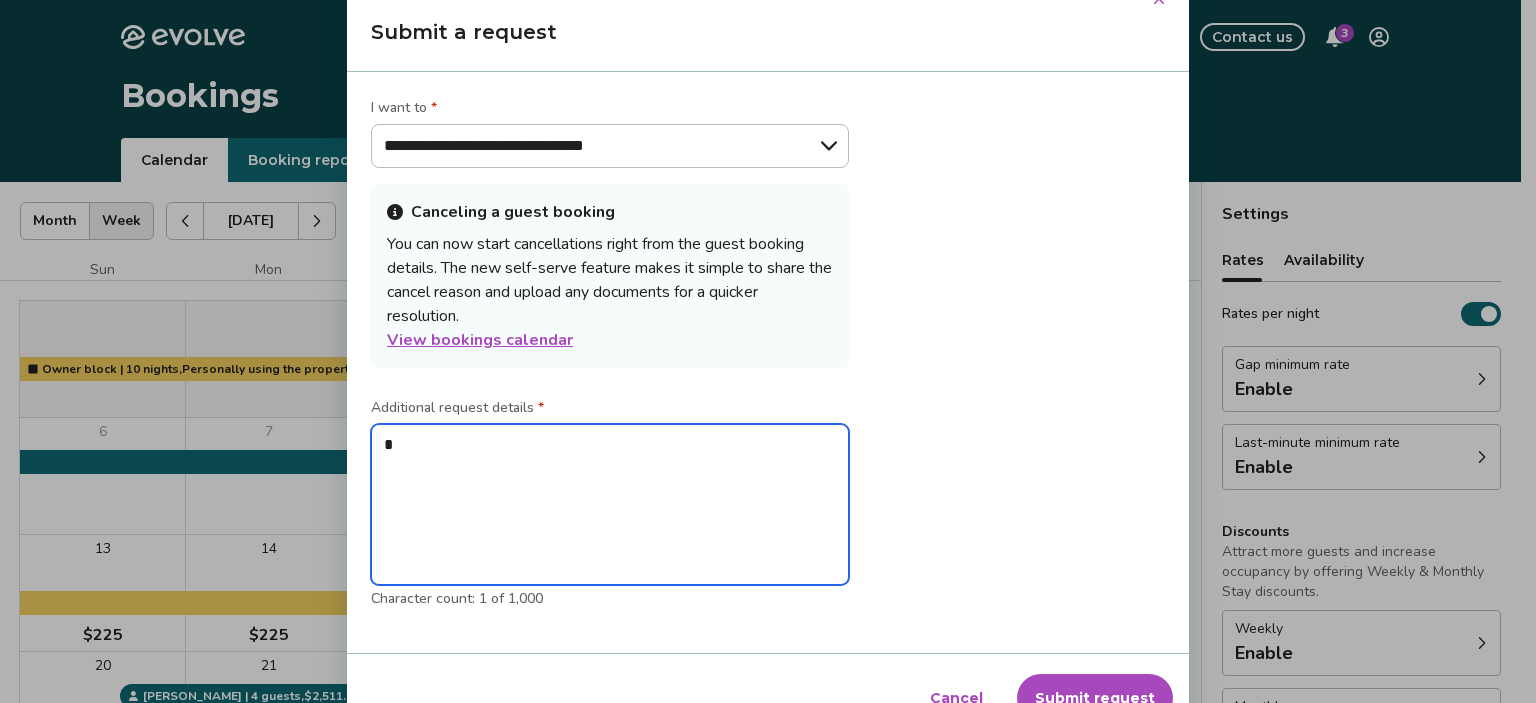 type on "*" 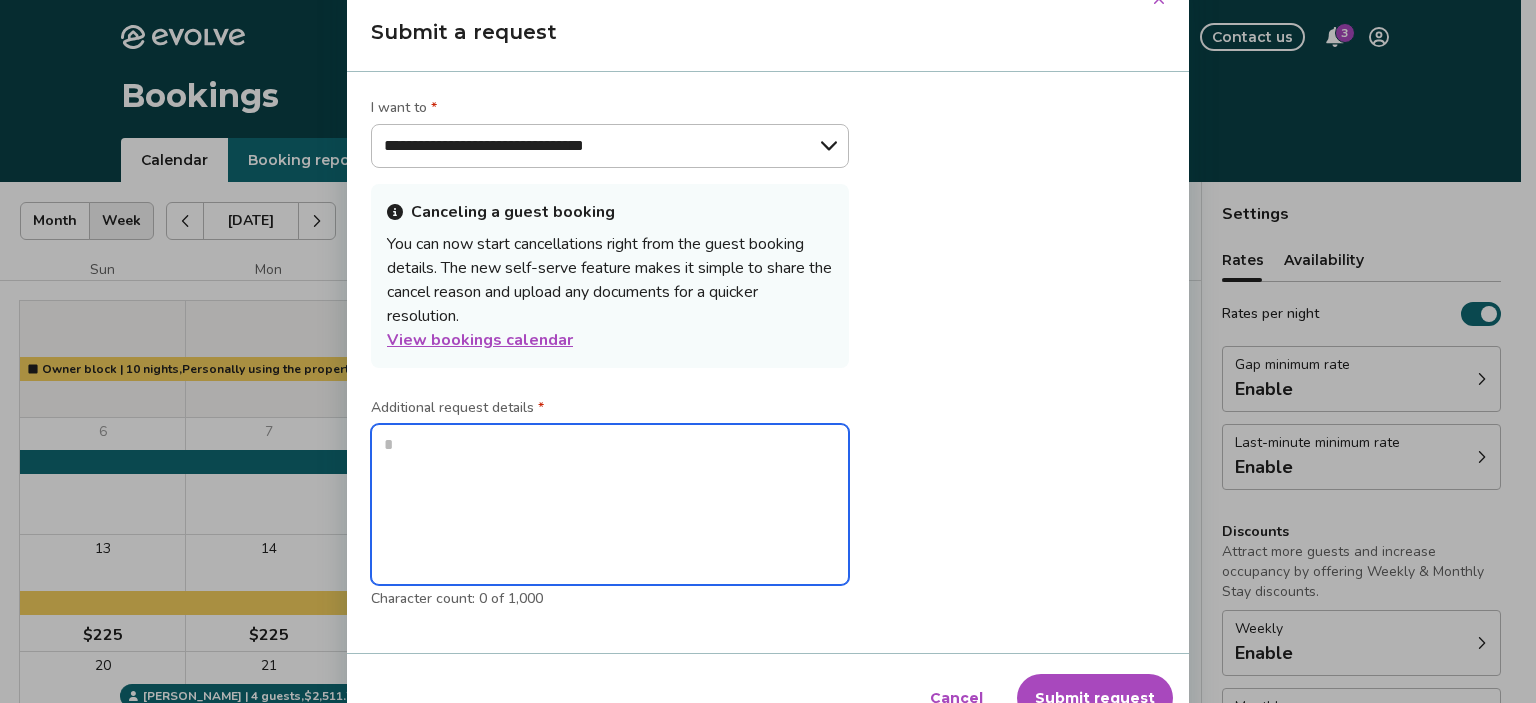 type on "*" 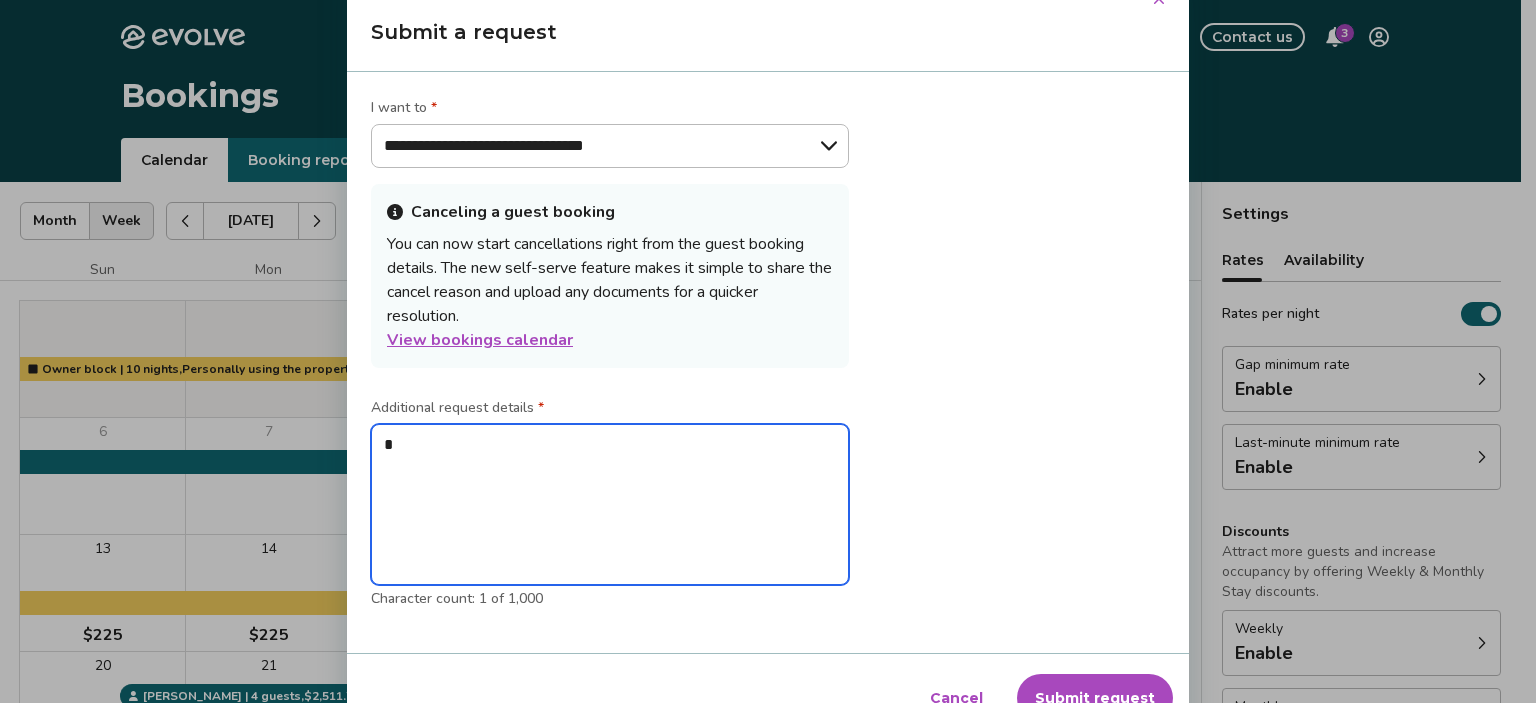 type on "*" 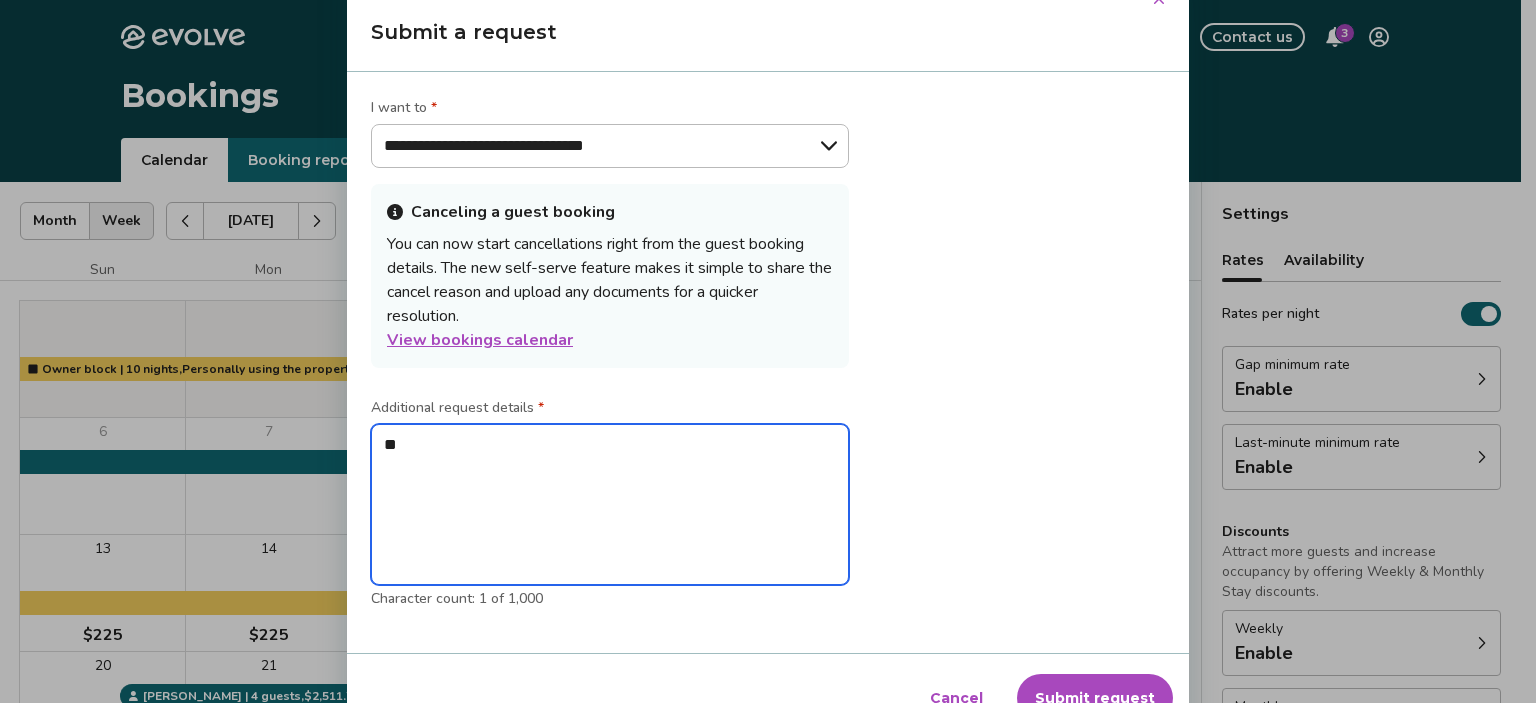 type on "*" 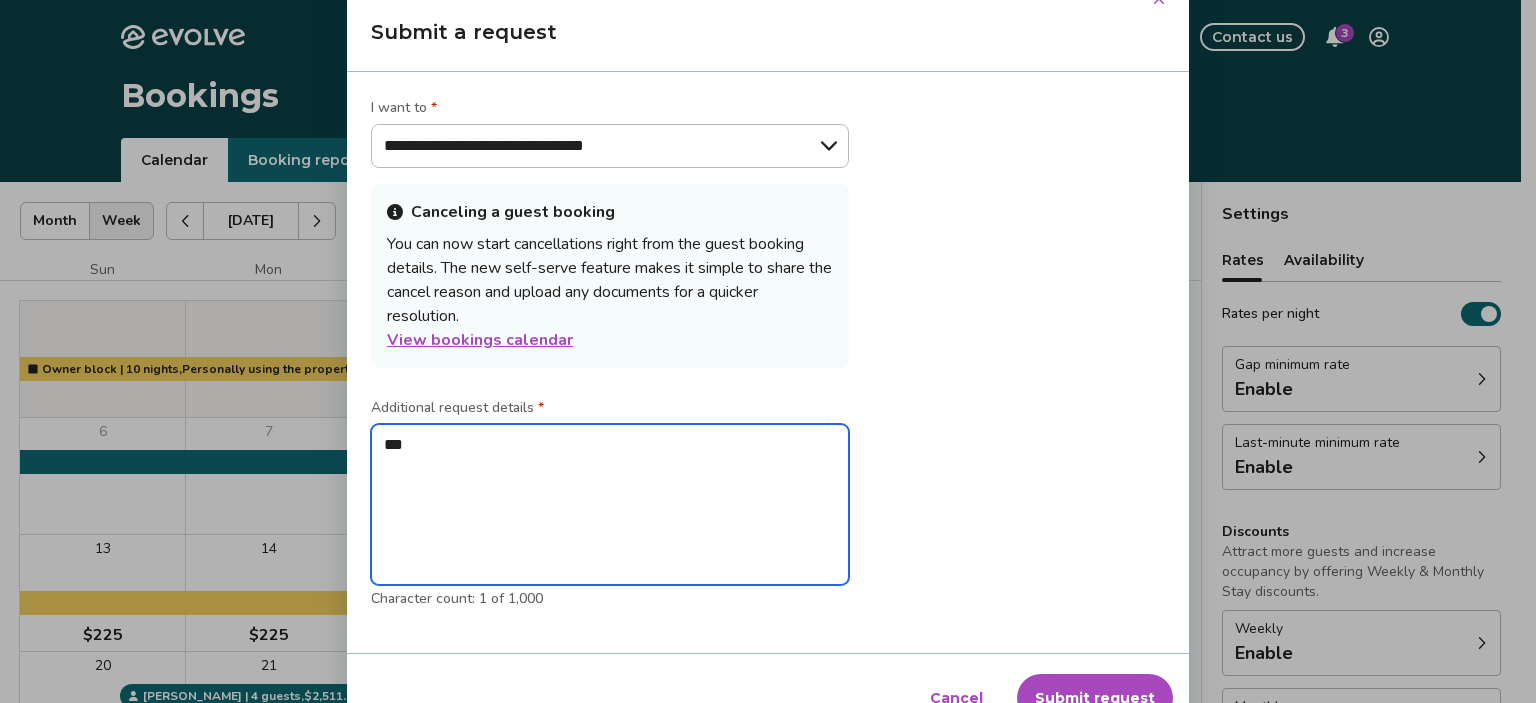 type on "*" 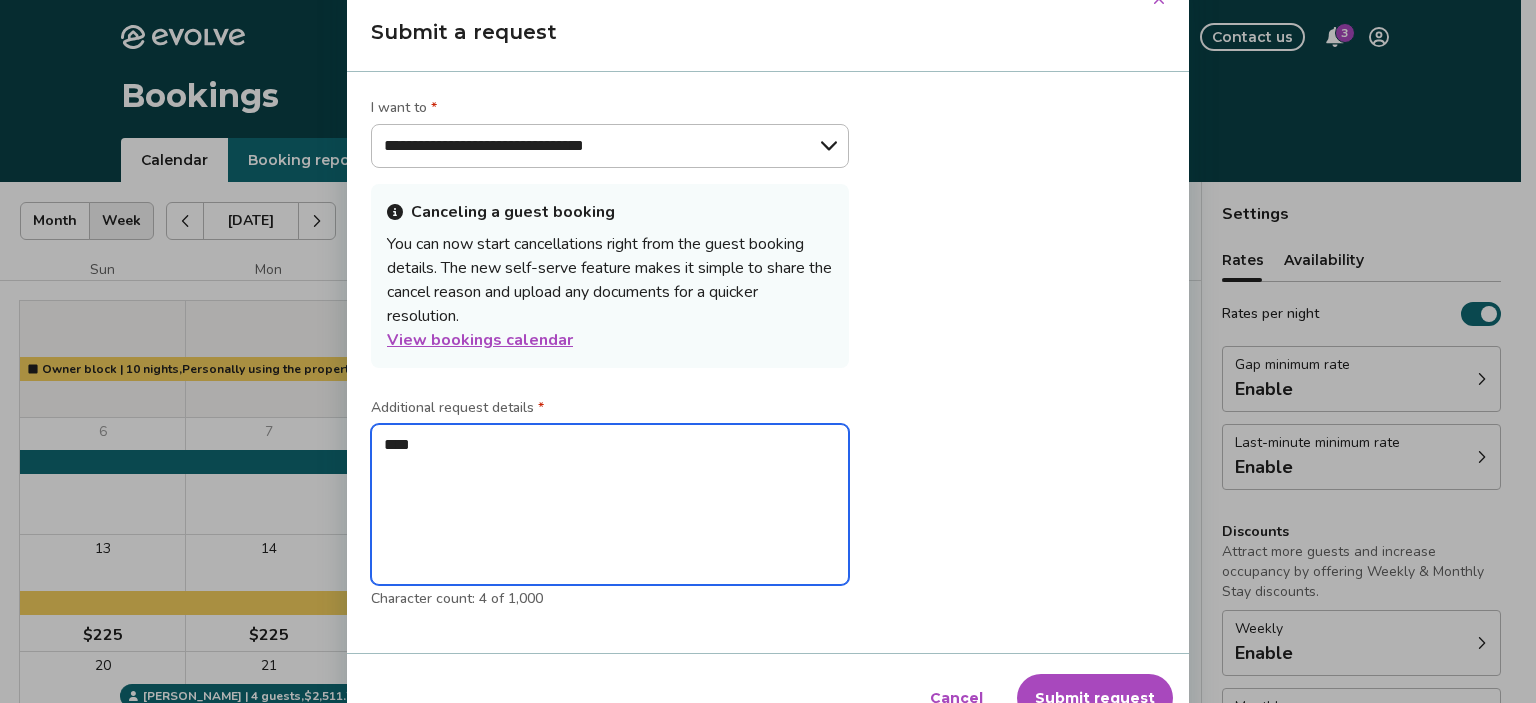 type on "*" 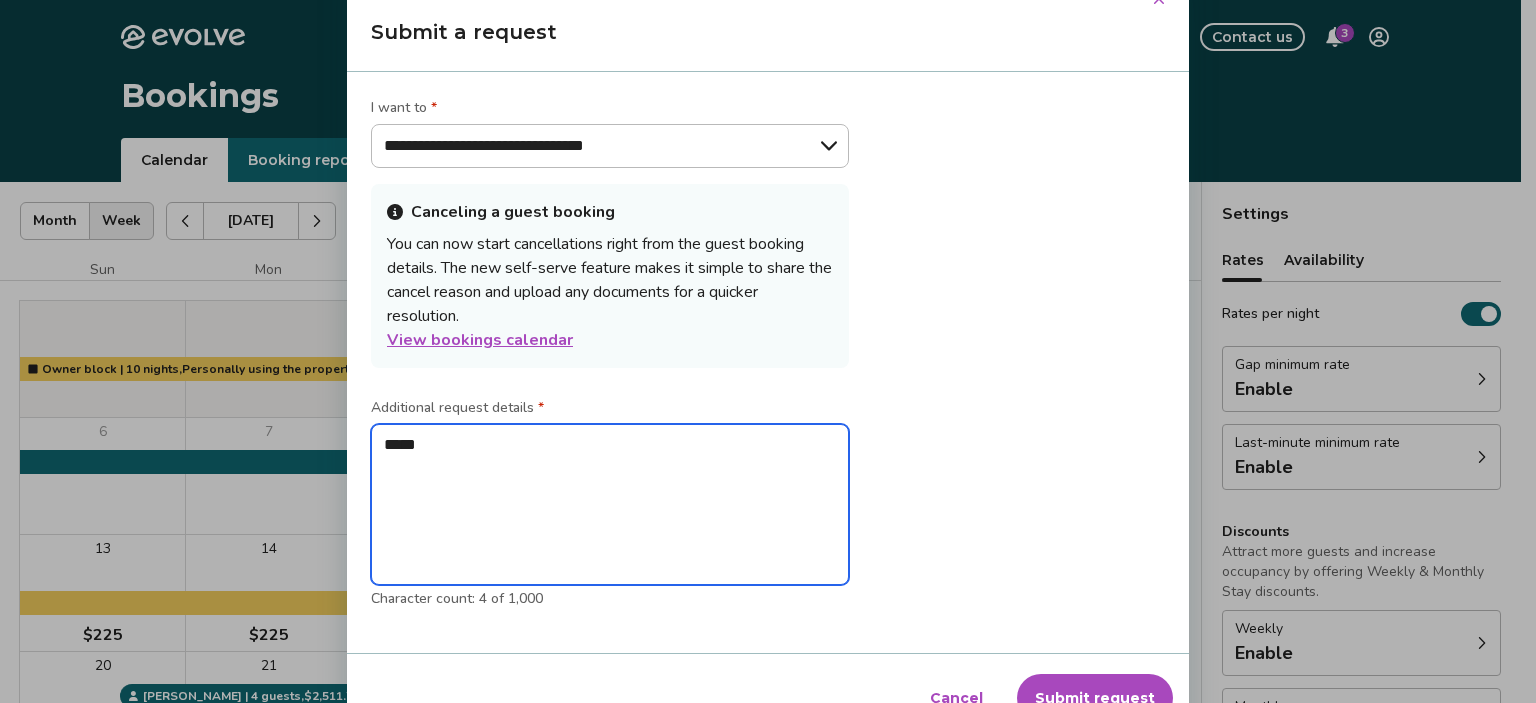 type on "*" 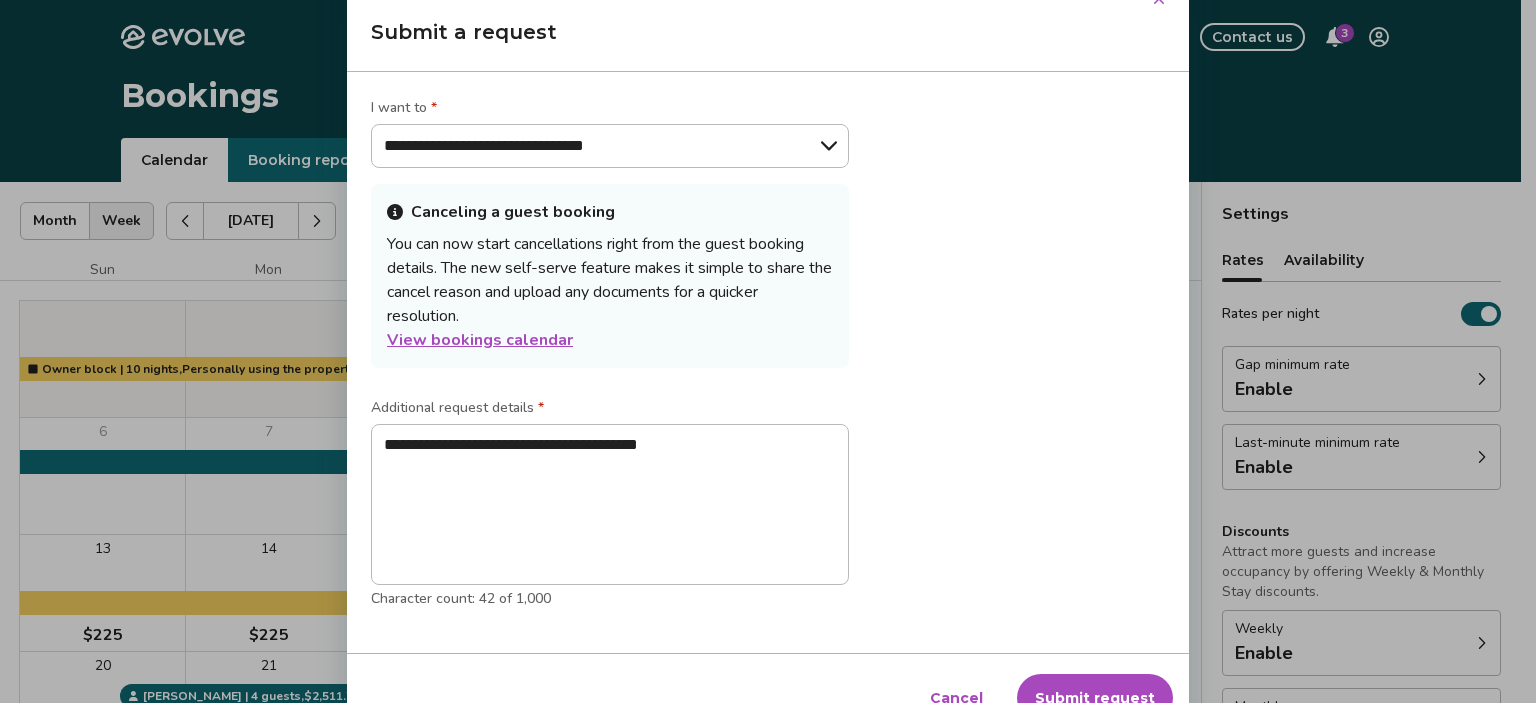 drag, startPoint x: 1524, startPoint y: 134, endPoint x: 1496, endPoint y: -40, distance: 176.23848 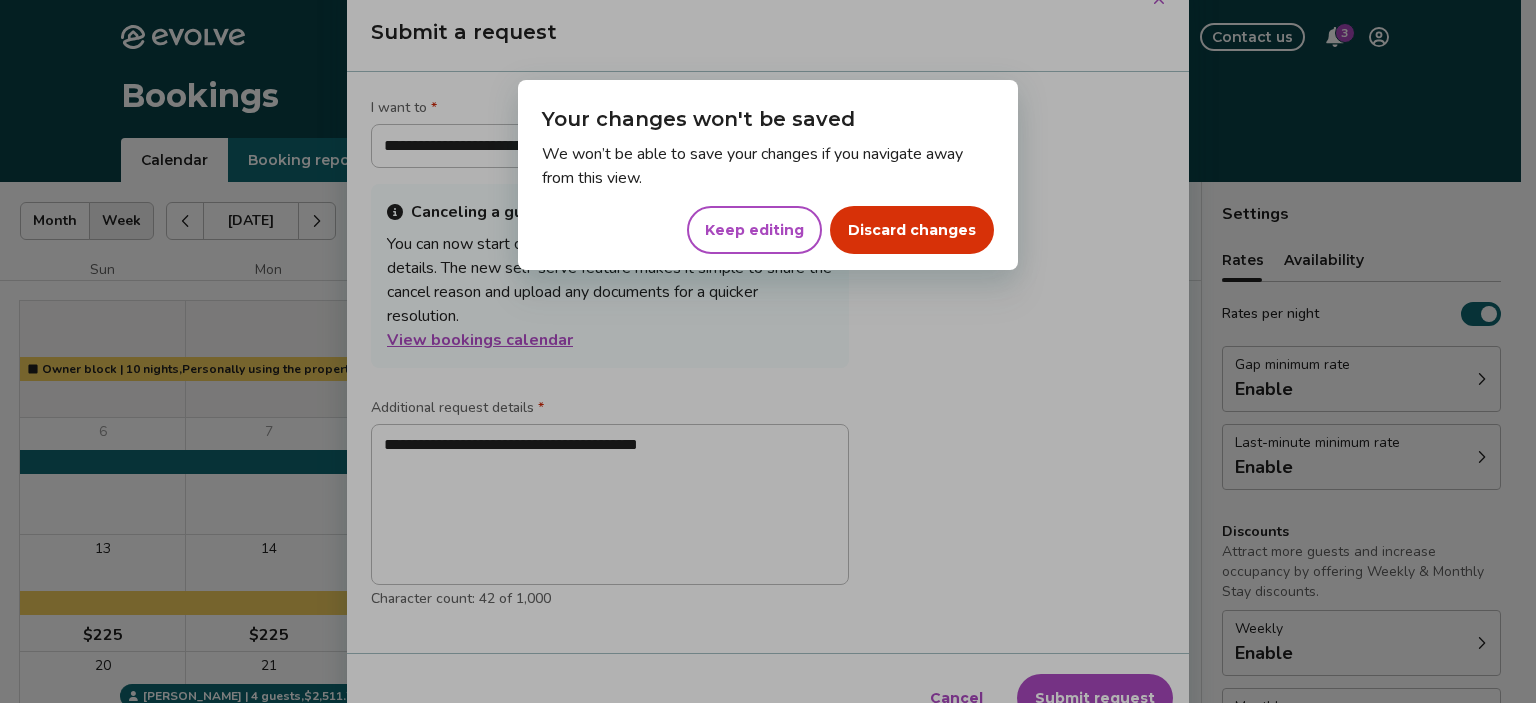 click on "Discard changes" at bounding box center [912, 230] 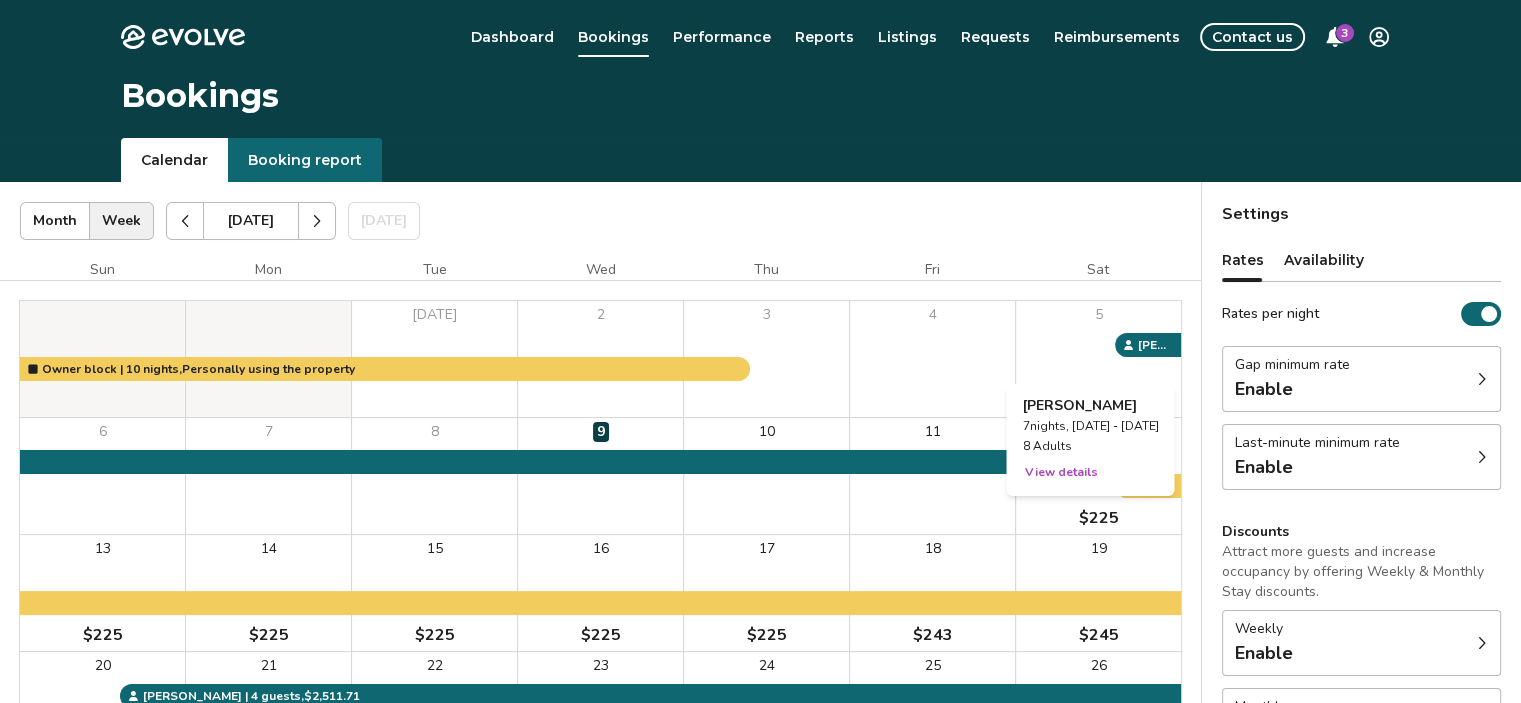 click on "View details" at bounding box center (1060, 472) 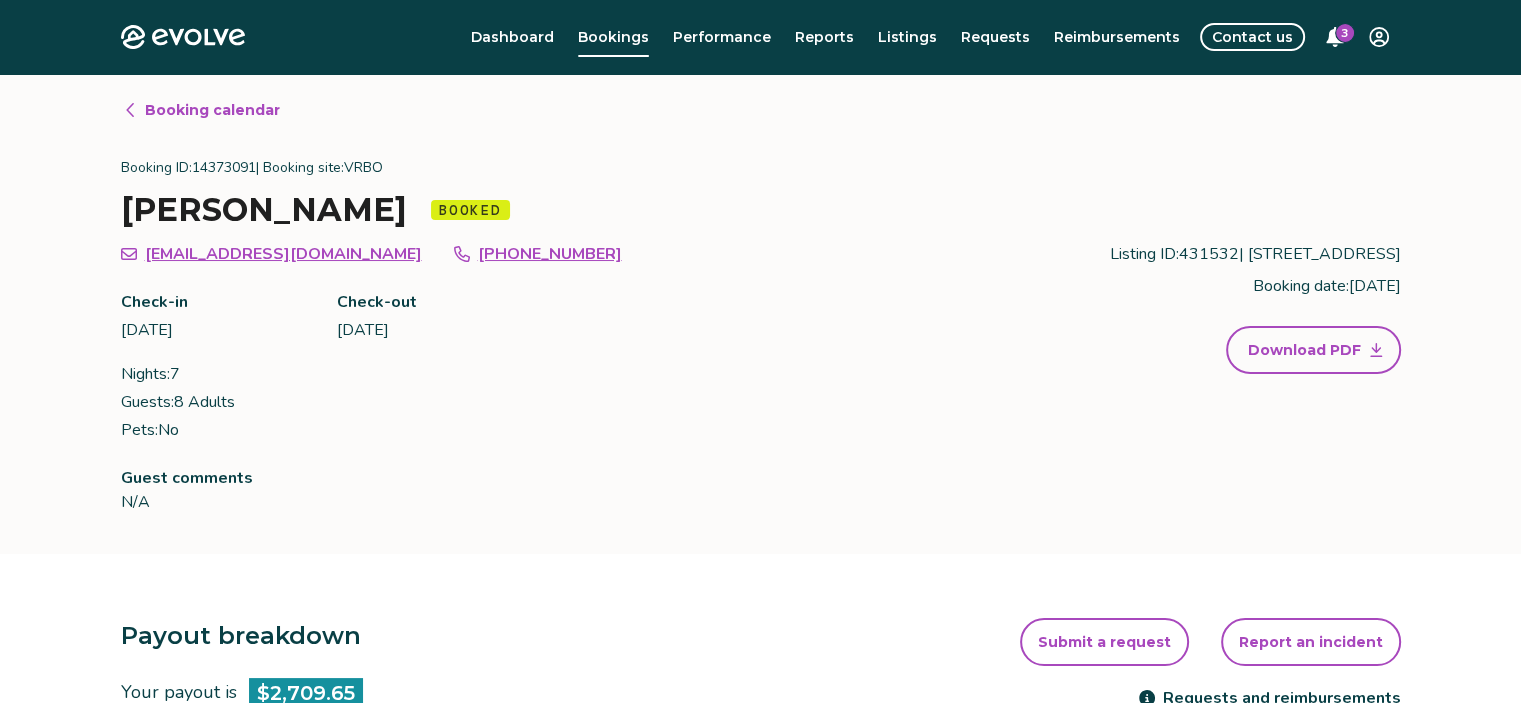 click on "Booking ID:  14373091  | Booking site:  VRBO" at bounding box center [761, 168] 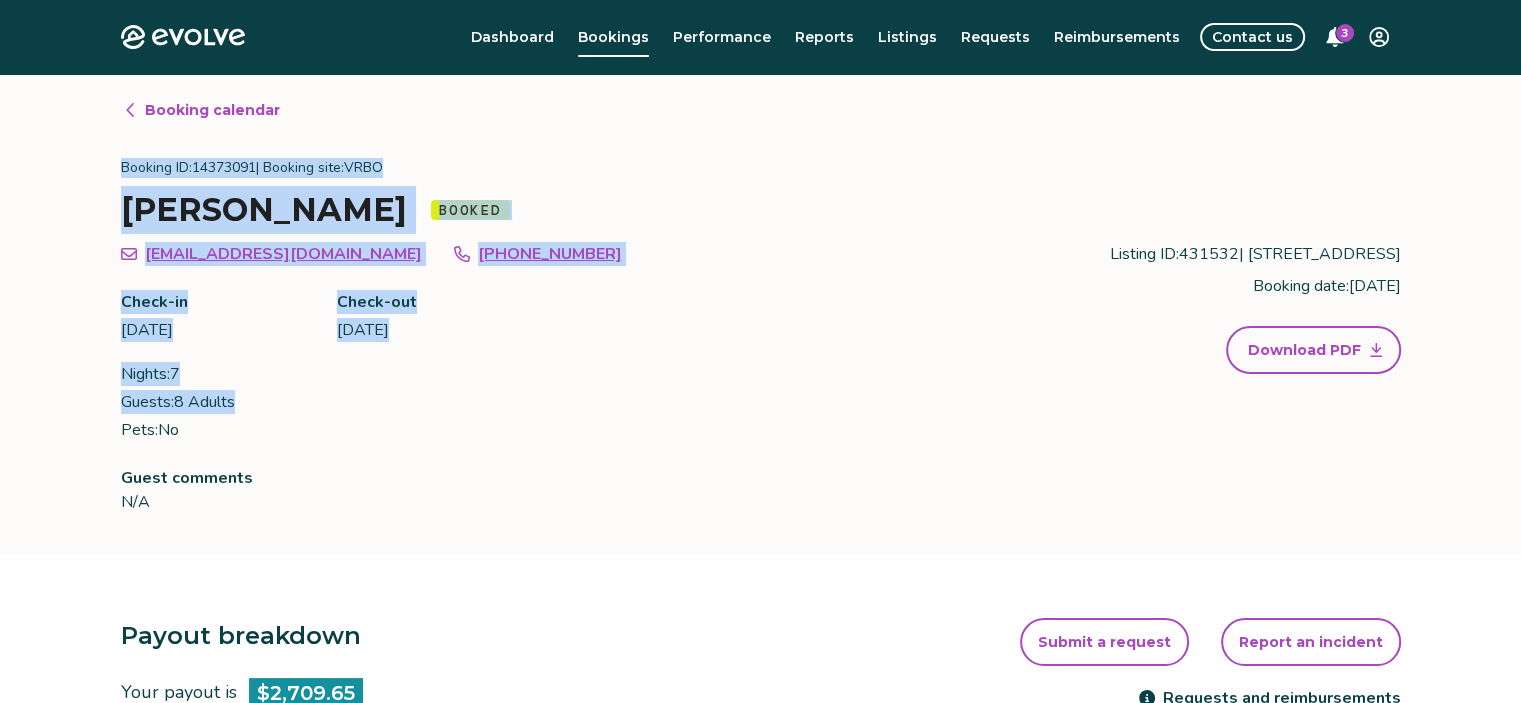 drag, startPoint x: 122, startPoint y: 162, endPoint x: 276, endPoint y: 407, distance: 289.38037 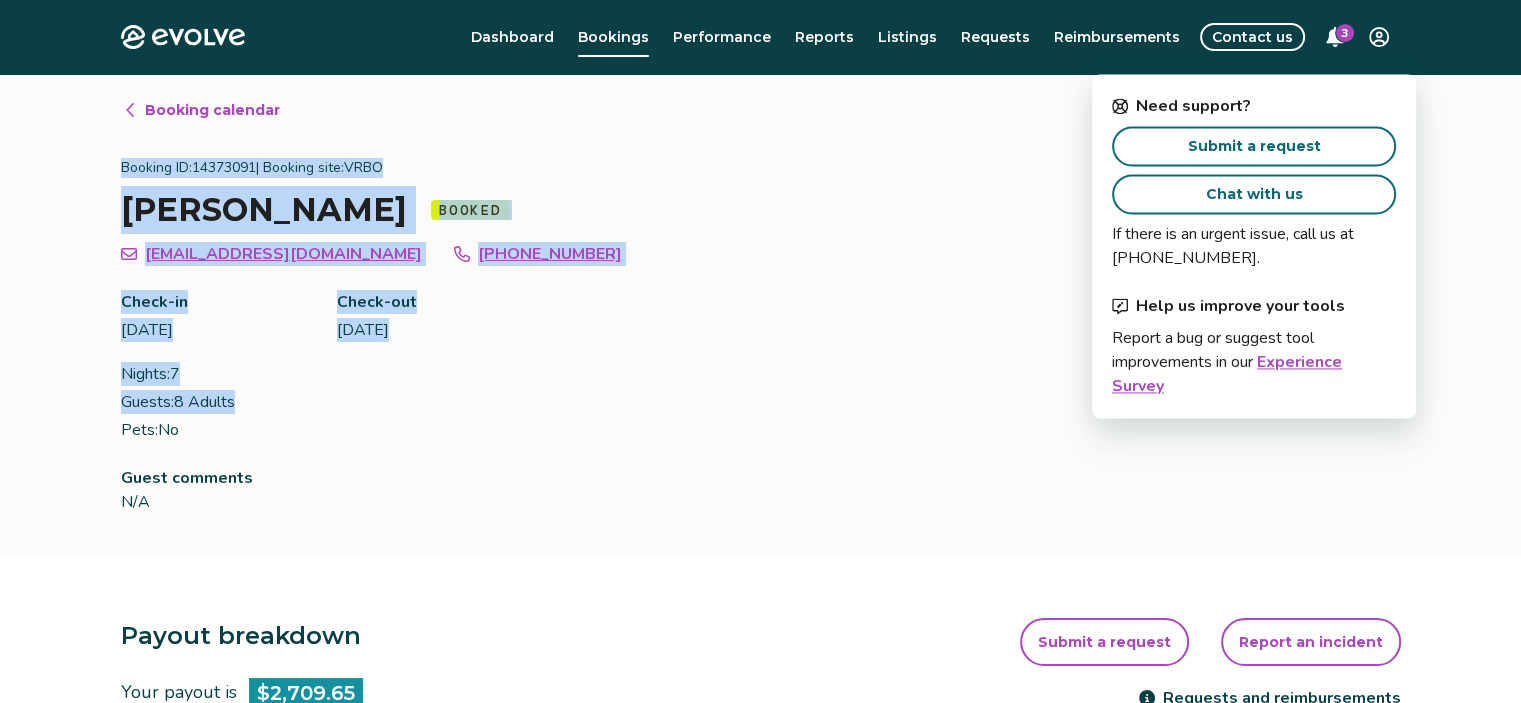 click on "Chat with us" at bounding box center (1254, 194) 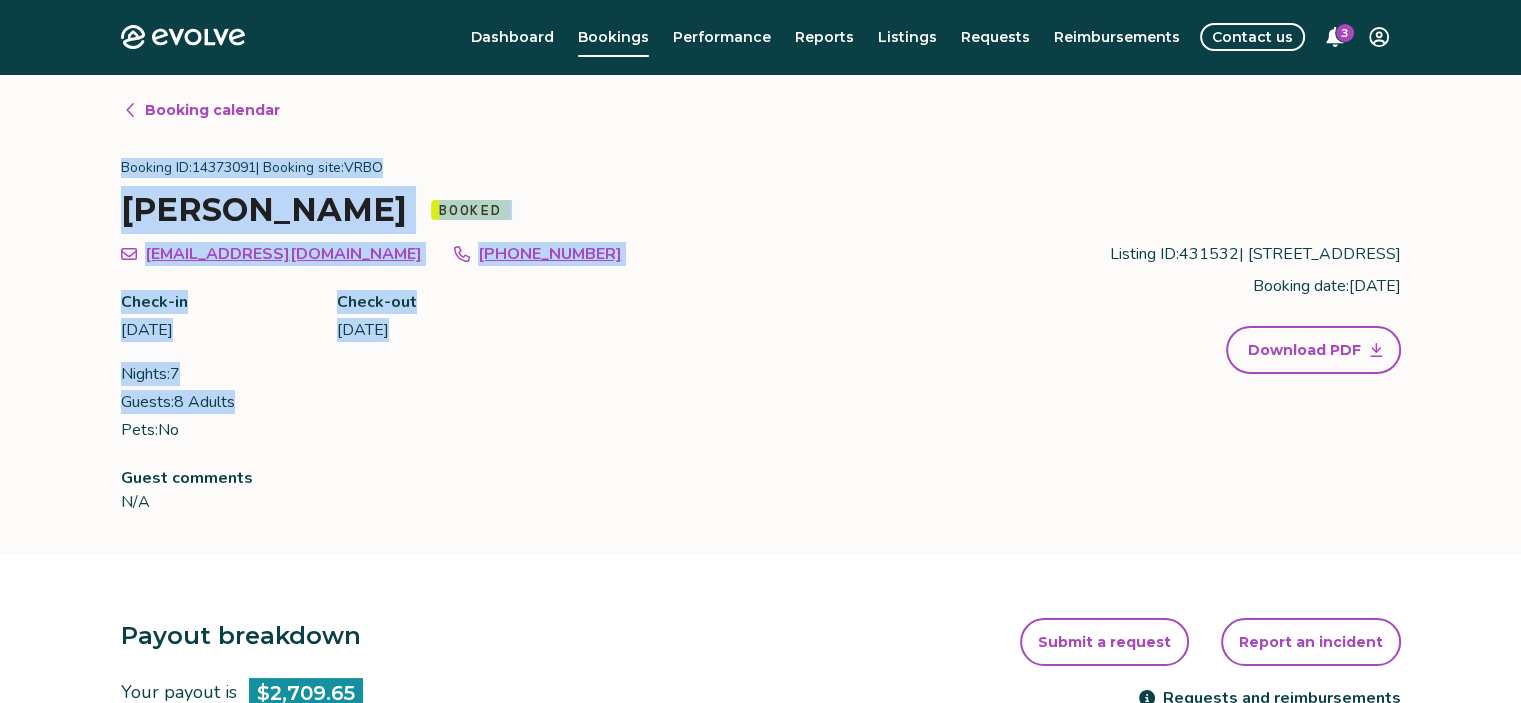 click on "Contact us" at bounding box center (1252, 37) 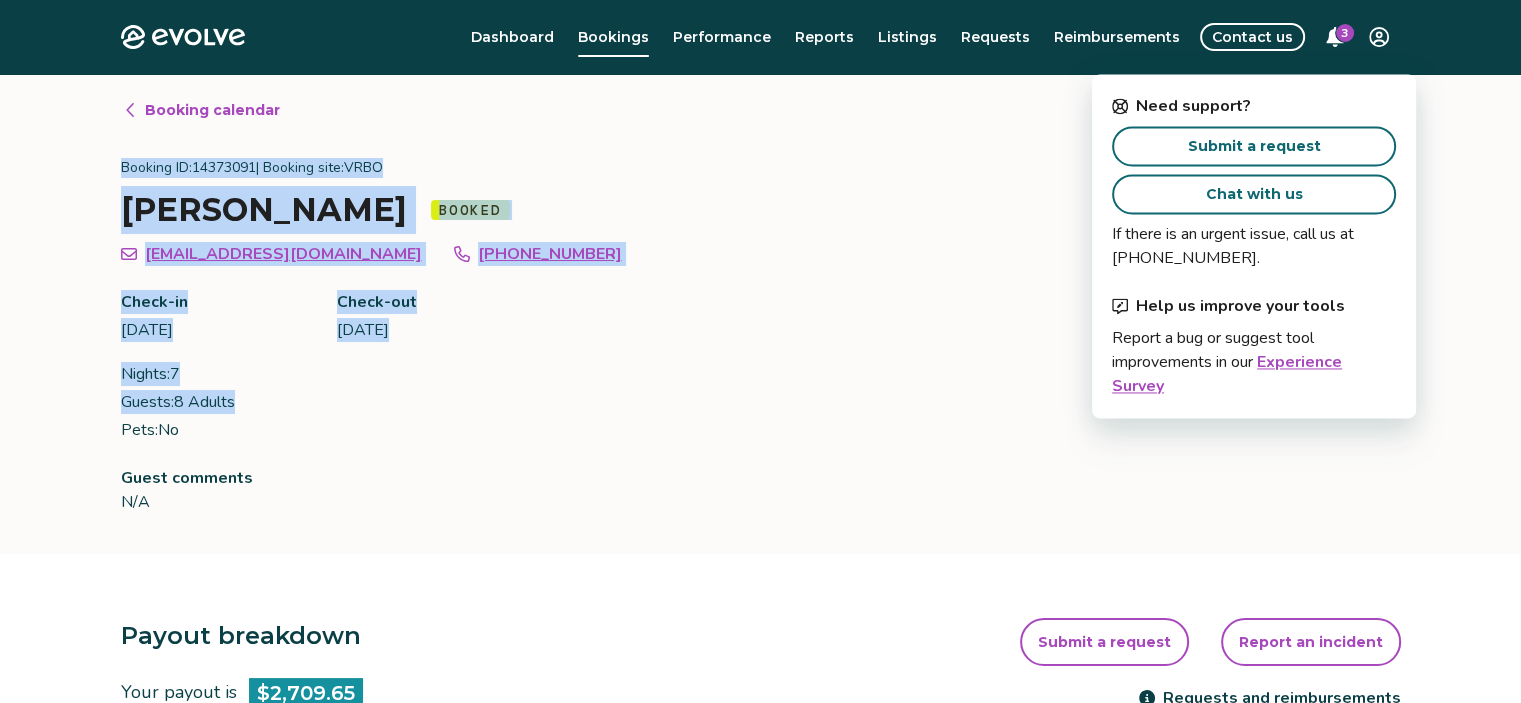 click on "Submit a request" at bounding box center [1254, 146] 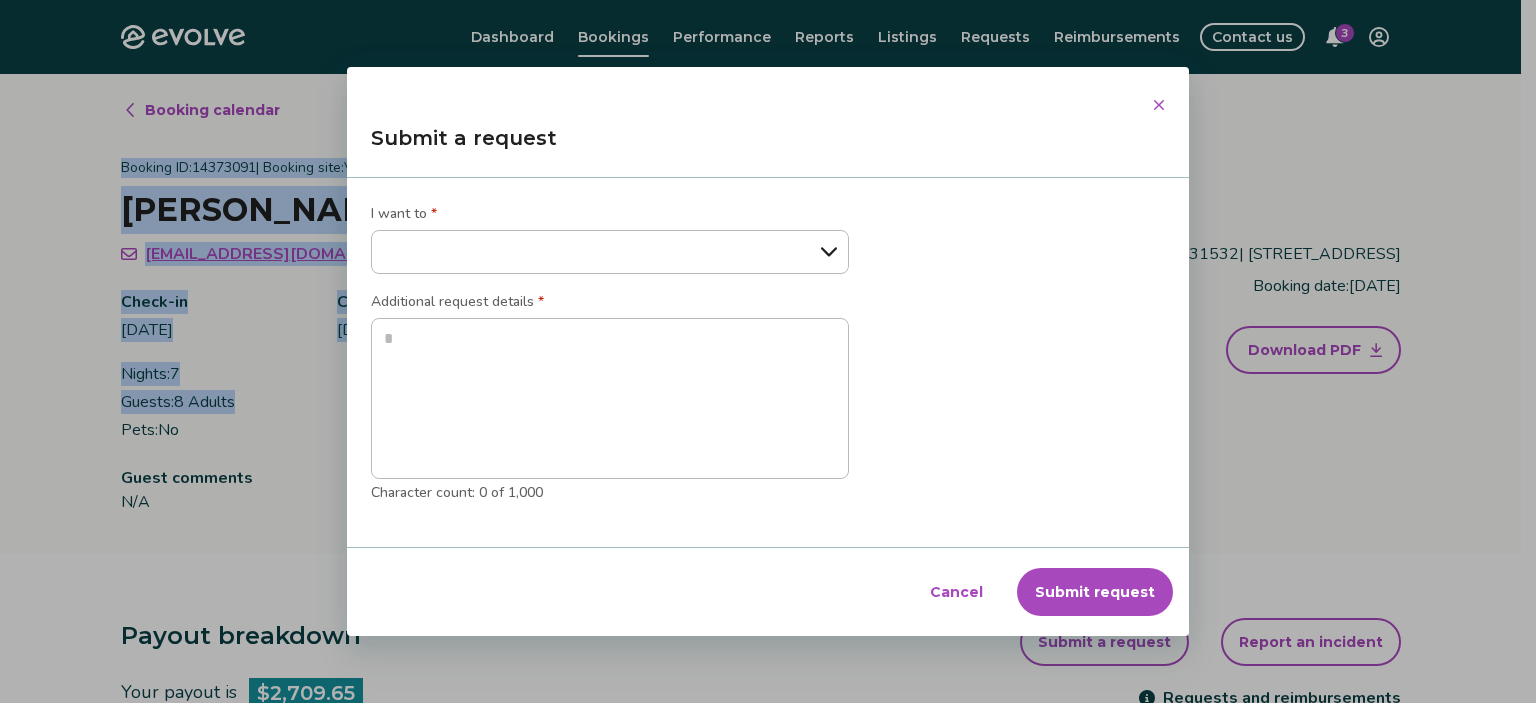 click on "**********" at bounding box center (610, 252) 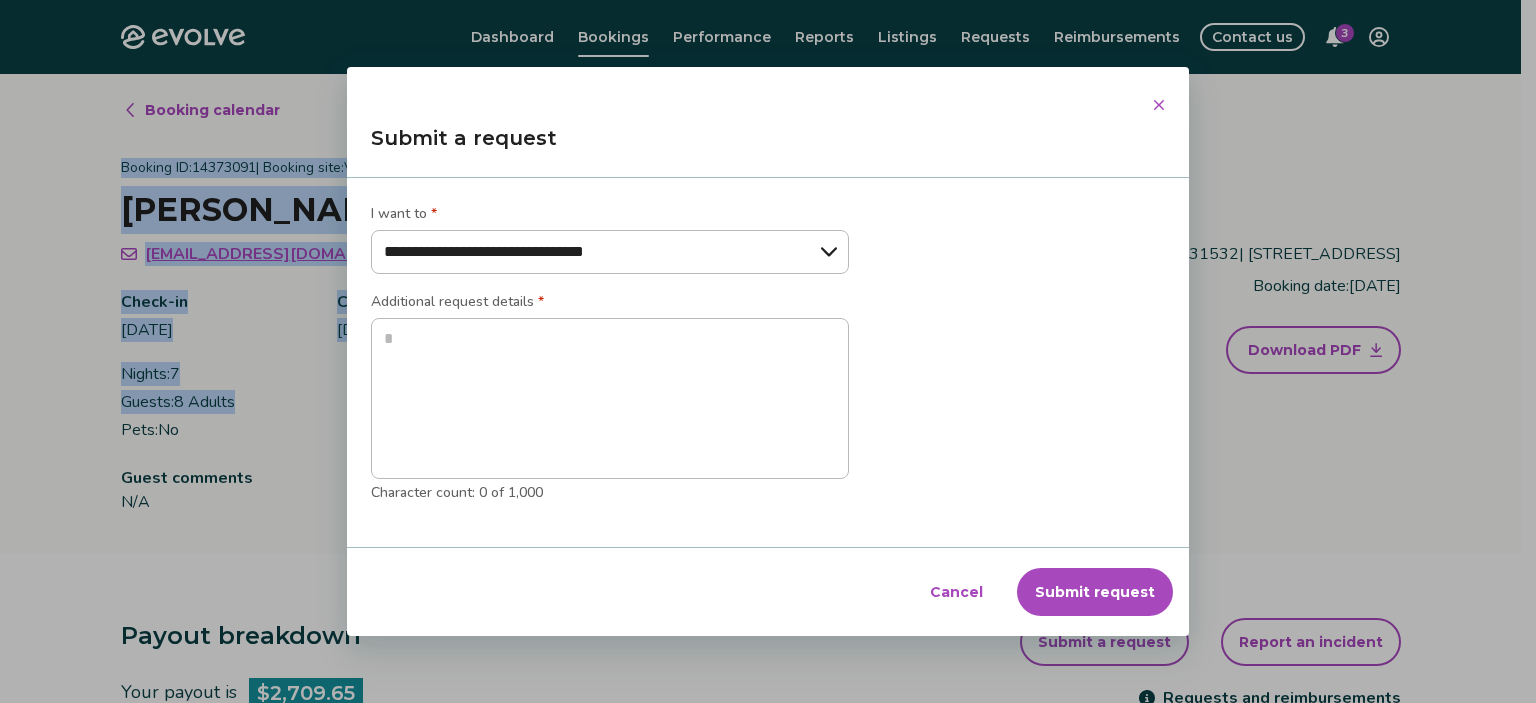 click on "**********" at bounding box center [610, 252] 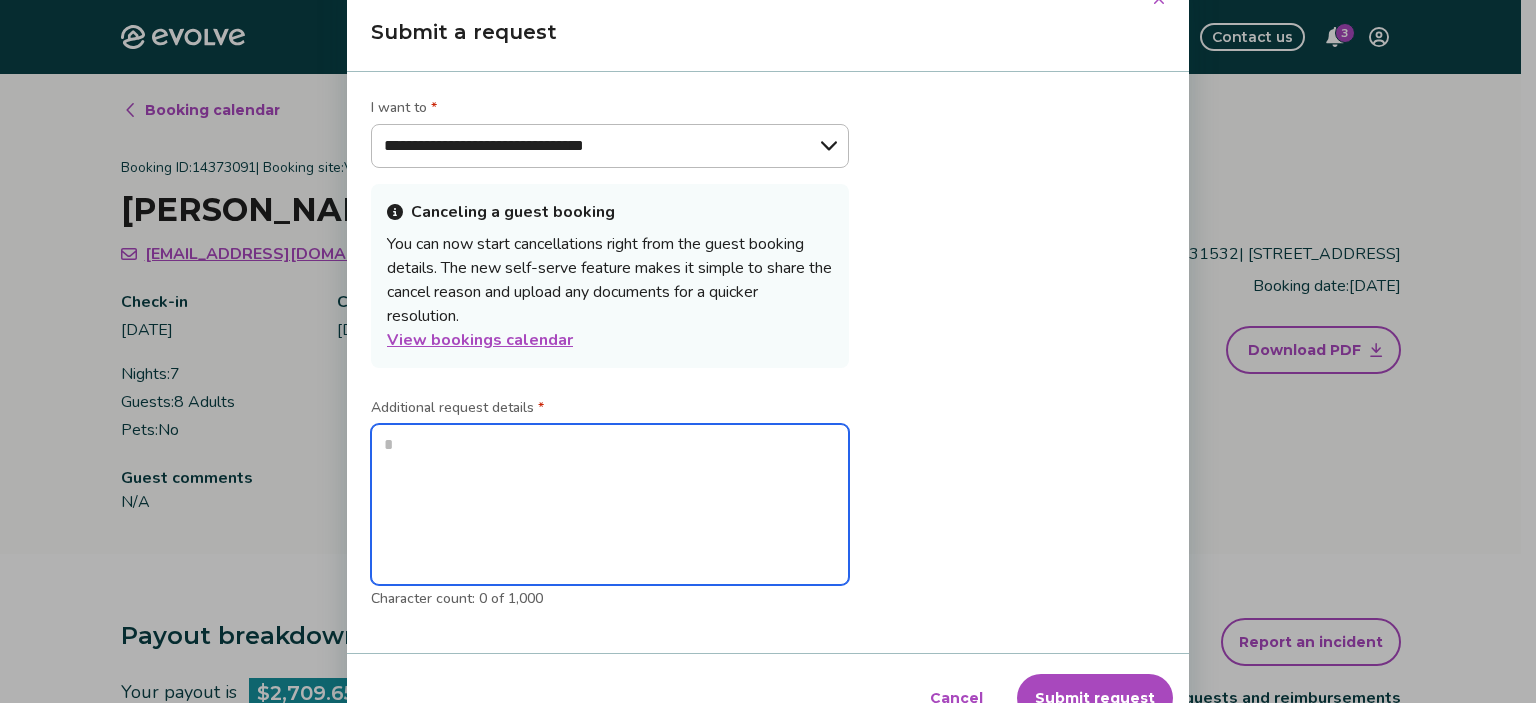 click at bounding box center [610, 505] 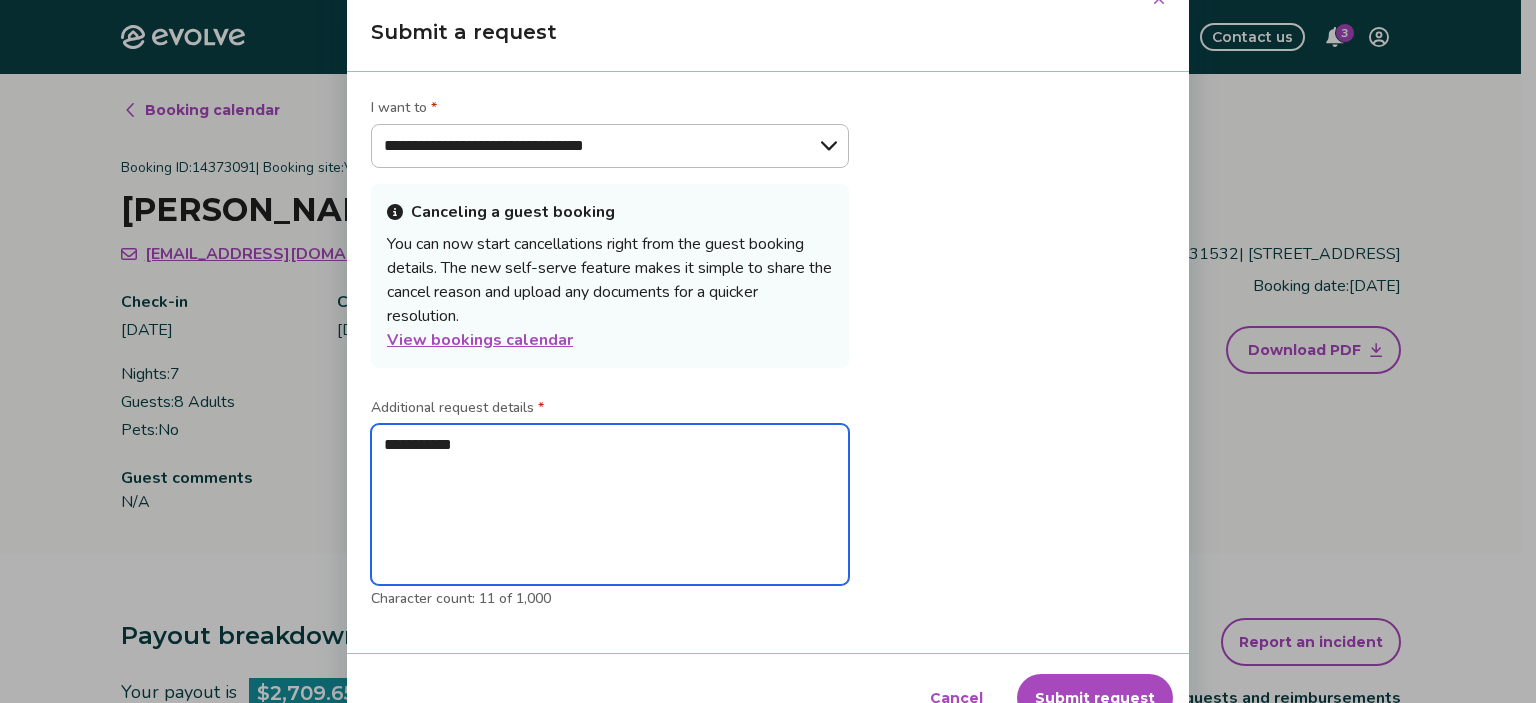 click on "**********" at bounding box center (610, 505) 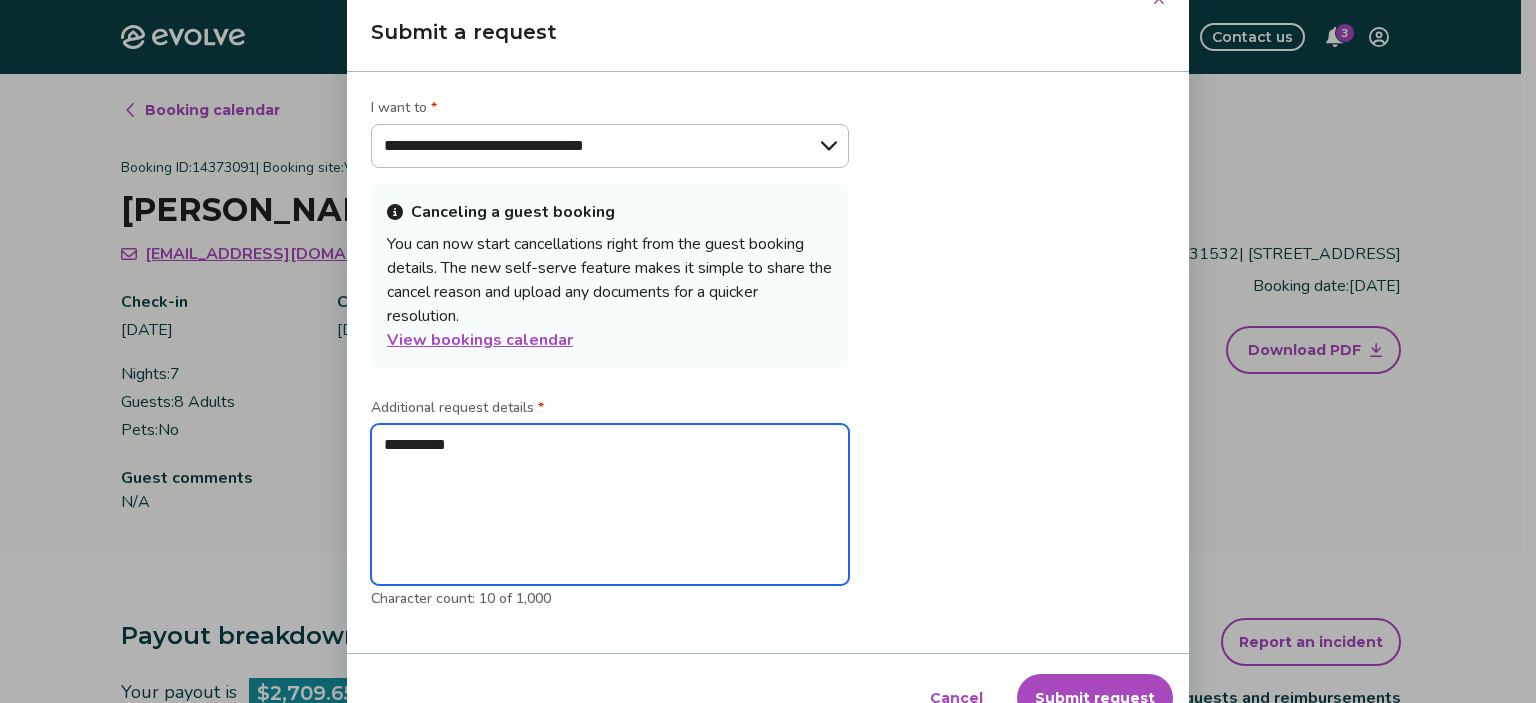 click on "*********" at bounding box center [610, 505] 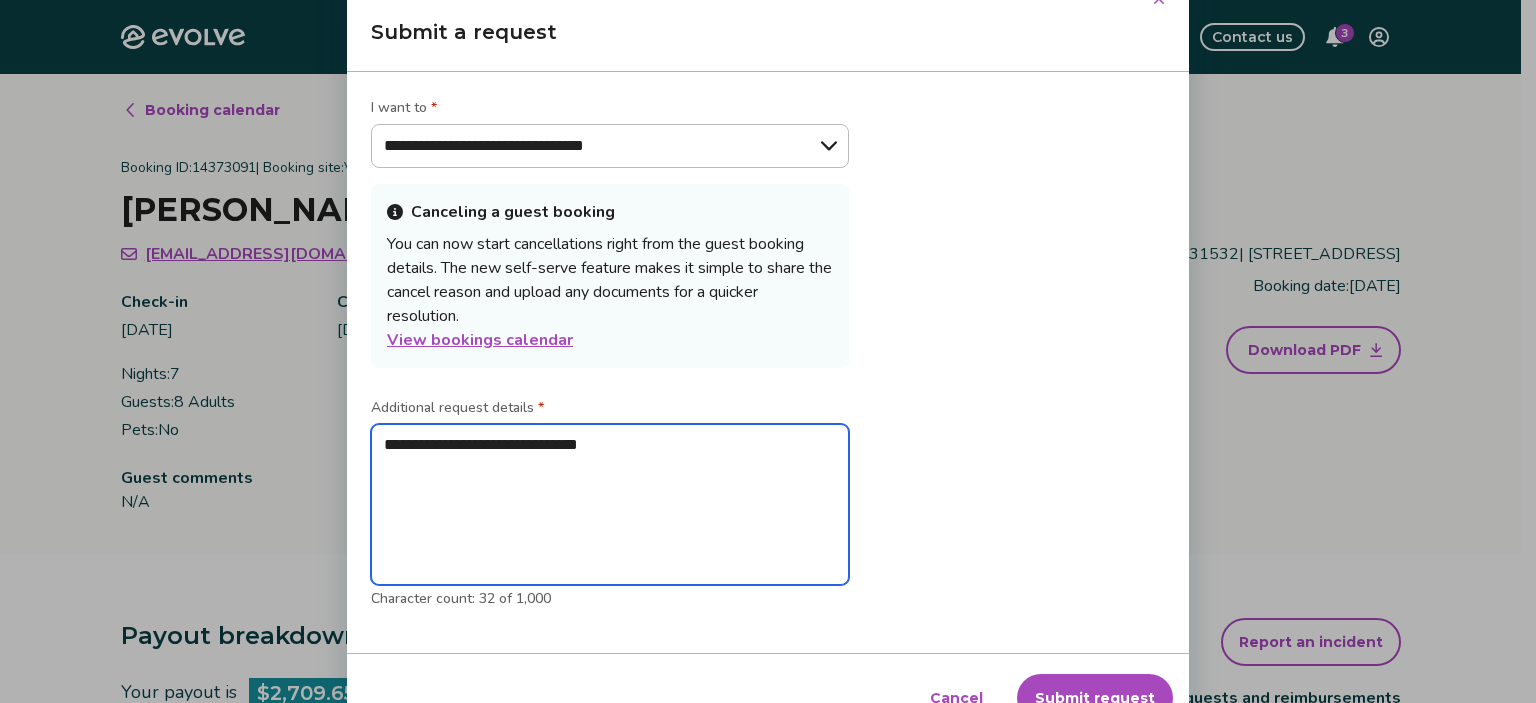 click on "**********" at bounding box center [610, 505] 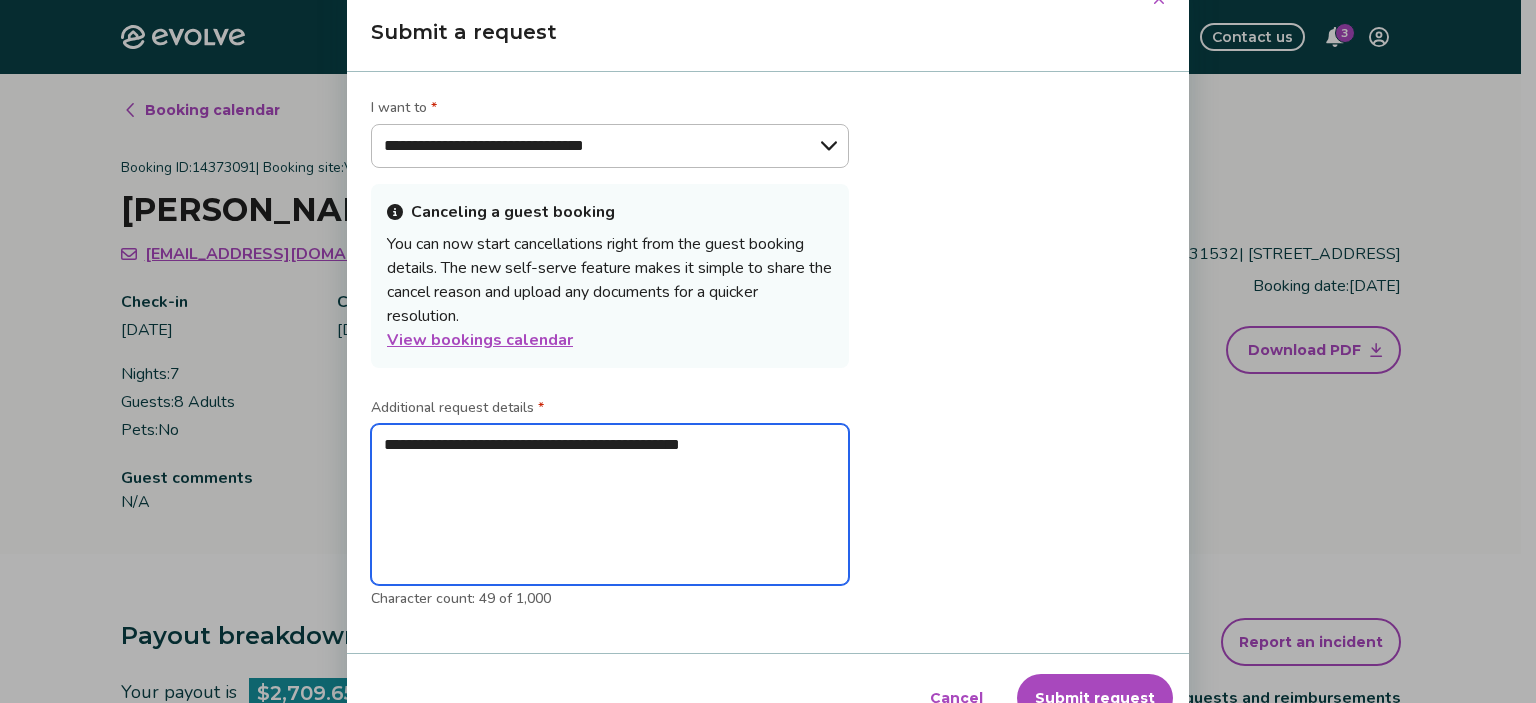 paste on "**********" 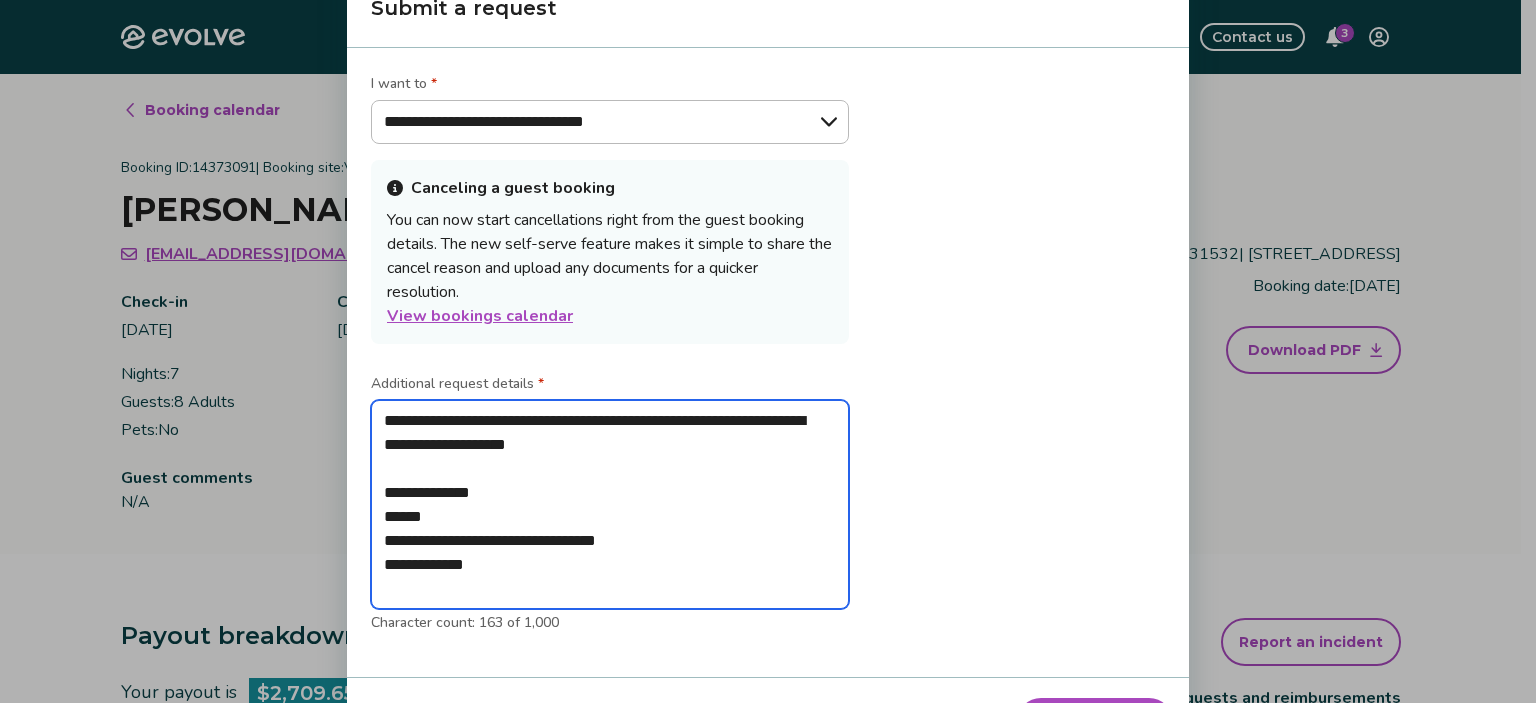 click on "**********" at bounding box center (610, 505) 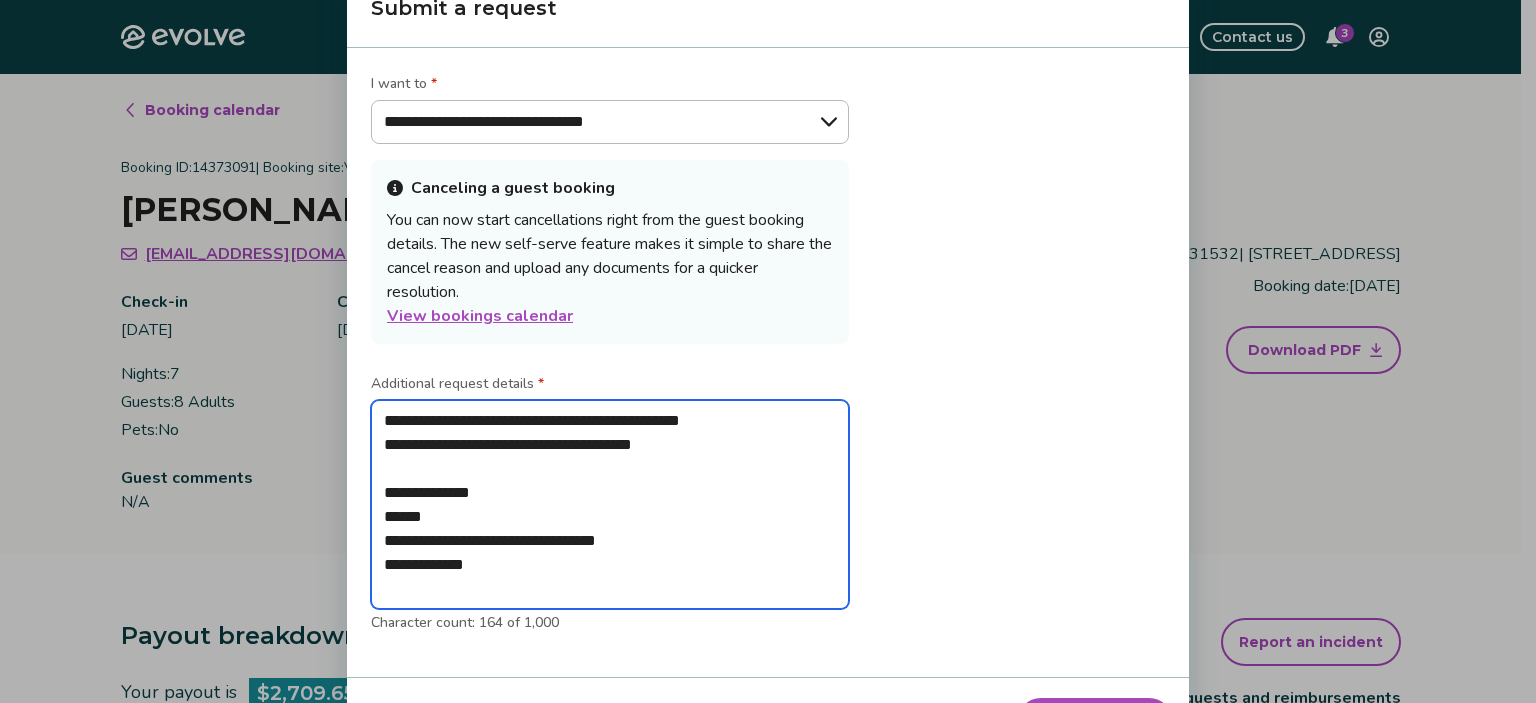 click on "**********" at bounding box center (610, 505) 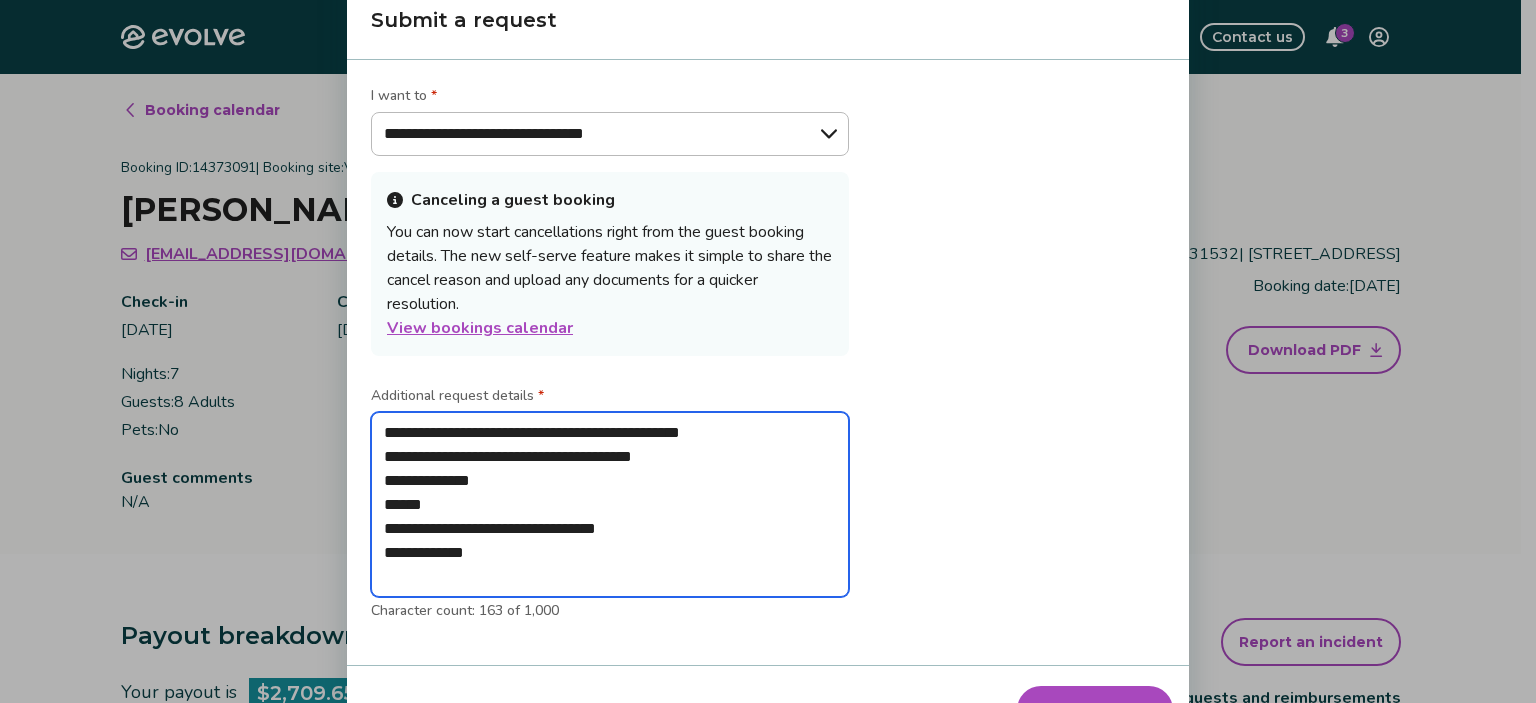 drag, startPoint x: 672, startPoint y: 532, endPoint x: 320, endPoint y: 506, distance: 352.95892 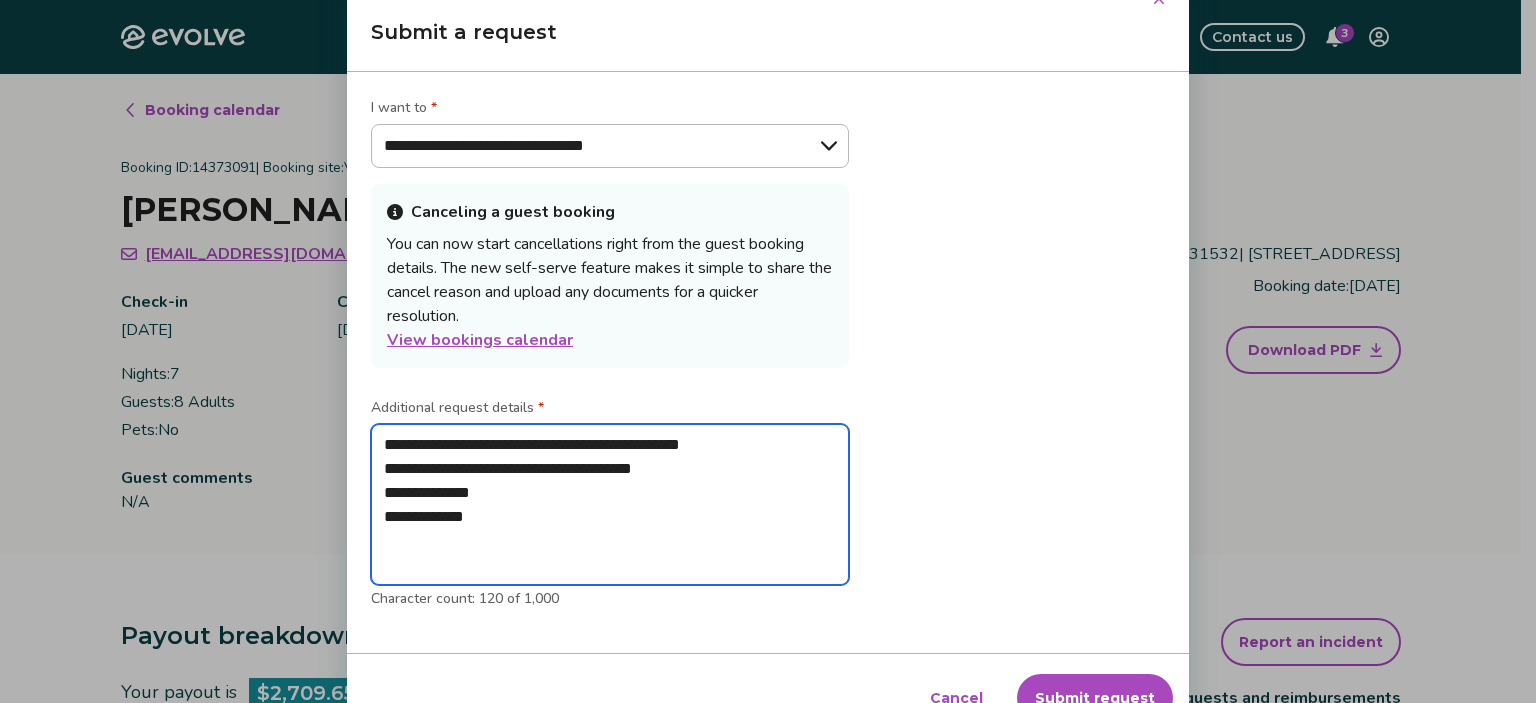 click on "**********" at bounding box center [610, 505] 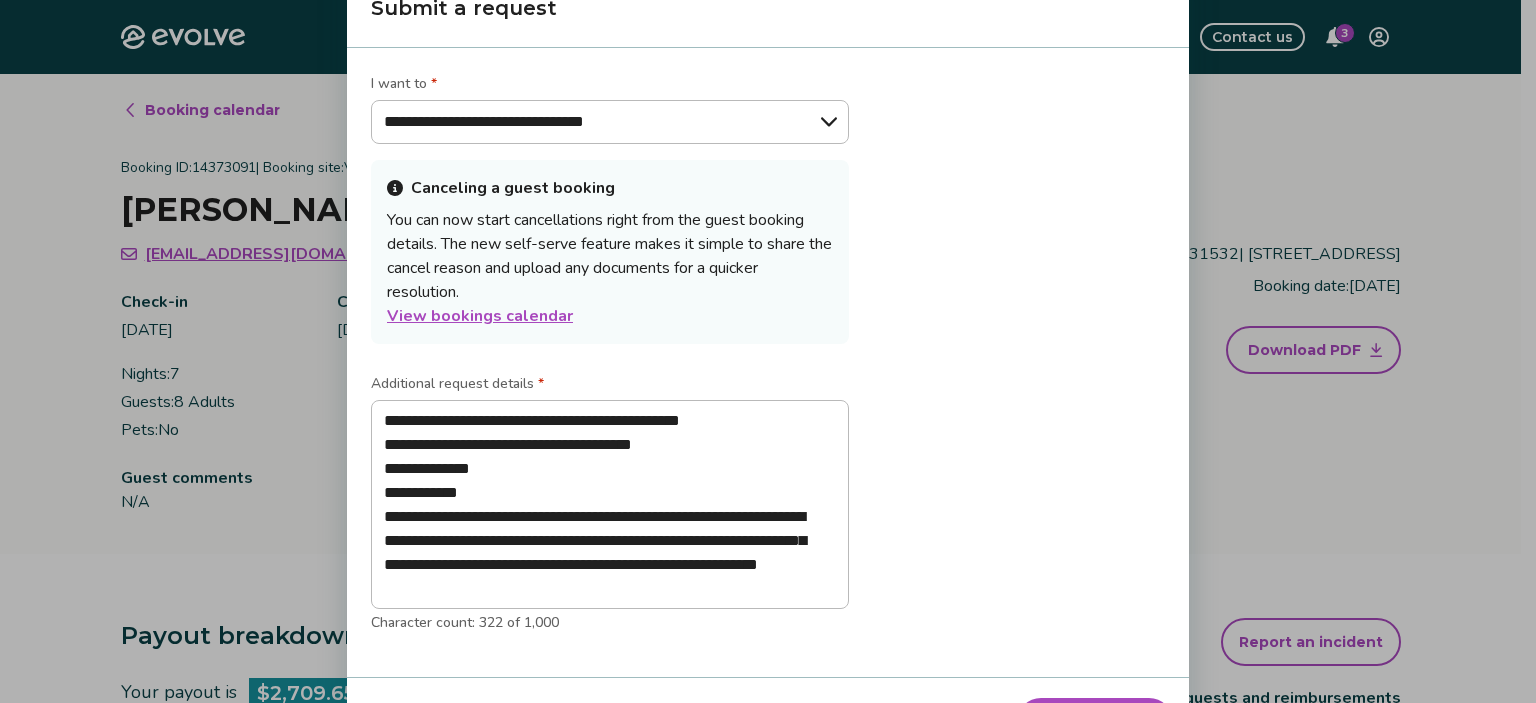 click on "Submit request" at bounding box center [1095, 722] 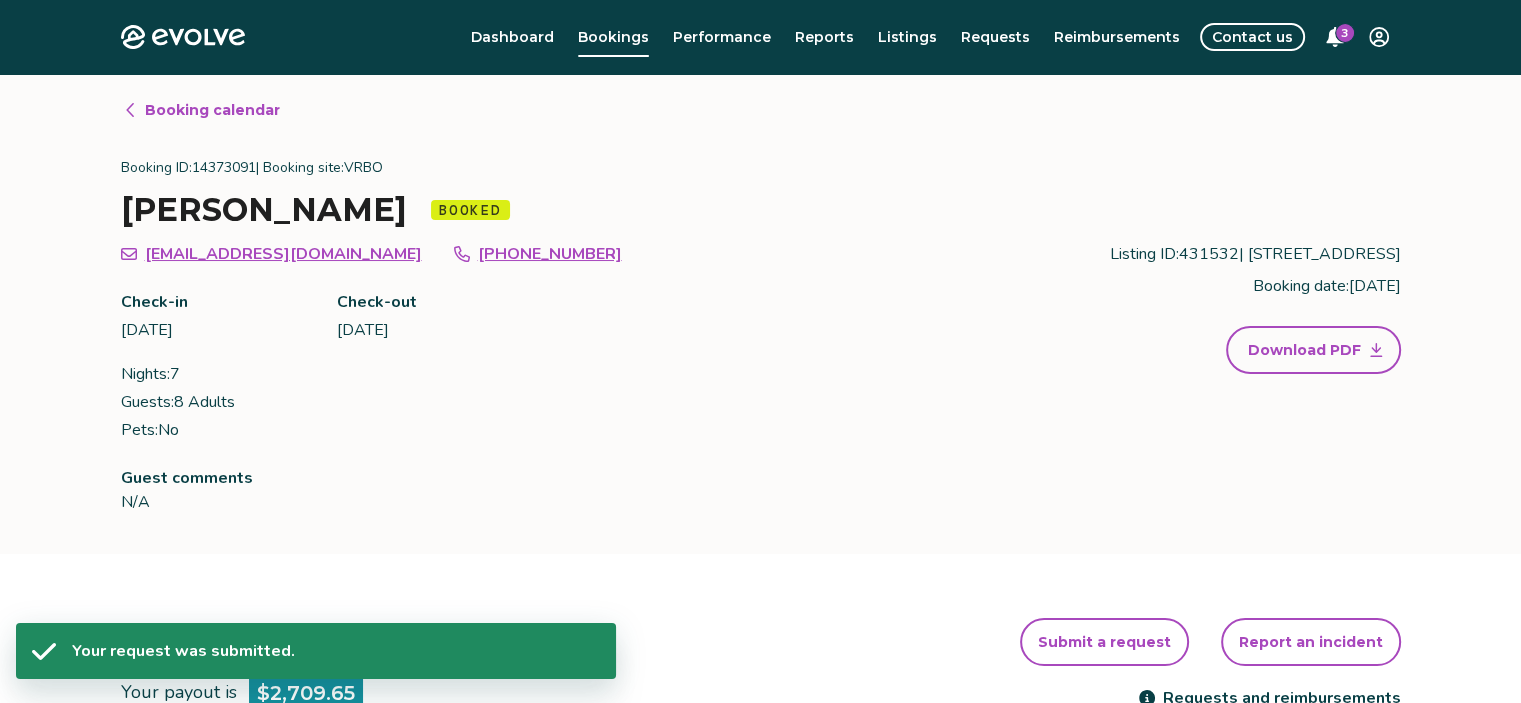 click on "Contact us" at bounding box center [1252, 37] 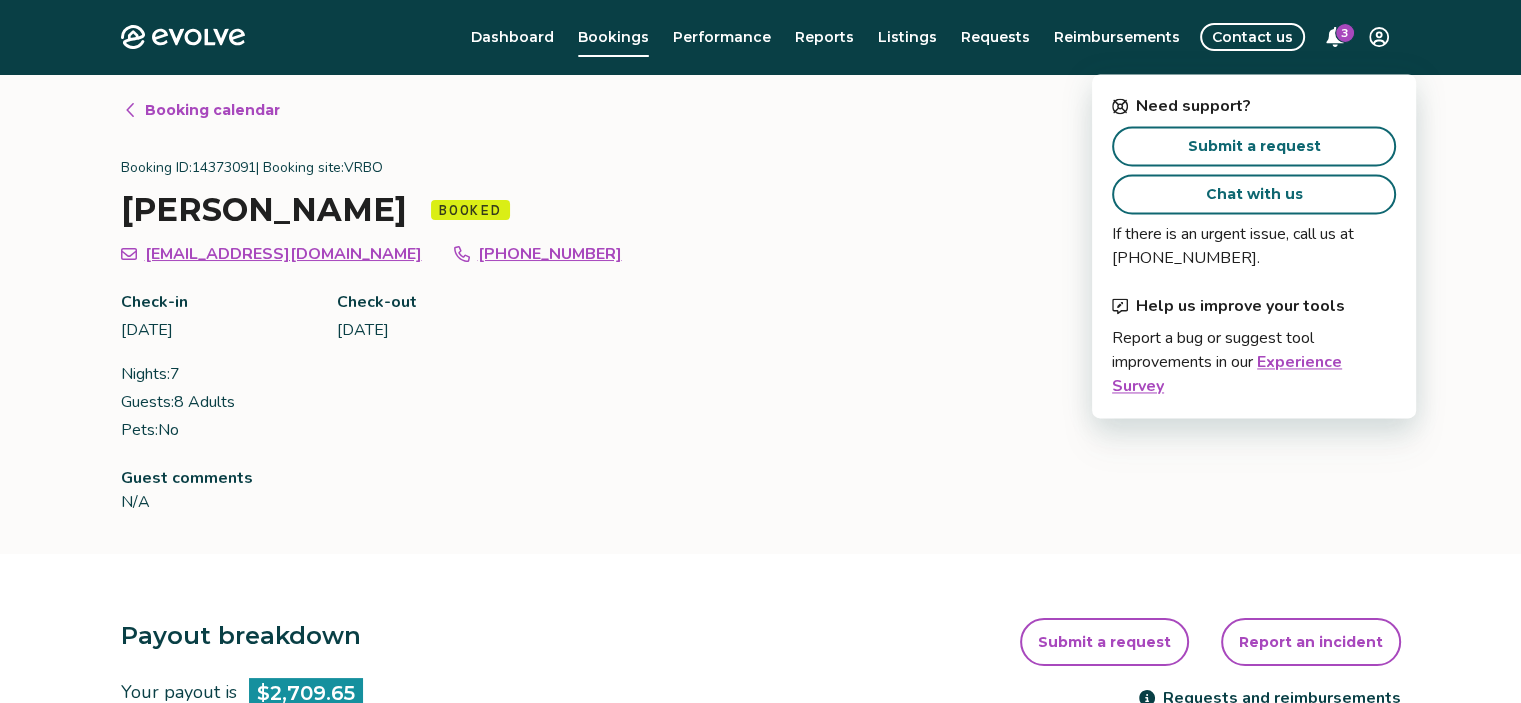 click on "Submit a request" at bounding box center [1254, 146] 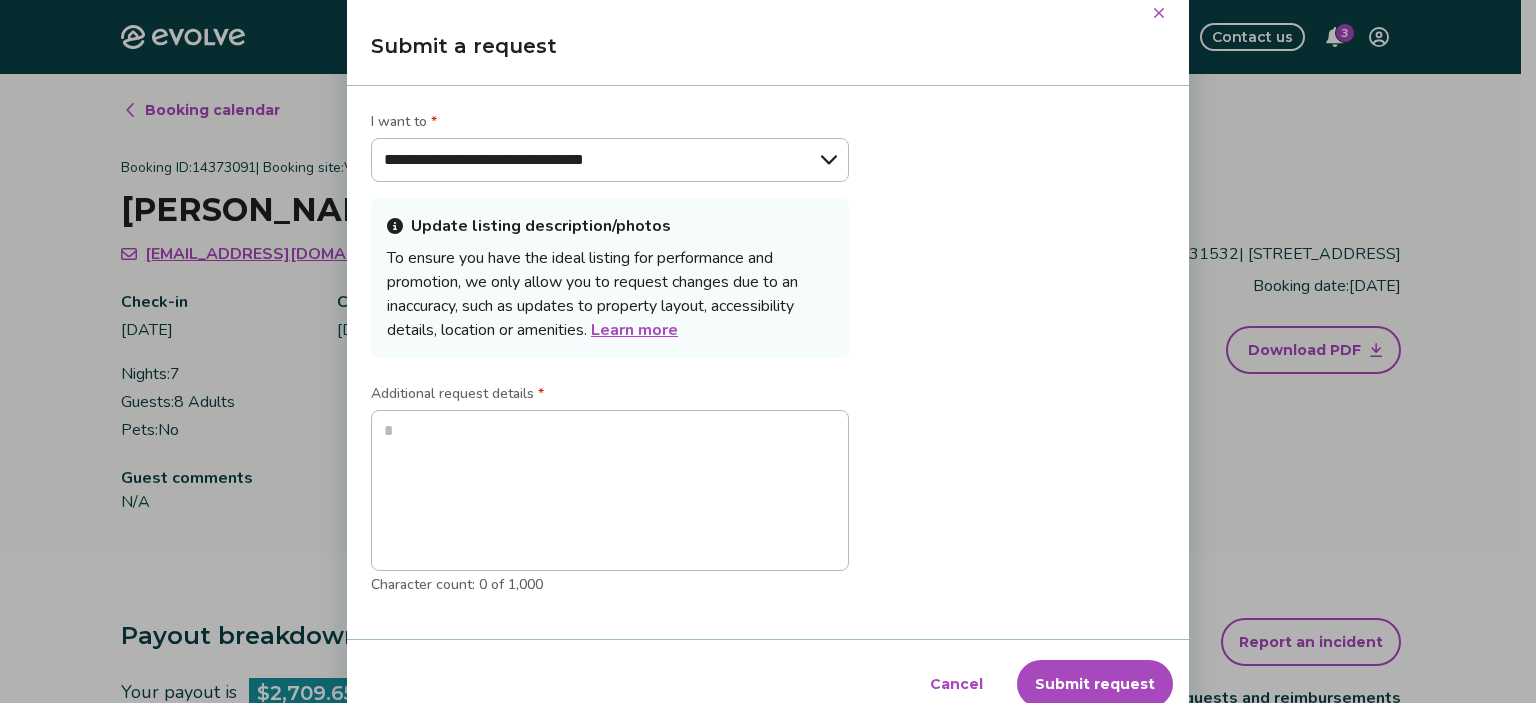 click on "**********" at bounding box center [610, 160] 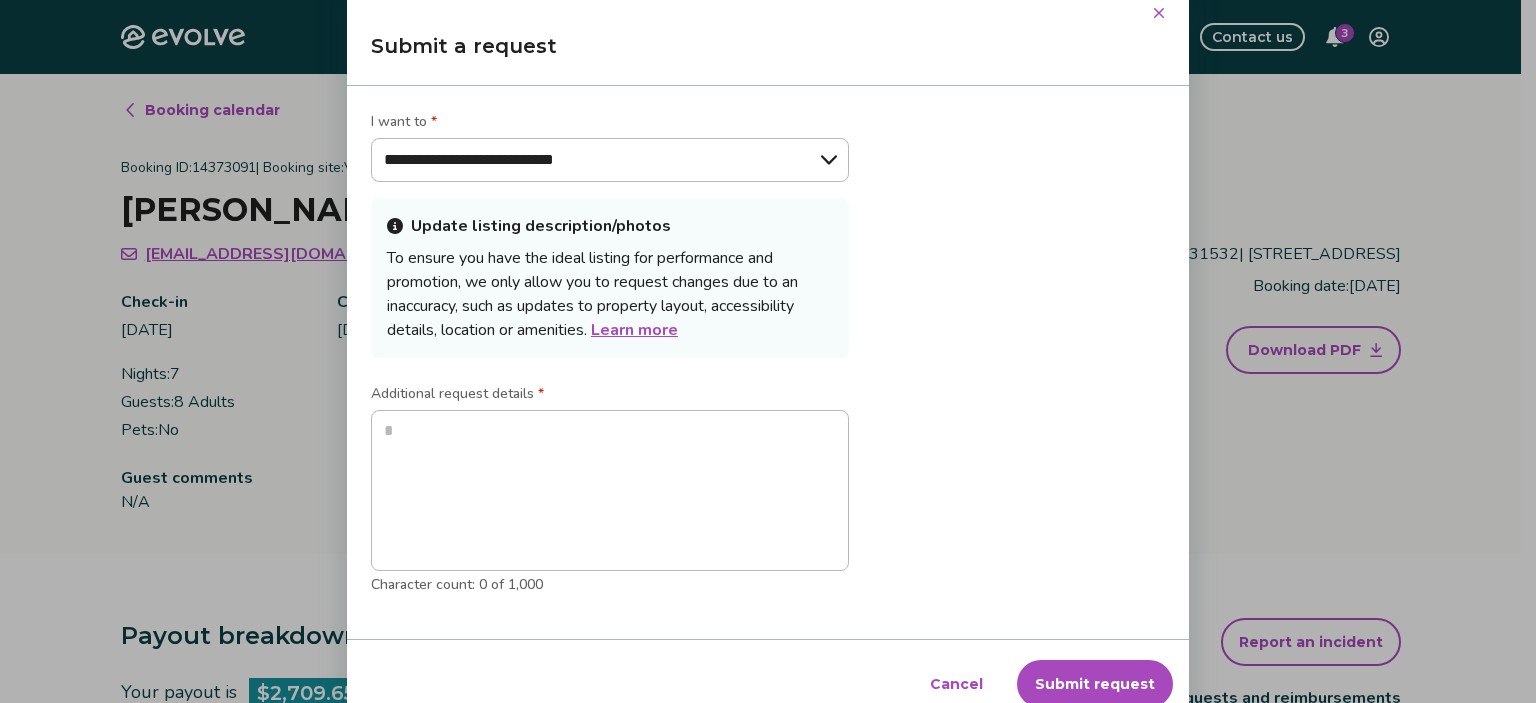 click on "**********" at bounding box center (610, 160) 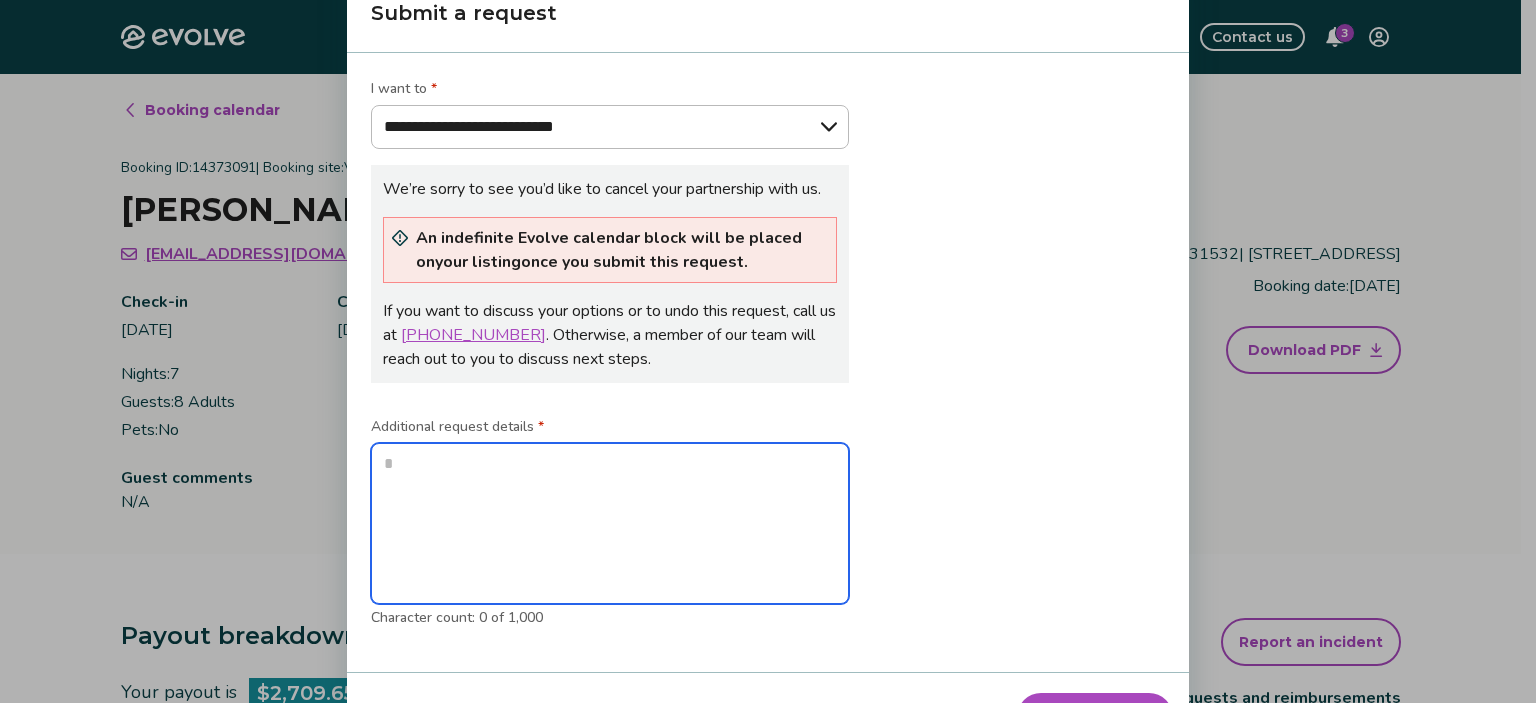 click at bounding box center [610, 524] 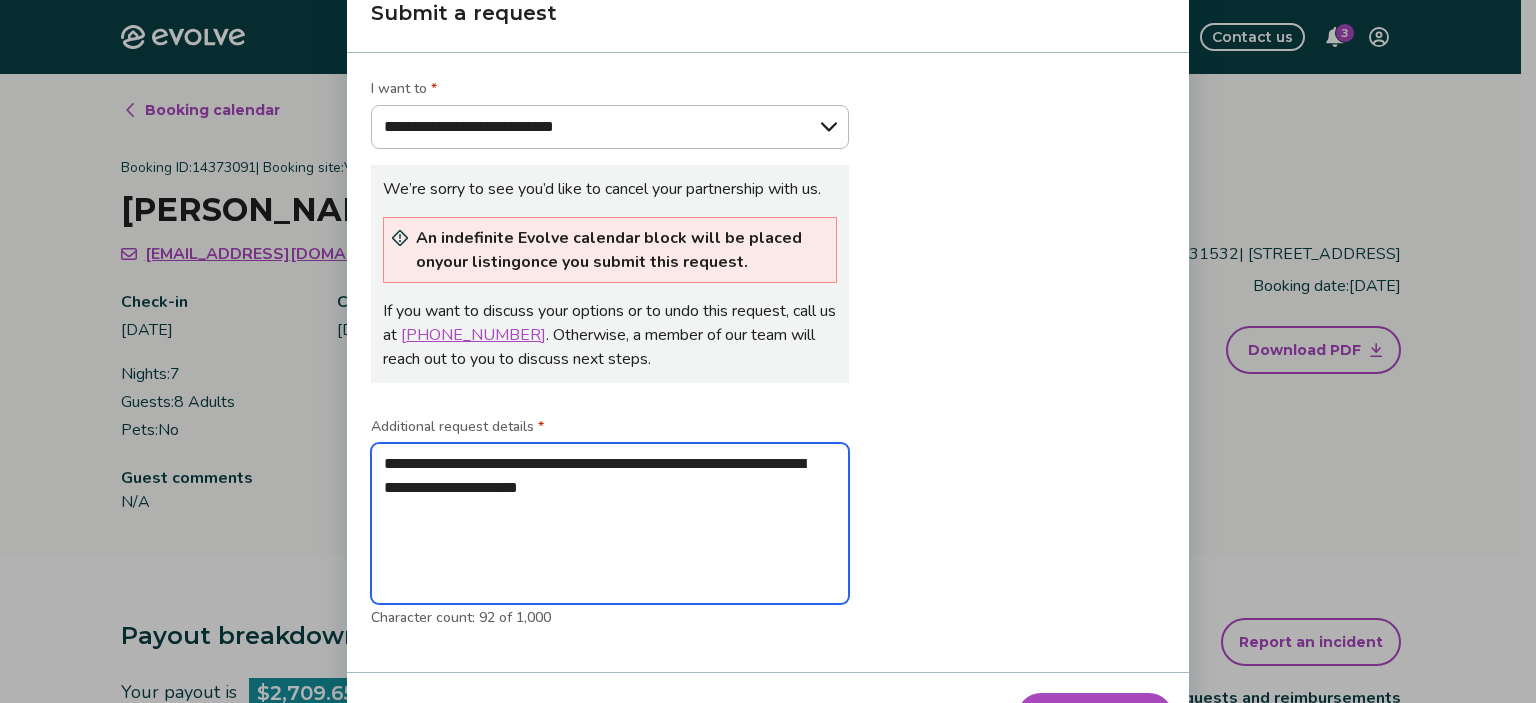 click on "**********" at bounding box center [610, 524] 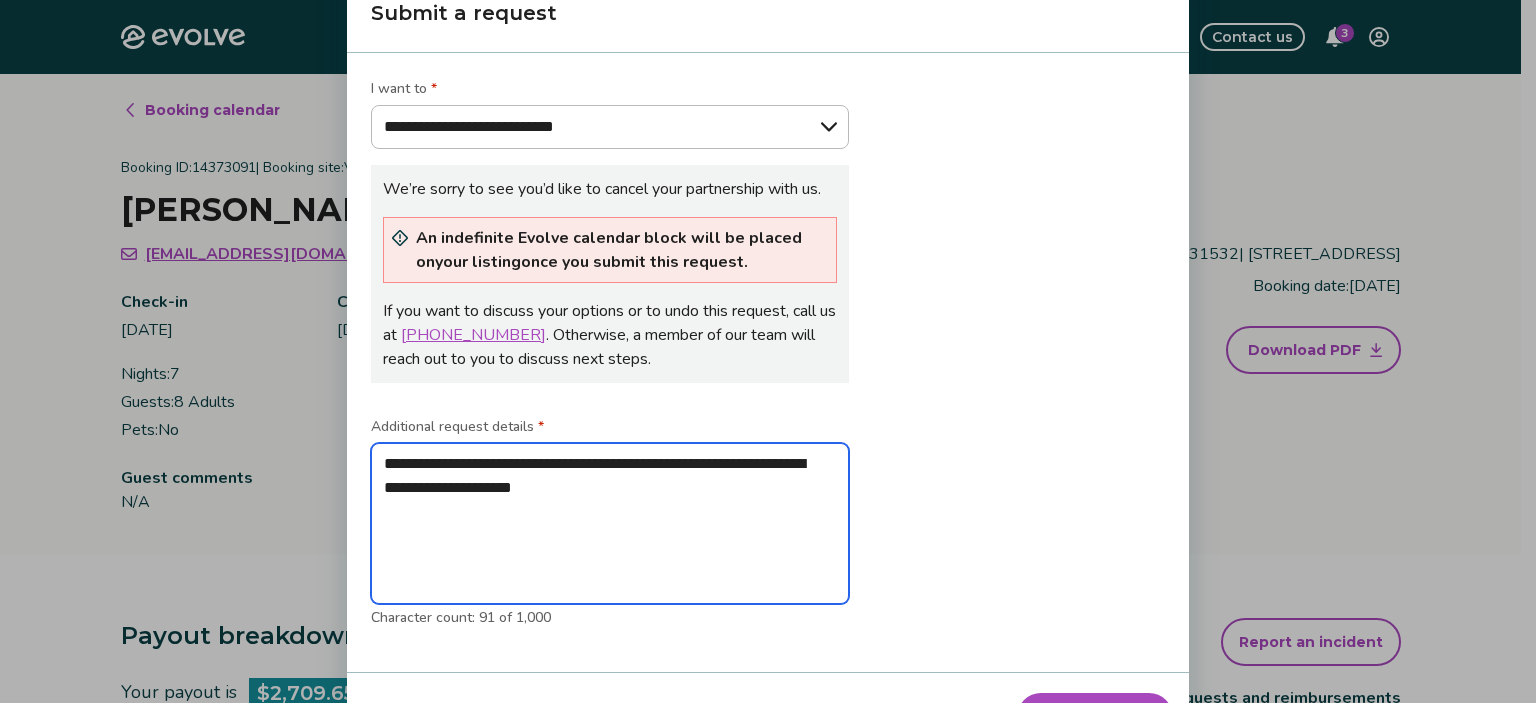 click on "**********" at bounding box center (610, 524) 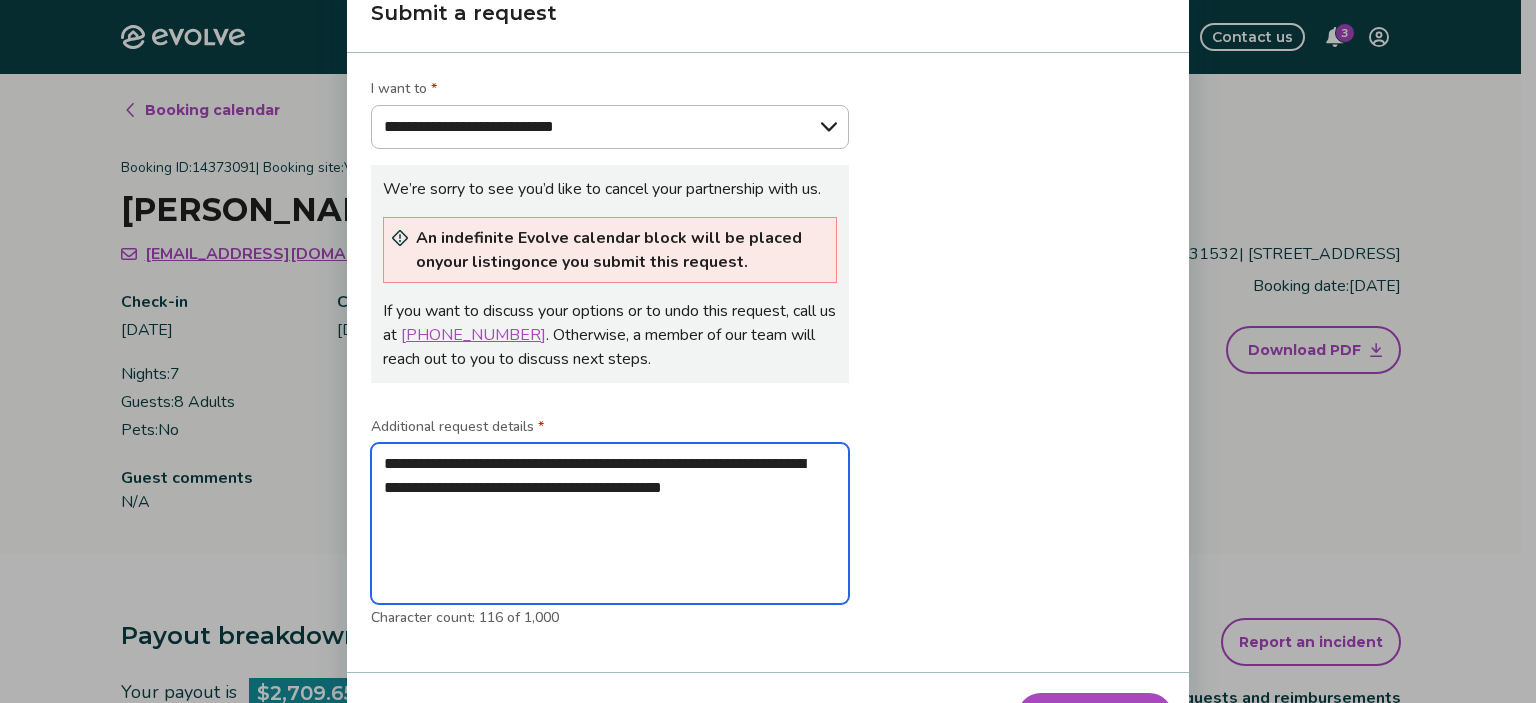 drag, startPoint x: 532, startPoint y: 488, endPoint x: 548, endPoint y: 495, distance: 17.464249 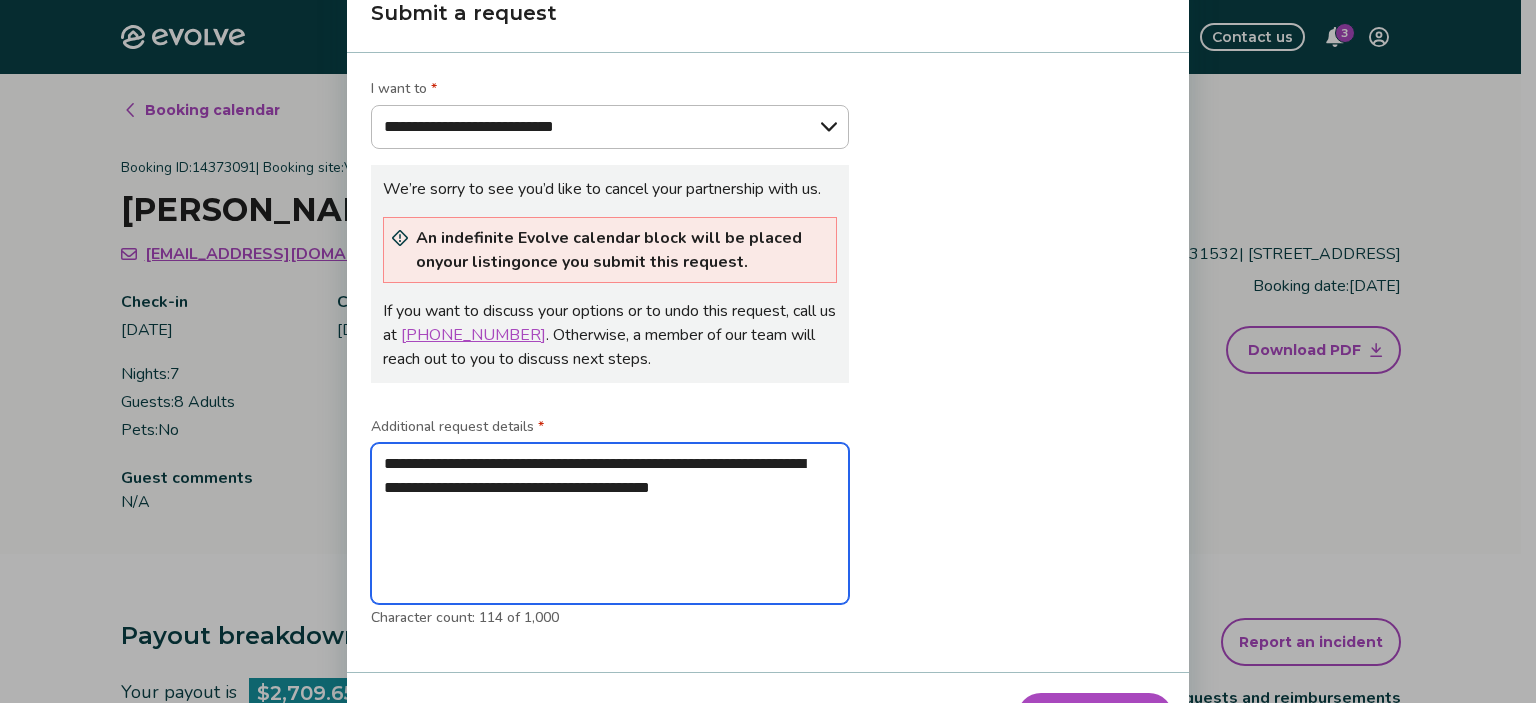 click on "**********" at bounding box center [610, 524] 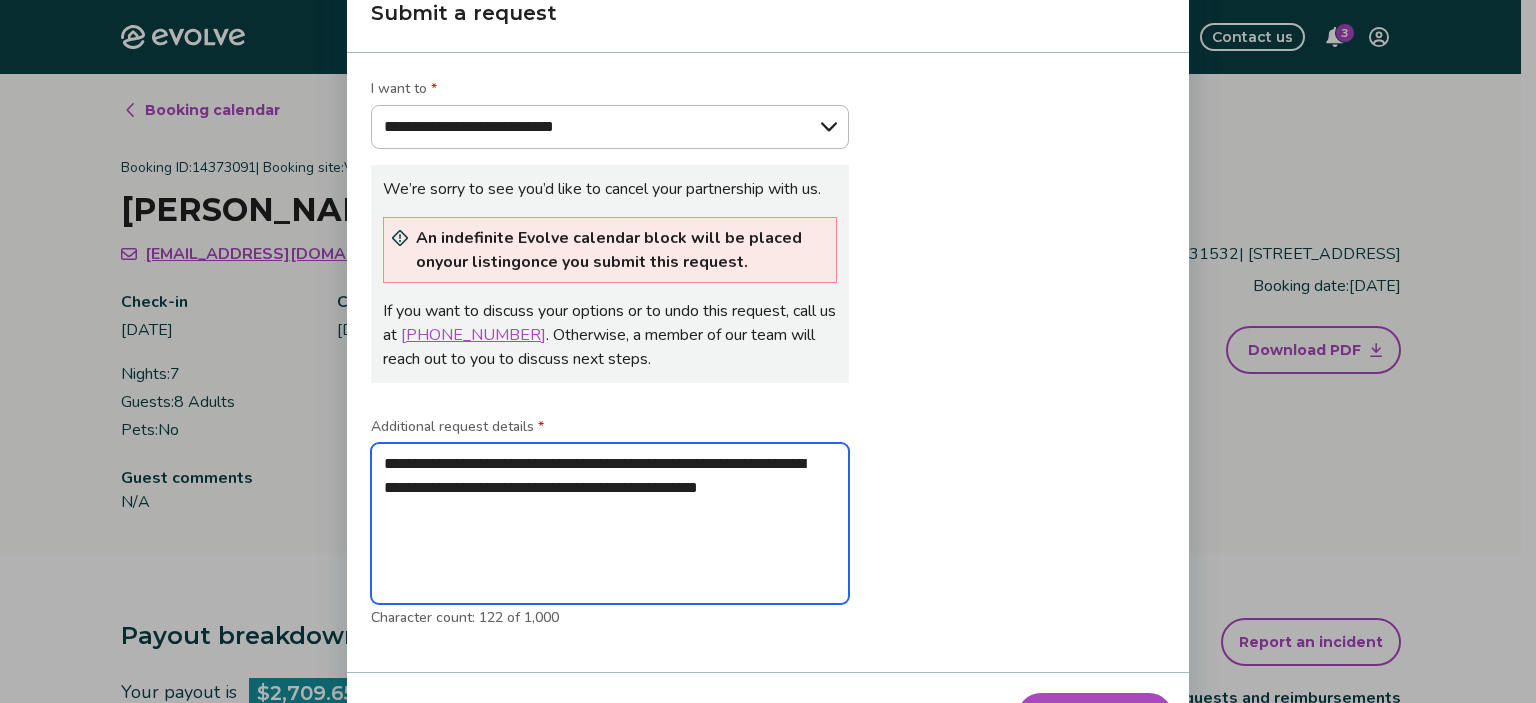 click on "**********" at bounding box center (610, 524) 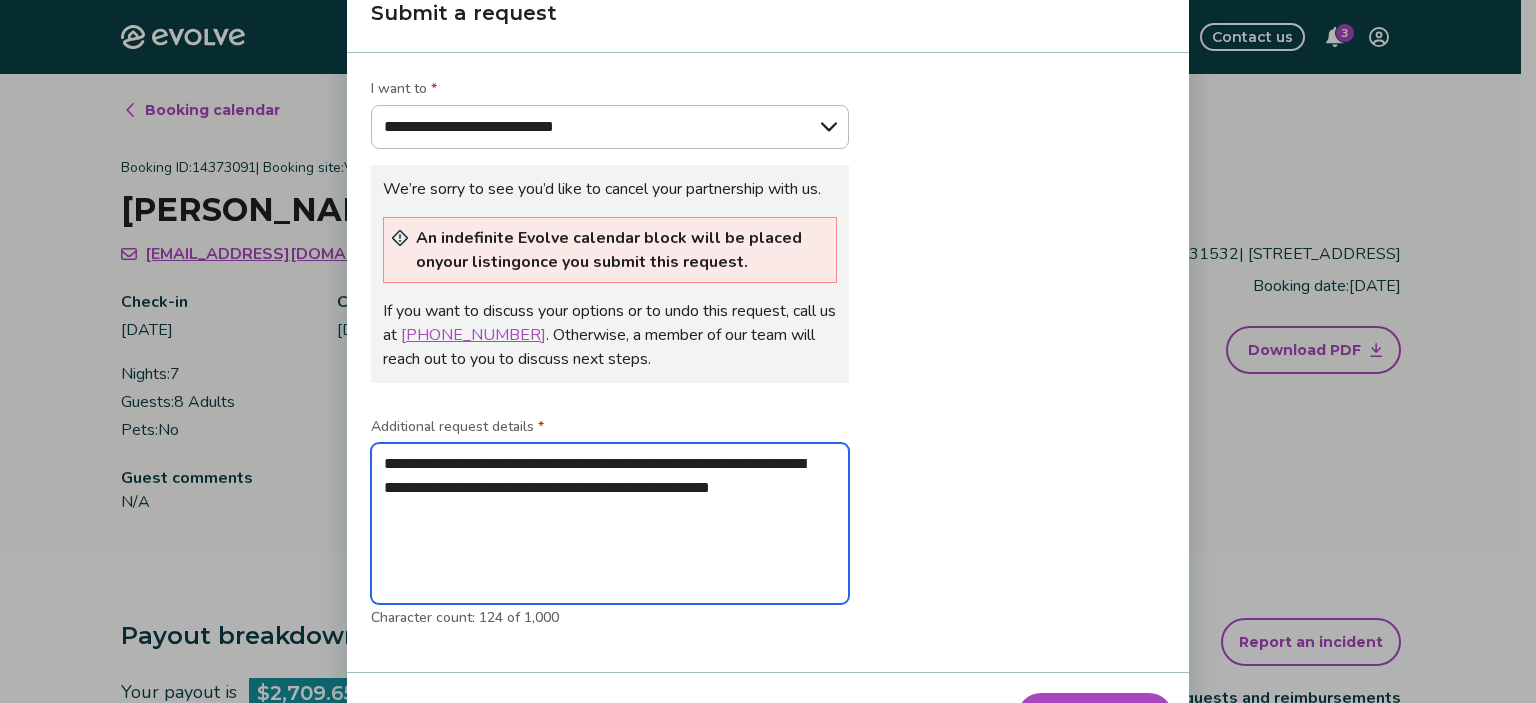 click on "**********" at bounding box center (610, 524) 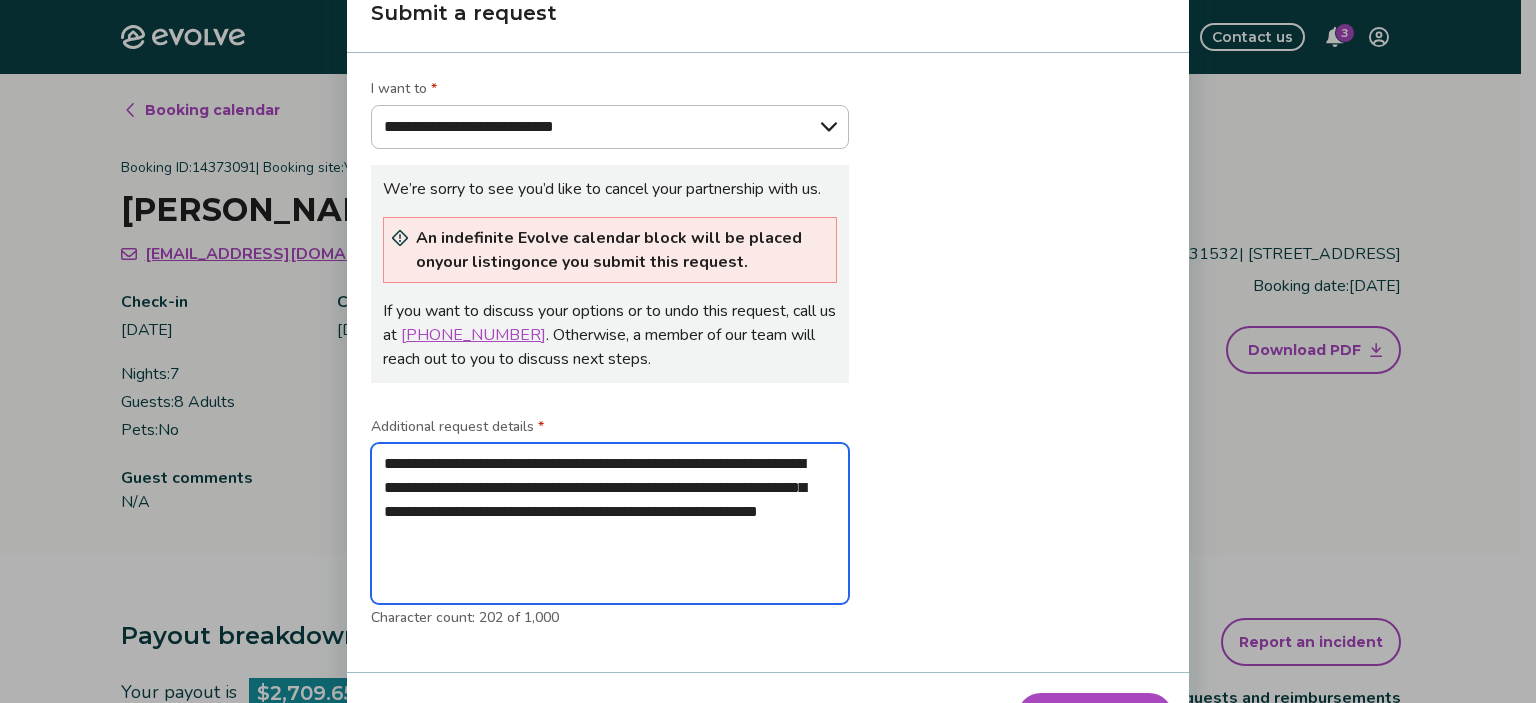click on "**********" at bounding box center [610, 524] 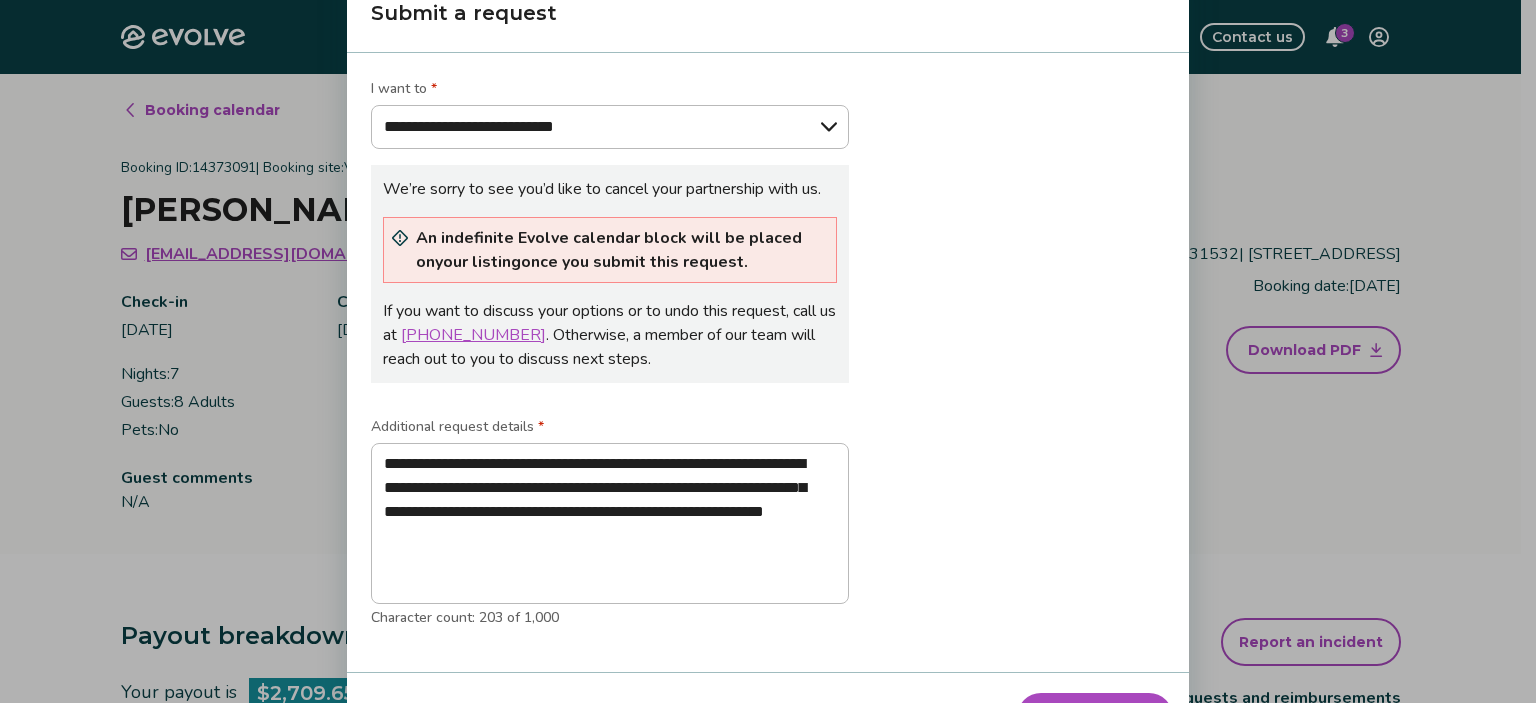 click on "Submit request" at bounding box center (1095, 717) 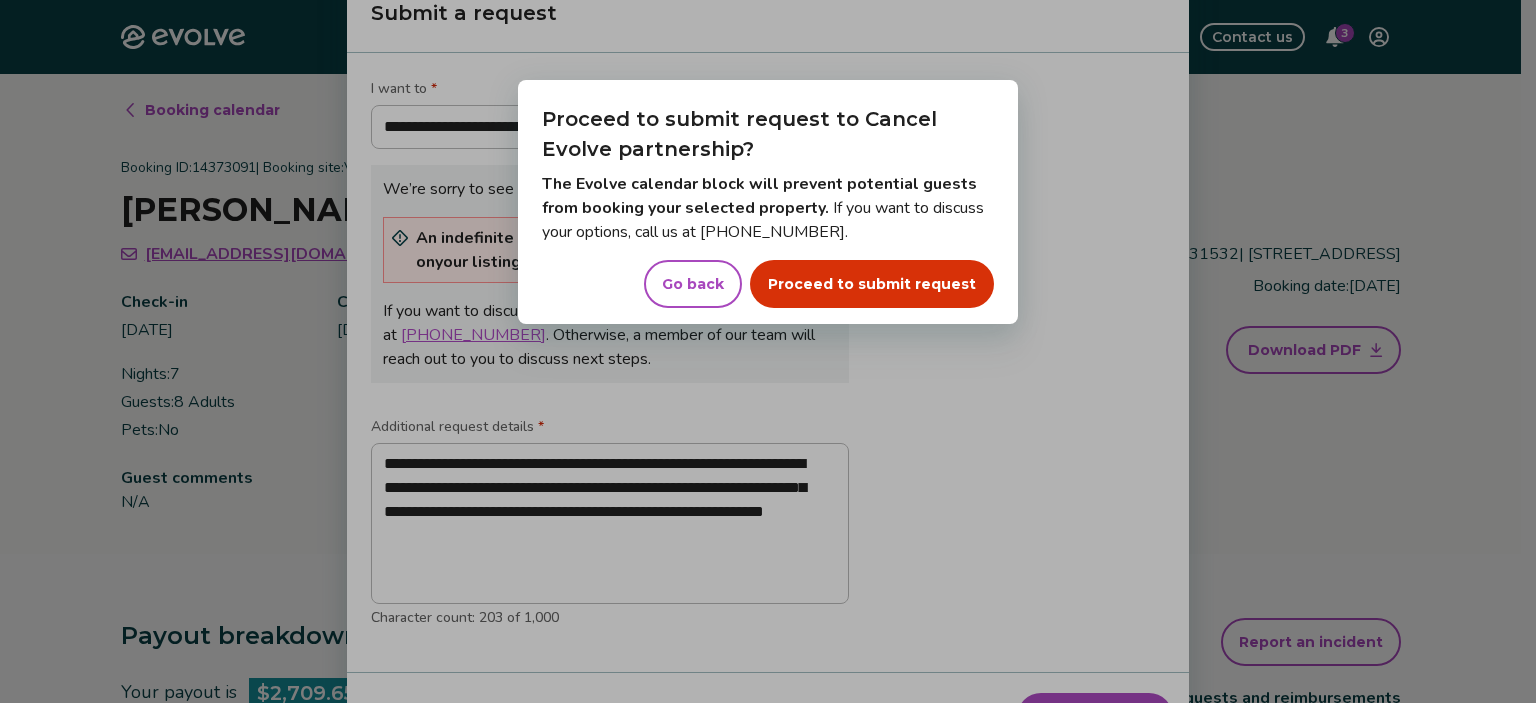 click on "Proceed to submit request" at bounding box center (872, 284) 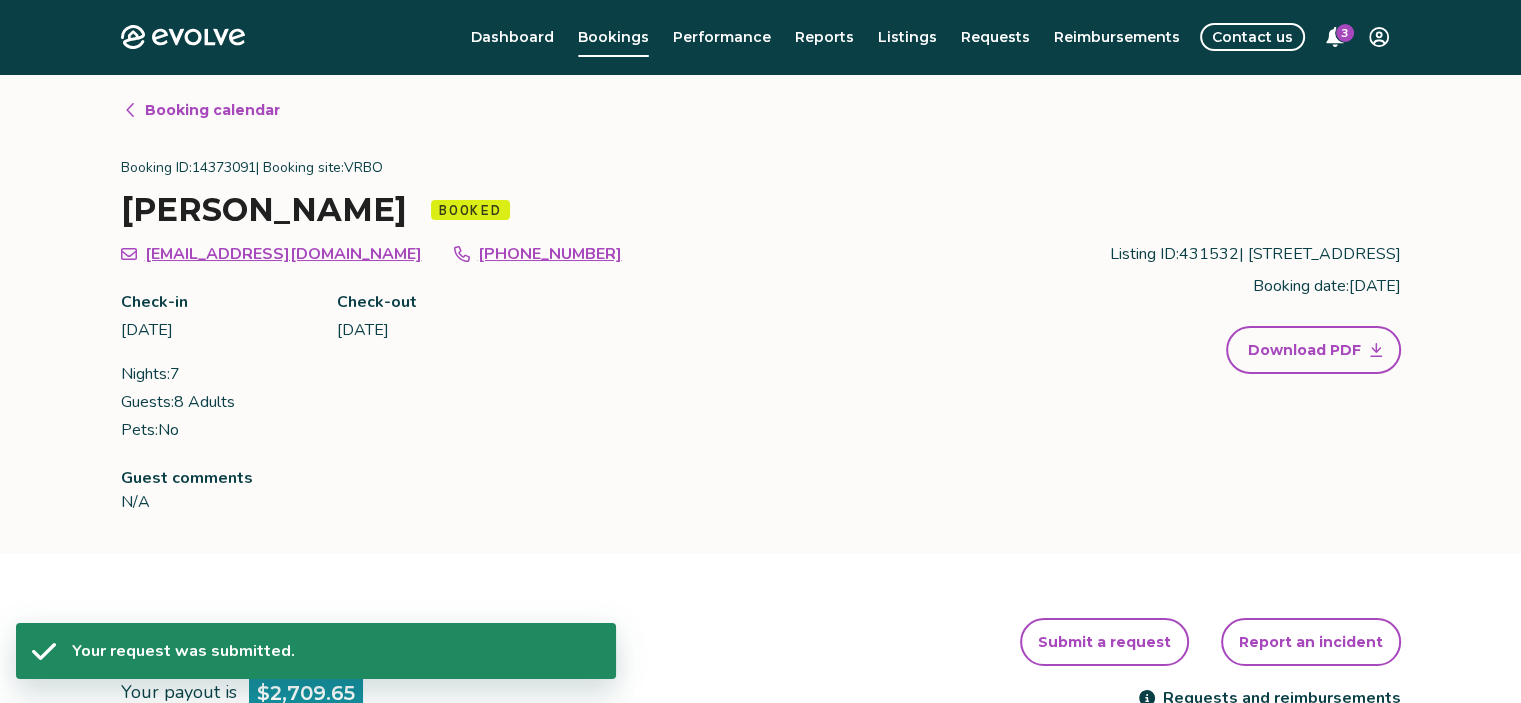 click on "Submit a request Report an incident Requests and reimbursements" at bounding box center (1210, 664) 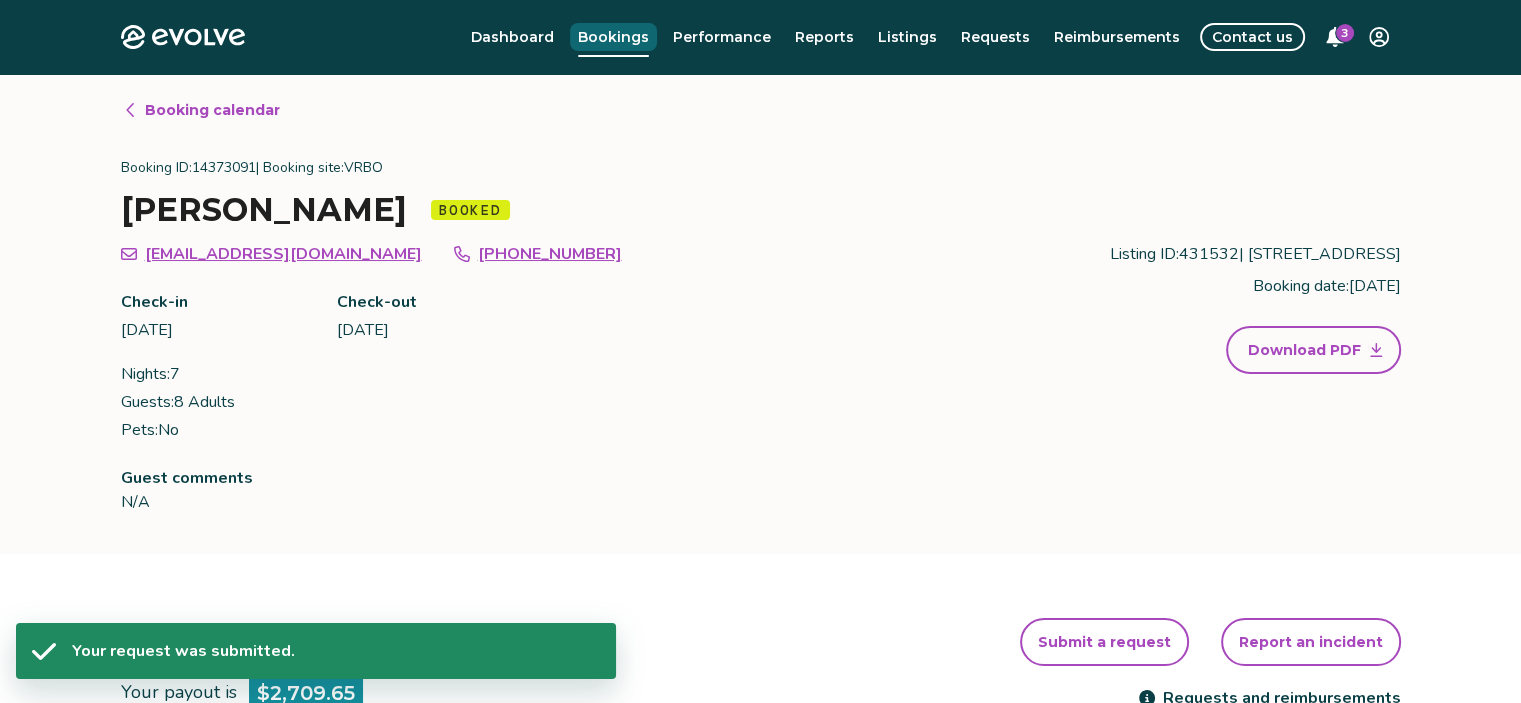 click on "Bookings" at bounding box center (613, 37) 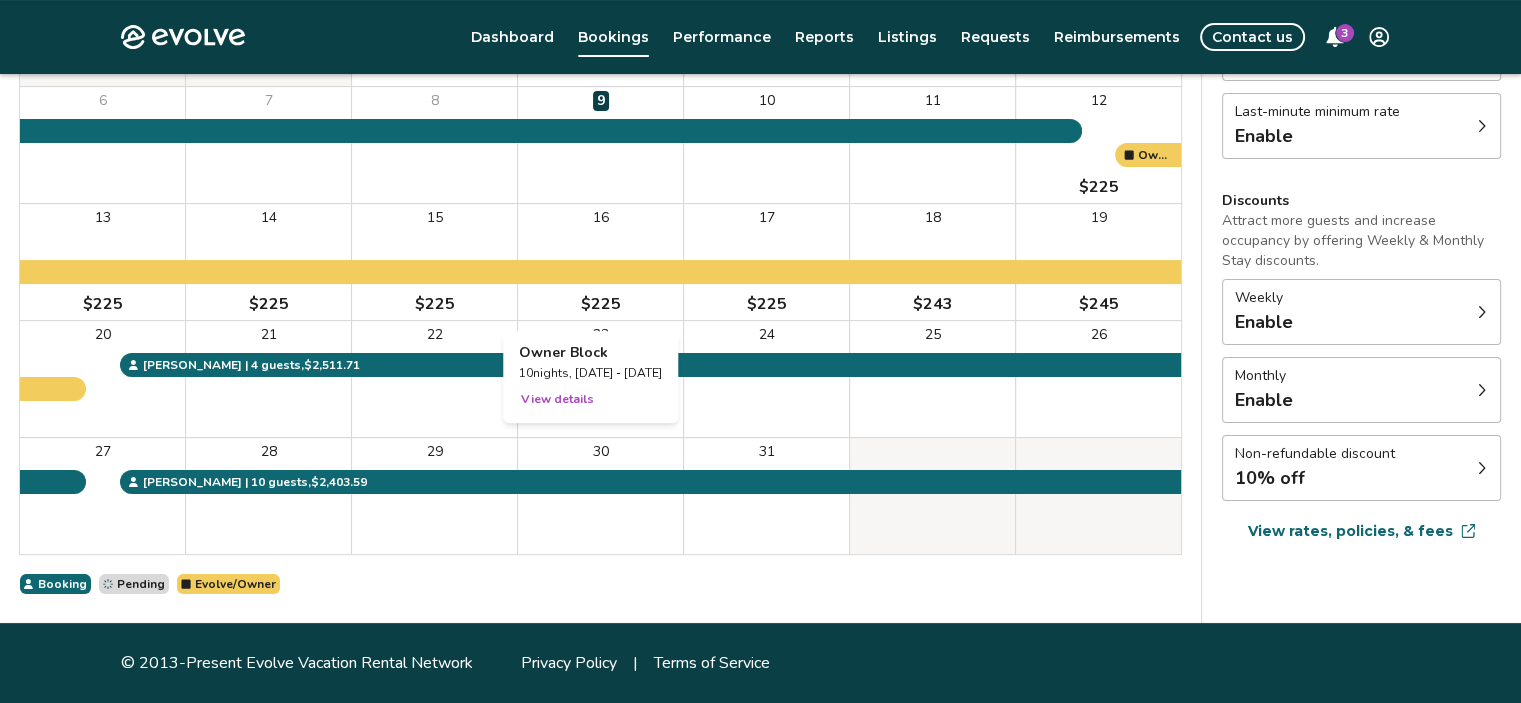 scroll, scrollTop: 0, scrollLeft: 0, axis: both 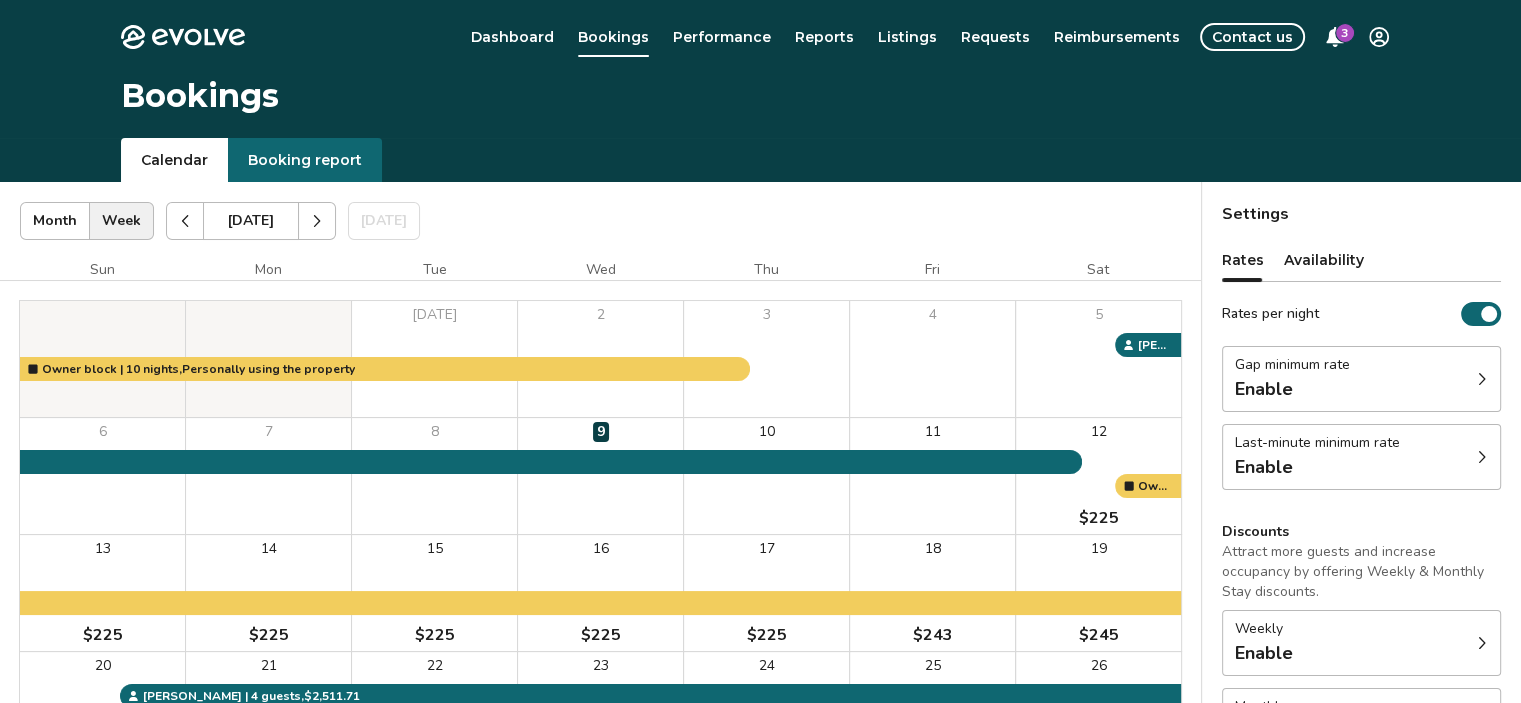 click 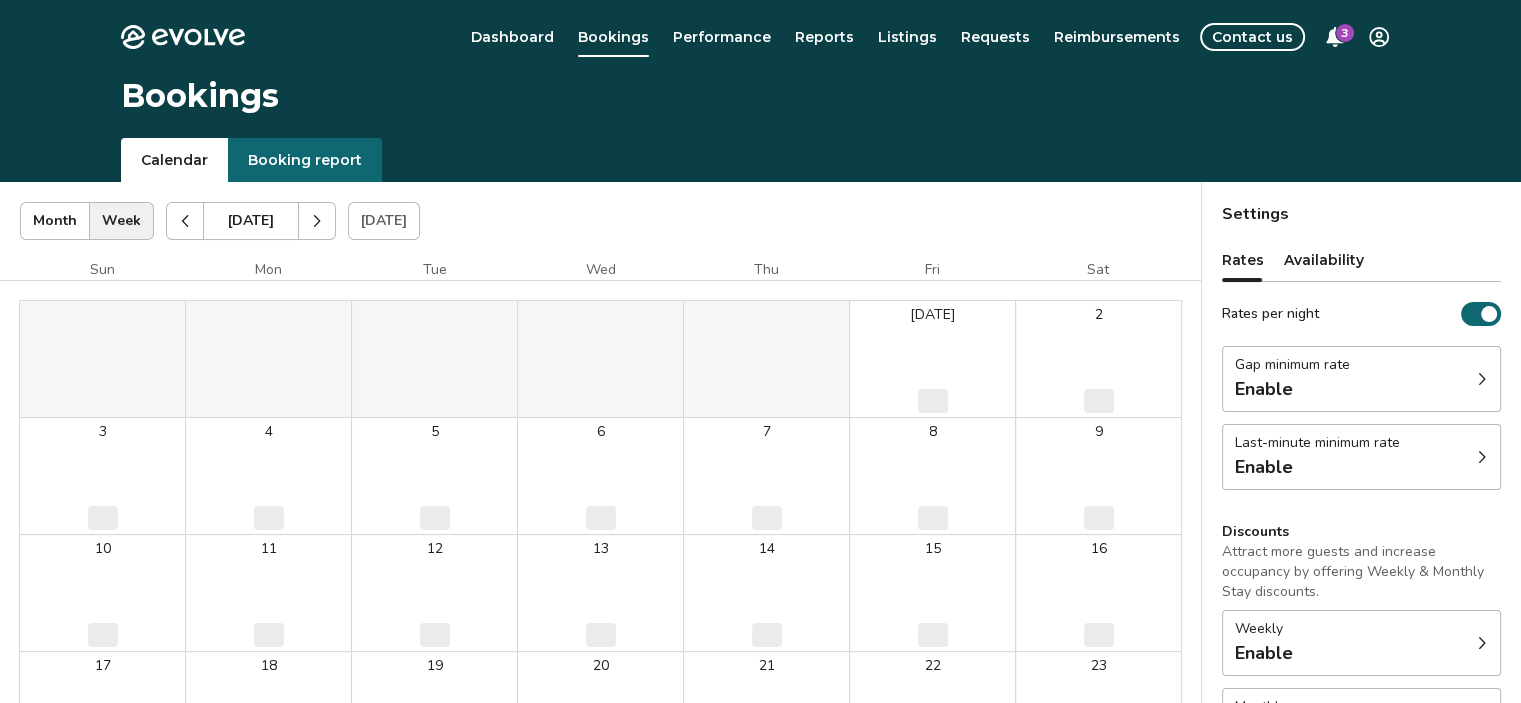 click 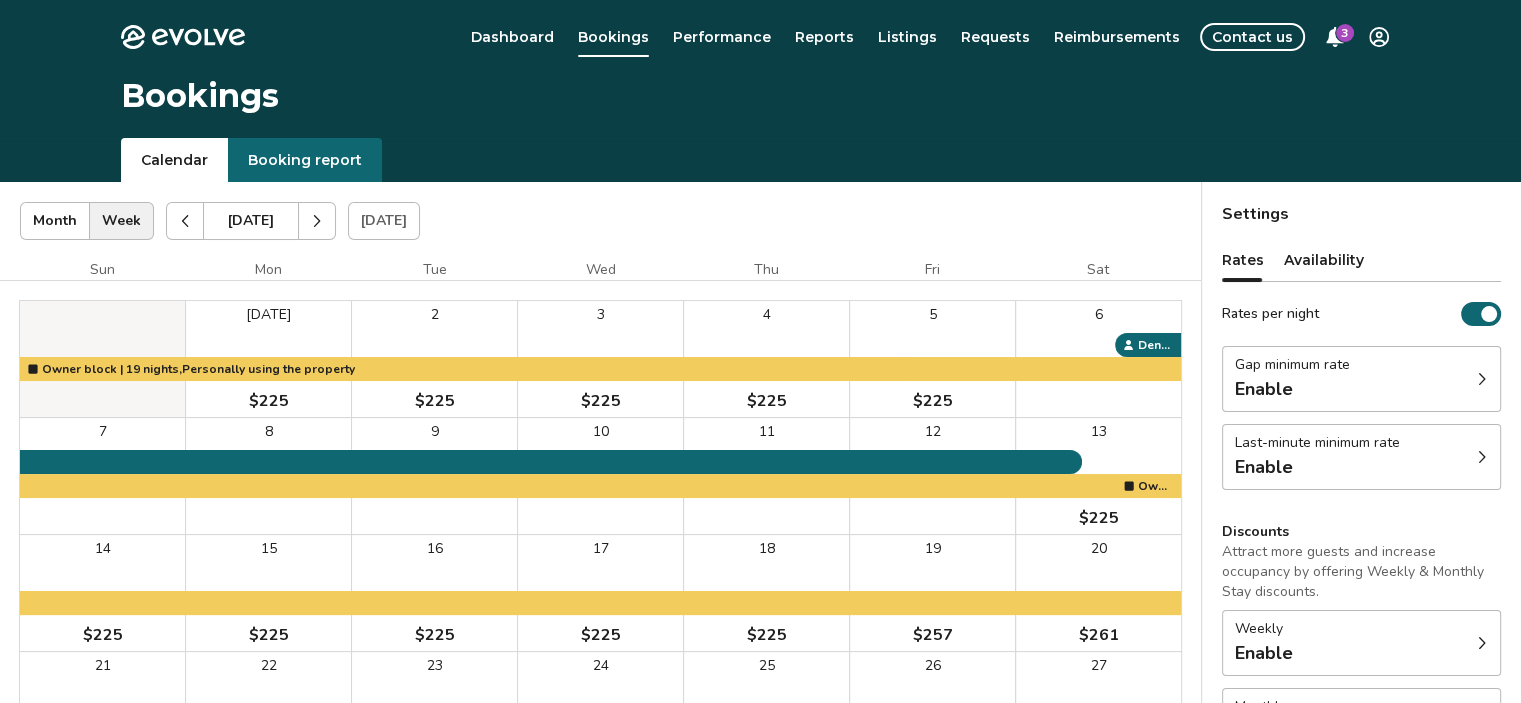 click on "Contact us" at bounding box center (1252, 37) 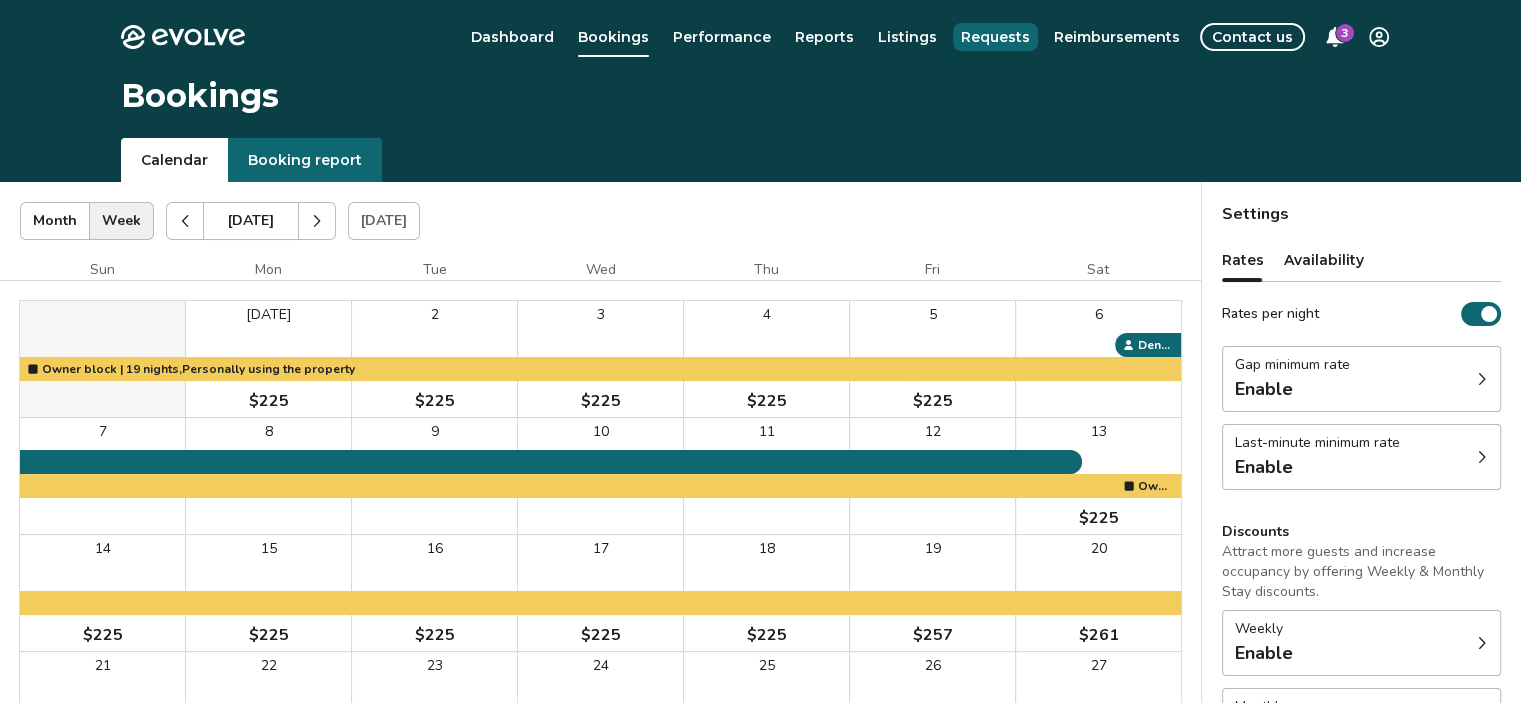 click on "Requests" at bounding box center (995, 37) 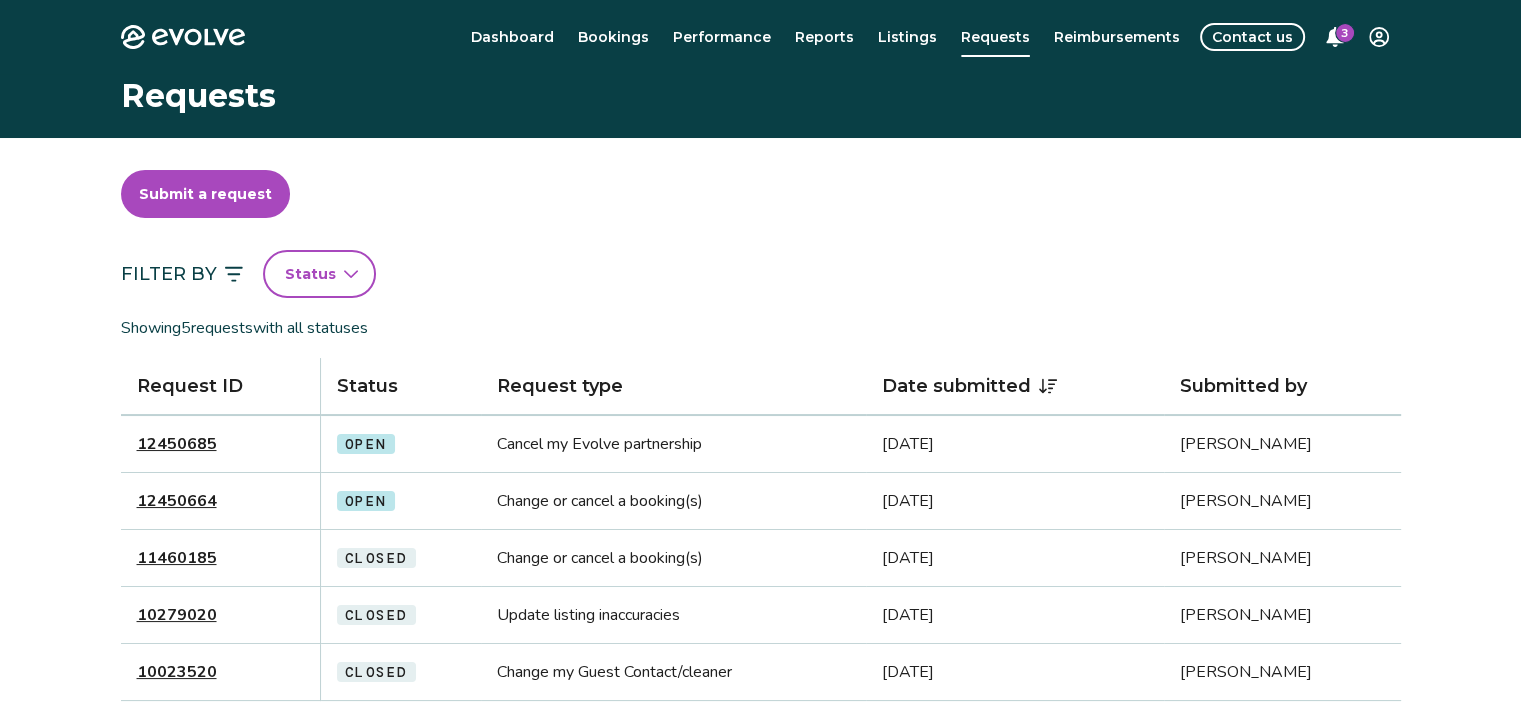 click on "Open" at bounding box center (366, 444) 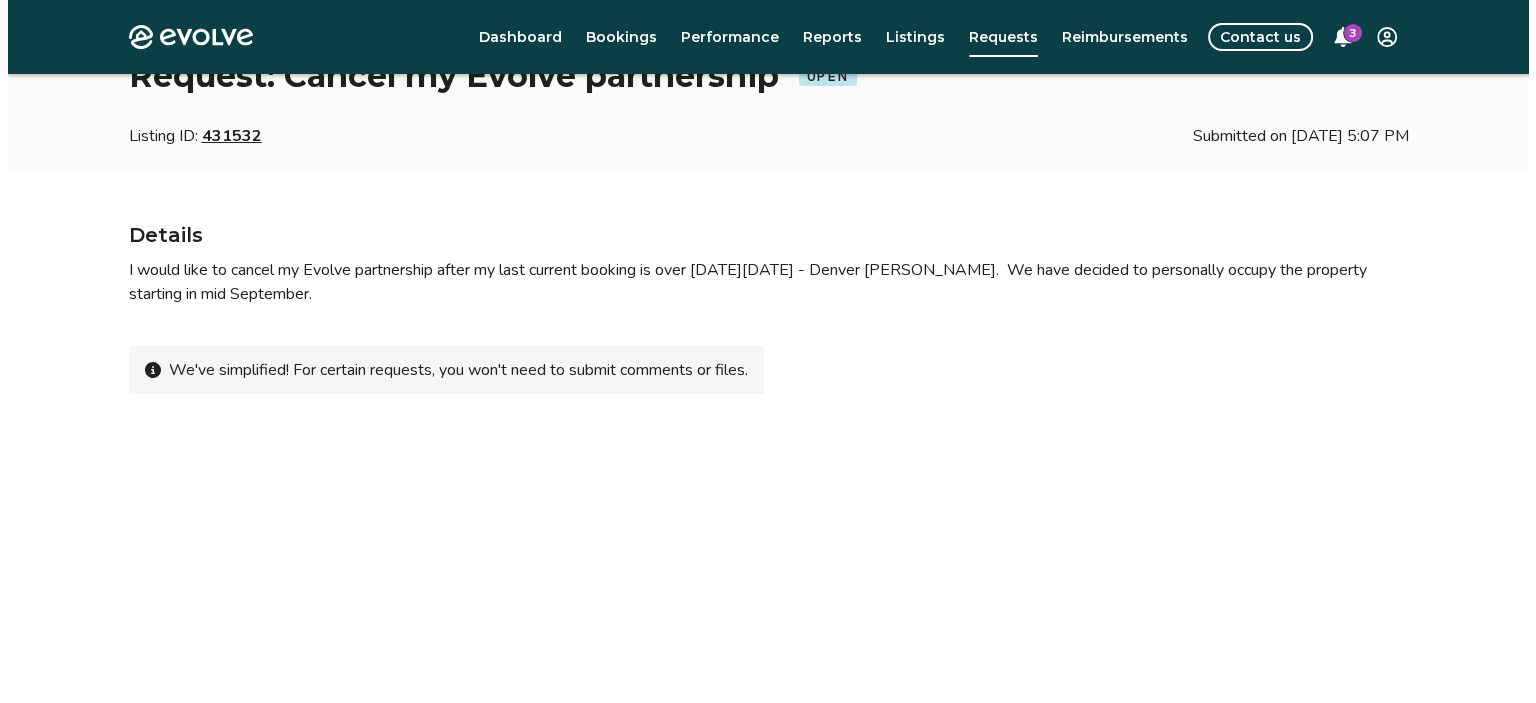 scroll, scrollTop: 0, scrollLeft: 0, axis: both 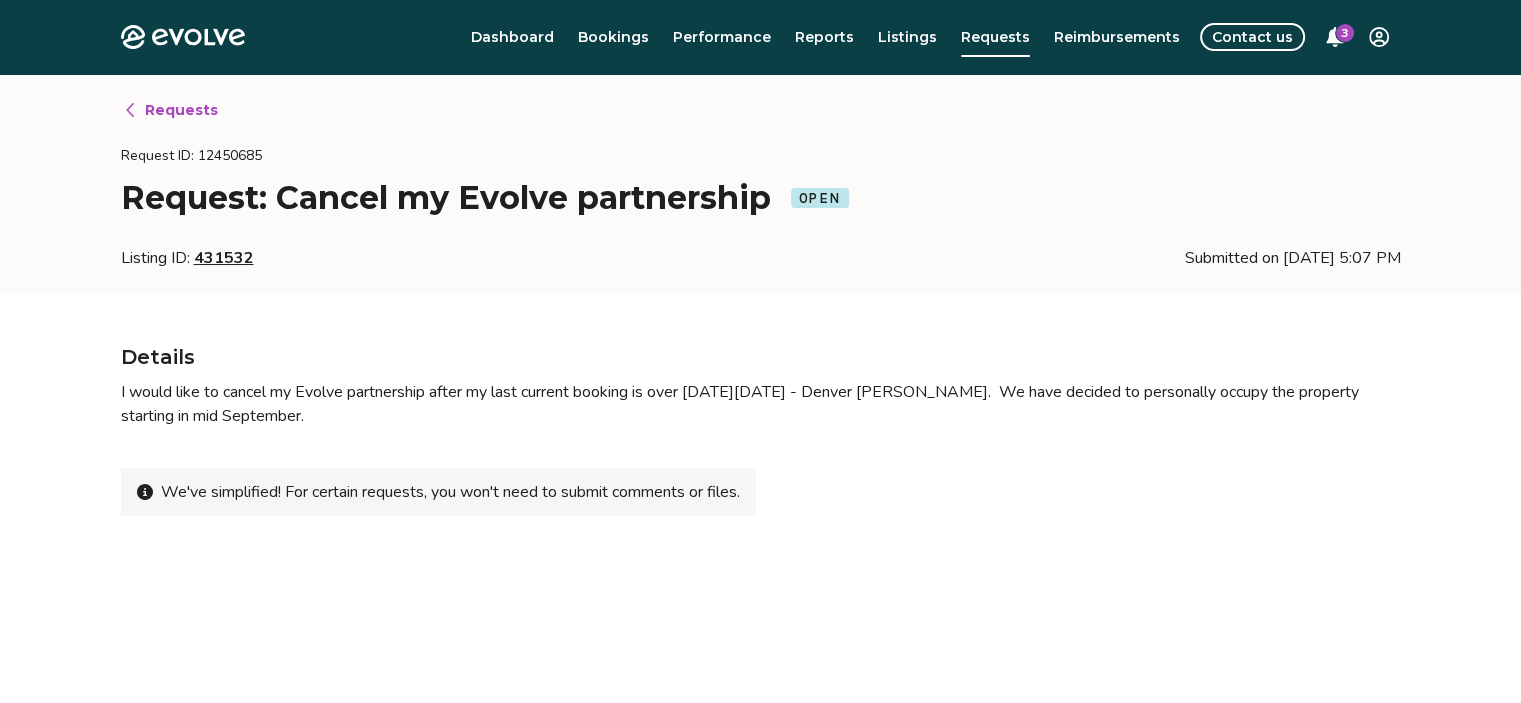 click on "Contact us" at bounding box center [1252, 37] 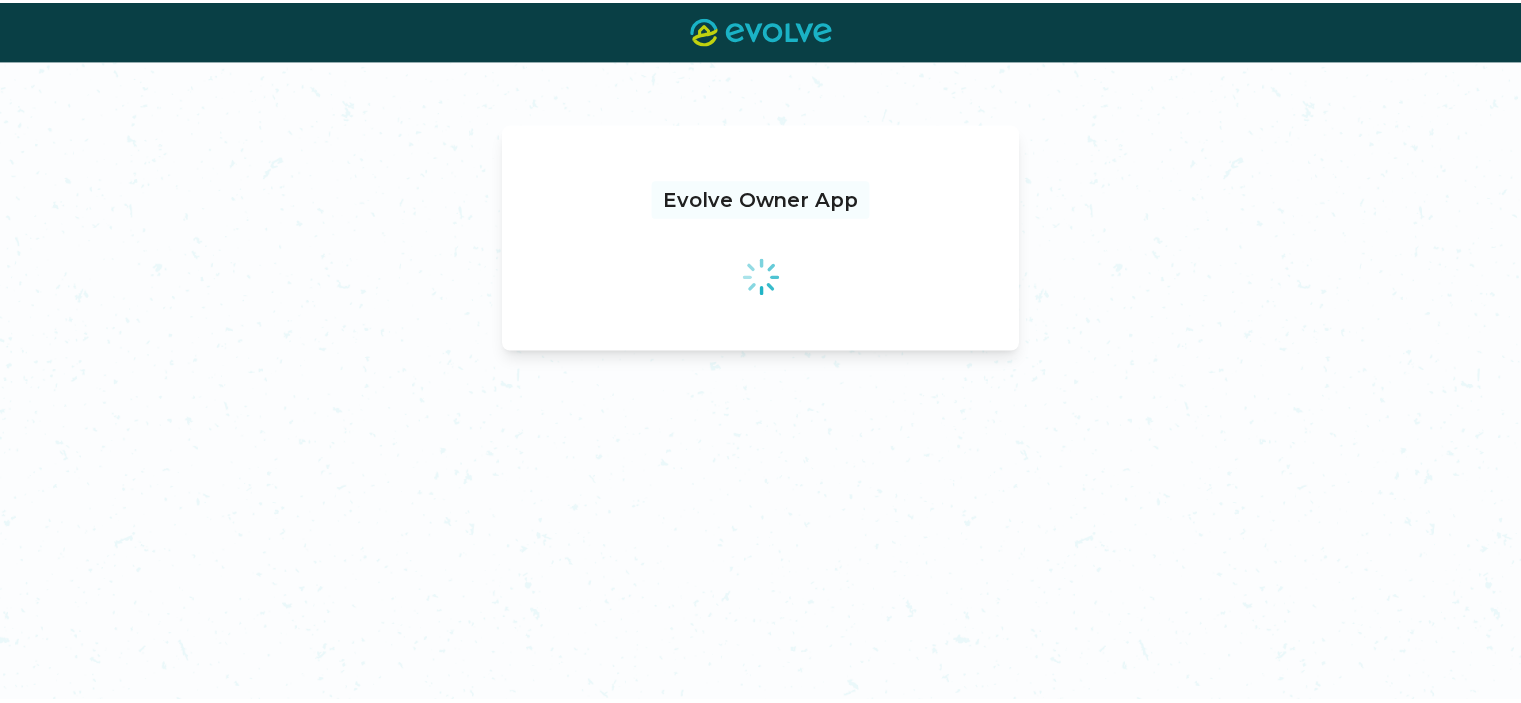 scroll, scrollTop: 0, scrollLeft: 0, axis: both 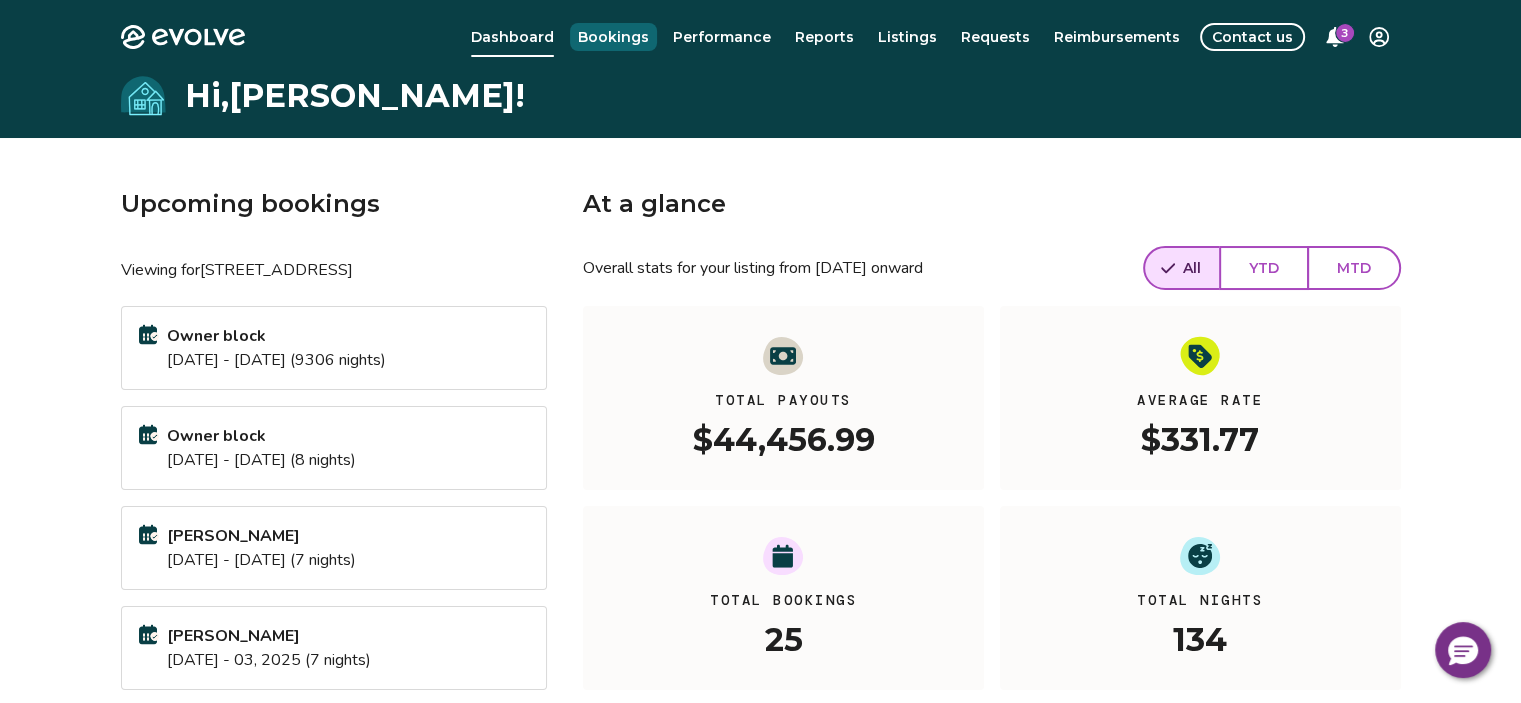 click on "Bookings" at bounding box center [613, 37] 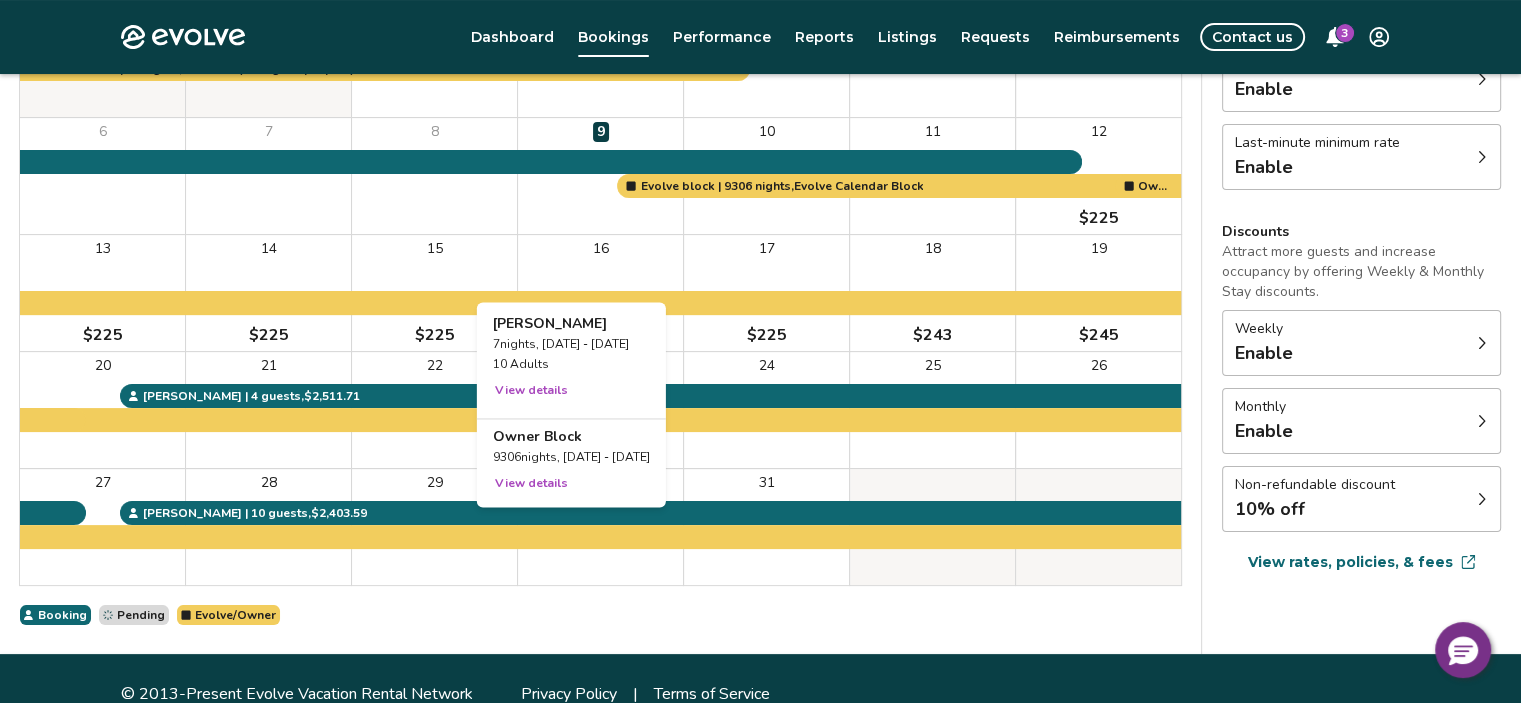 scroll, scrollTop: 200, scrollLeft: 0, axis: vertical 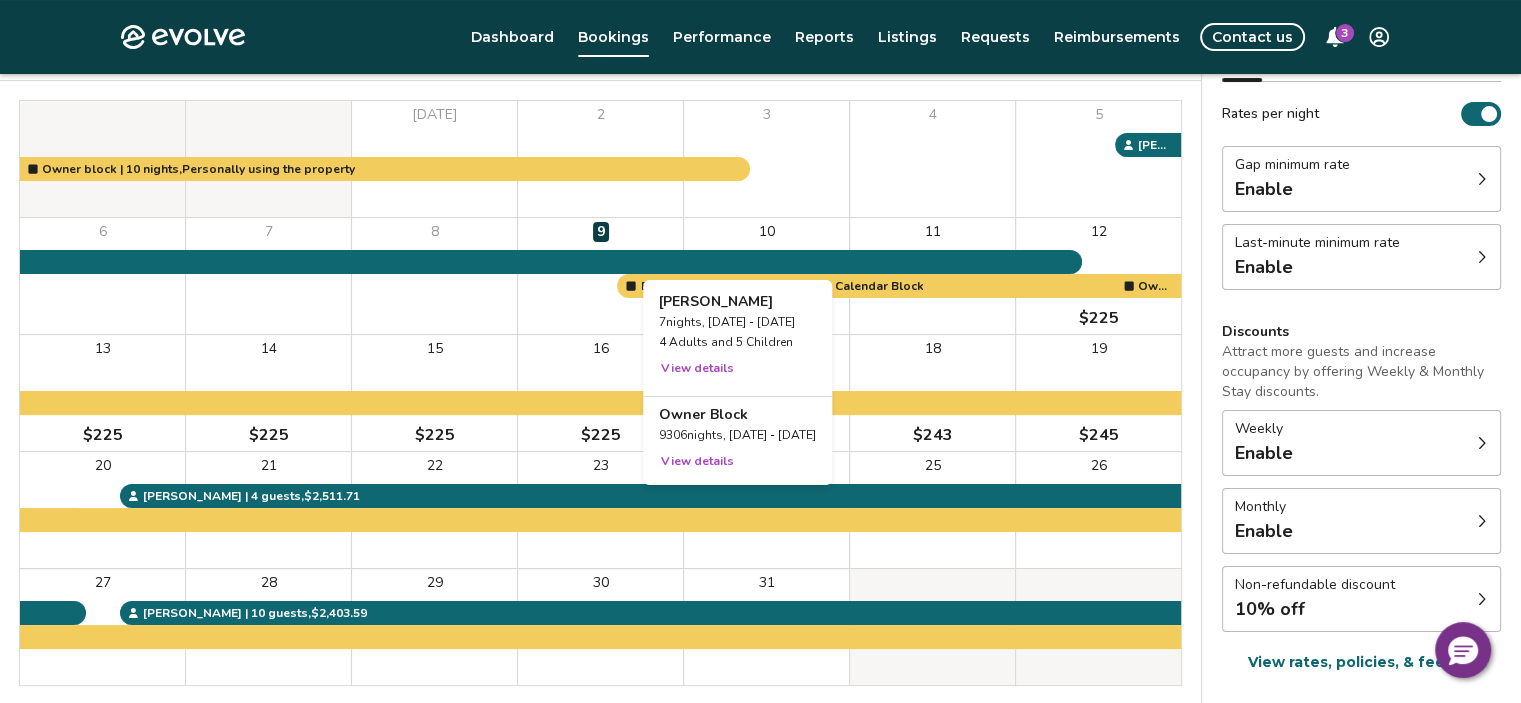 click on "View details" at bounding box center (697, 461) 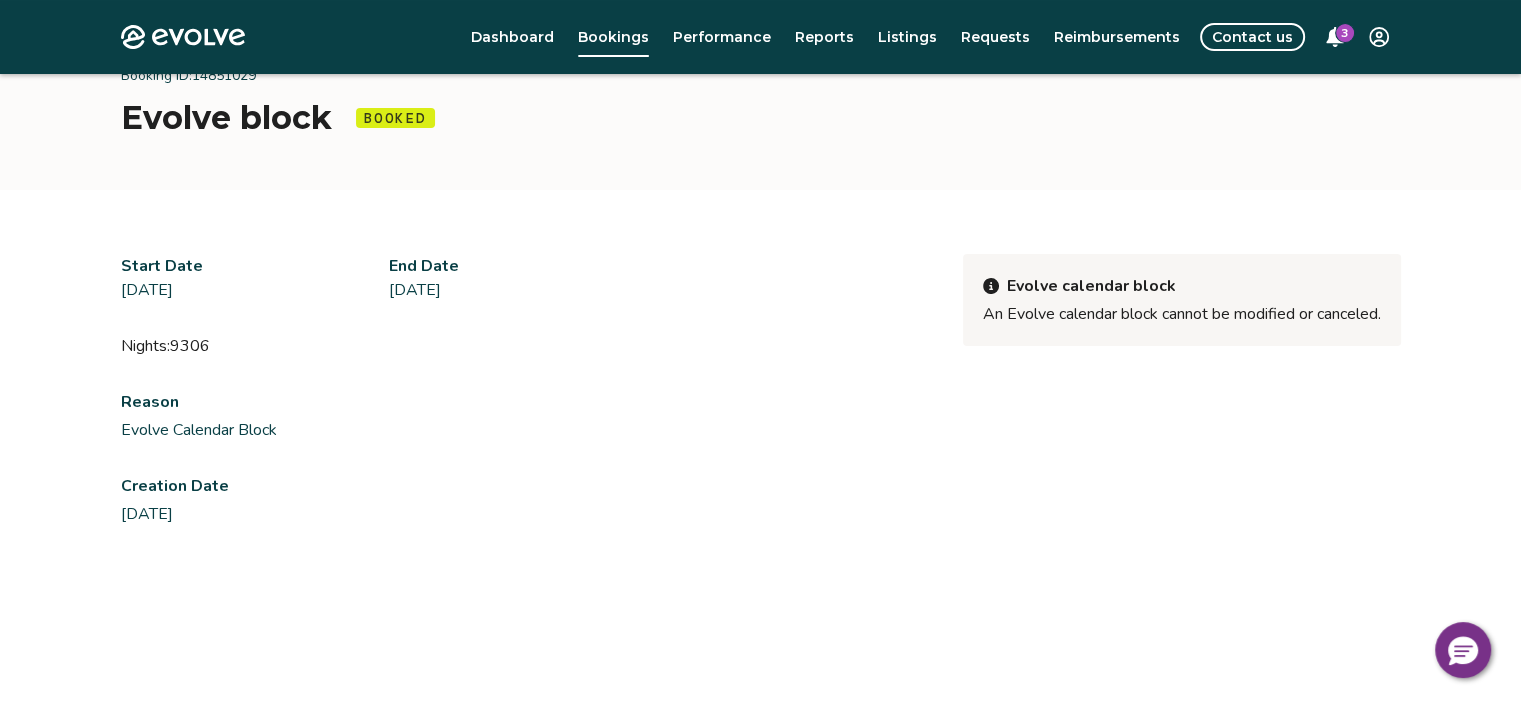 scroll, scrollTop: 0, scrollLeft: 0, axis: both 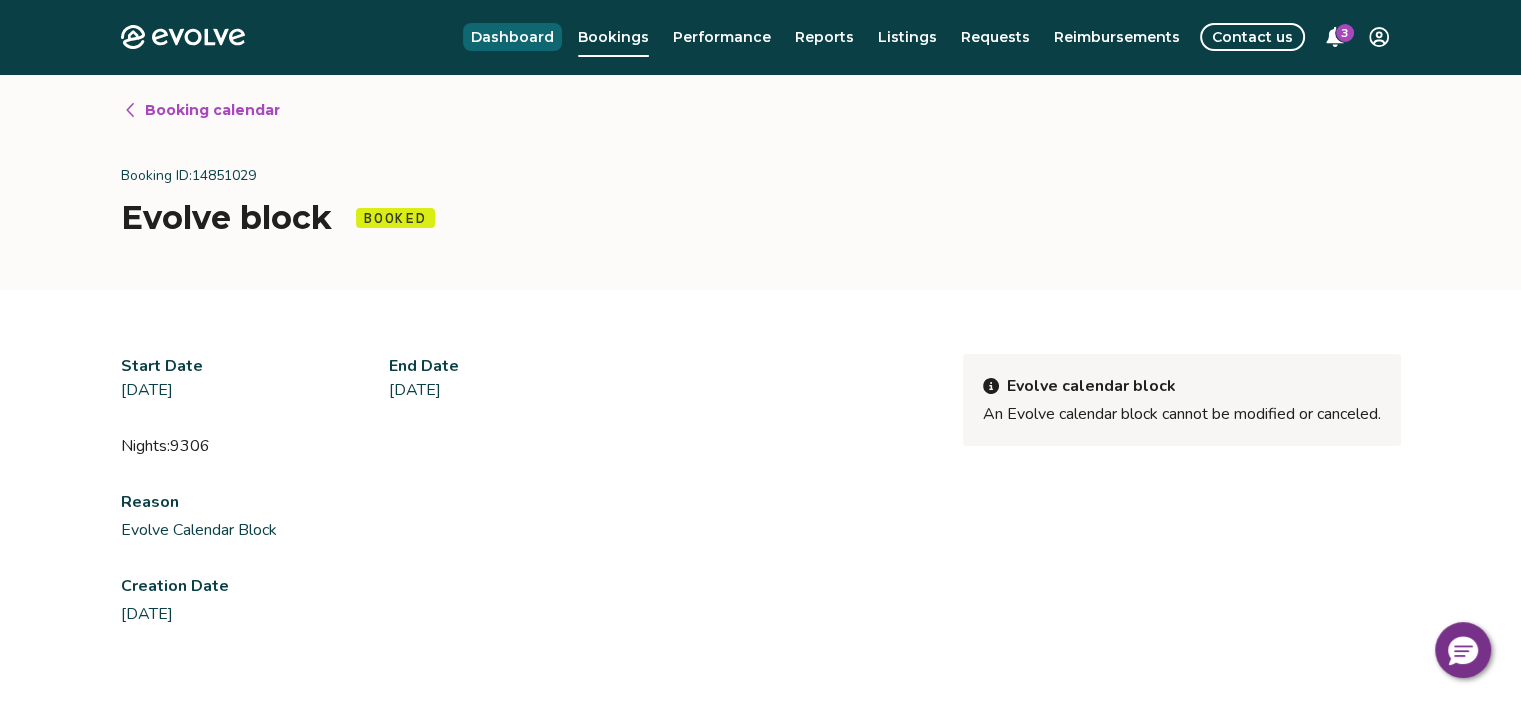 click on "Dashboard" at bounding box center (512, 37) 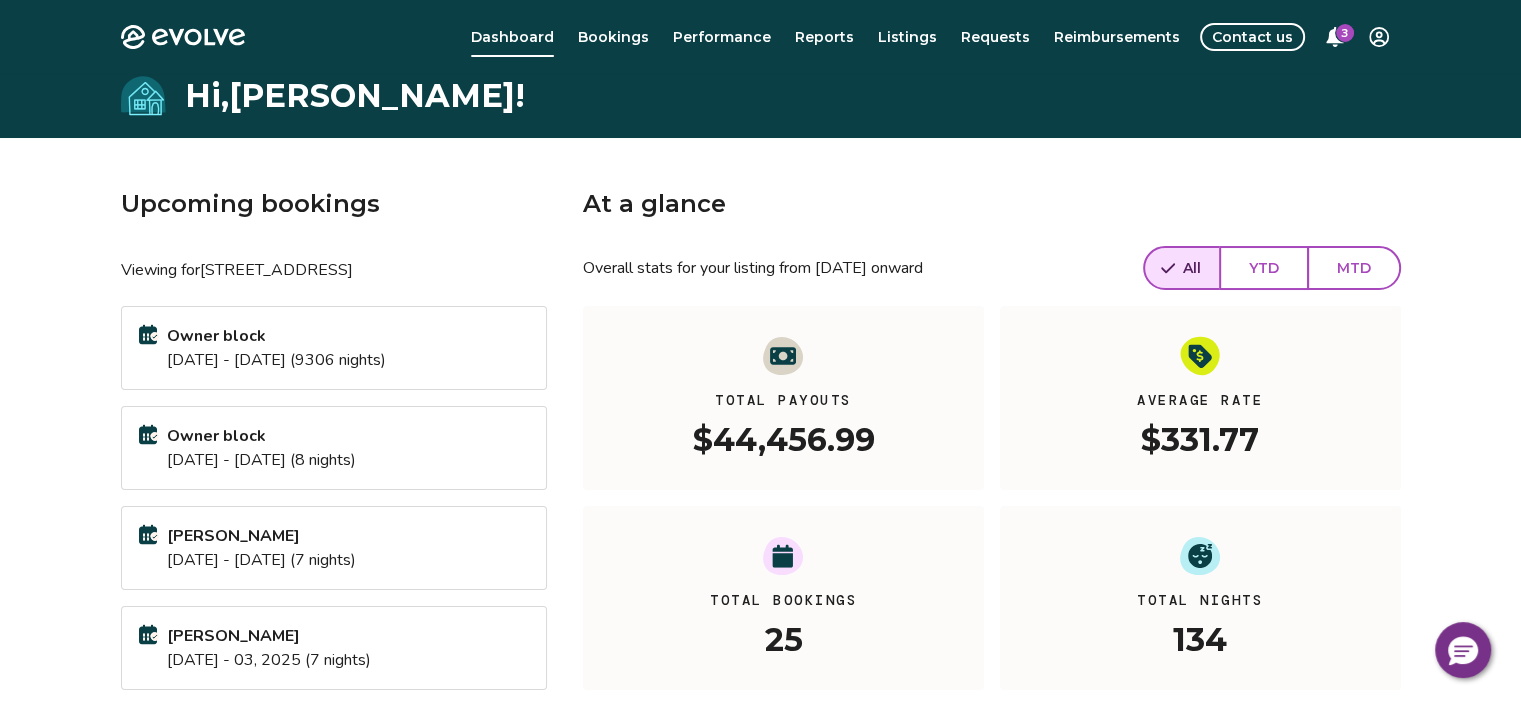 click on "[PERSON_NAME]" at bounding box center (261, 536) 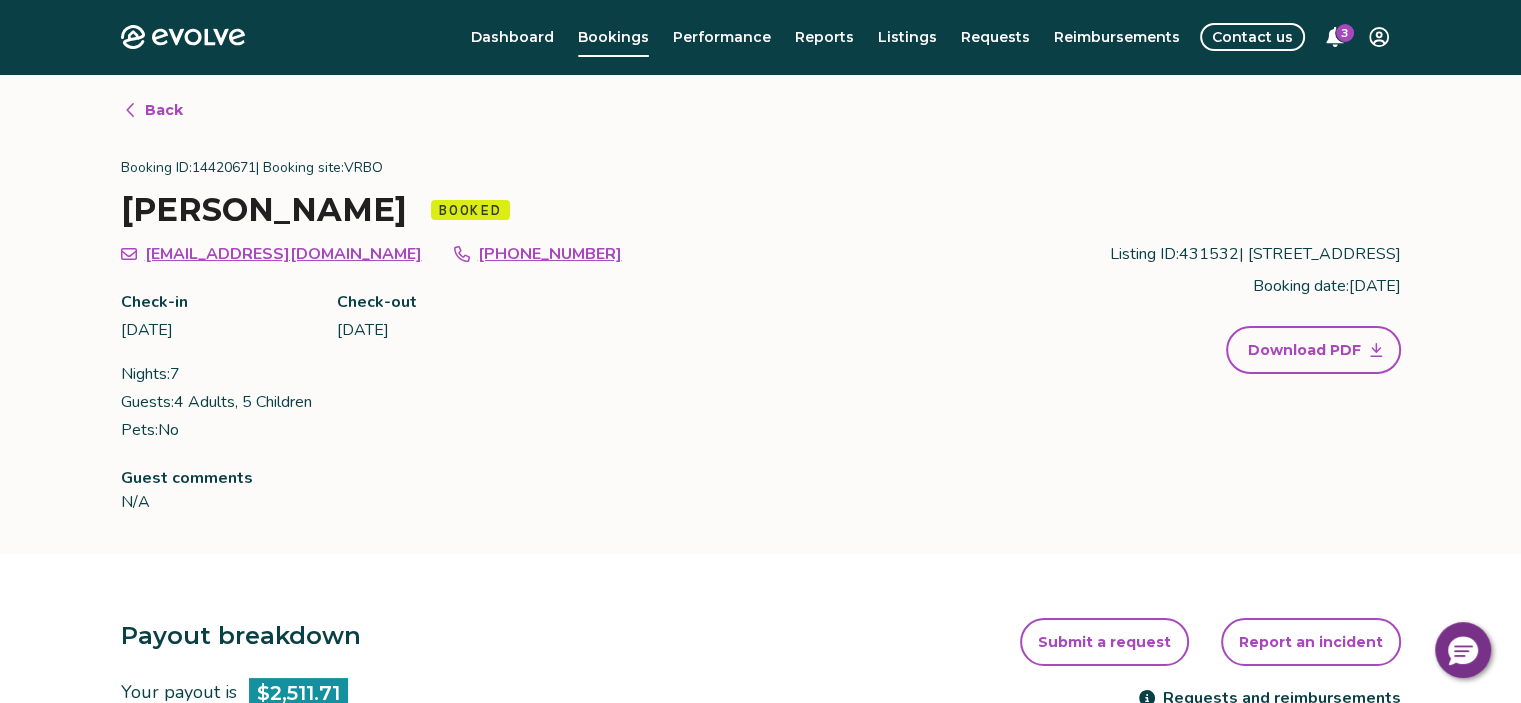 click 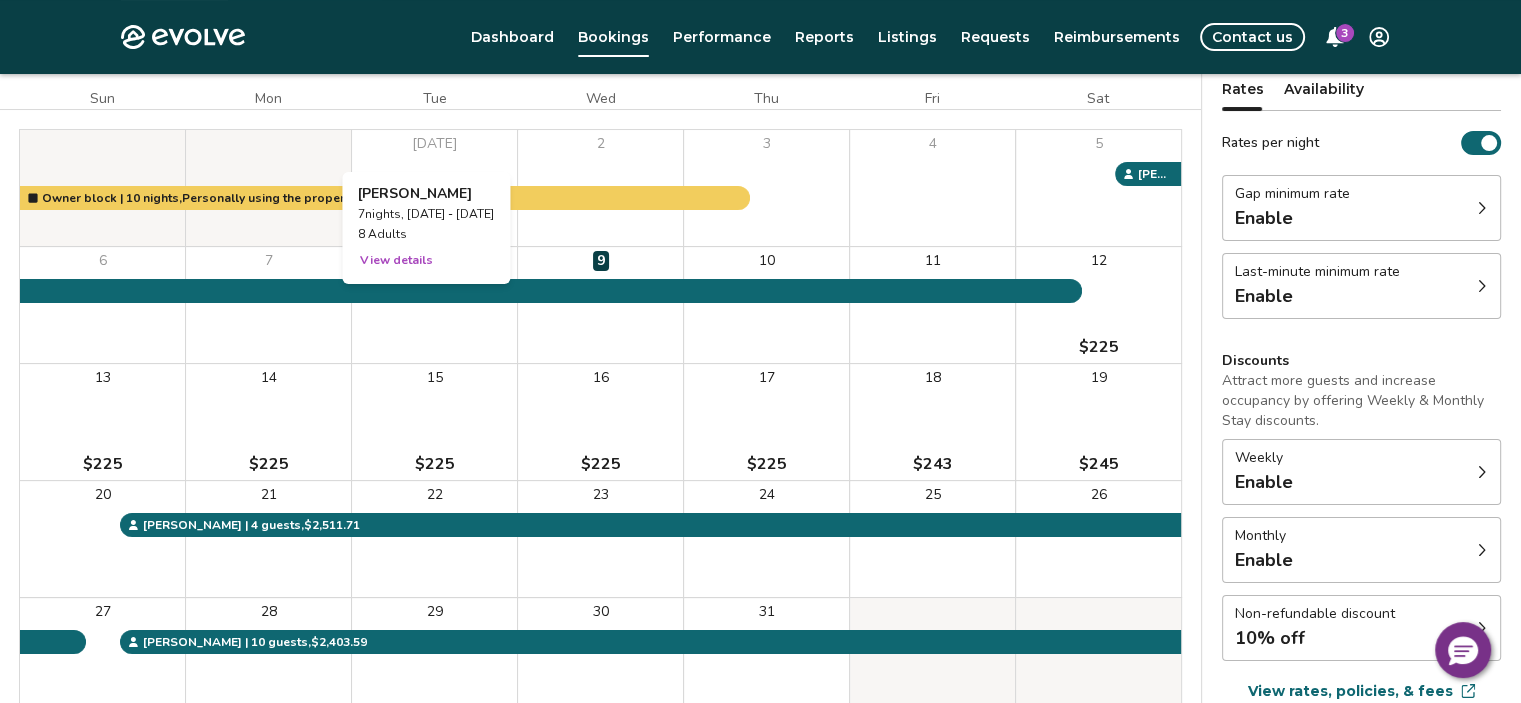 scroll, scrollTop: 31, scrollLeft: 0, axis: vertical 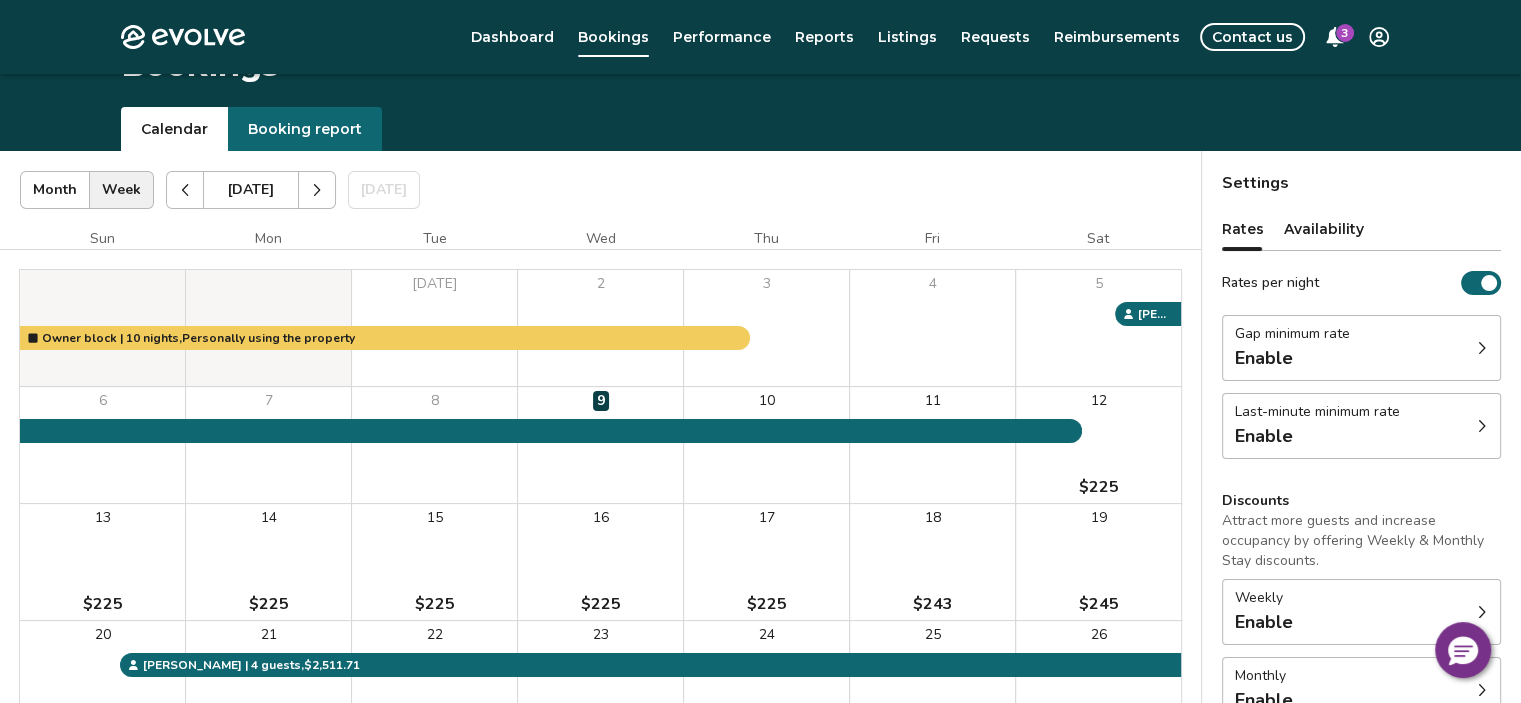 click 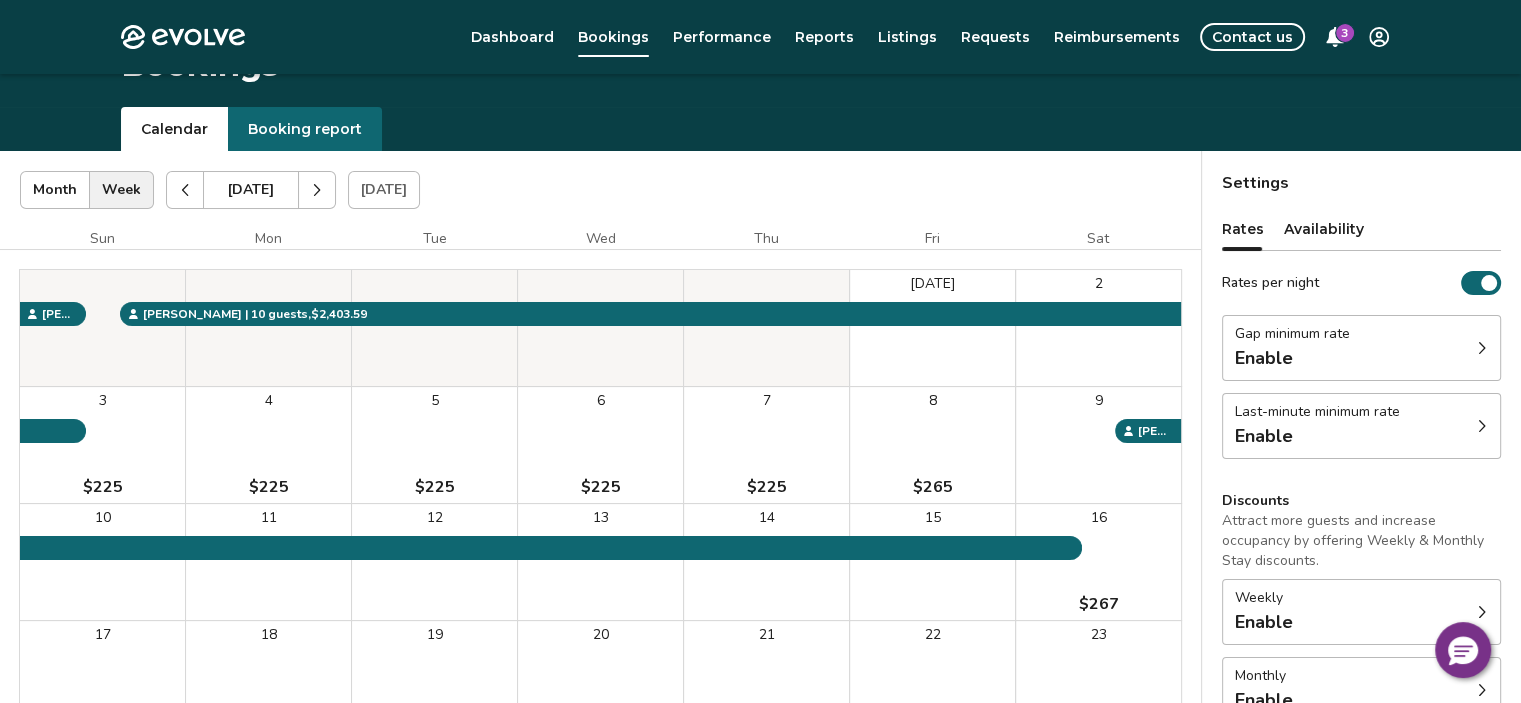 click at bounding box center [317, 190] 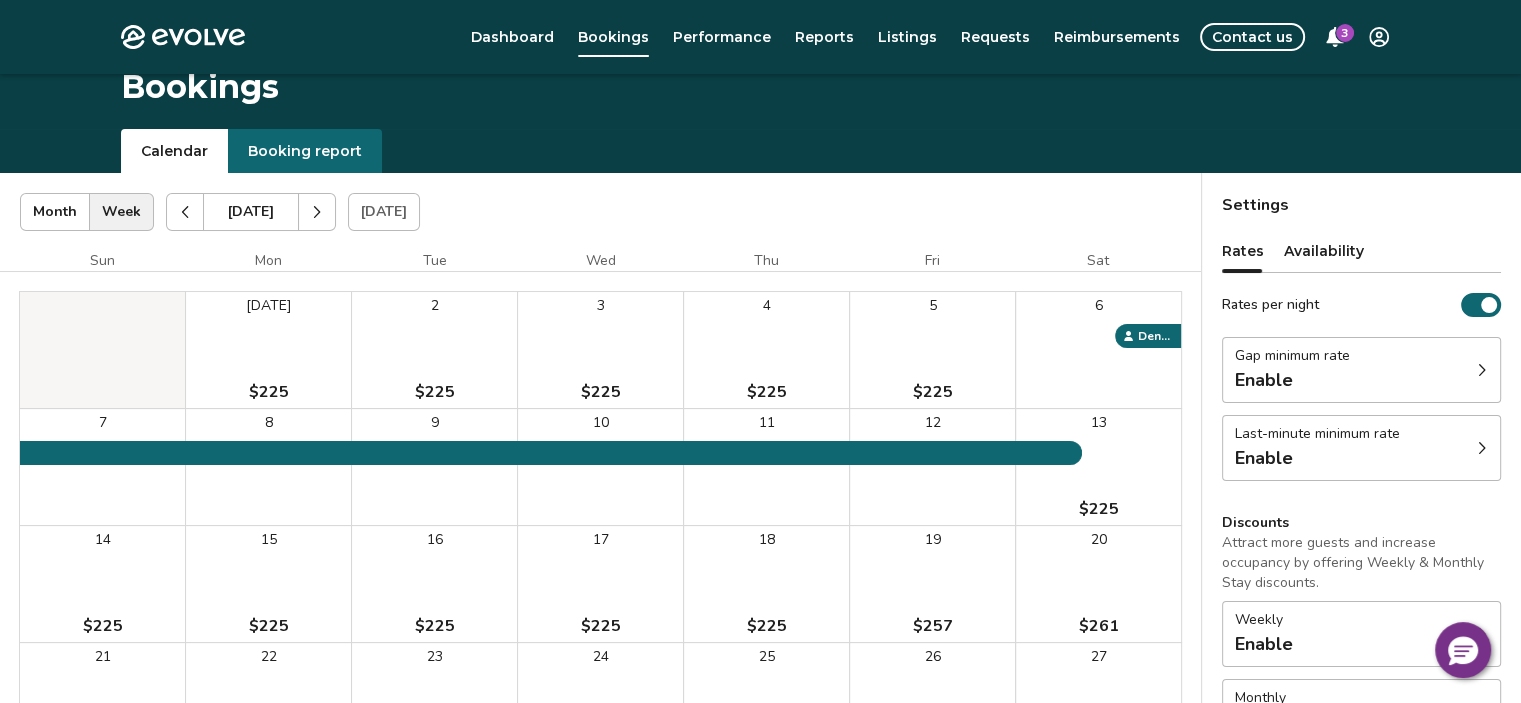scroll, scrollTop: 0, scrollLeft: 0, axis: both 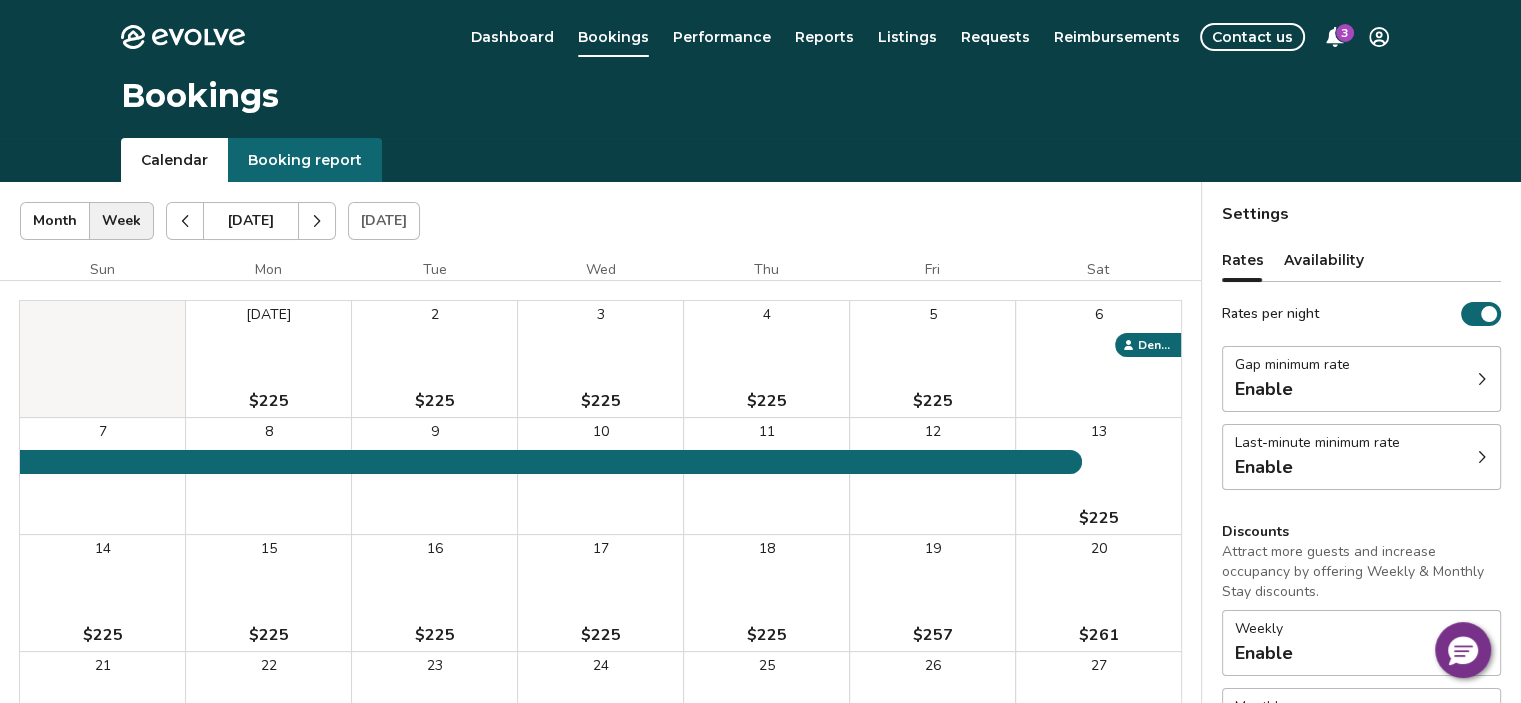 click 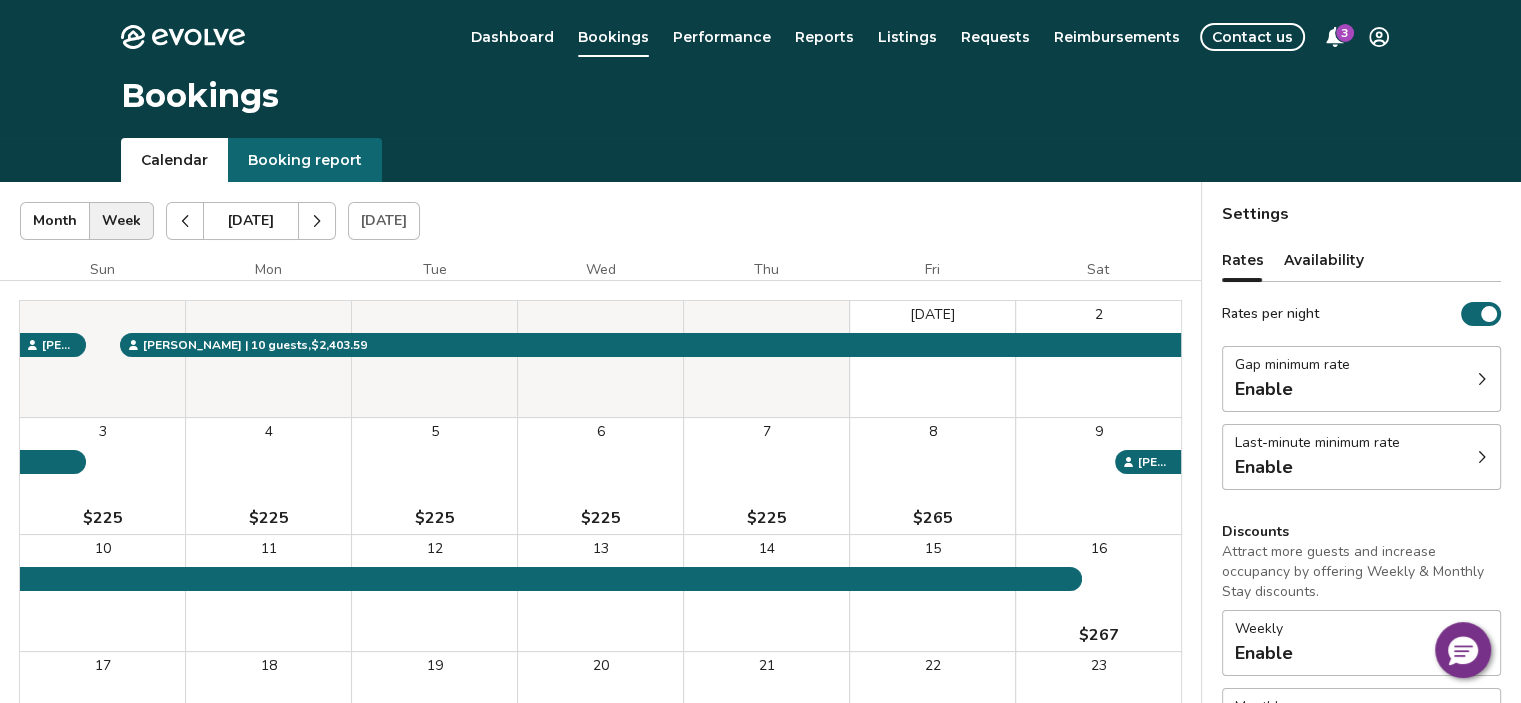 click 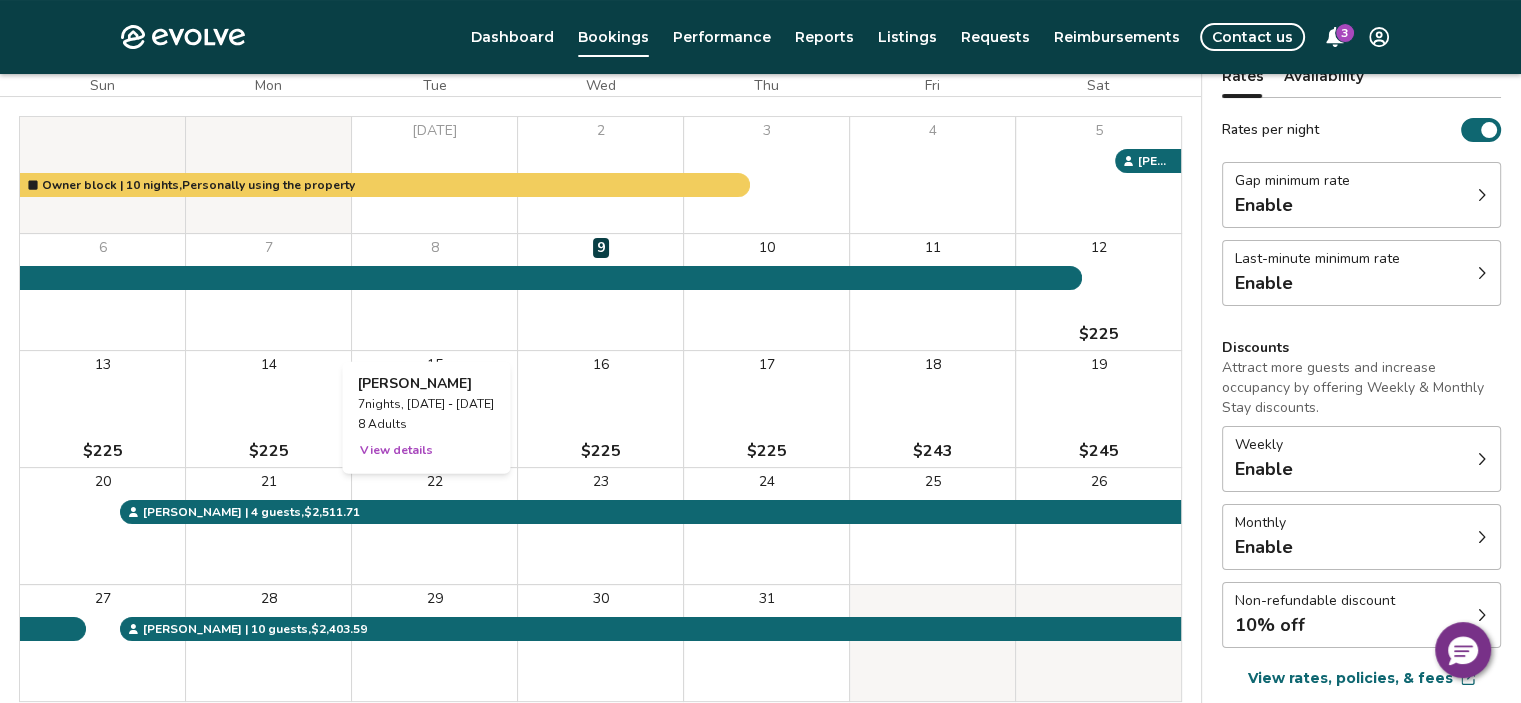 scroll, scrollTop: 200, scrollLeft: 0, axis: vertical 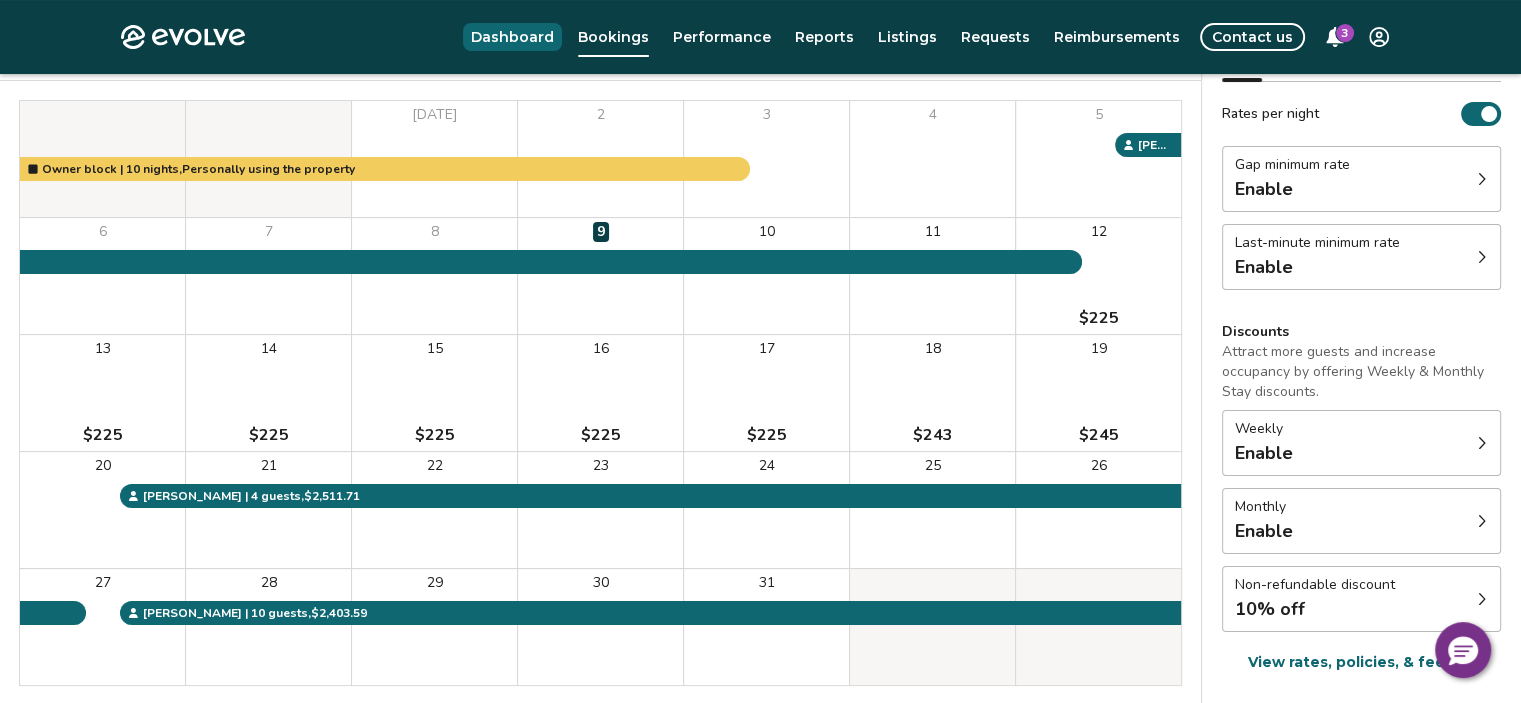 click on "Dashboard" at bounding box center (512, 37) 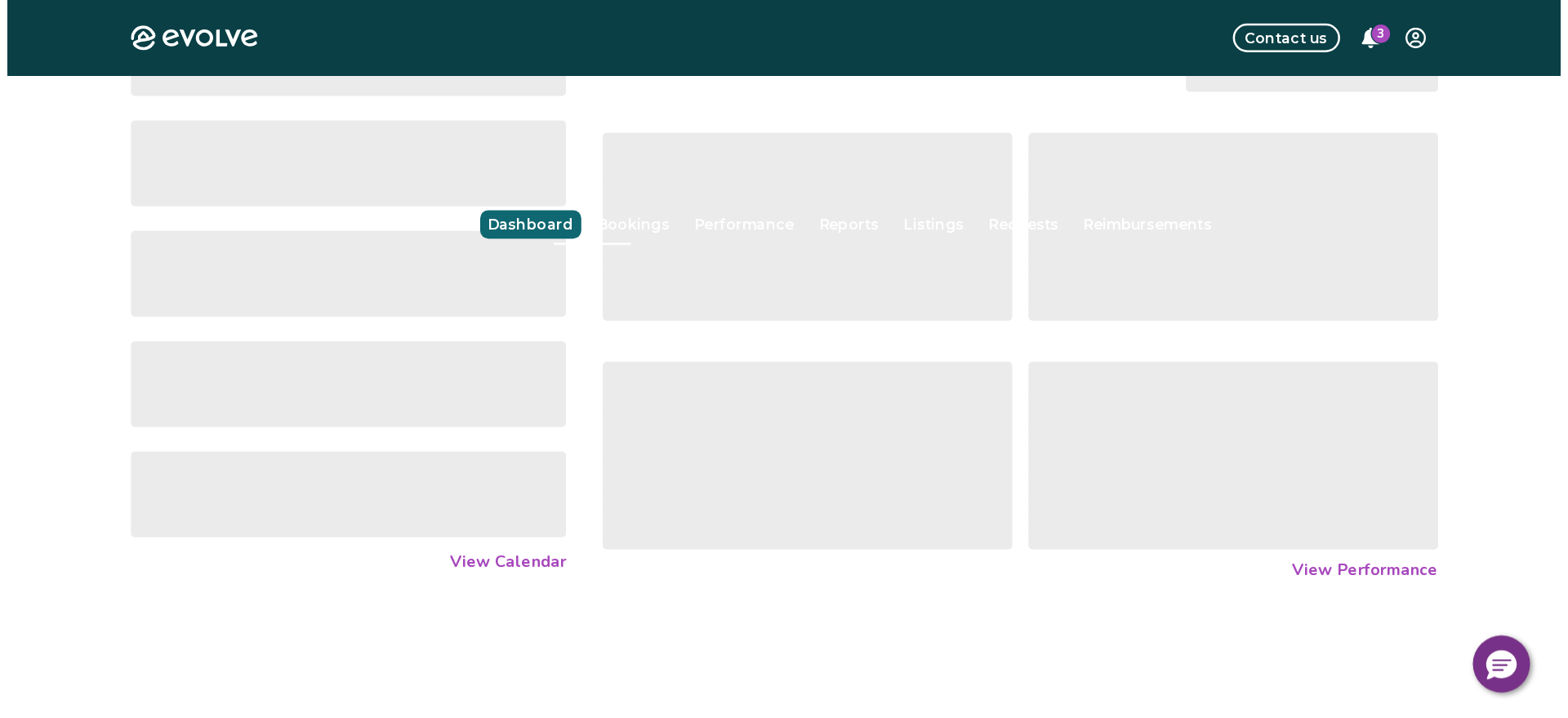 scroll, scrollTop: 0, scrollLeft: 0, axis: both 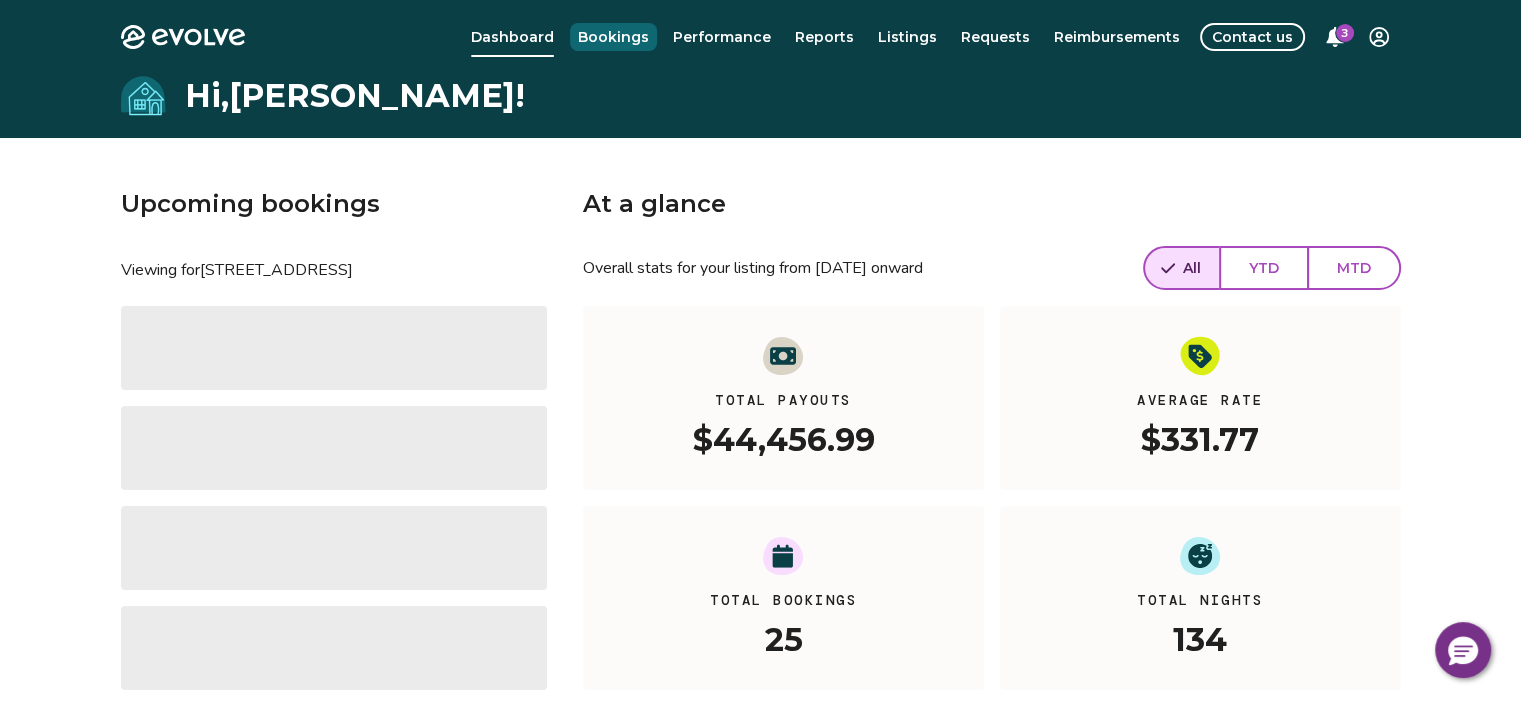 click on "Bookings" at bounding box center (613, 37) 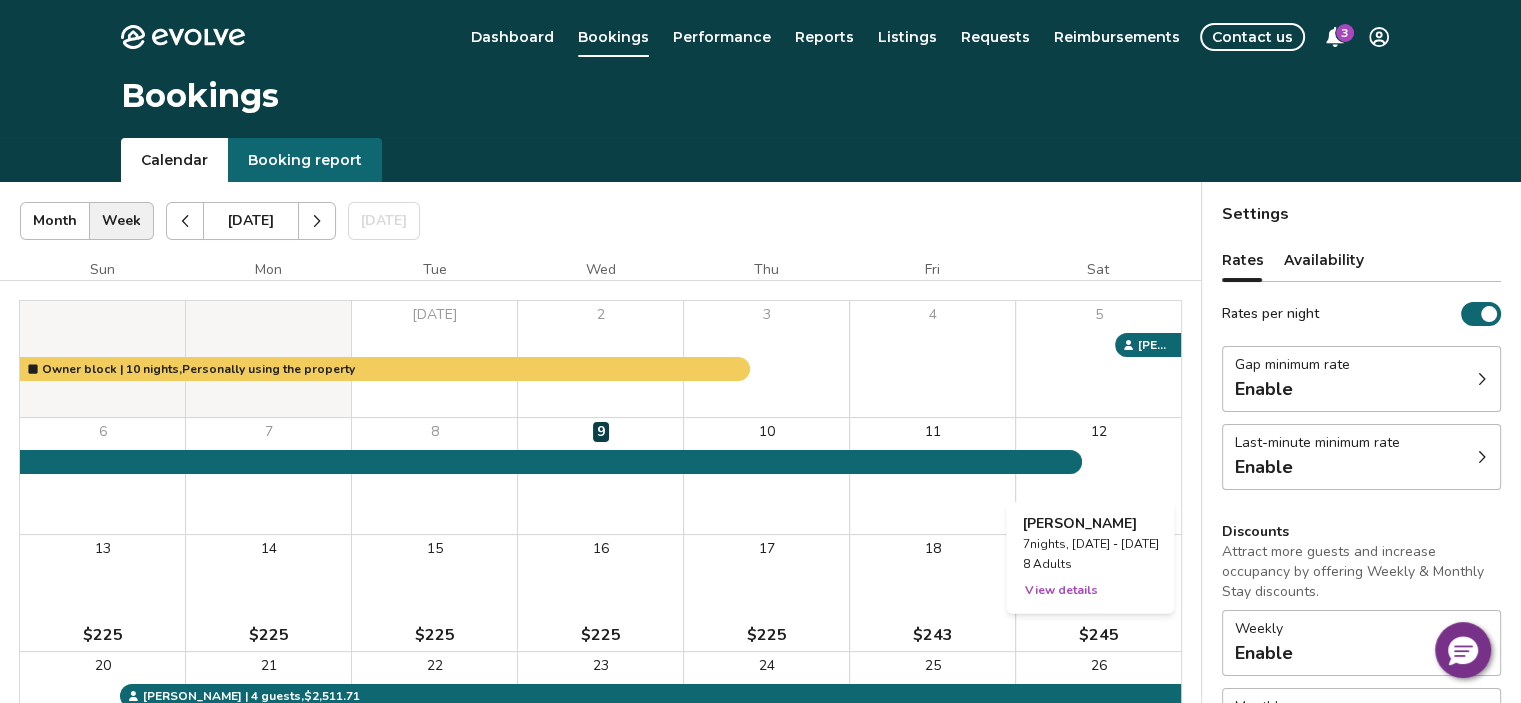 drag, startPoint x: 1144, startPoint y: 476, endPoint x: 1069, endPoint y: 603, distance: 147.49237 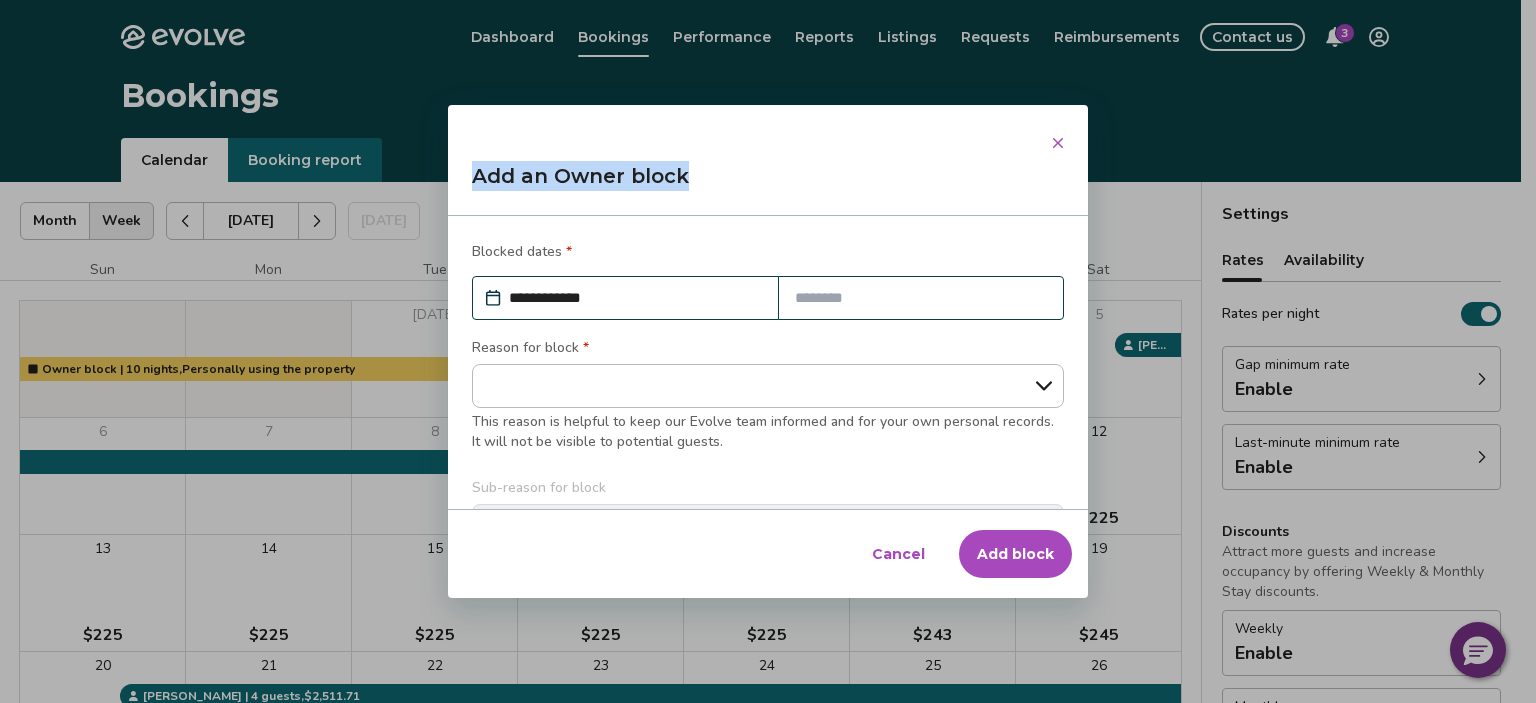 drag, startPoint x: 776, startPoint y: 123, endPoint x: 739, endPoint y: 186, distance: 73.061615 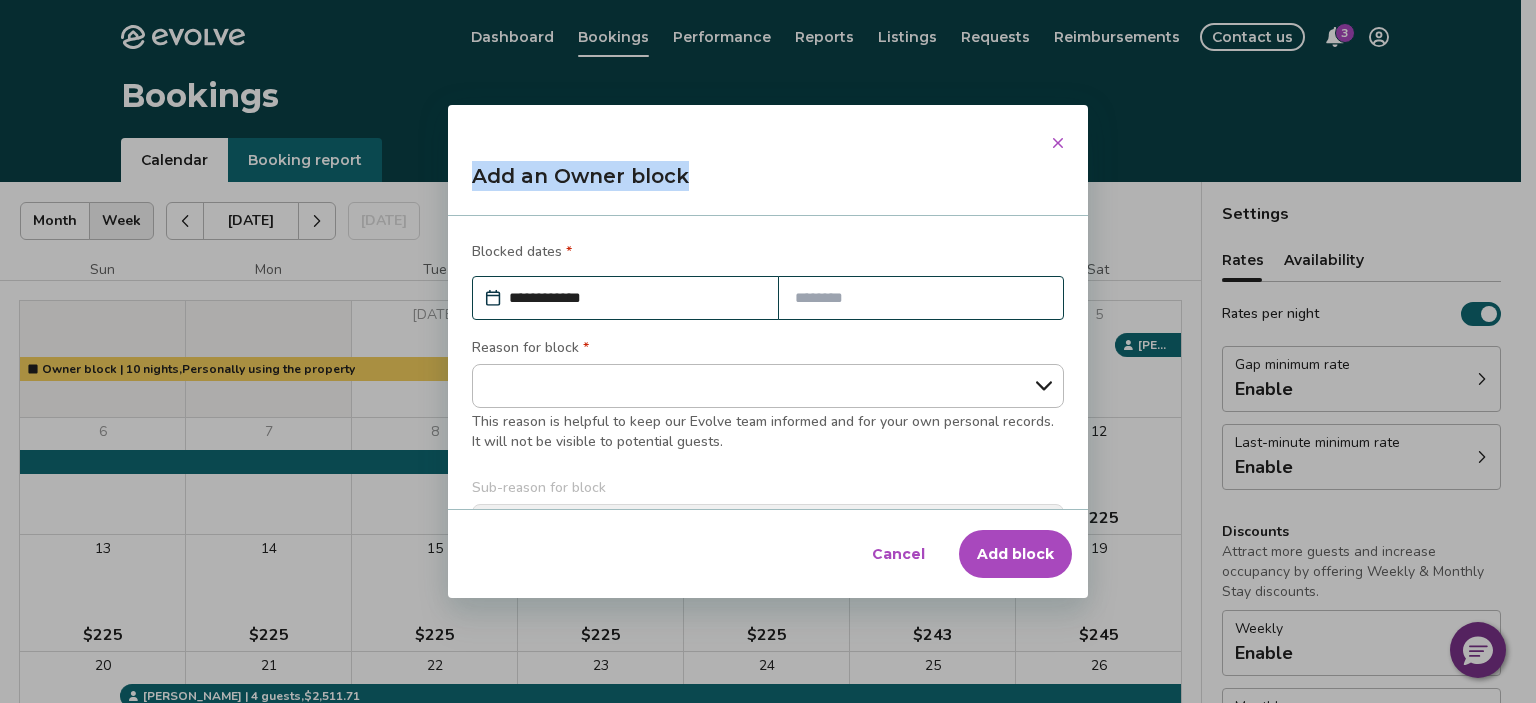 click at bounding box center [921, 298] 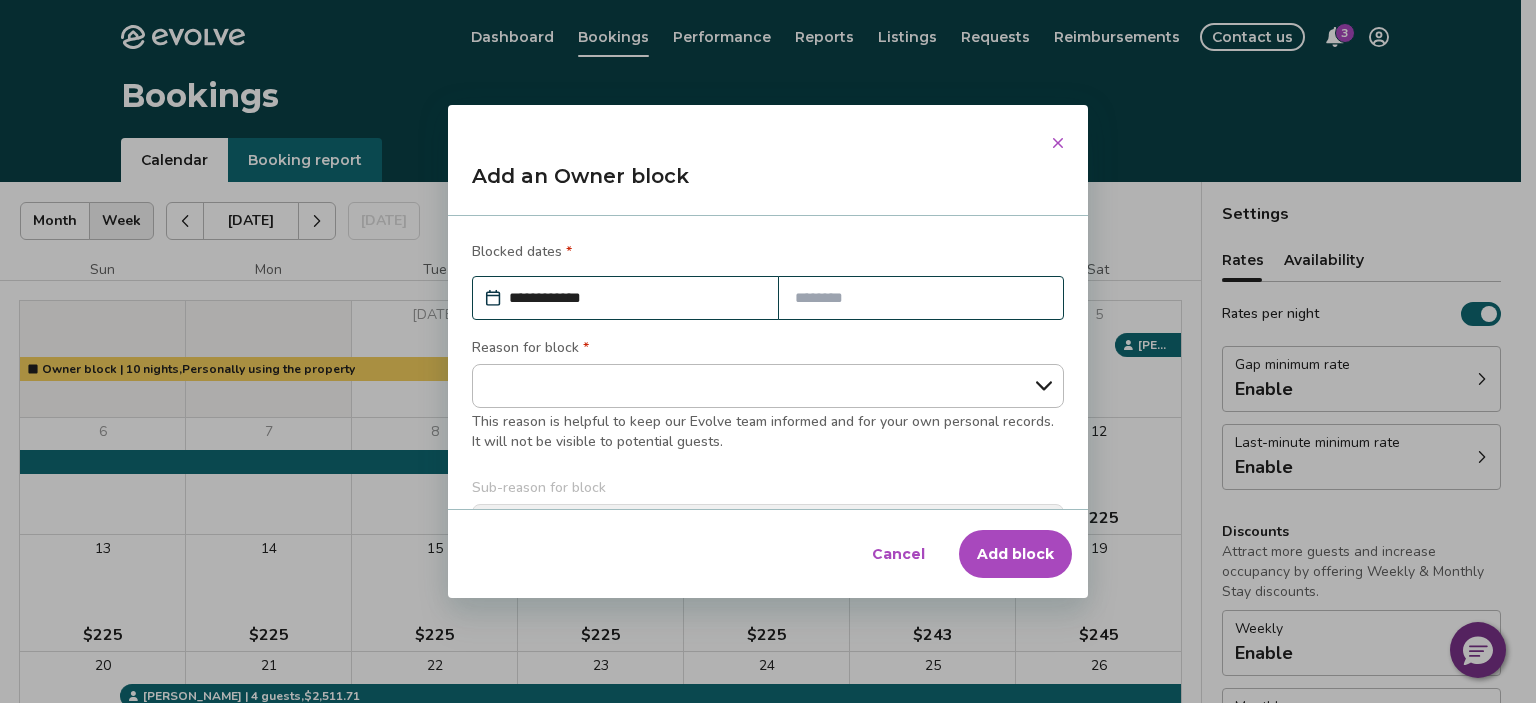 select on "*" 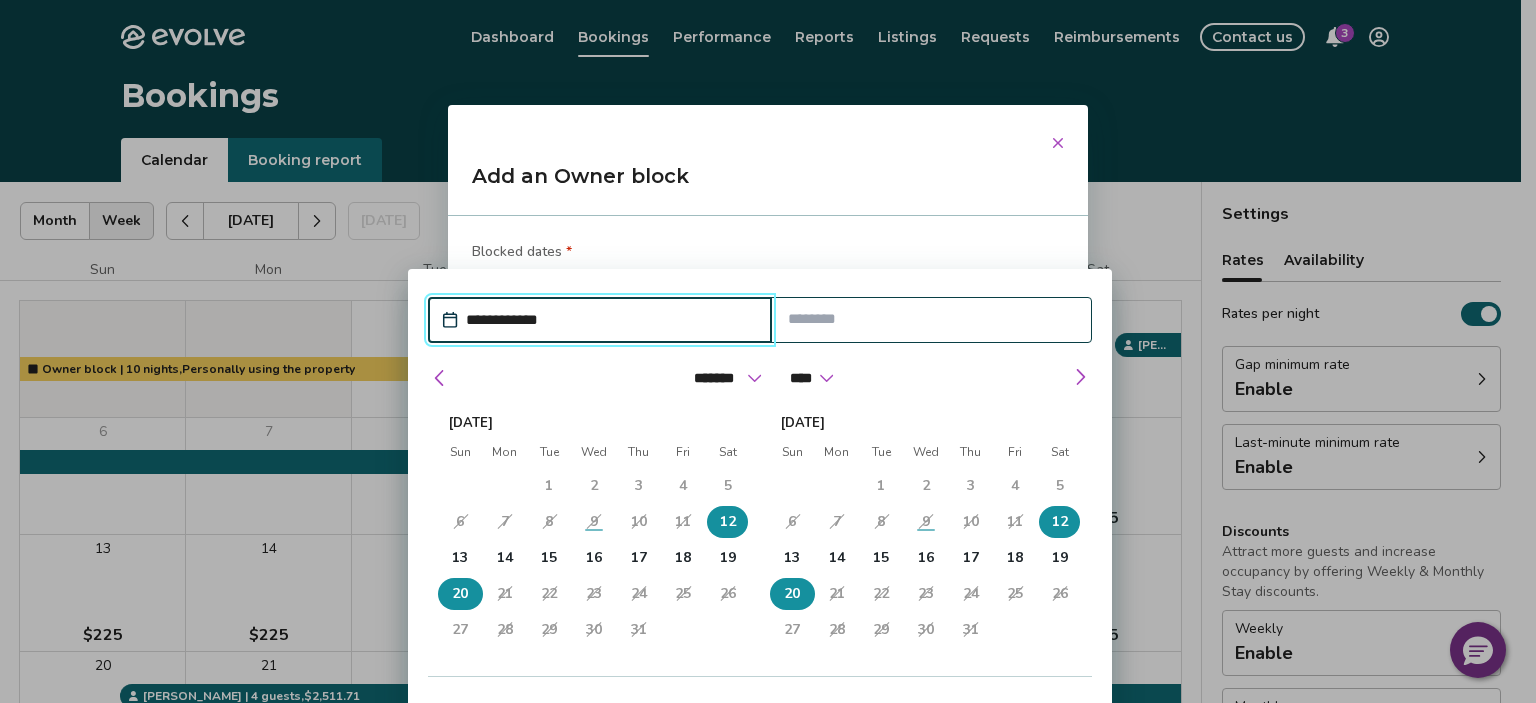 click on "20" at bounding box center [460, 594] 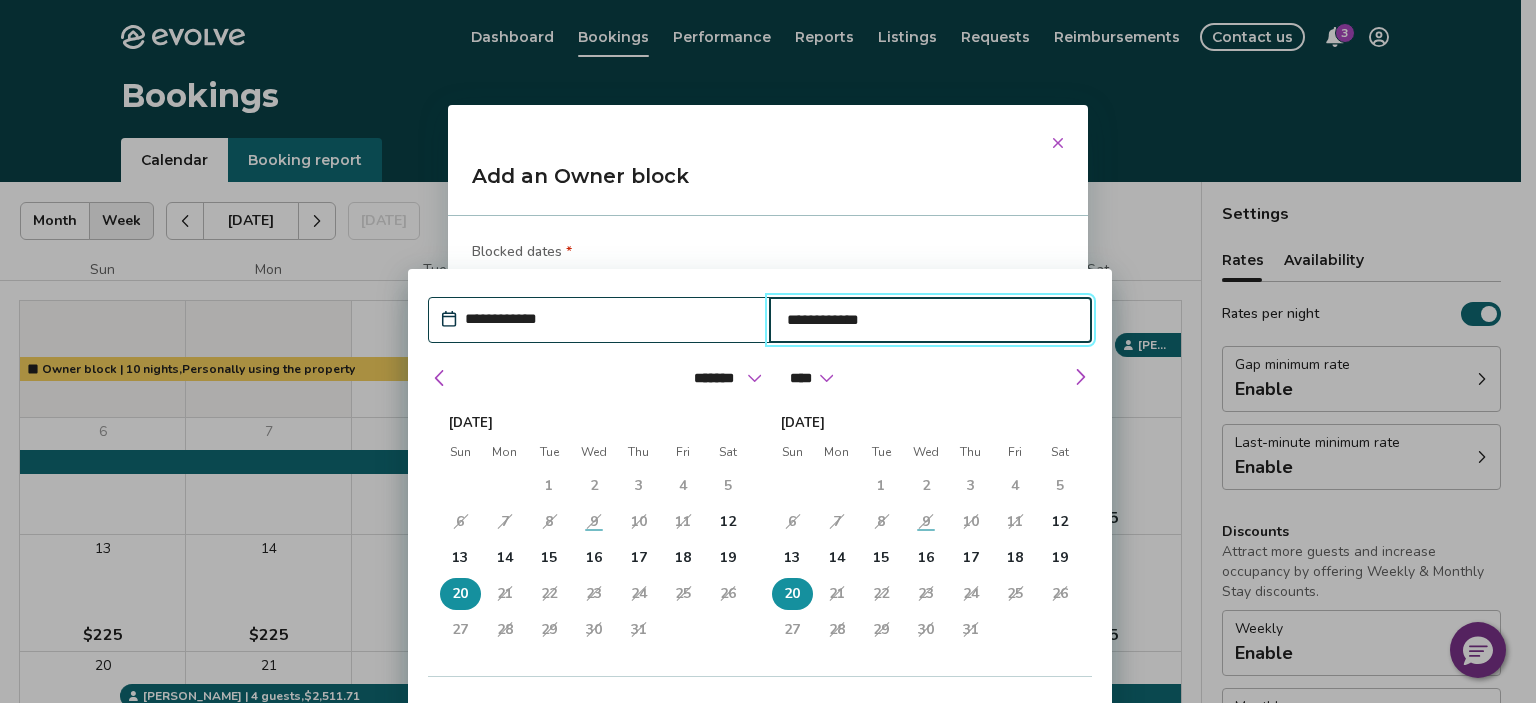 click on "**********" at bounding box center [931, 320] 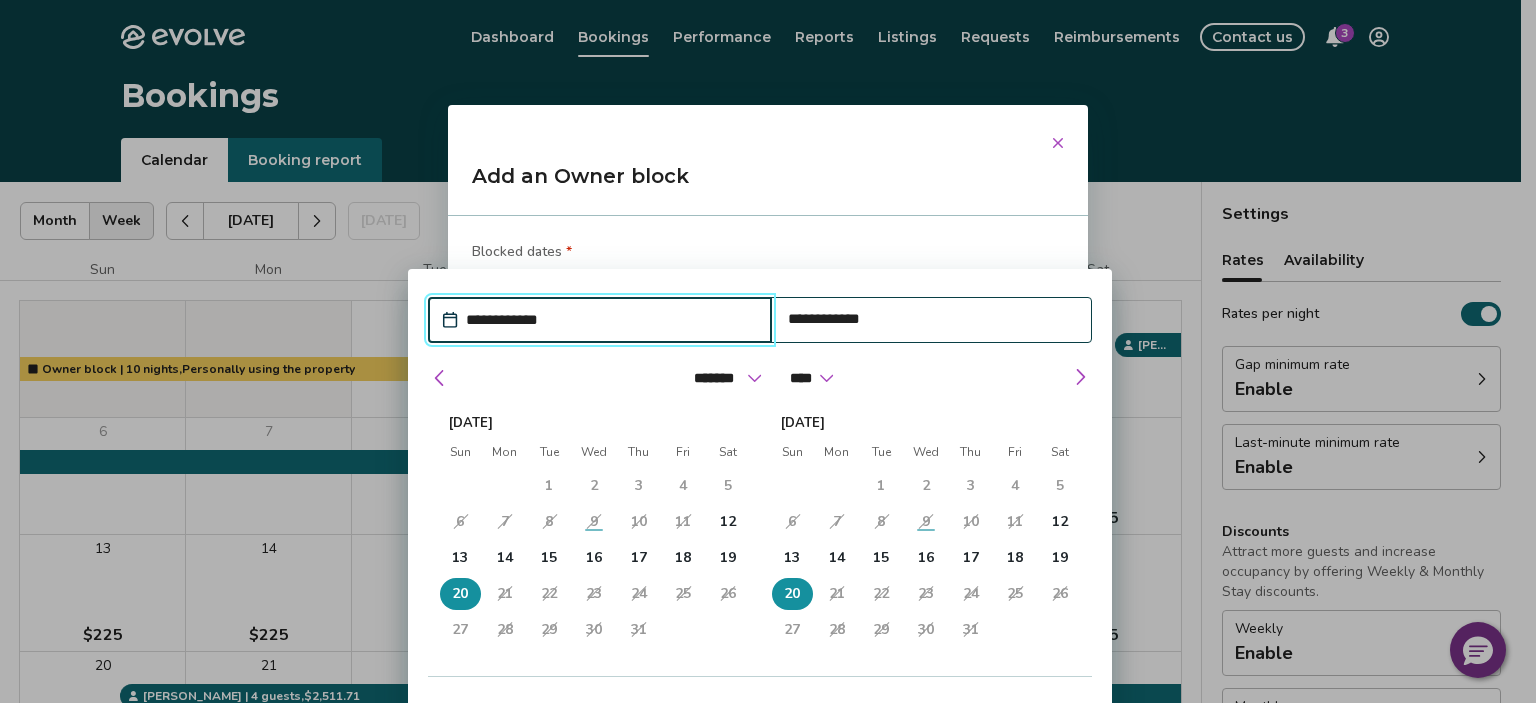 click on "**********" at bounding box center [610, 320] 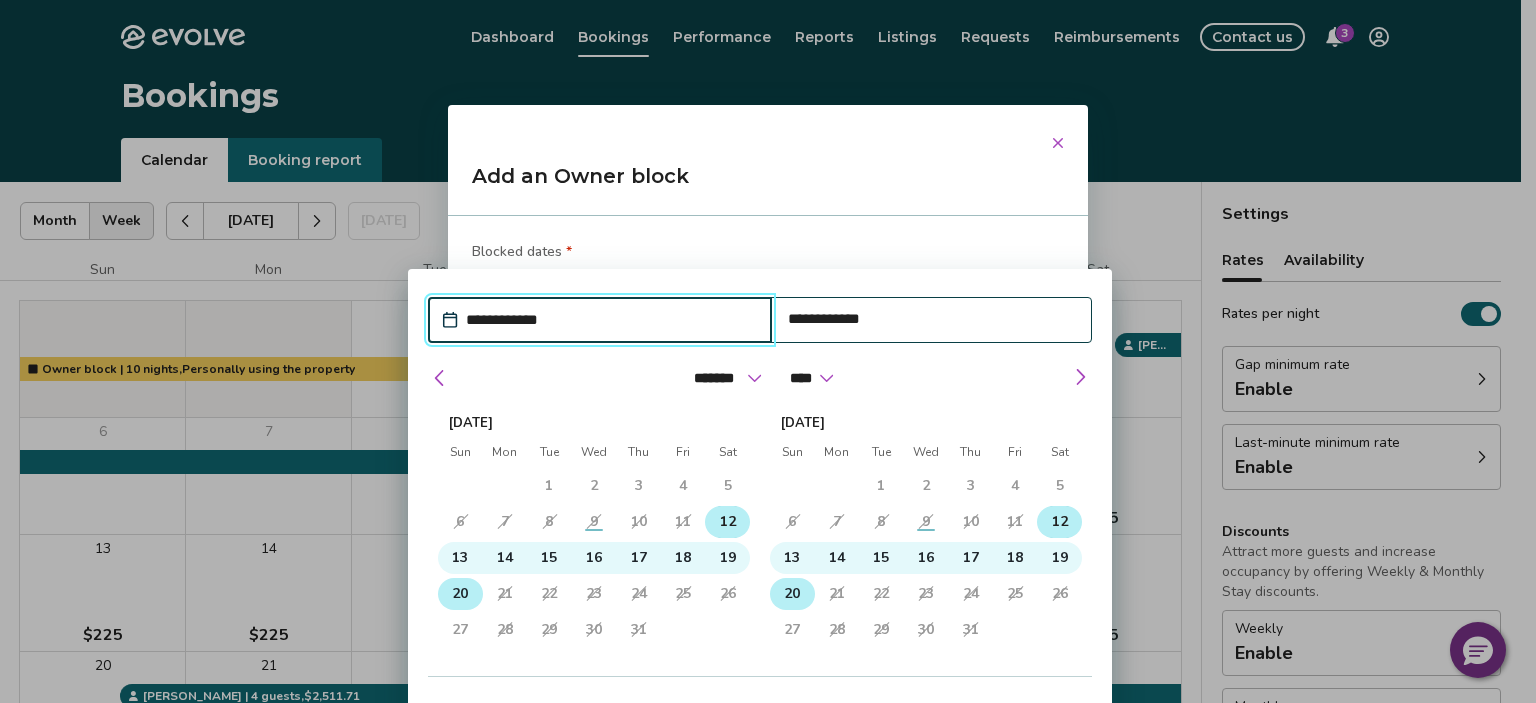 click on "12" at bounding box center [728, 522] 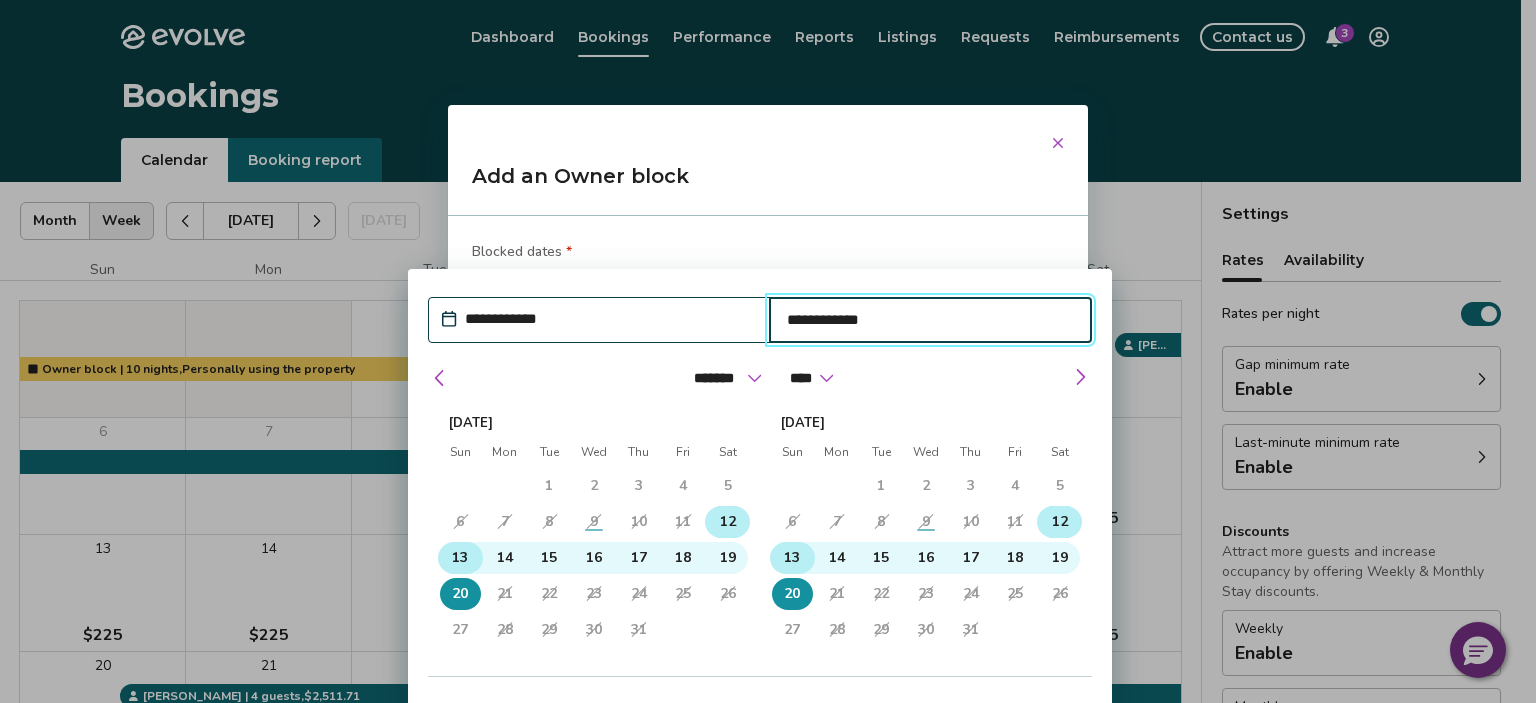 type on "*" 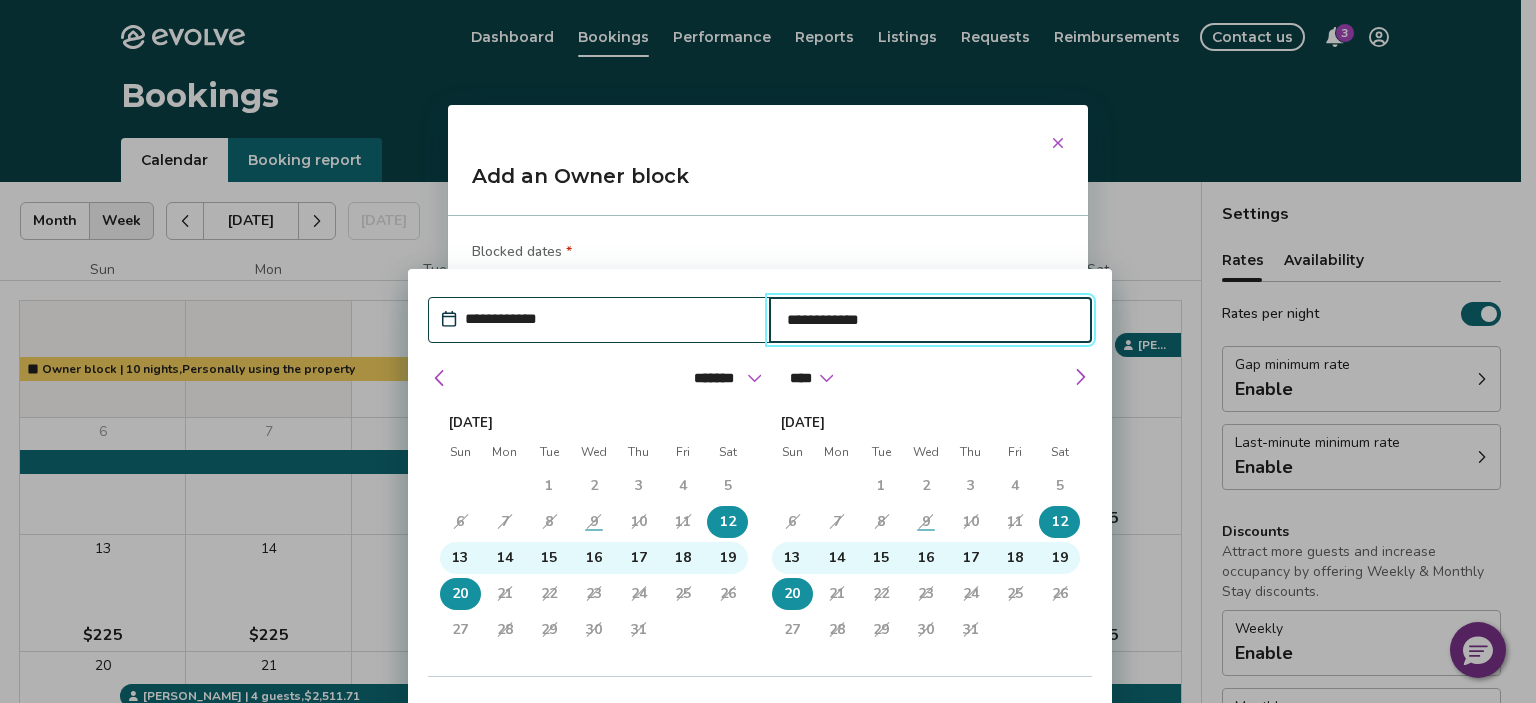 type 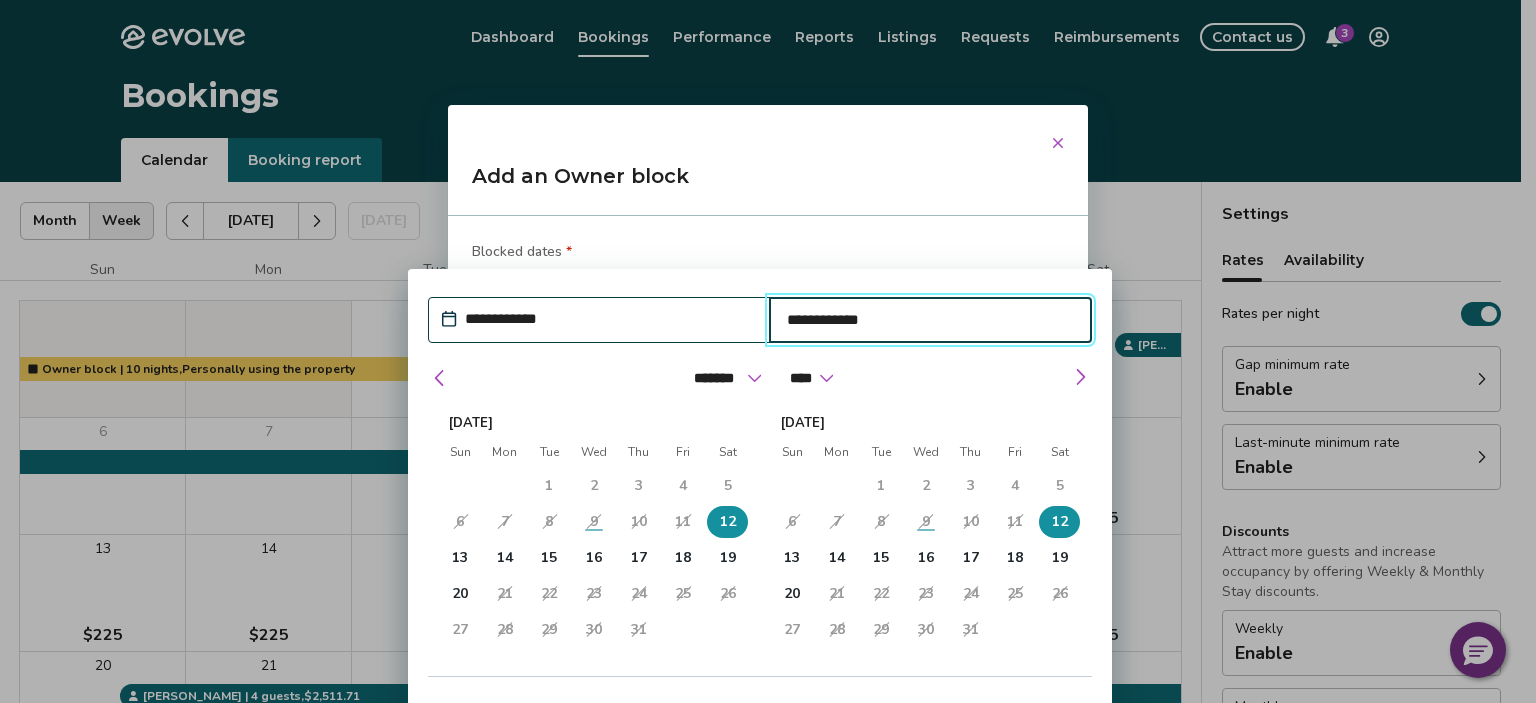 type on "*" 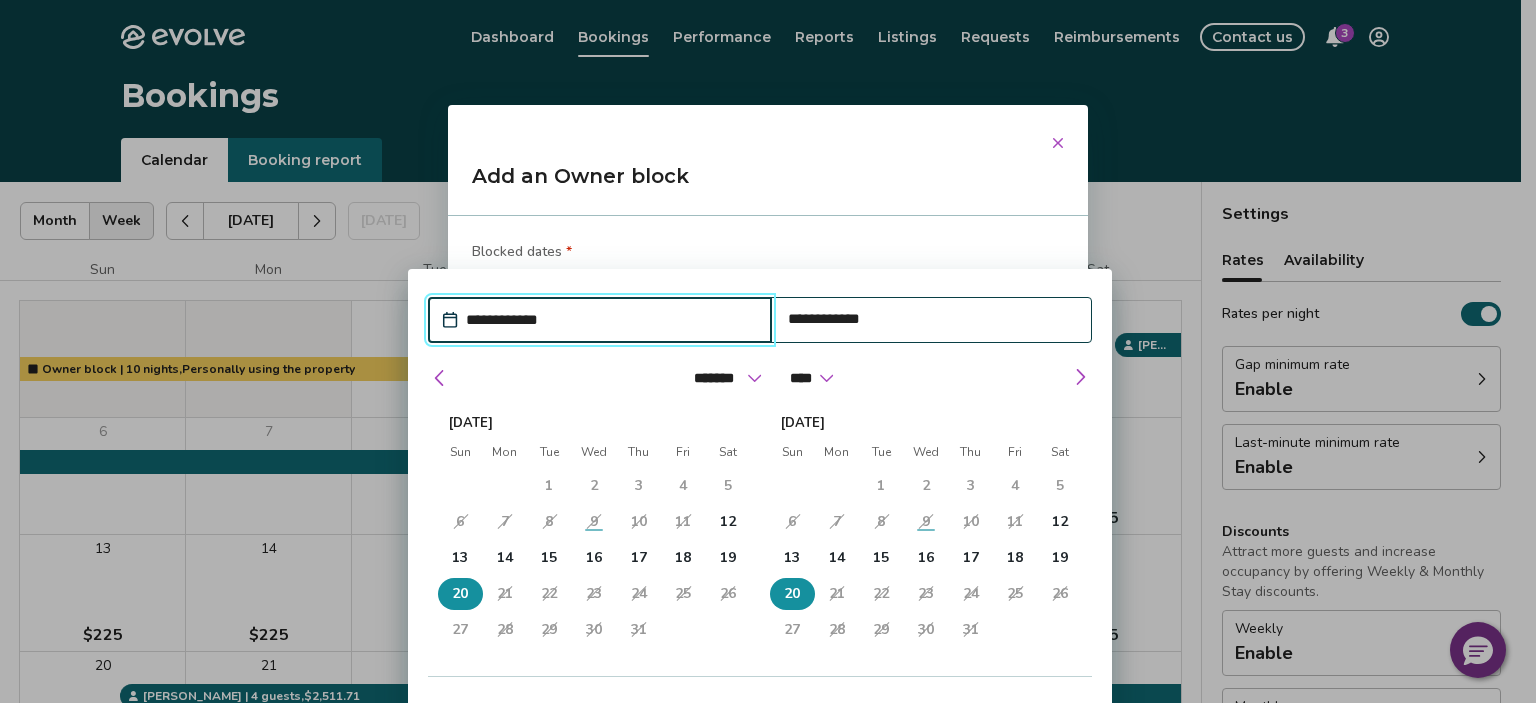 click on "20" at bounding box center [792, 594] 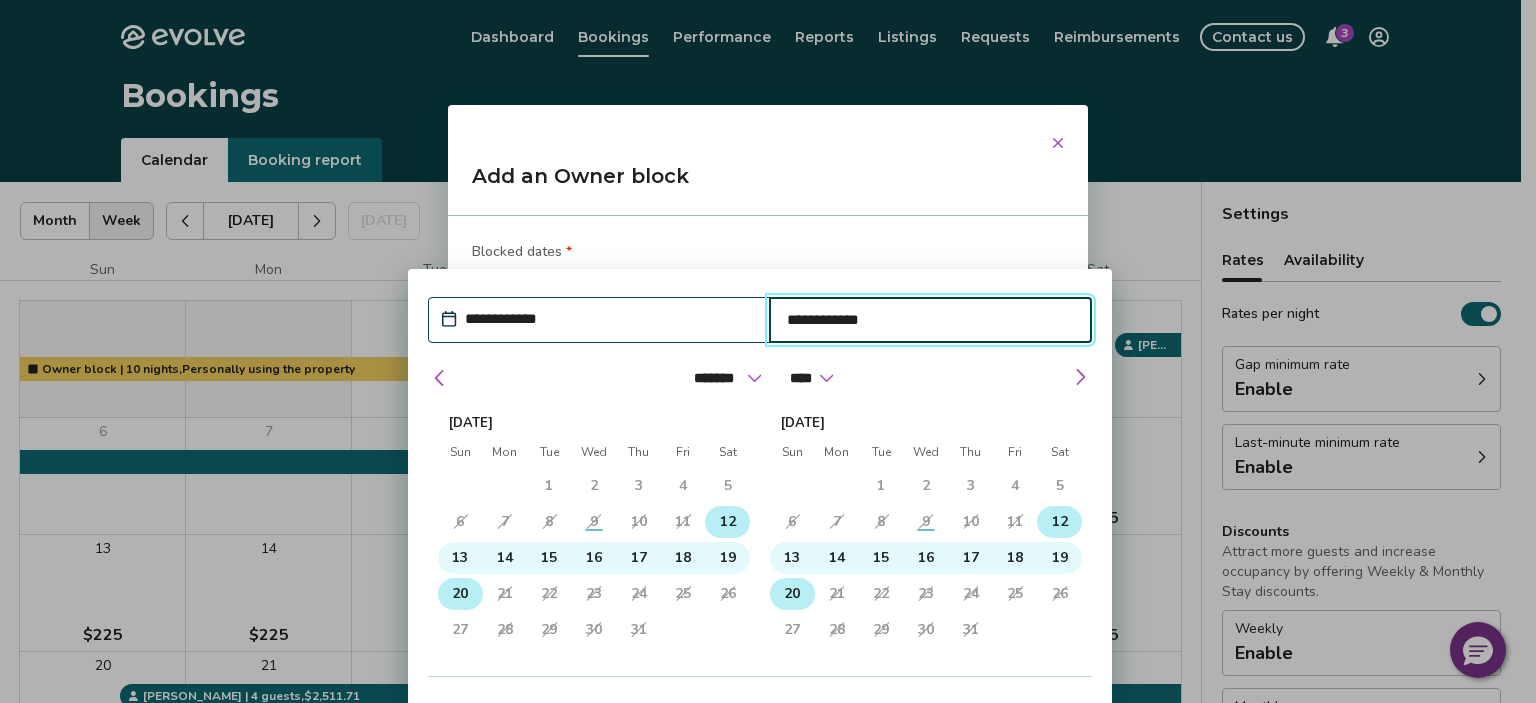 click on "12" at bounding box center [728, 522] 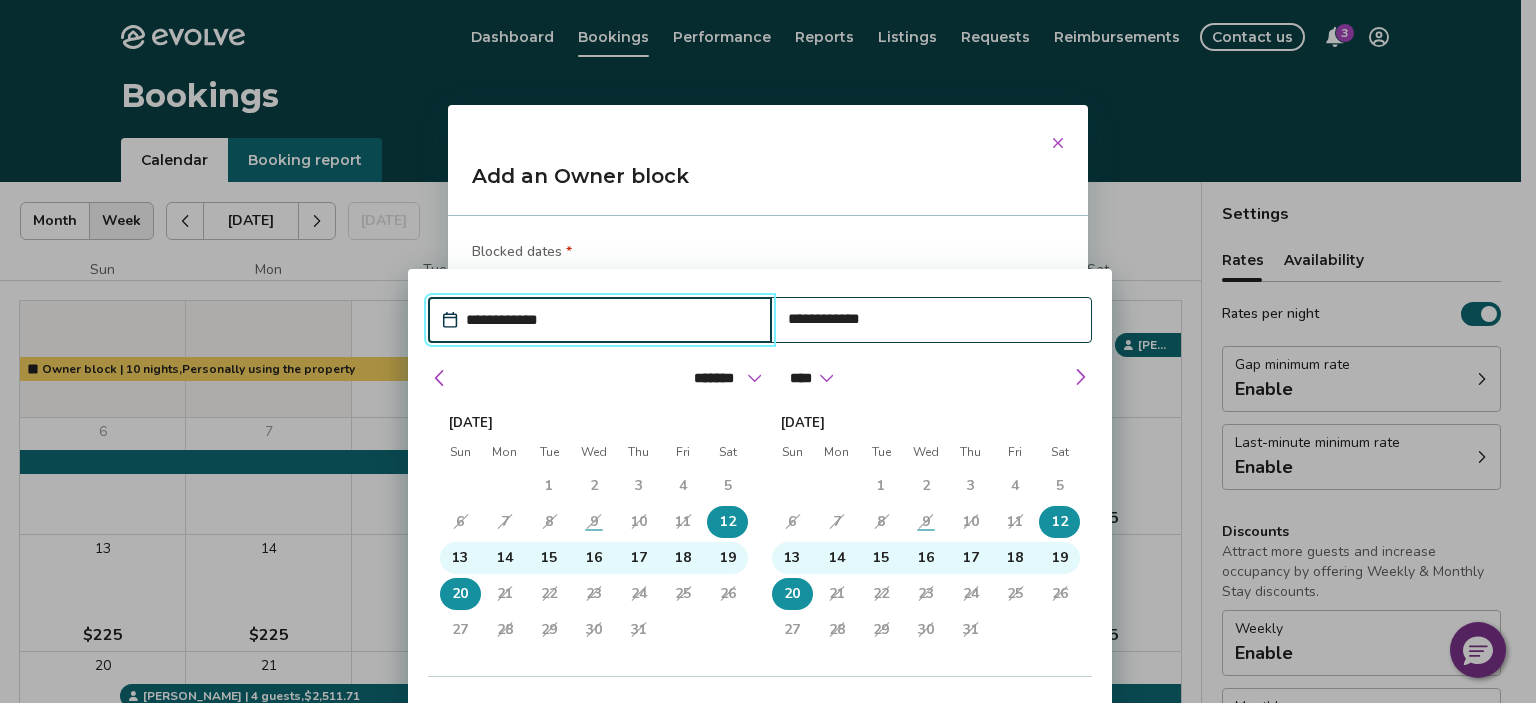click on "12" at bounding box center (727, 522) 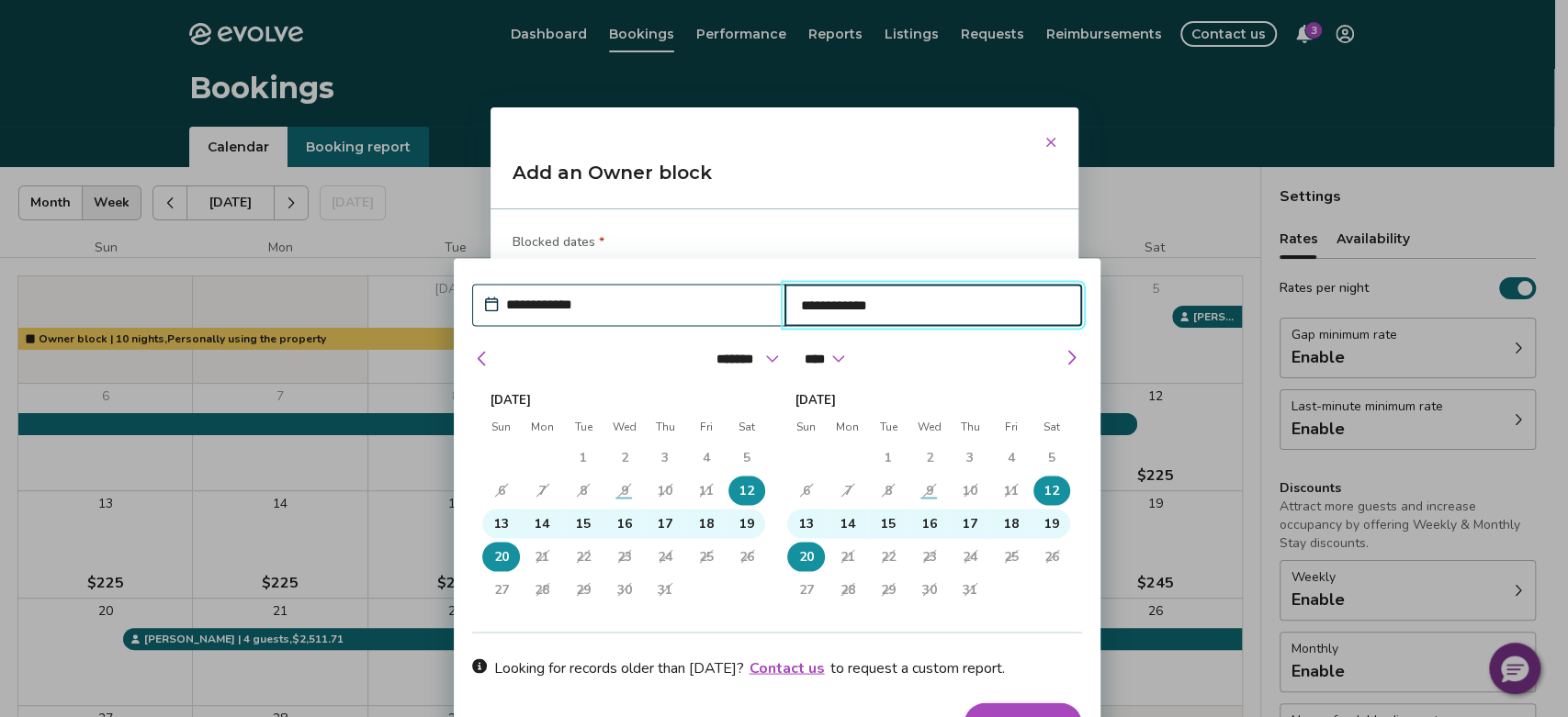 type on "*" 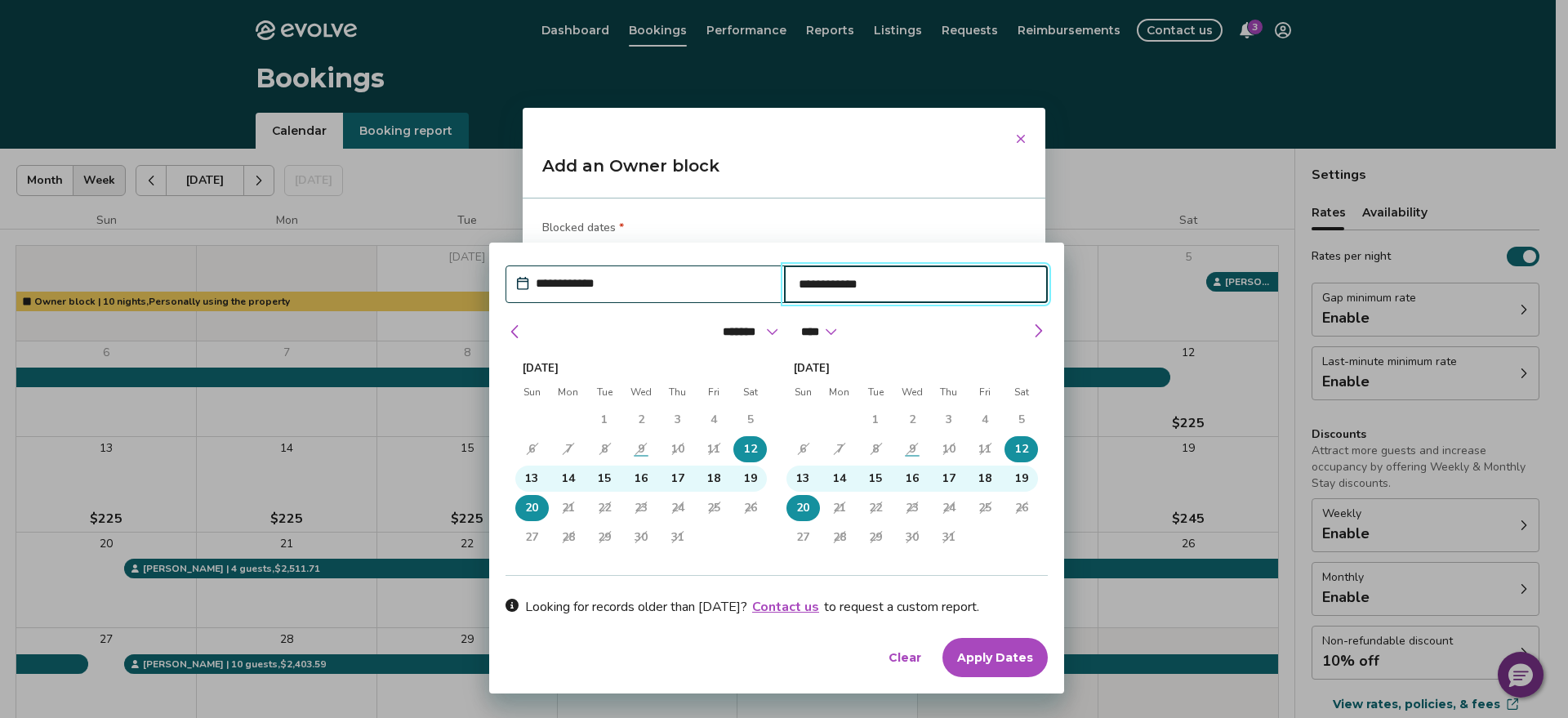 drag, startPoint x: 1190, startPoint y: 0, endPoint x: 996, endPoint y: 653, distance: 681.20848 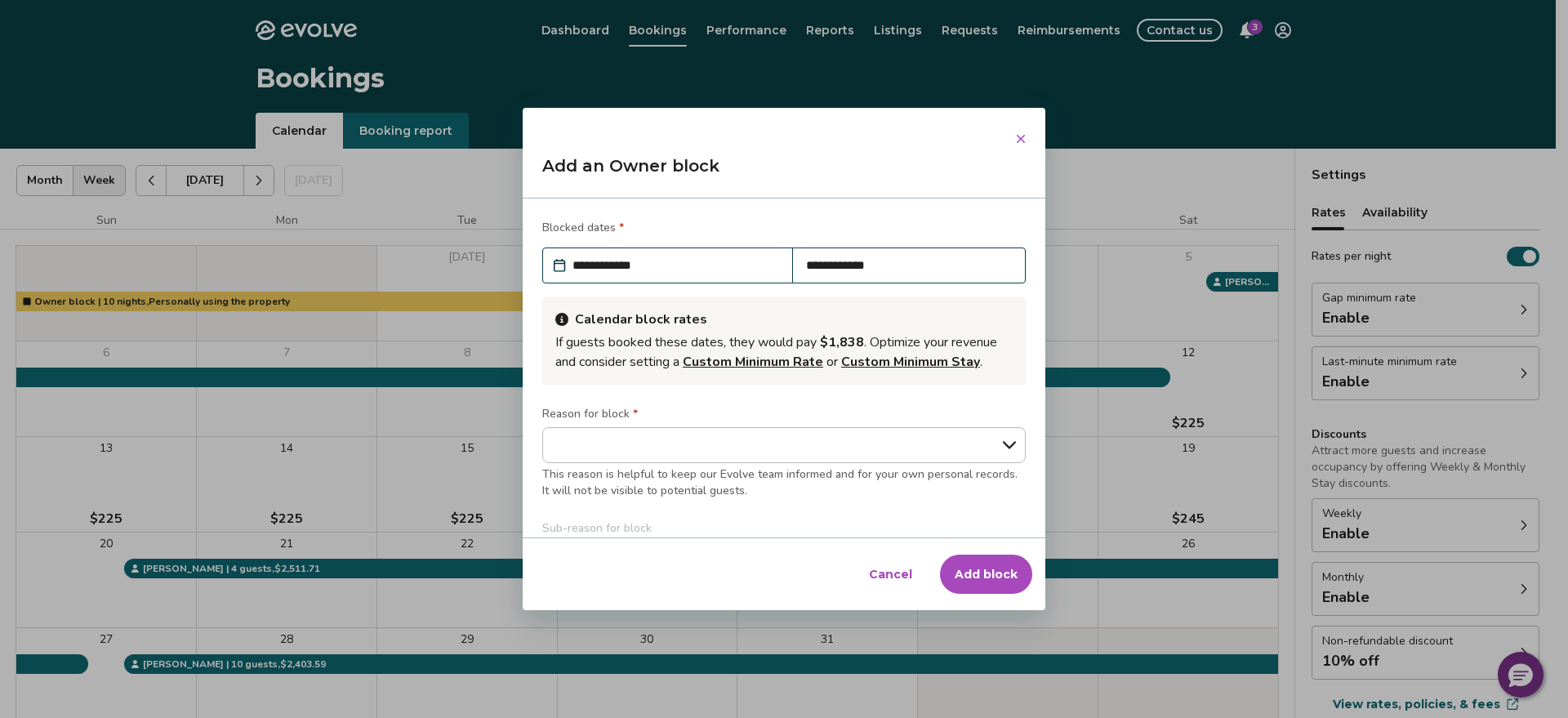click on "Reason for block   *" at bounding box center (784, 416) 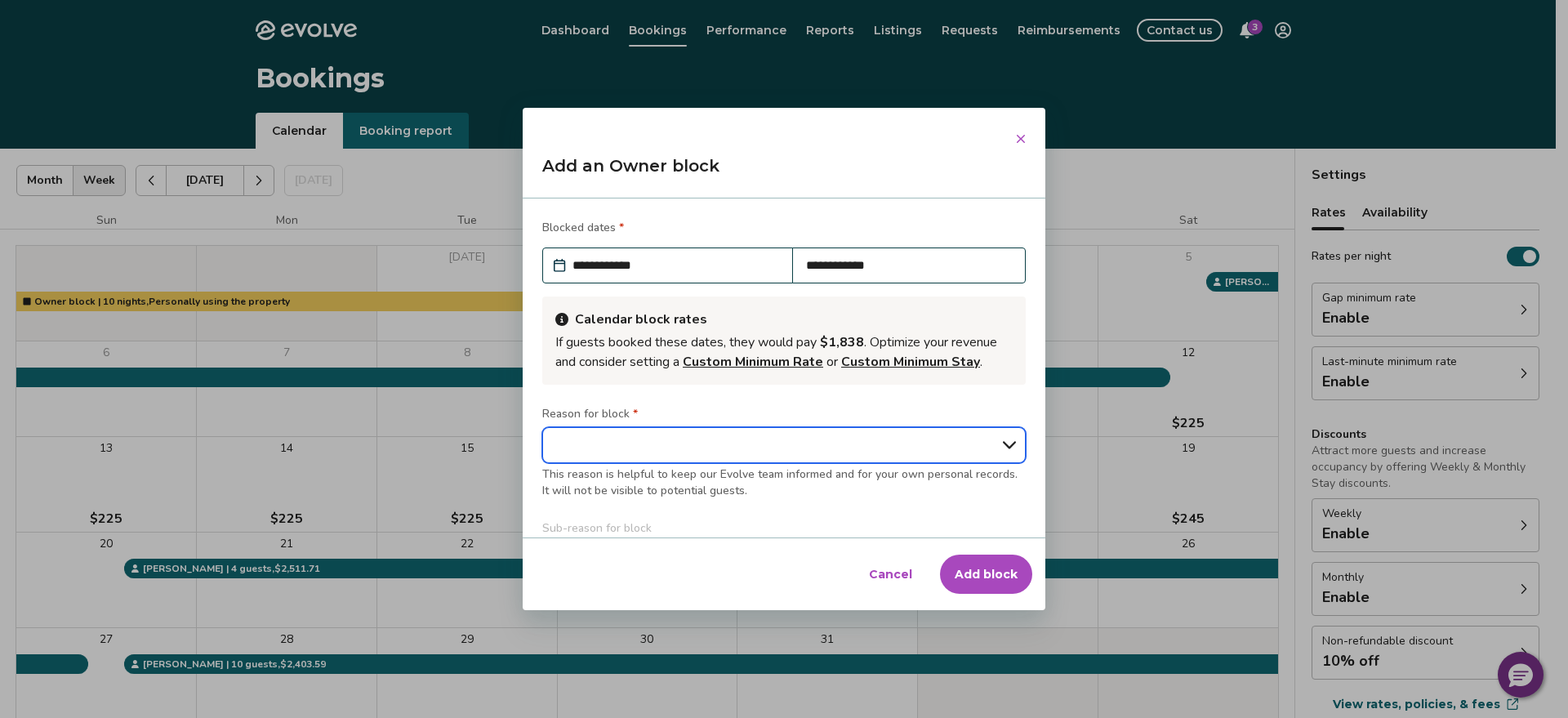 click on "**********" at bounding box center [784, 445] 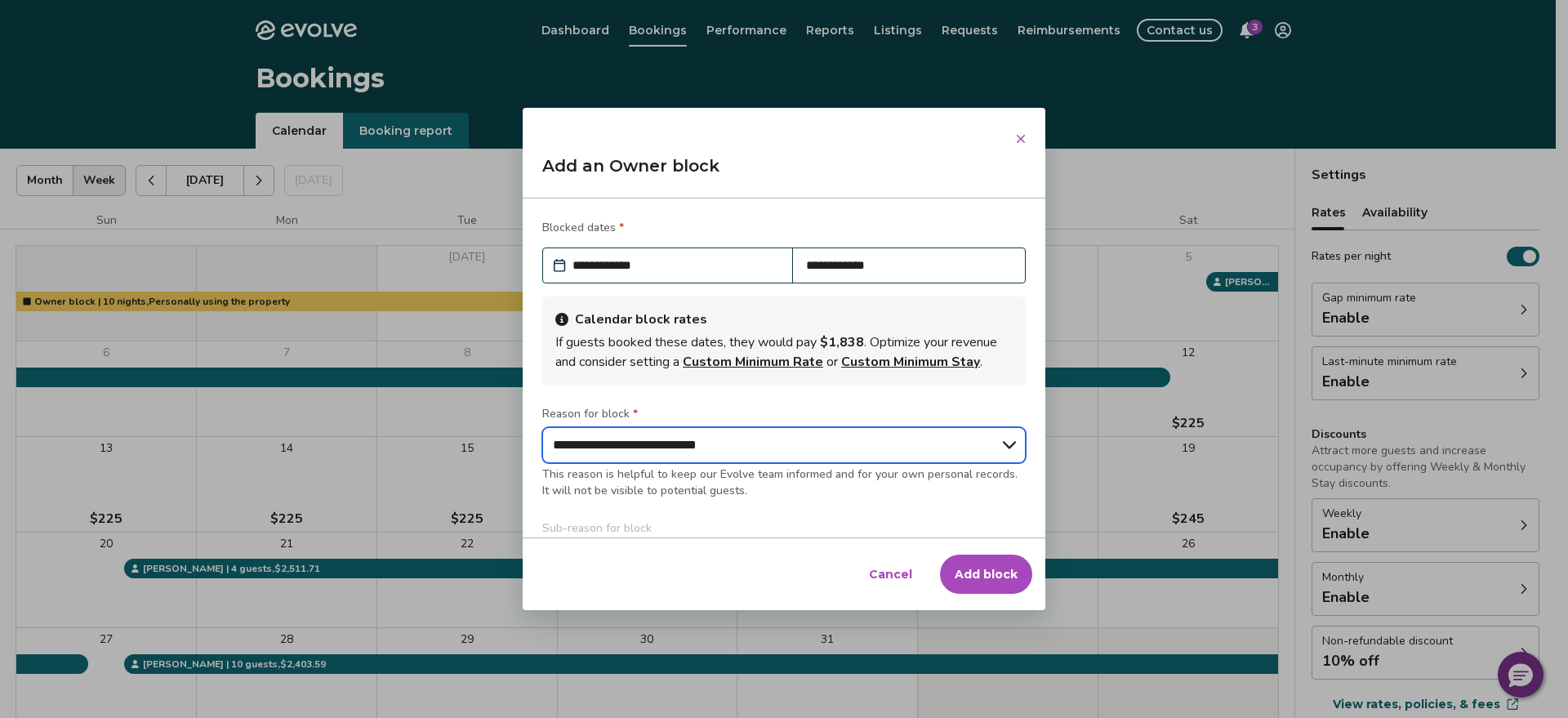 click on "**********" at bounding box center [784, 445] 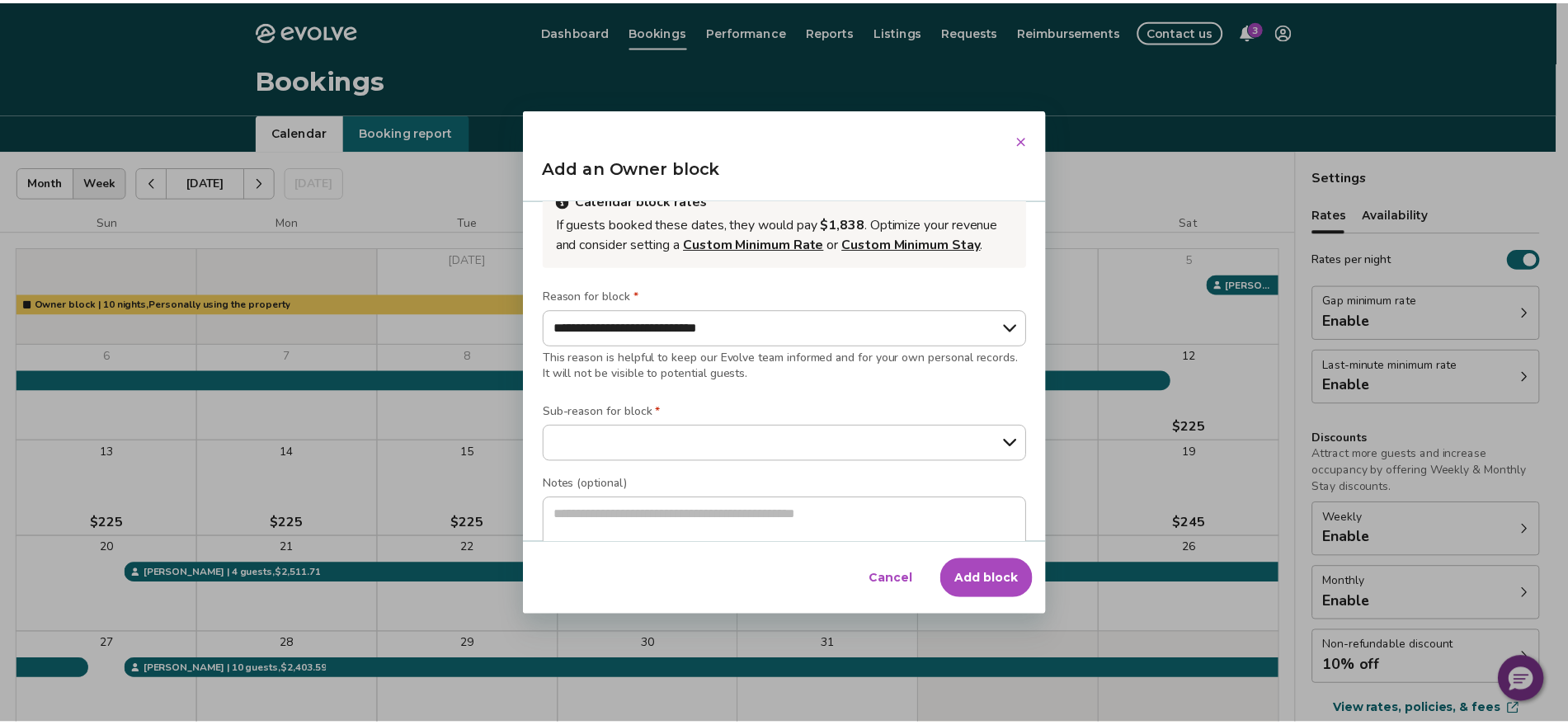 scroll, scrollTop: 162, scrollLeft: 0, axis: vertical 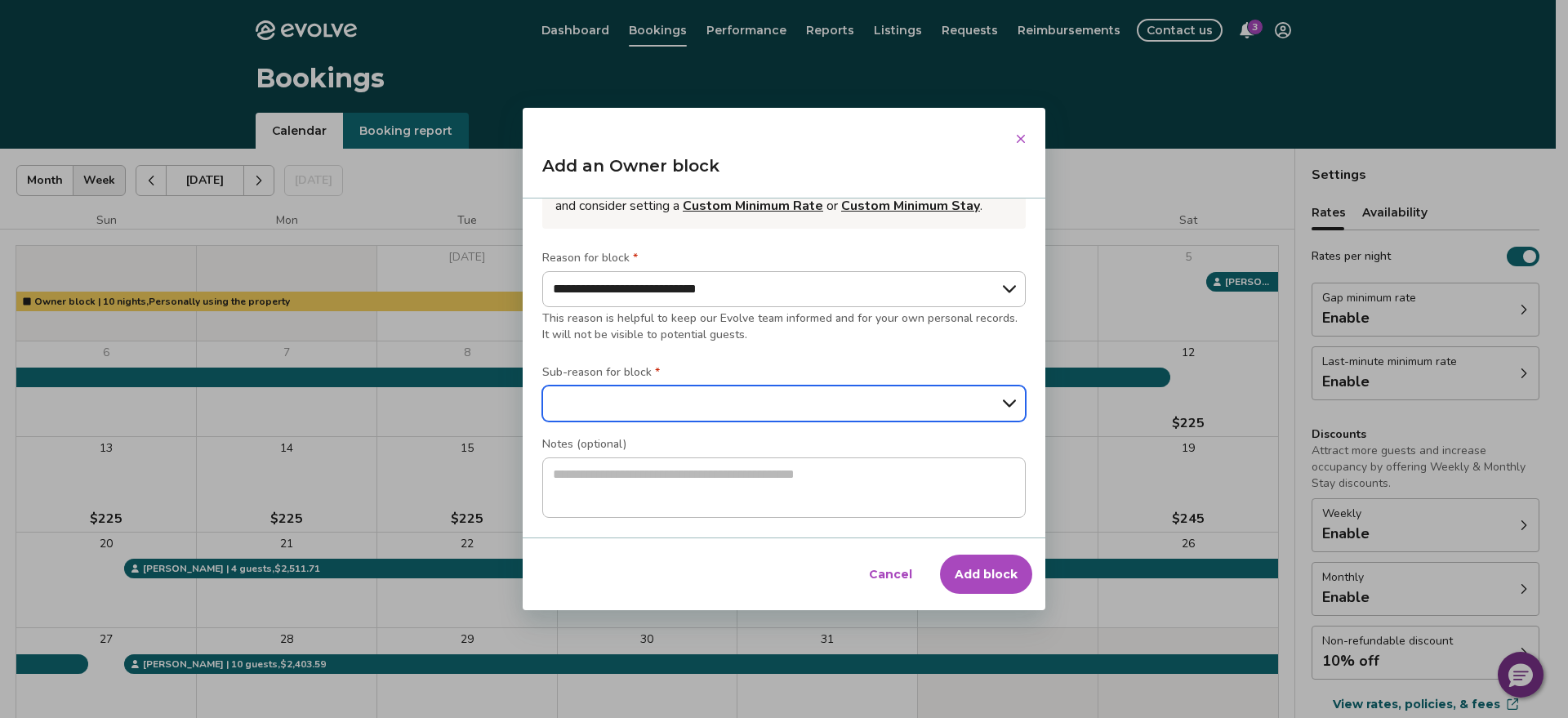 click on "**********" at bounding box center (784, 404) 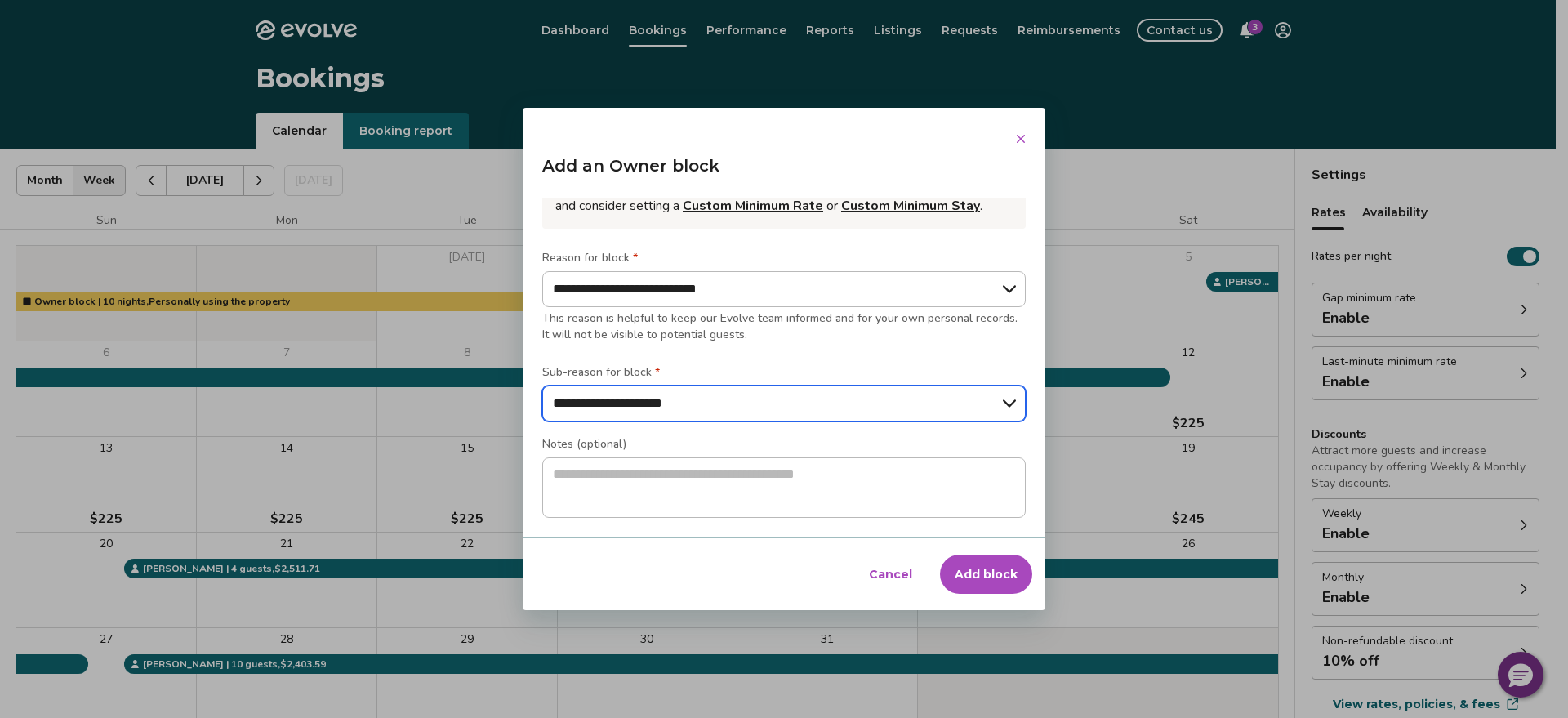 click on "**********" at bounding box center [784, 404] 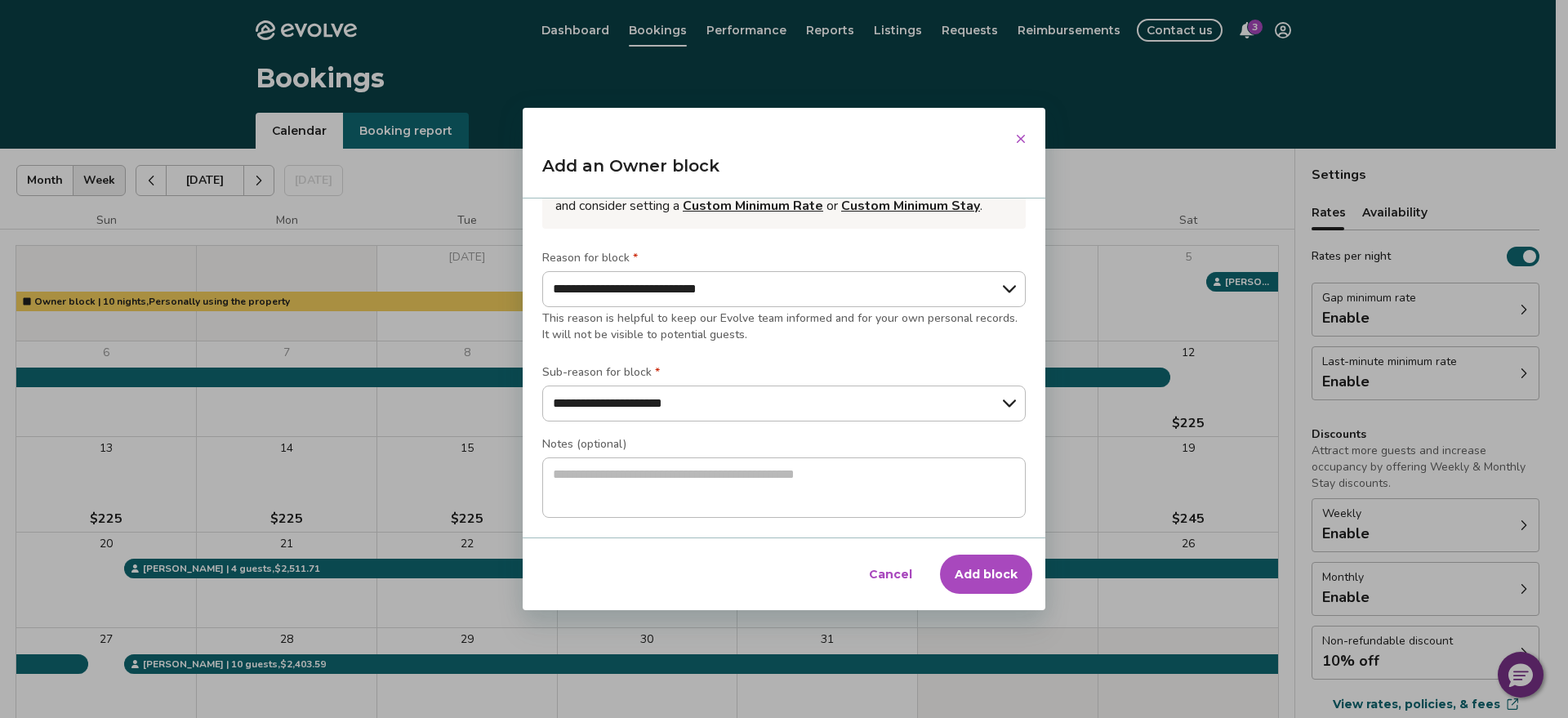 click on "Add block" at bounding box center [986, 574] 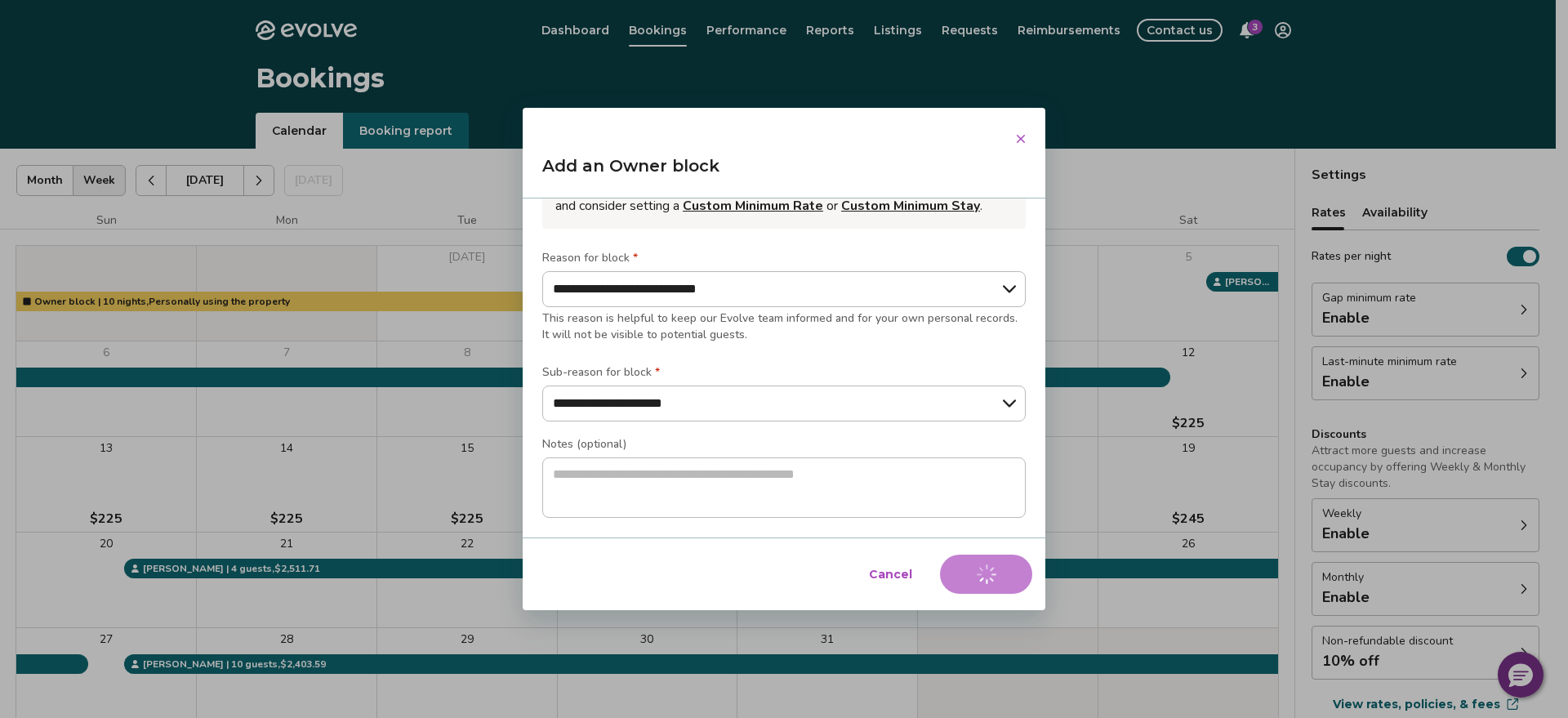 type on "*" 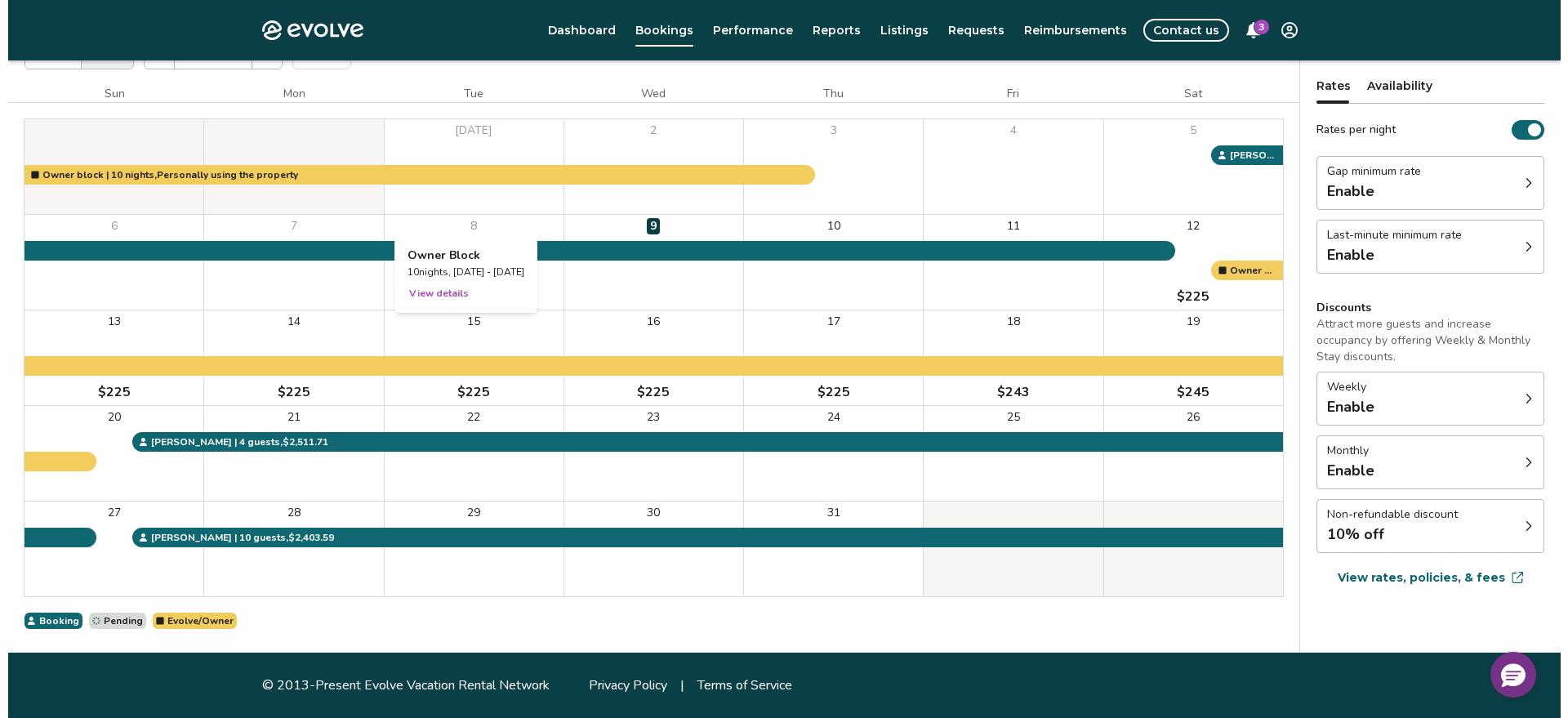 scroll, scrollTop: 0, scrollLeft: 0, axis: both 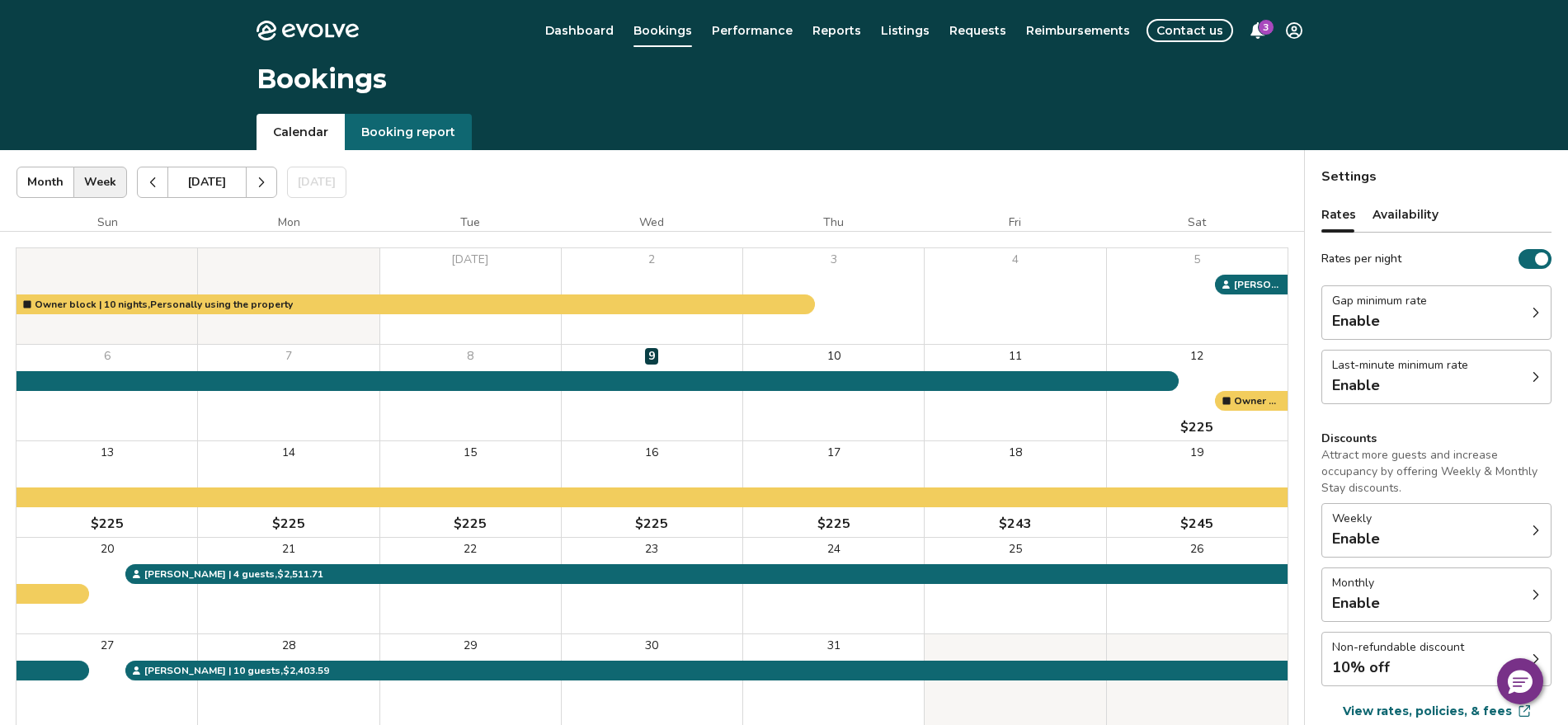 click 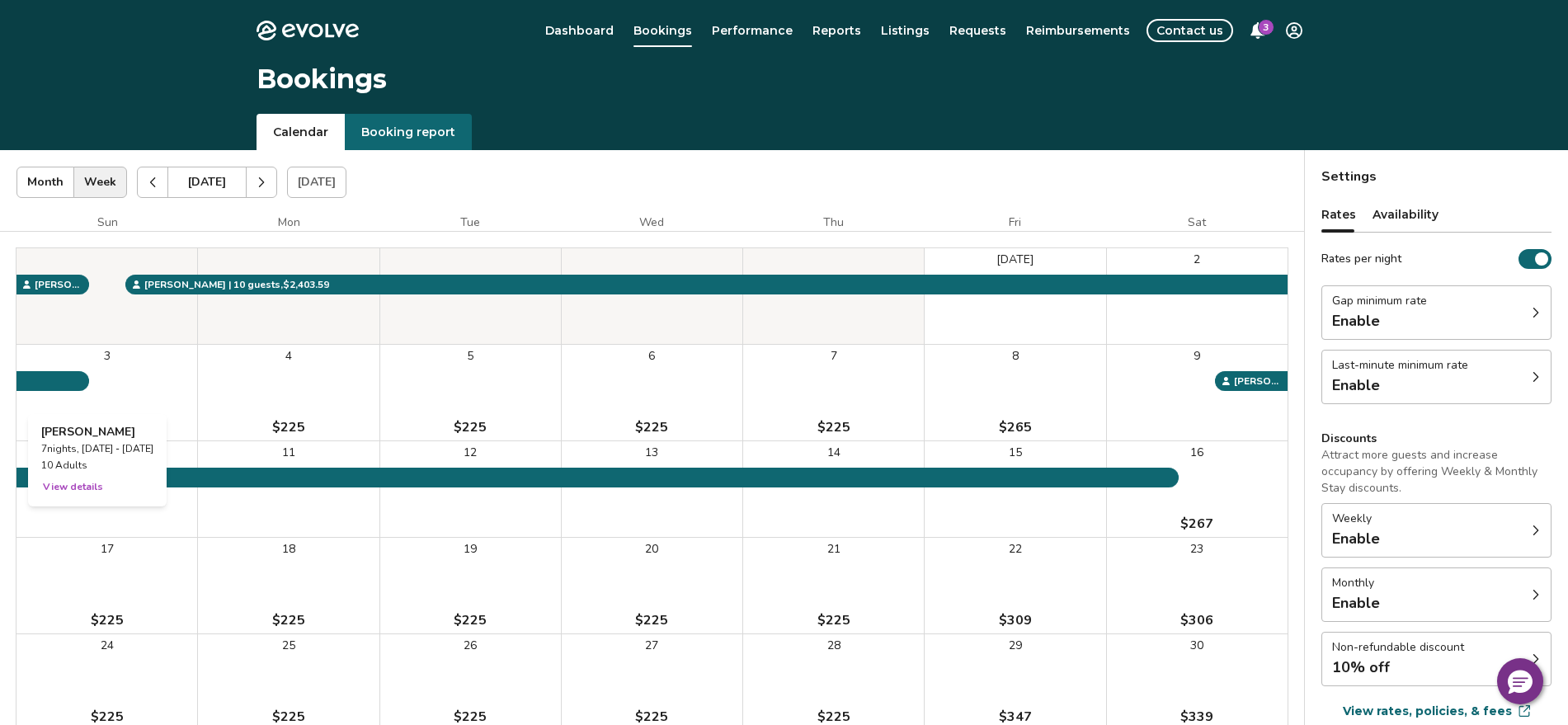 click on "3 $225" at bounding box center [106, 393] 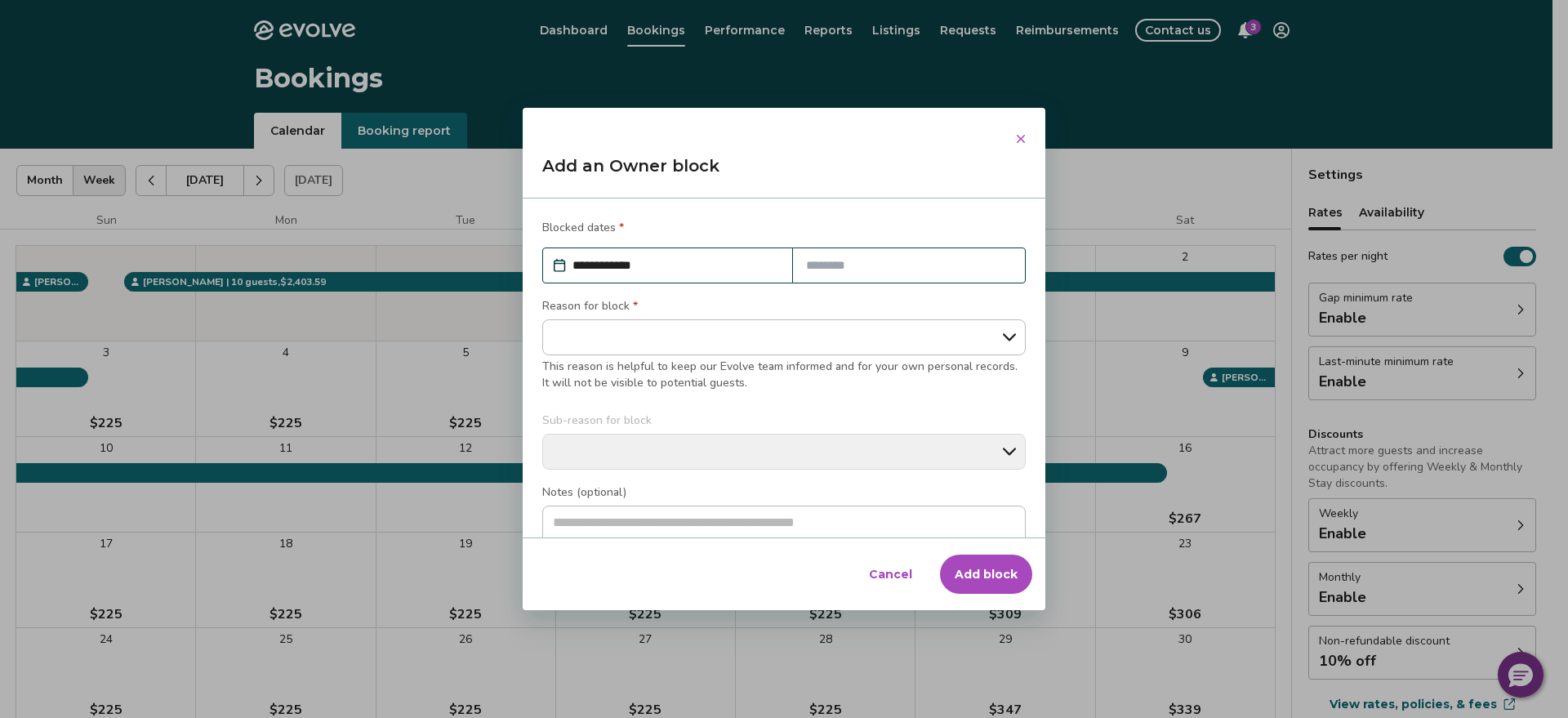 click at bounding box center [909, 265] 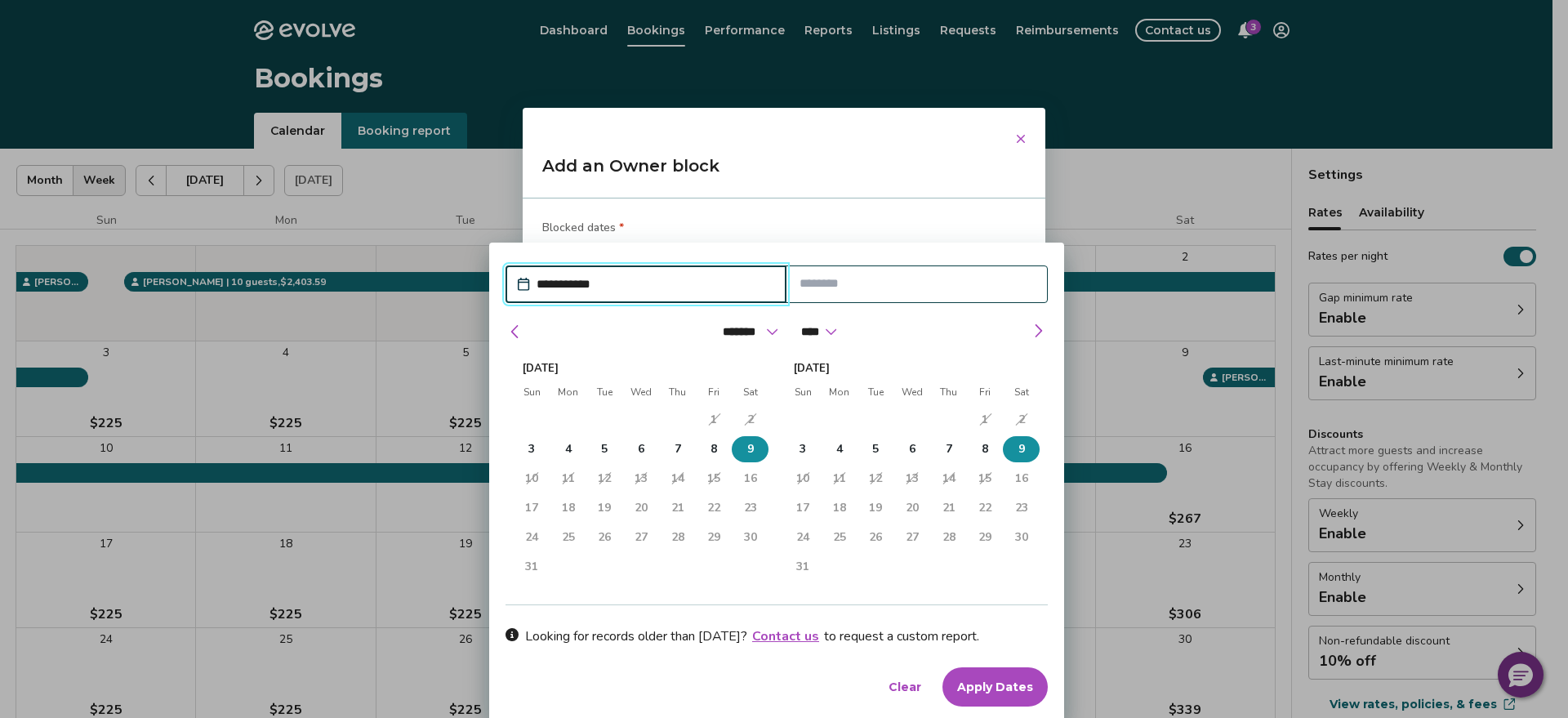 click on "9" at bounding box center [1021, 449] 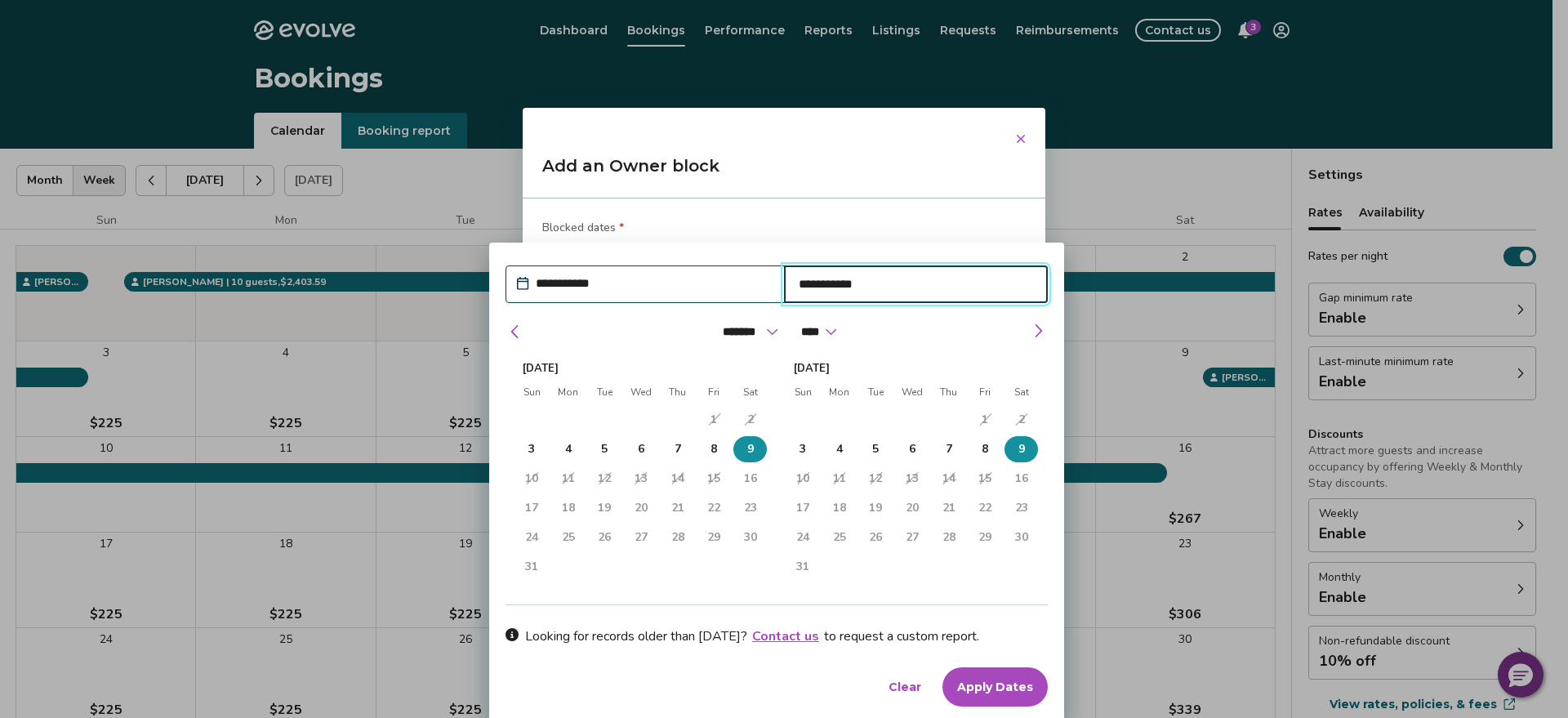 click on "Apply Dates" at bounding box center (995, 687) 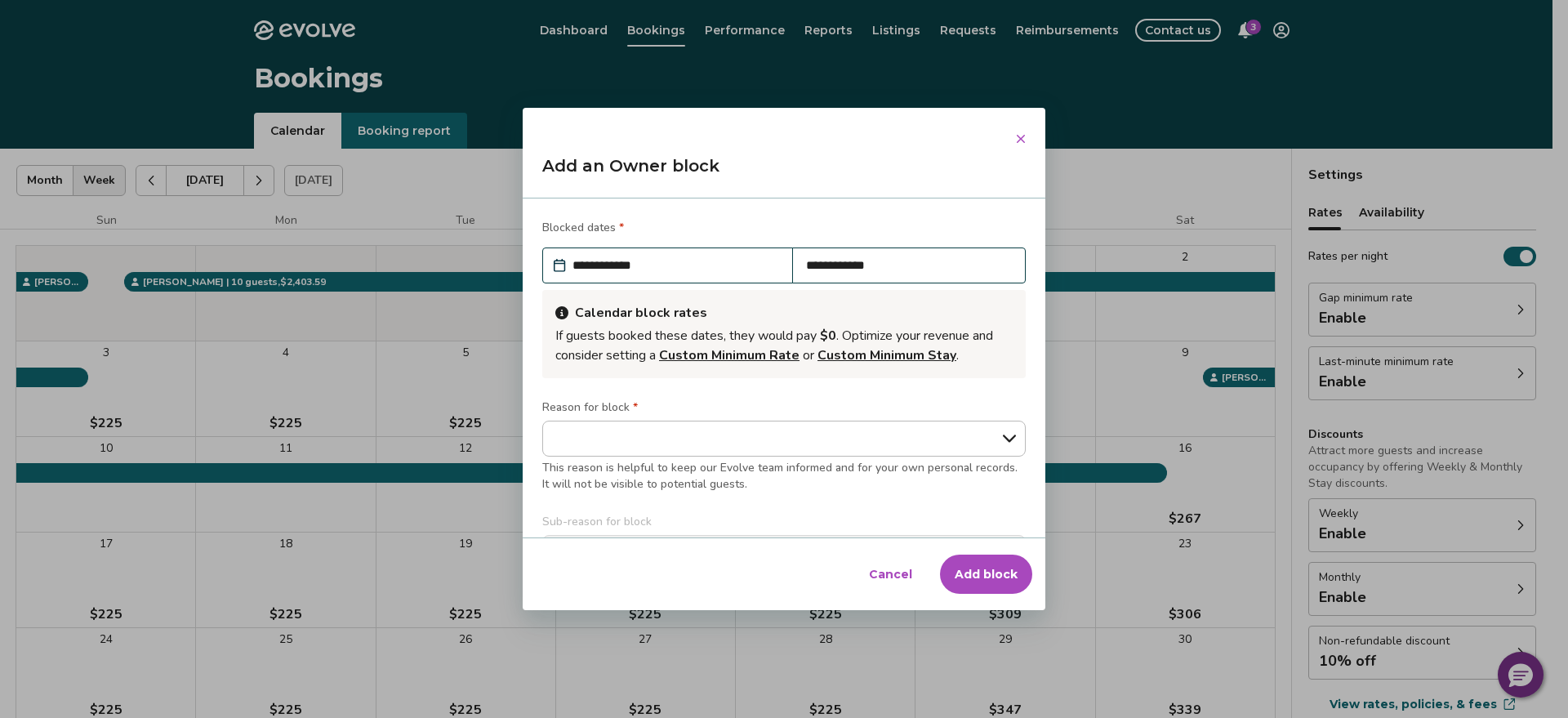 click on "Add block" at bounding box center (986, 574) 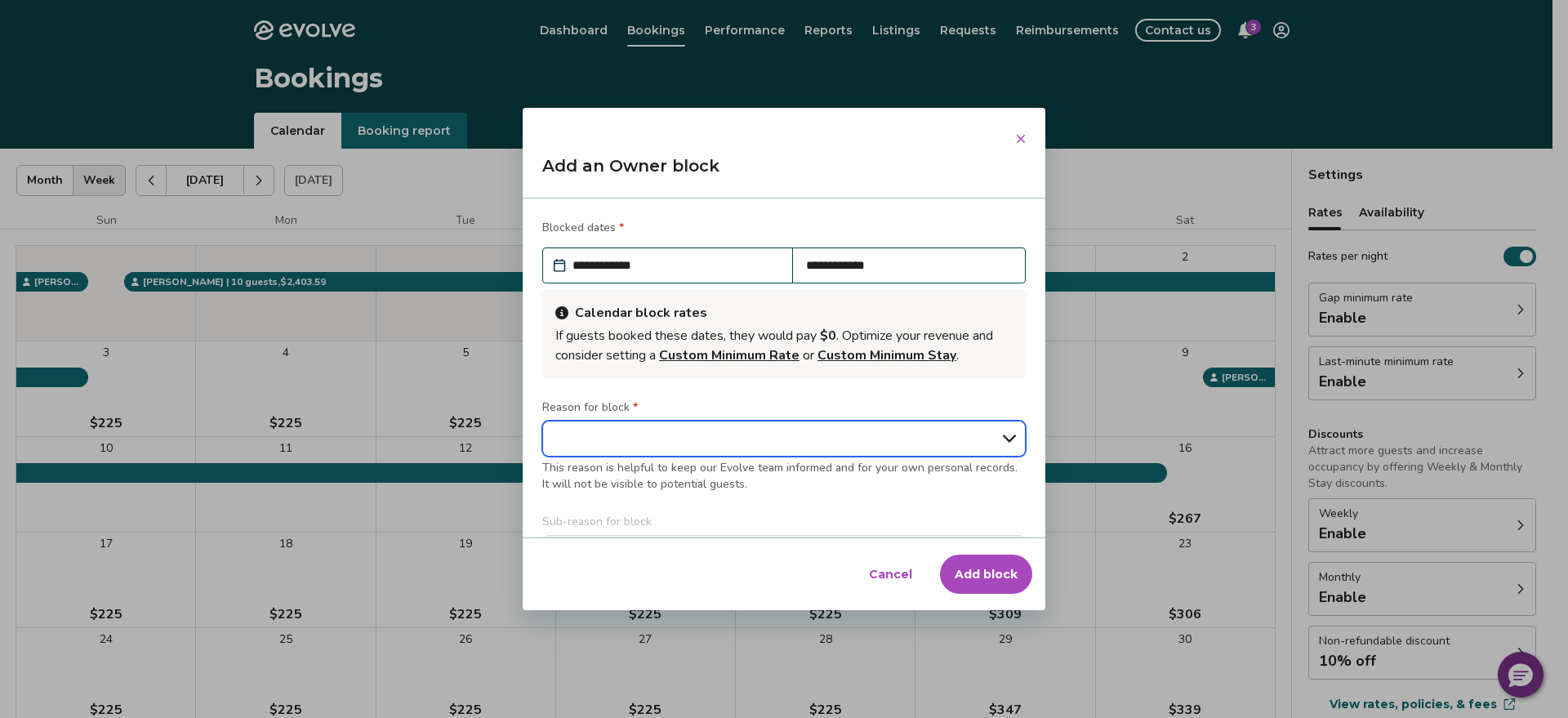 type on "*" 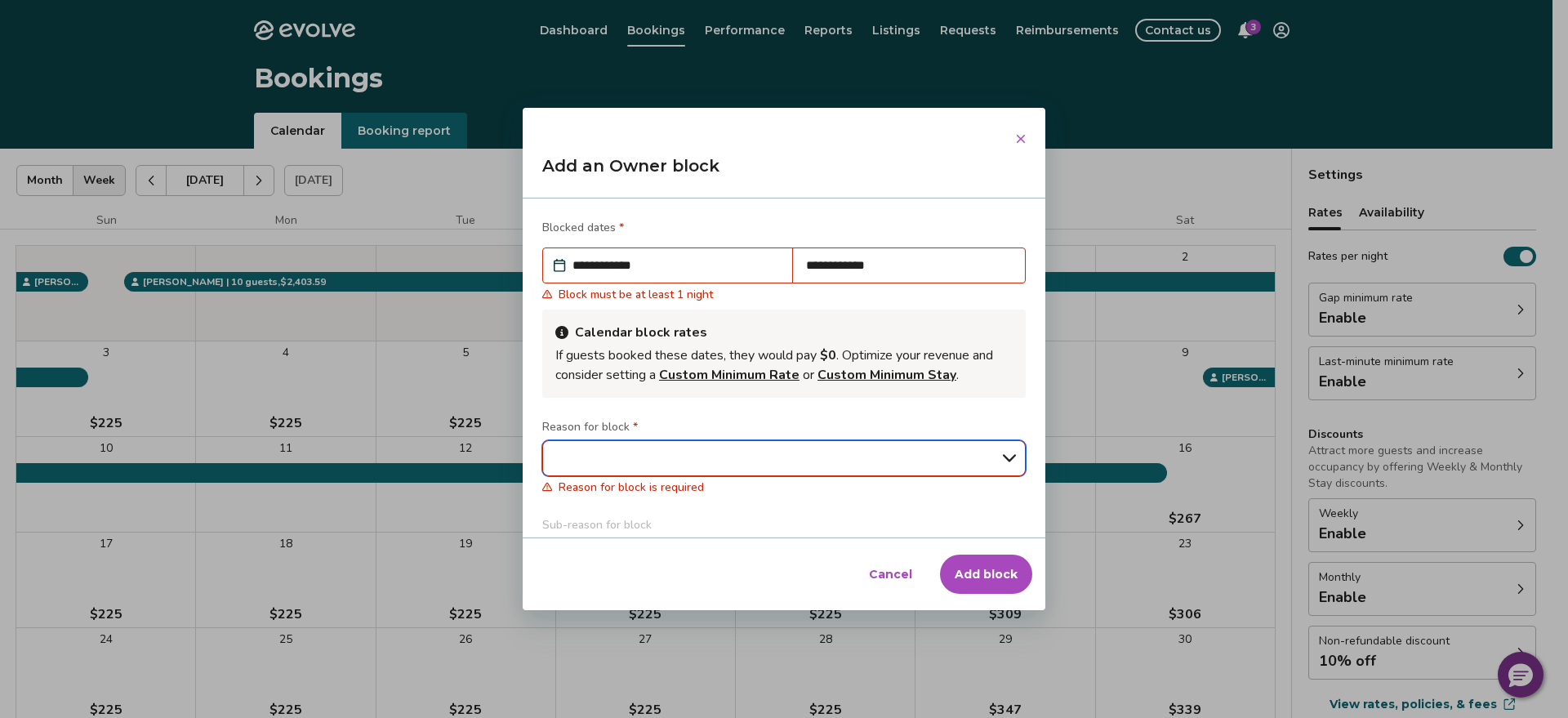 click on "**********" at bounding box center [784, 458] 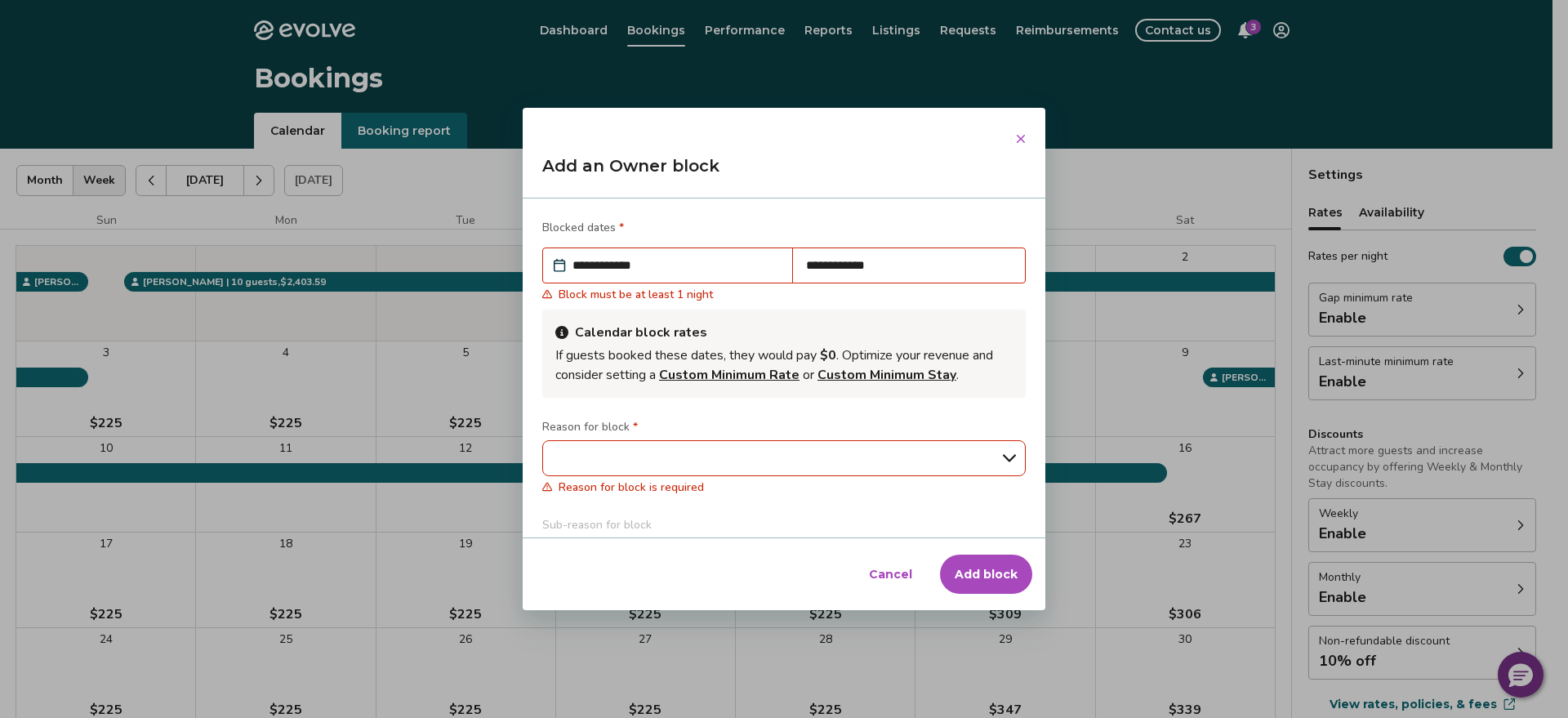 click on "**********" at bounding box center [675, 265] 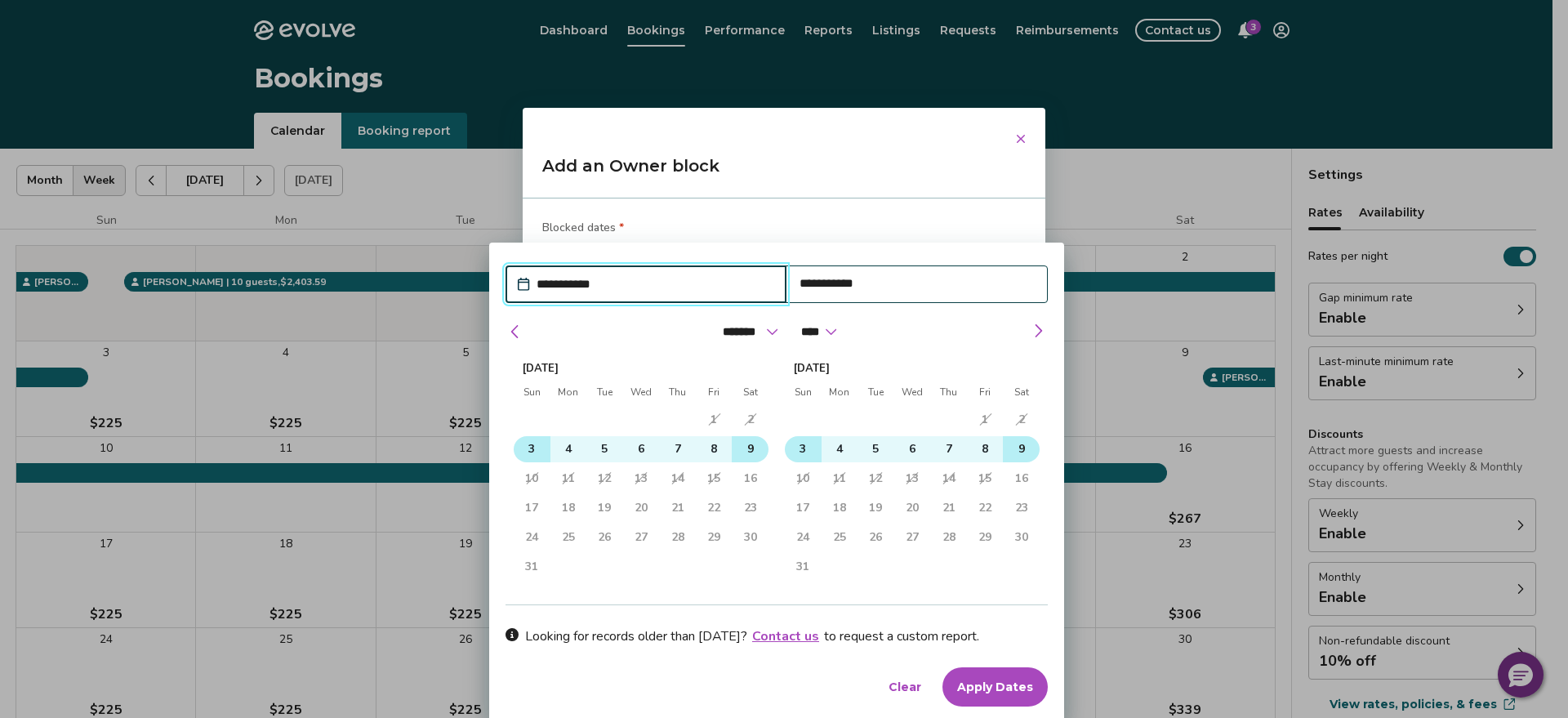 click on "3" at bounding box center [532, 449] 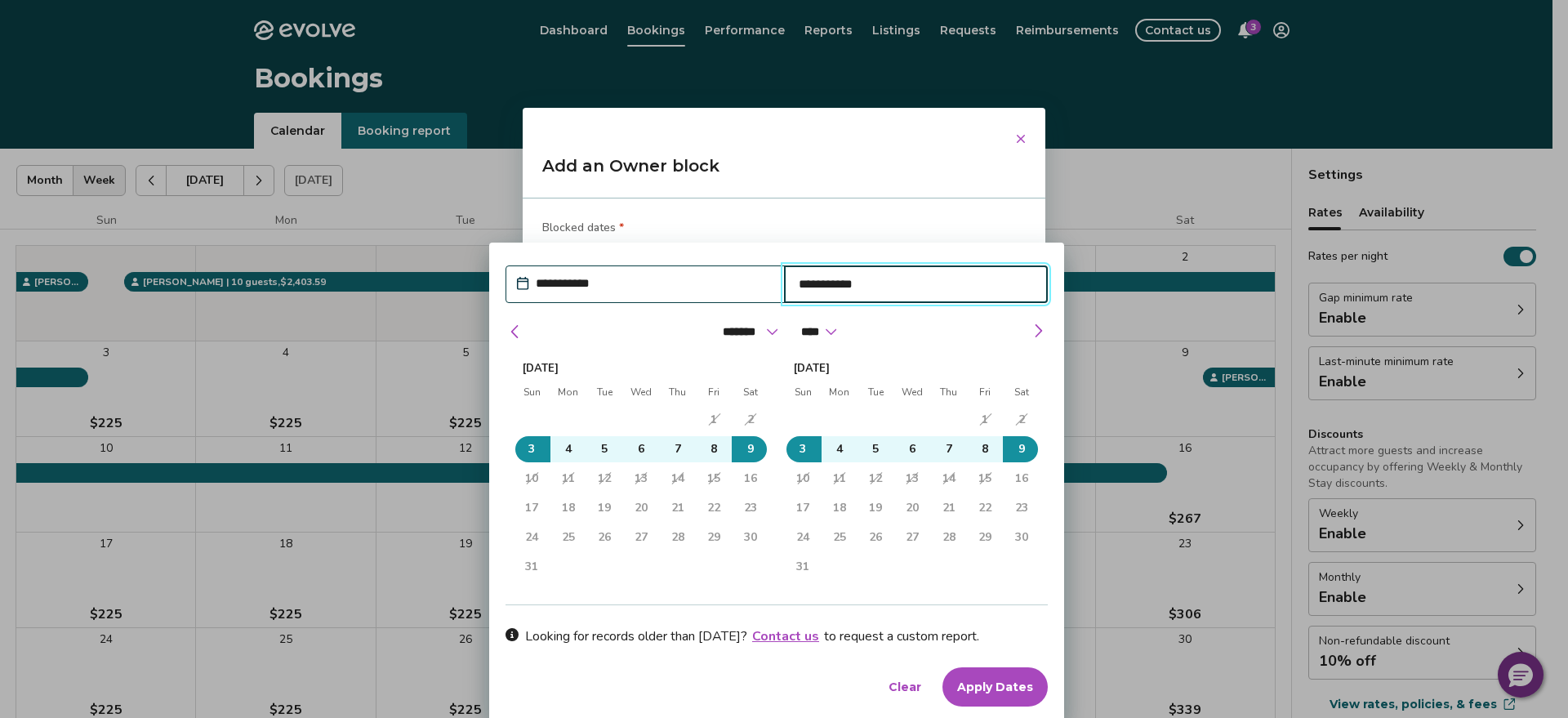 type on "*" 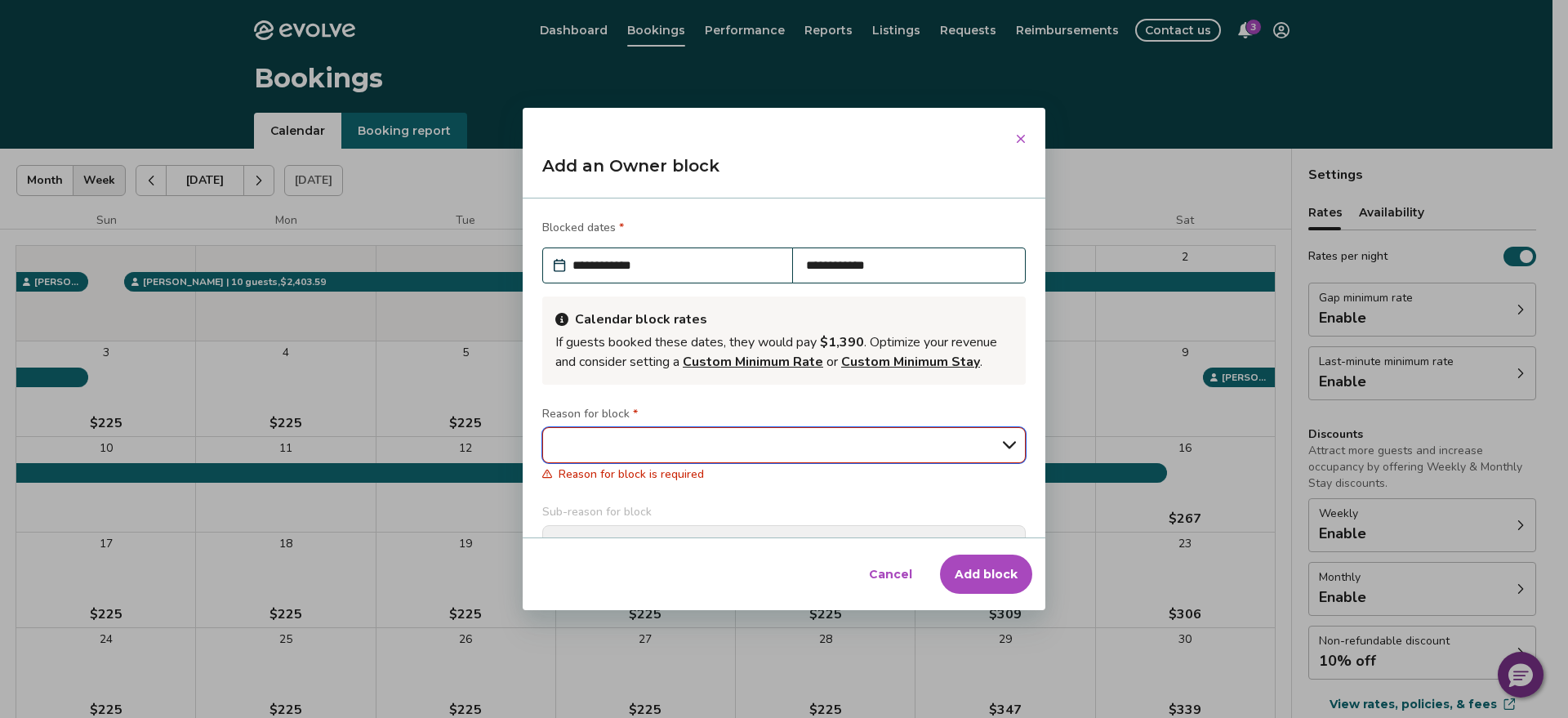 click on "**********" at bounding box center (784, 445) 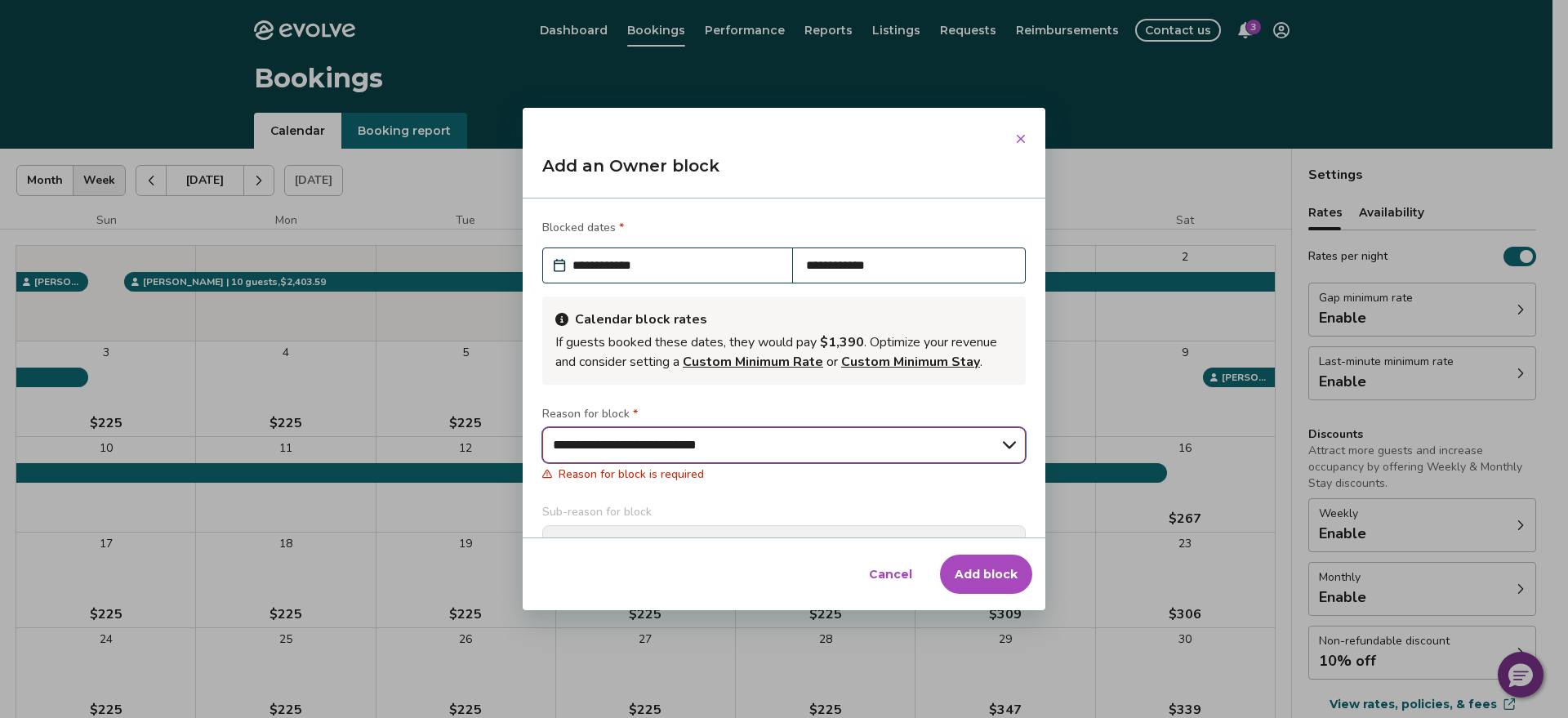 click on "**********" at bounding box center (784, 445) 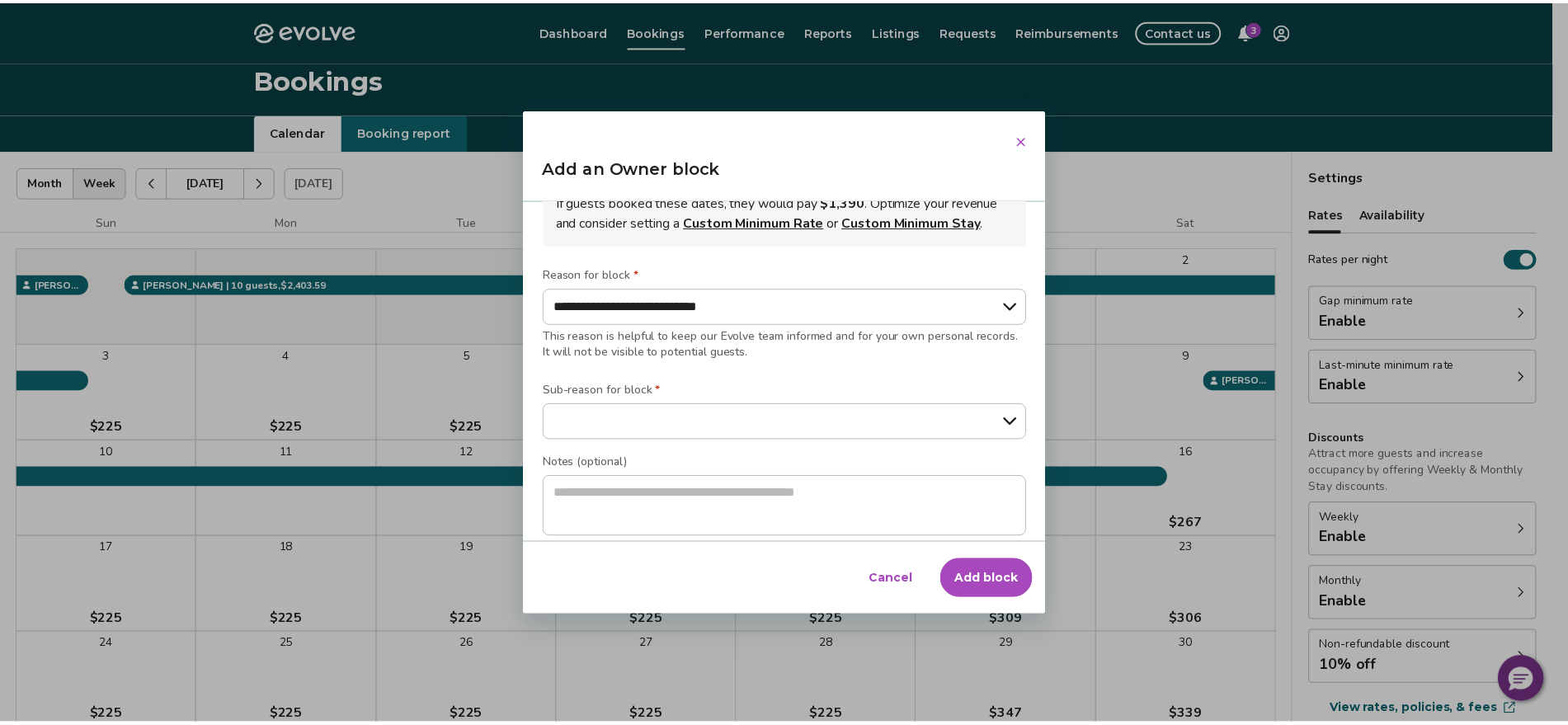 scroll, scrollTop: 177, scrollLeft: 0, axis: vertical 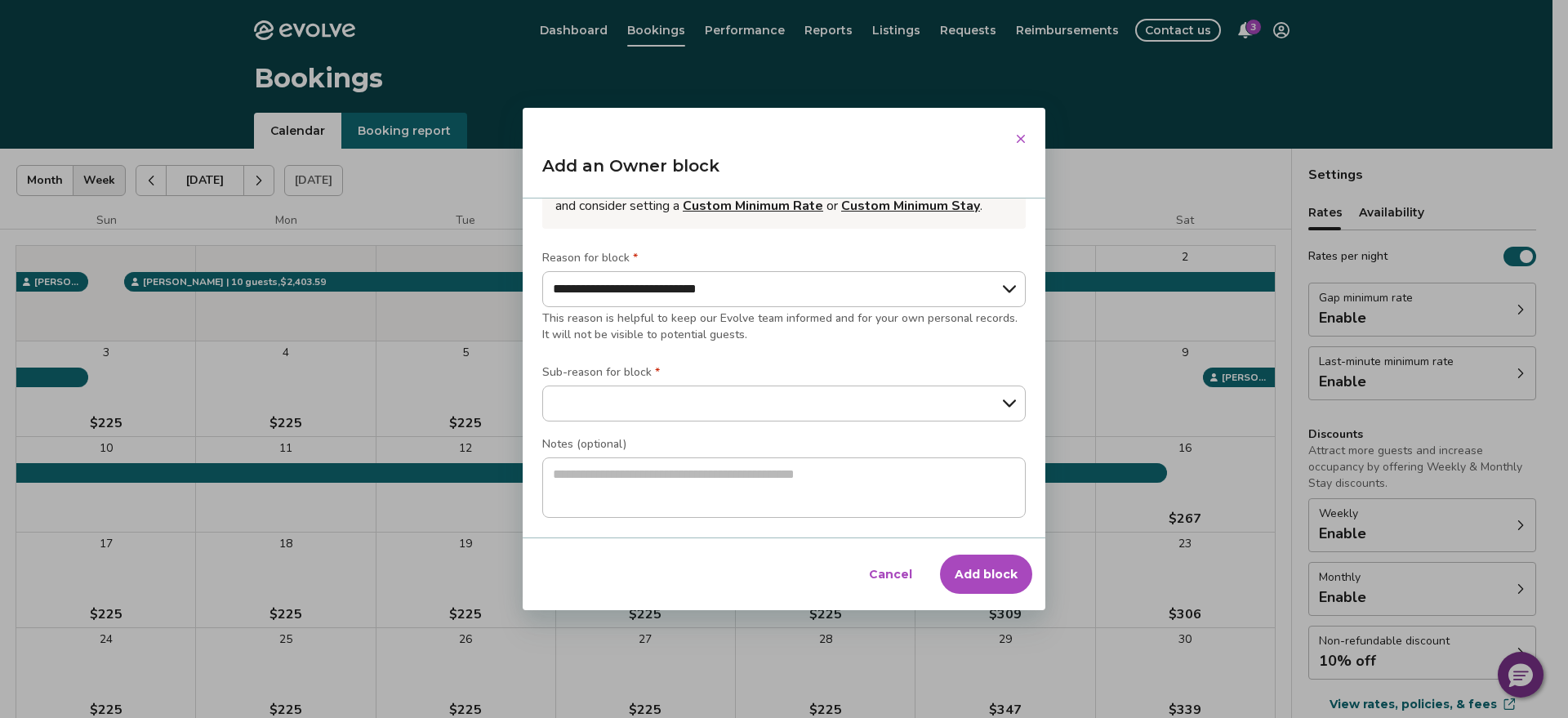 click on "**********" at bounding box center [784, 290] 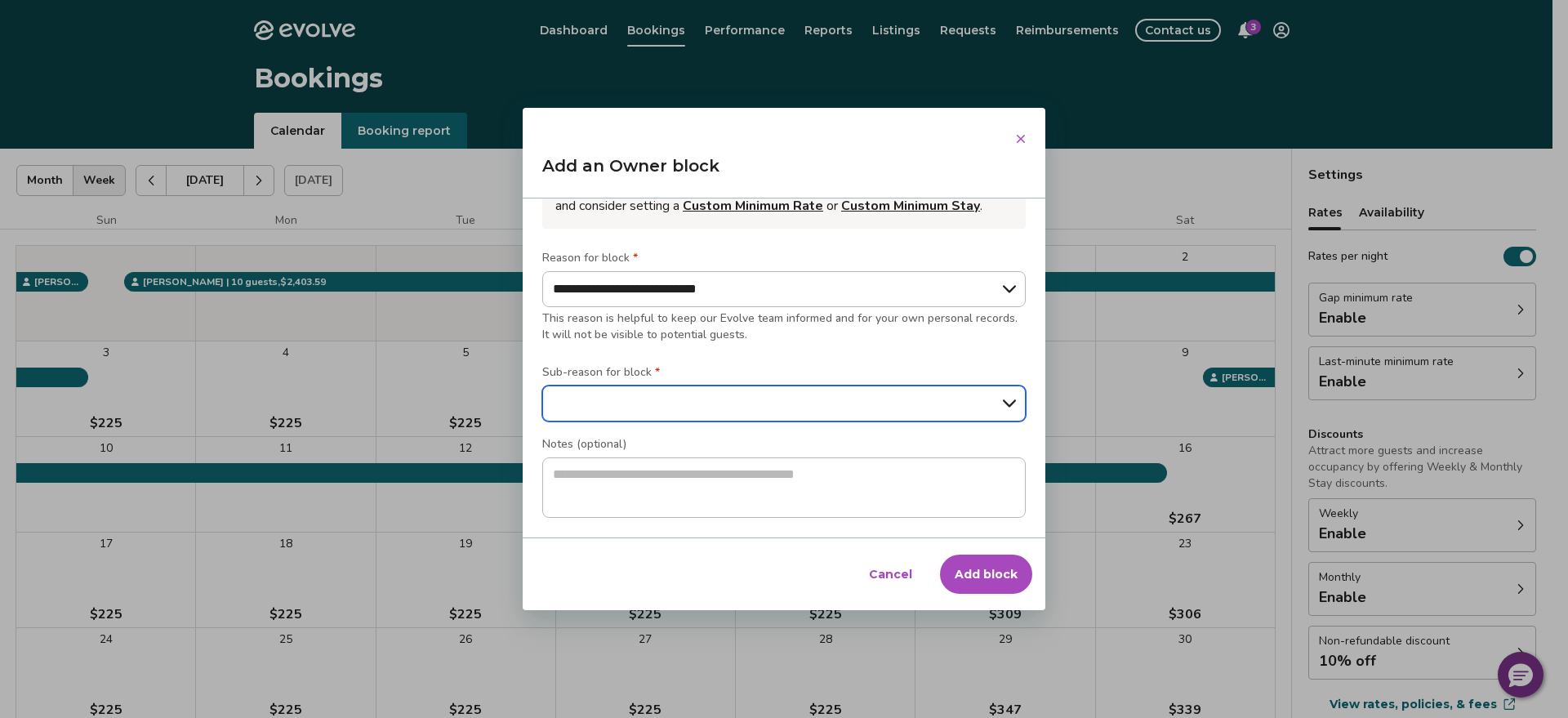 click on "**********" at bounding box center (784, 404) 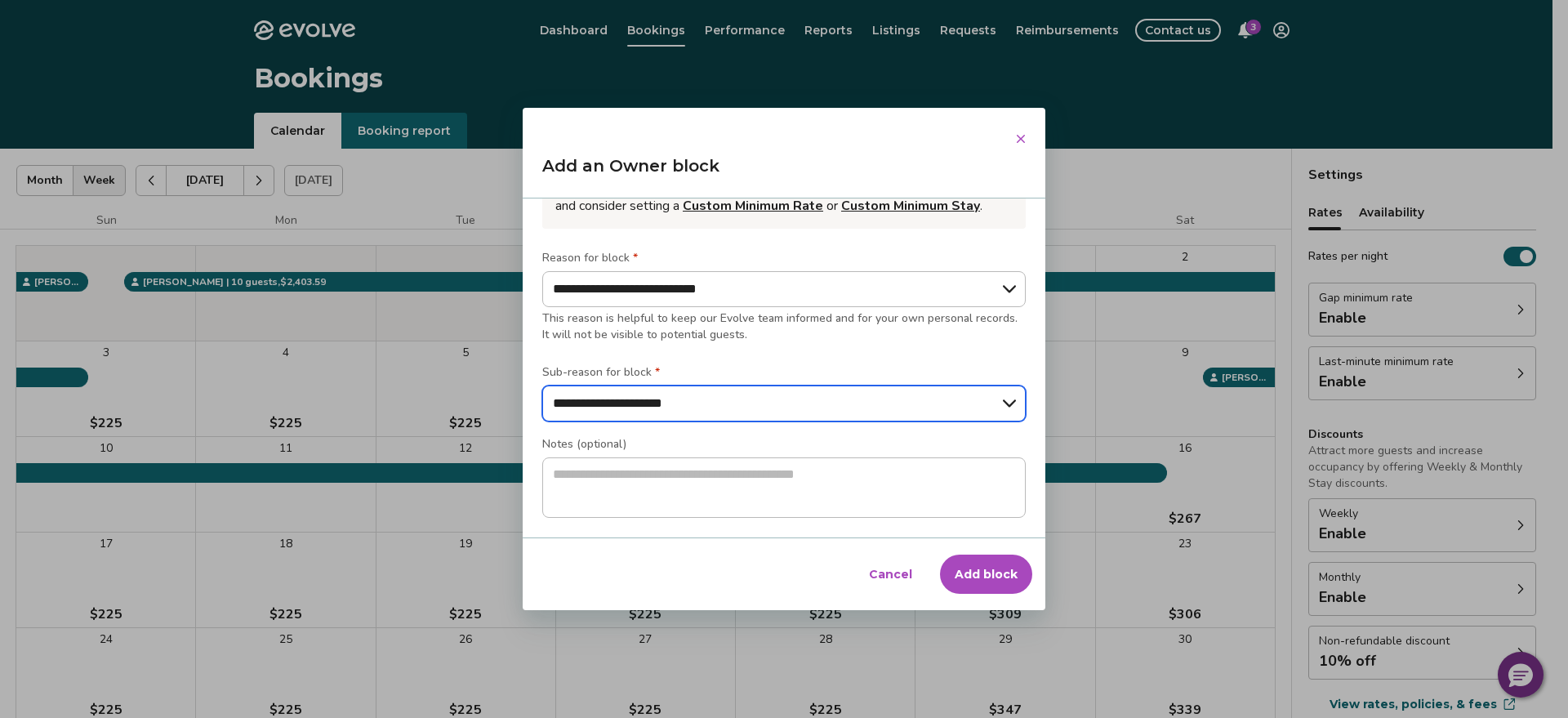 click on "**********" at bounding box center [784, 404] 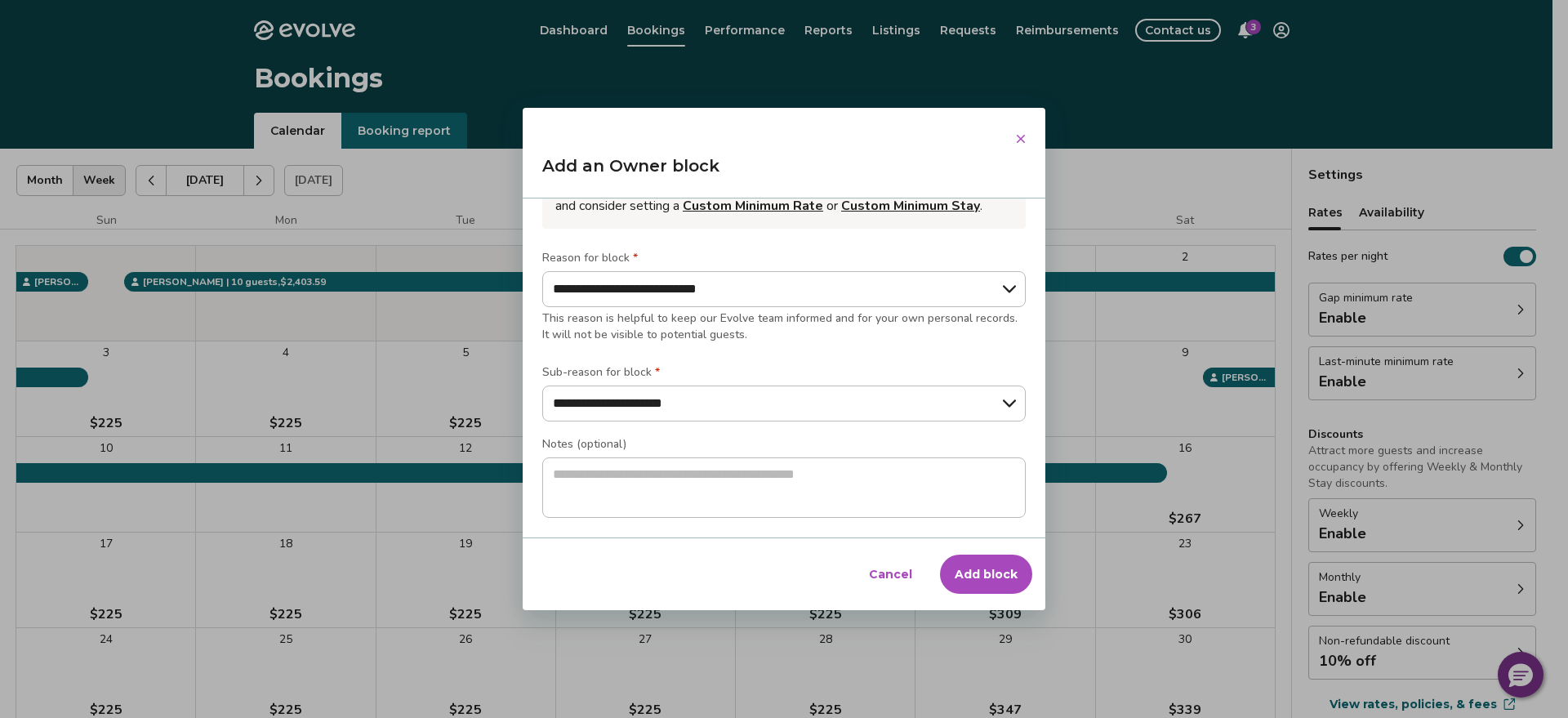 click on "Add block" at bounding box center (986, 574) 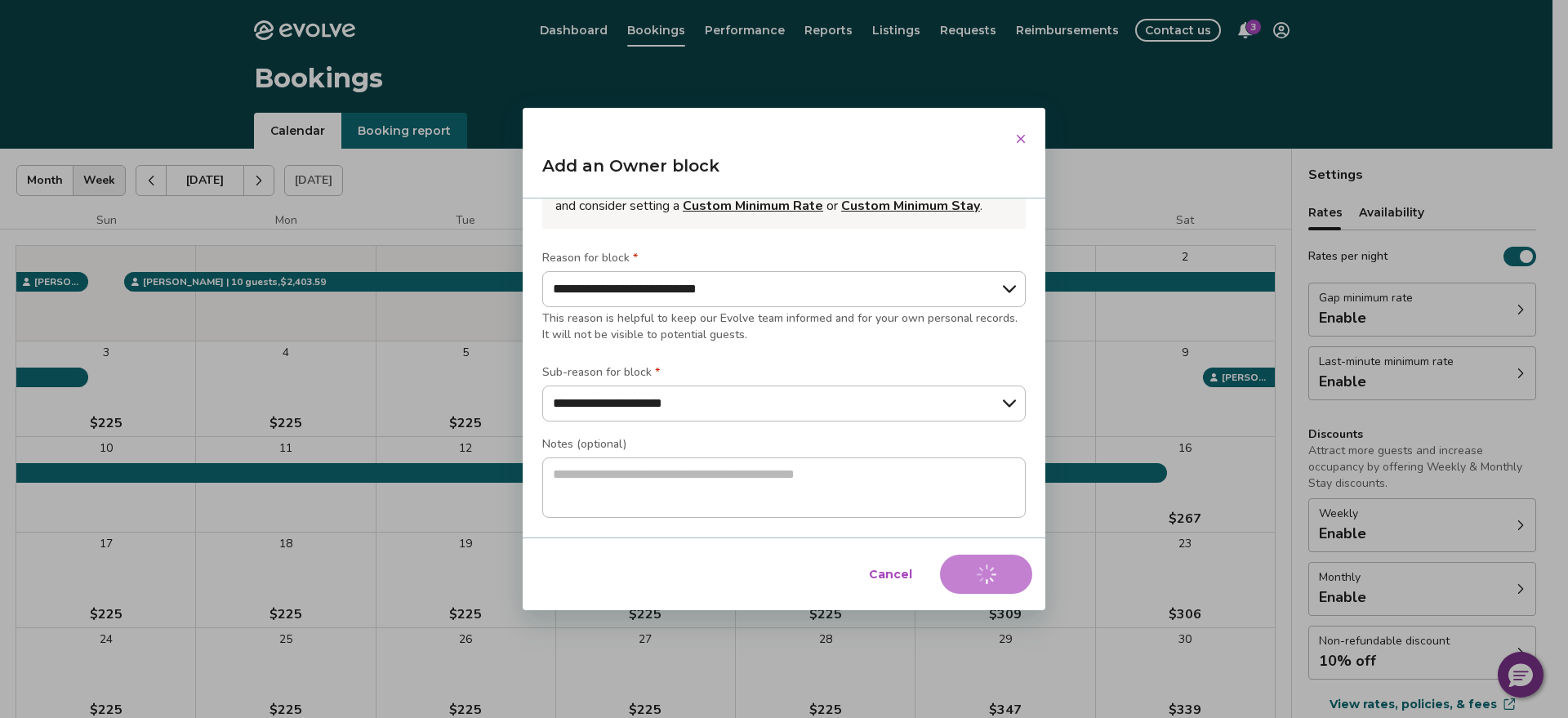 type on "*" 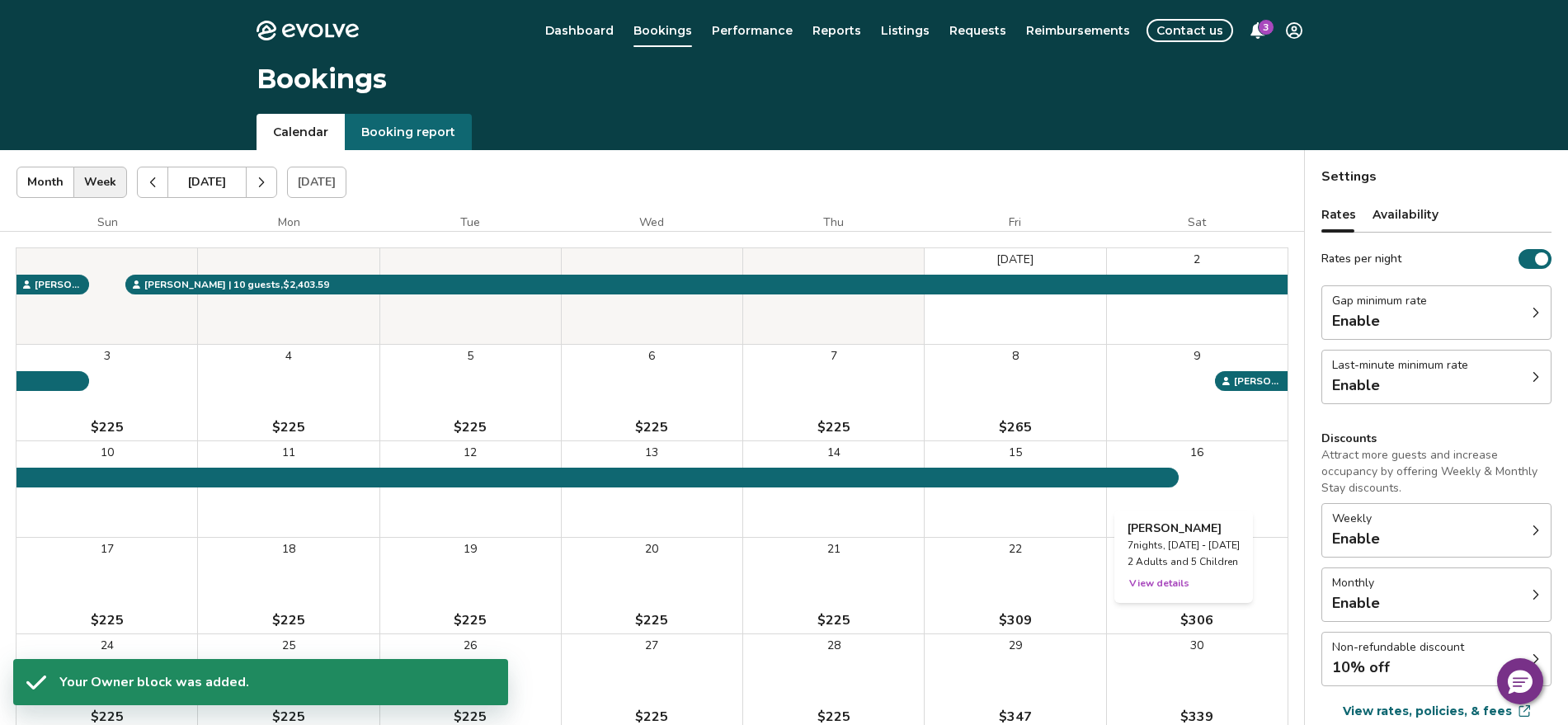 click on "16 $267" at bounding box center (1197, 489) 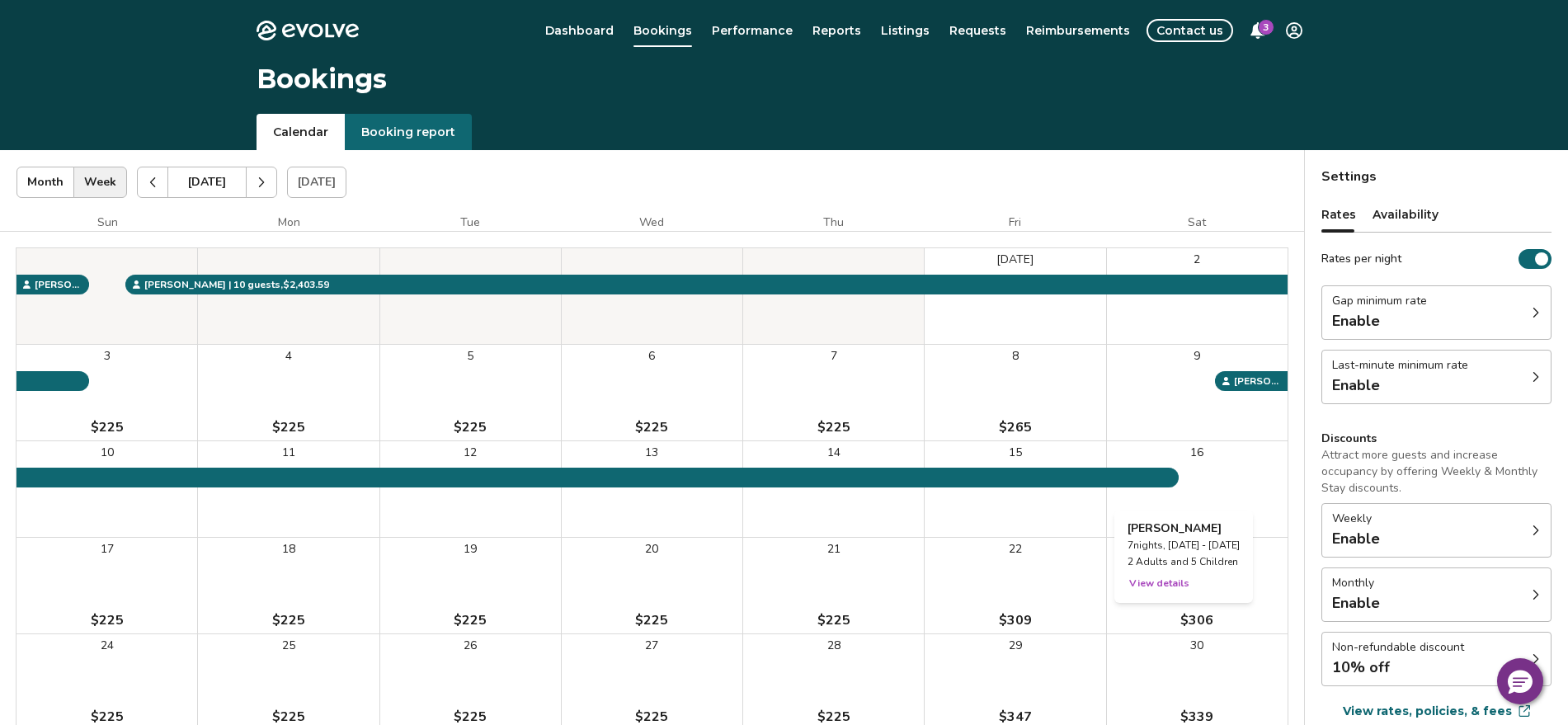 click on "16 $267" at bounding box center [1197, 489] 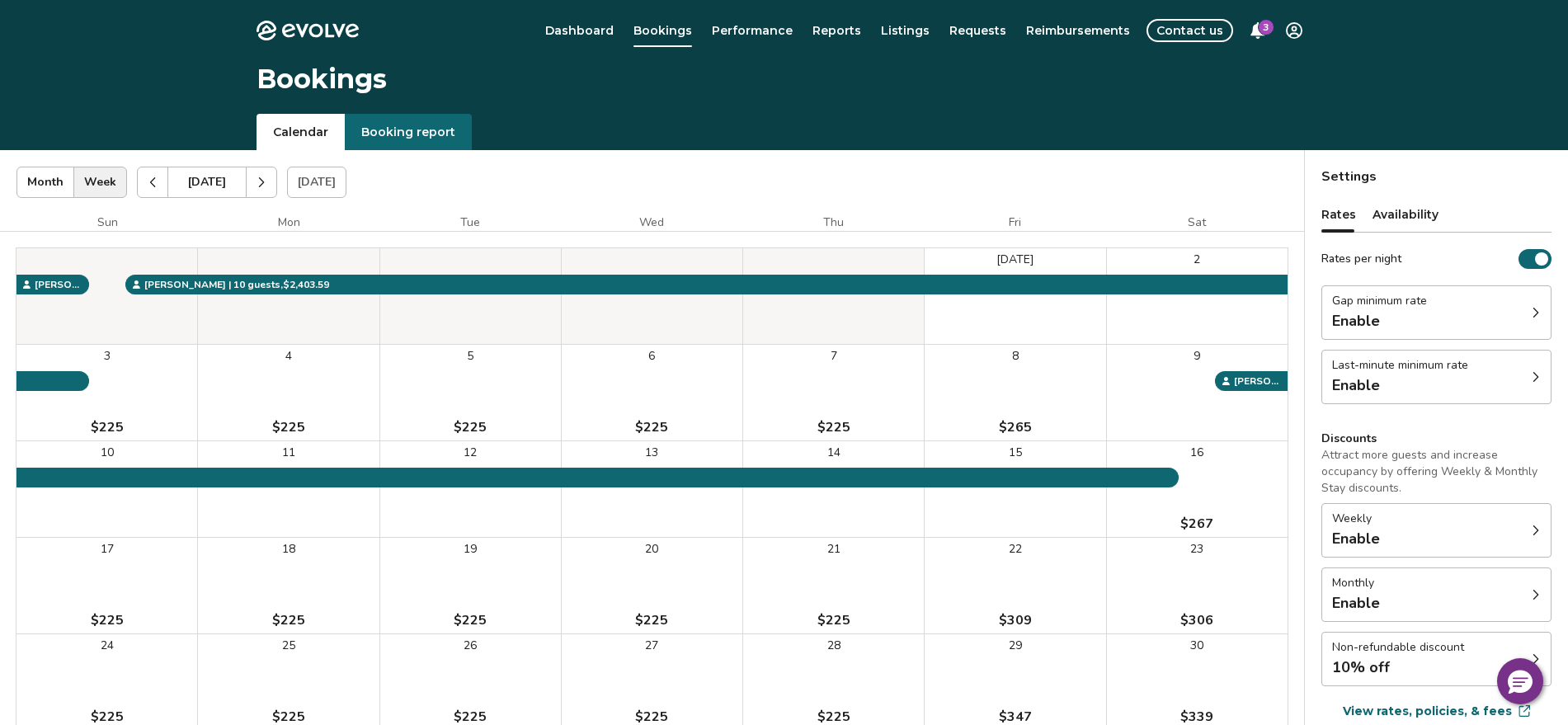 click on "17 $225" at bounding box center (106, 586) 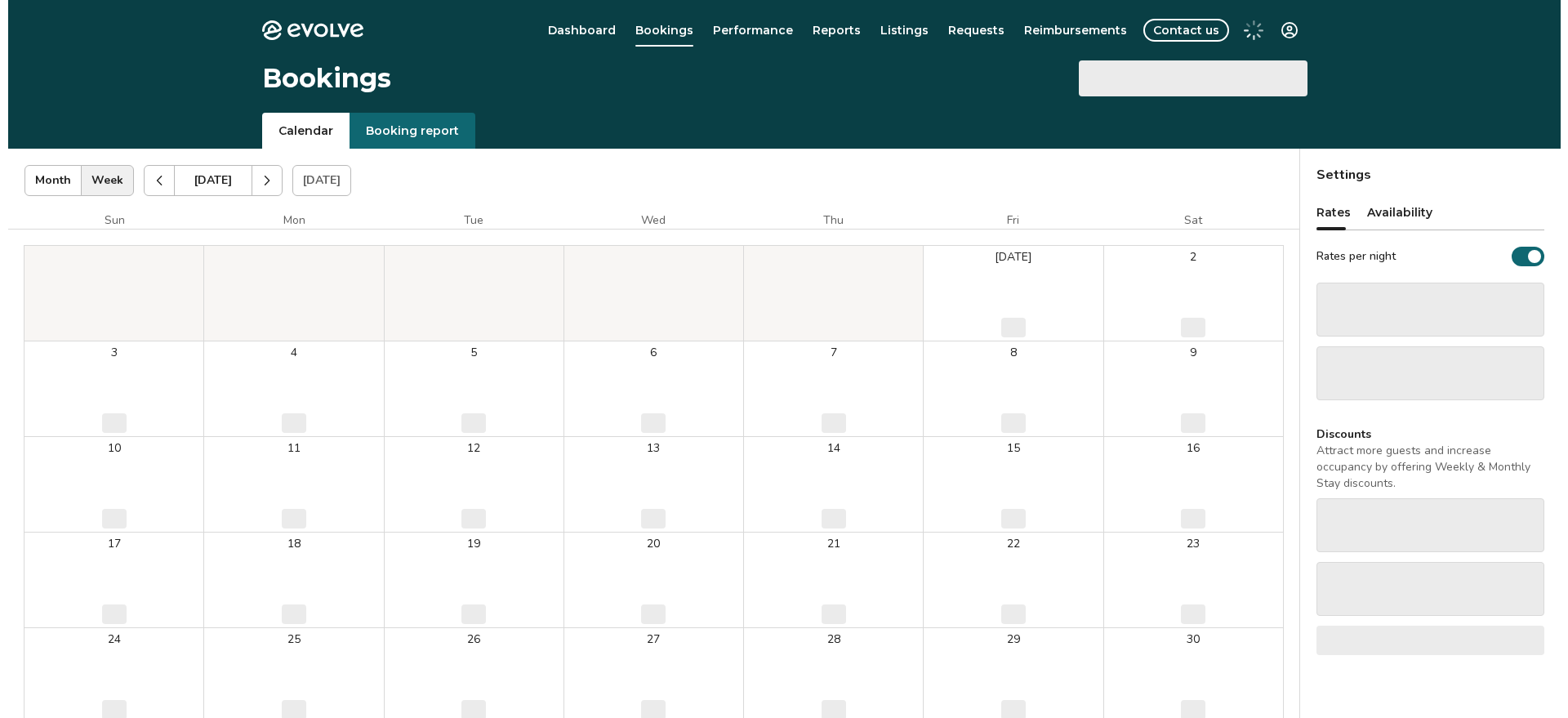 scroll, scrollTop: 0, scrollLeft: 0, axis: both 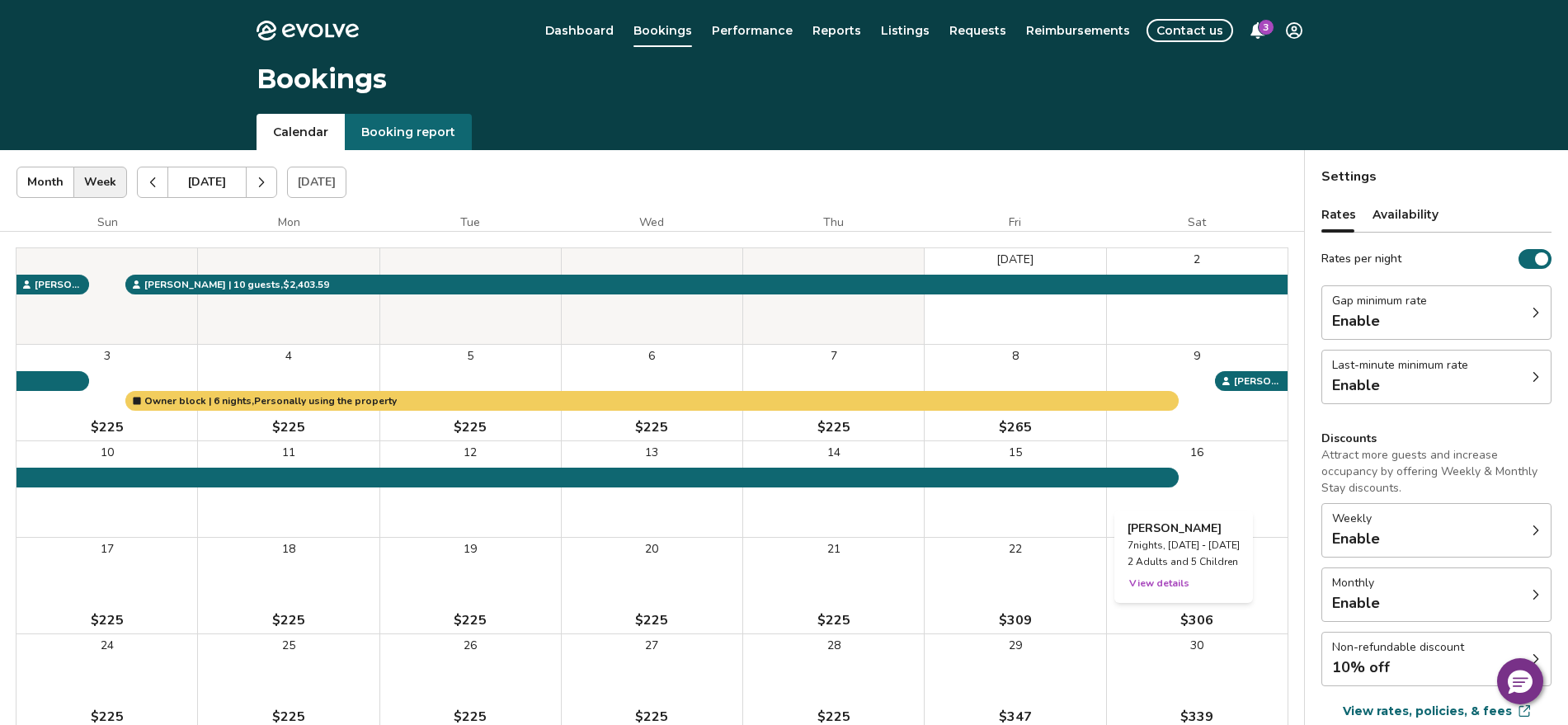 click on "16 $267" at bounding box center (1197, 489) 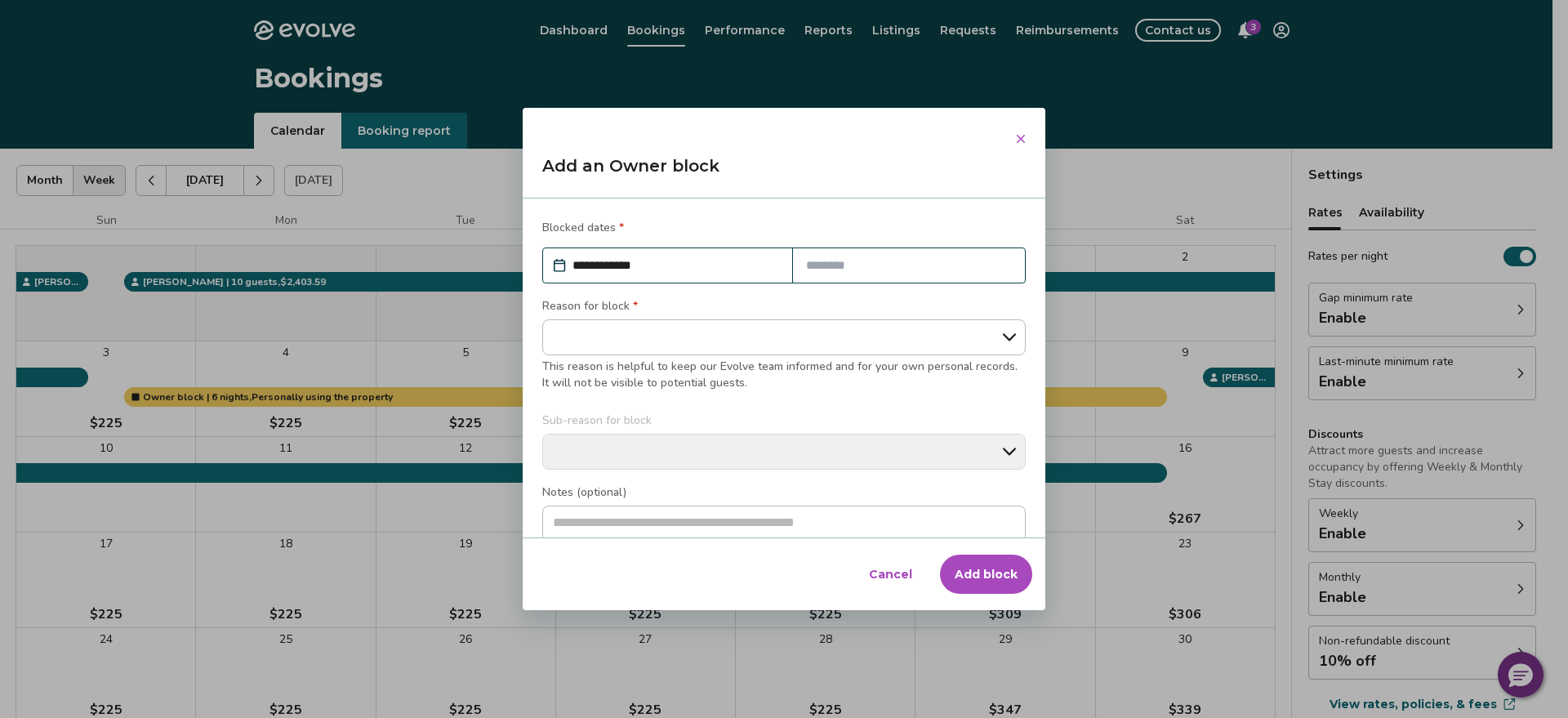 click on "**********" at bounding box center (784, 337) 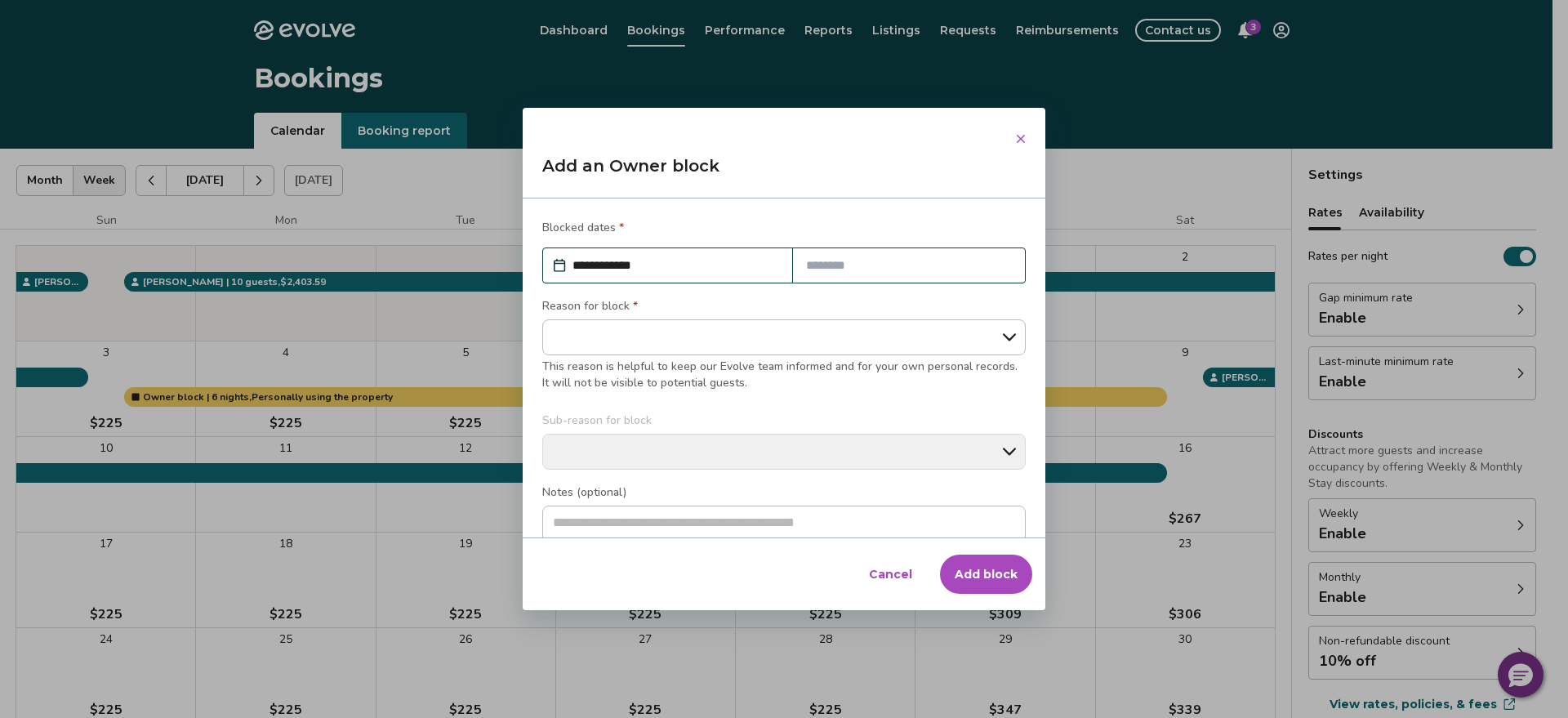select on "**********" 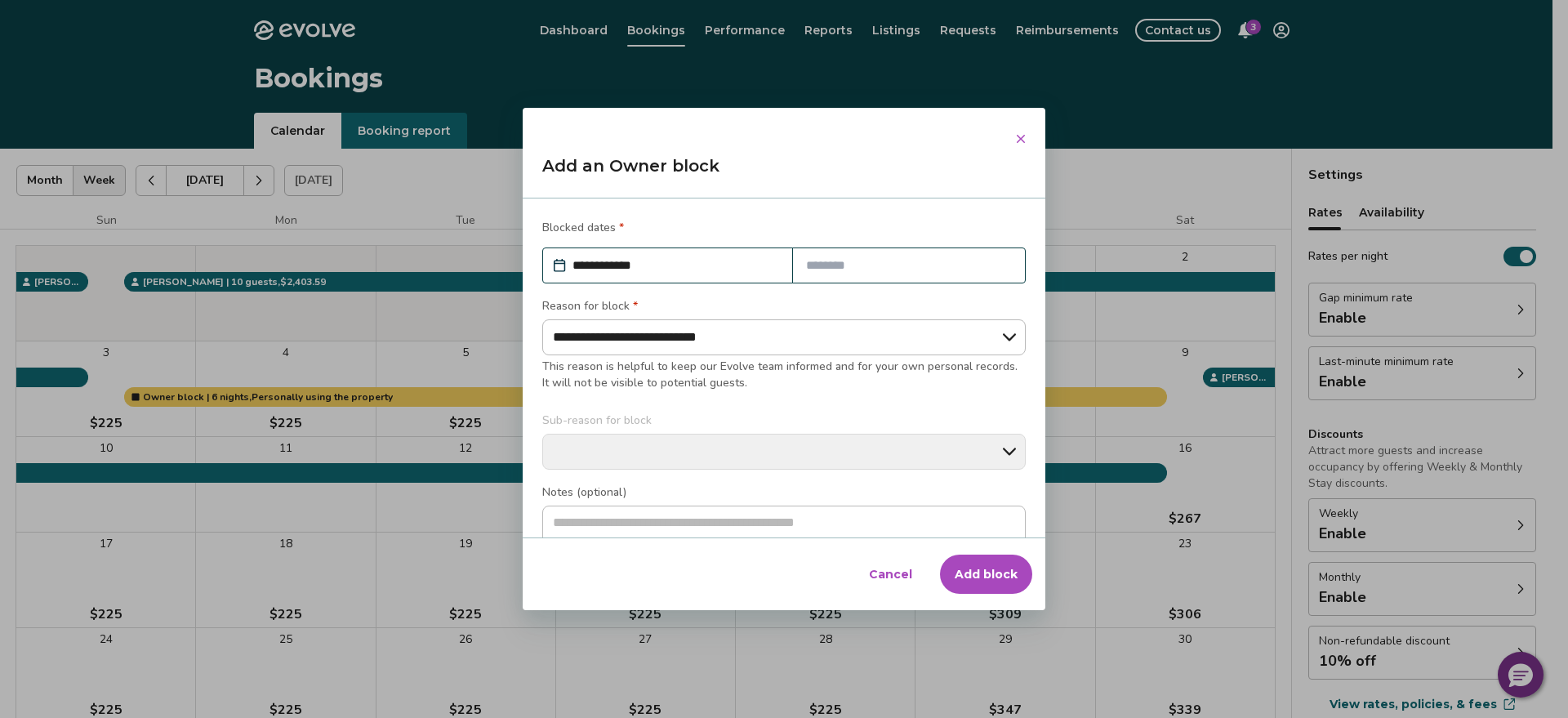click on "**********" at bounding box center (784, 337) 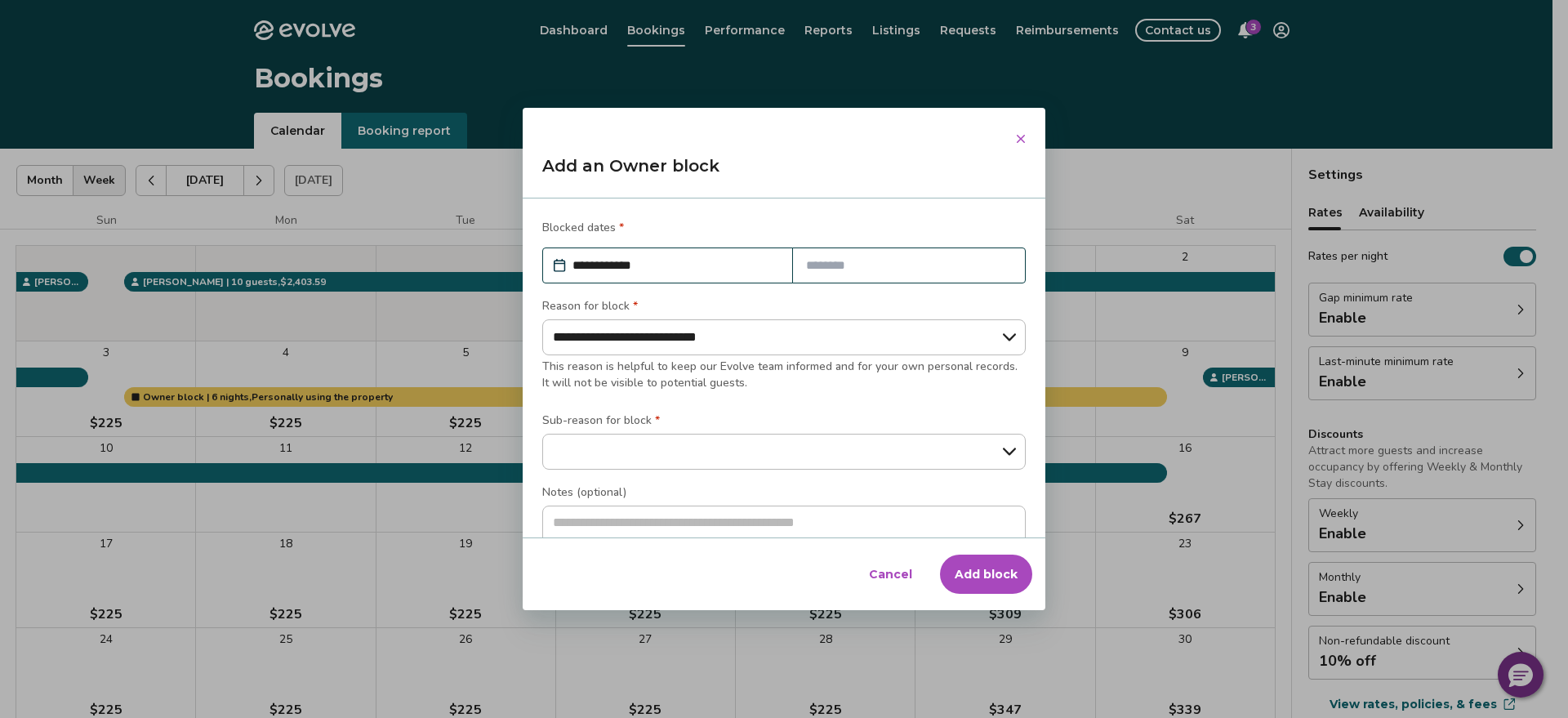 click at bounding box center (909, 265) 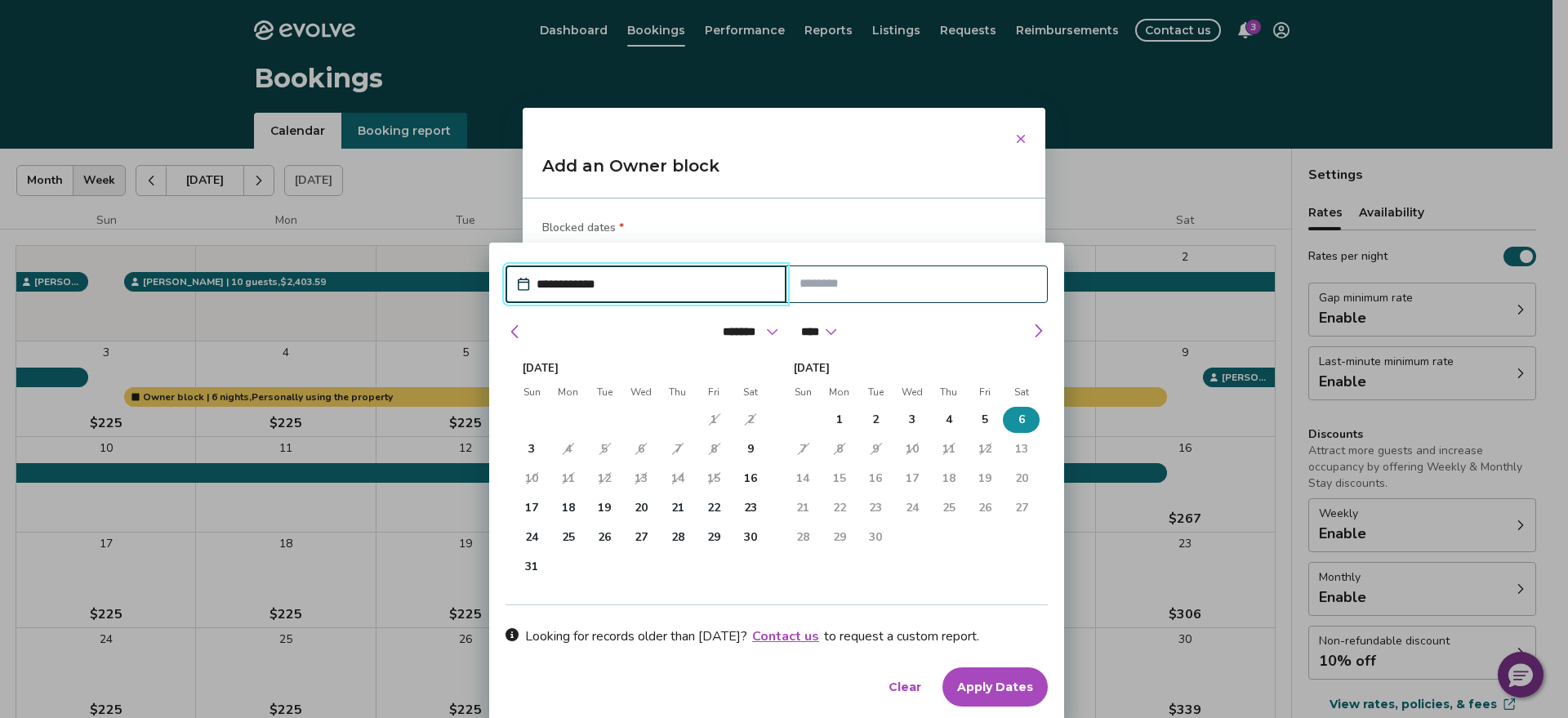 click on "6" at bounding box center [1021, 420] 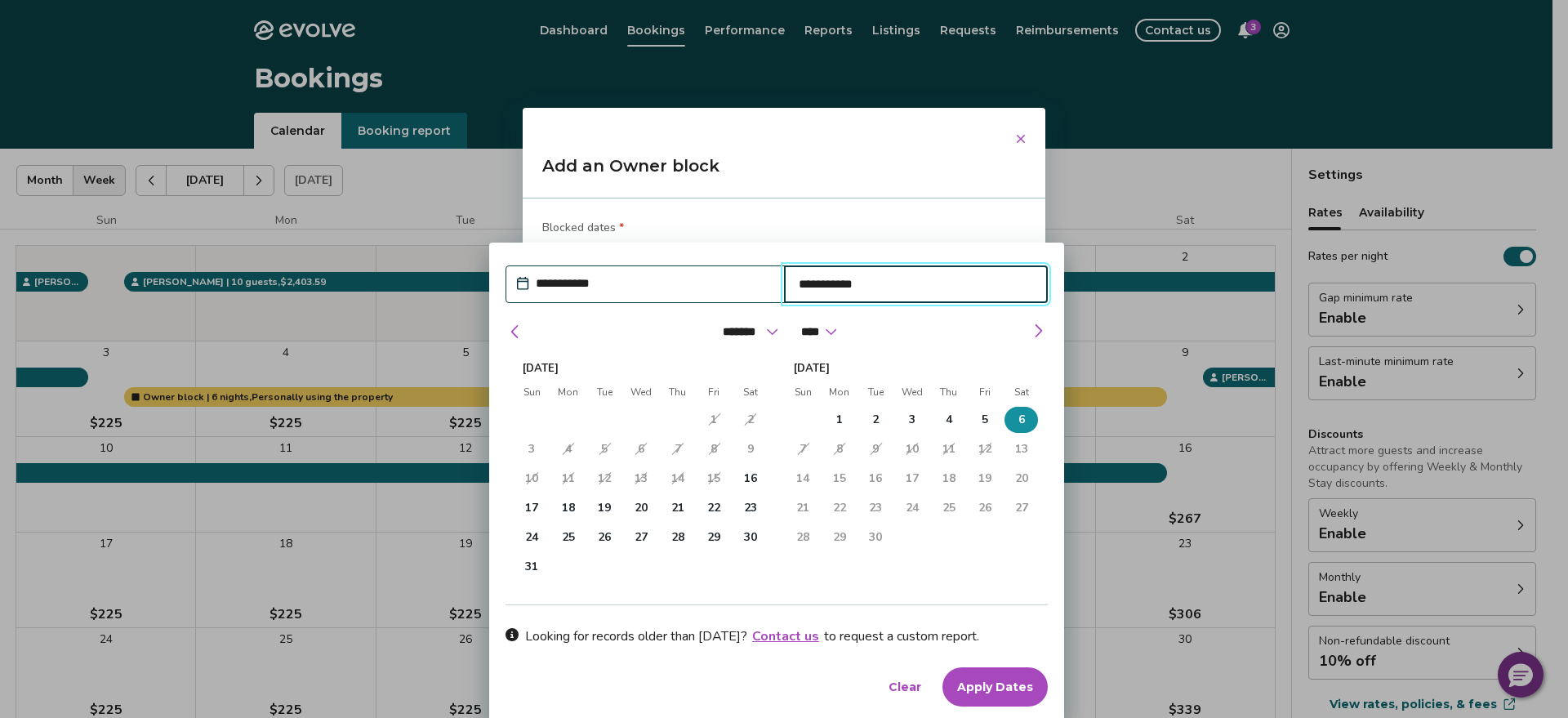 type on "*" 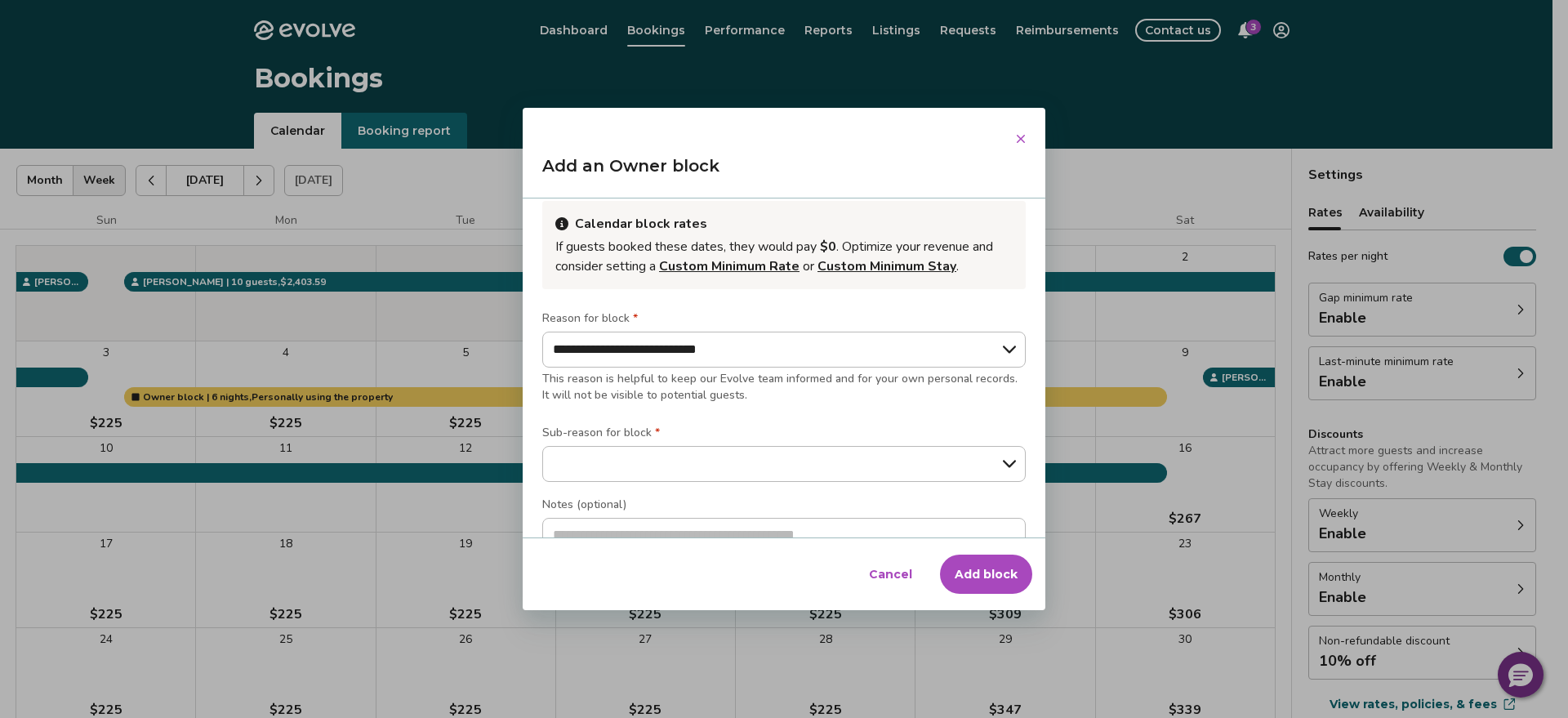 scroll, scrollTop: 114, scrollLeft: 0, axis: vertical 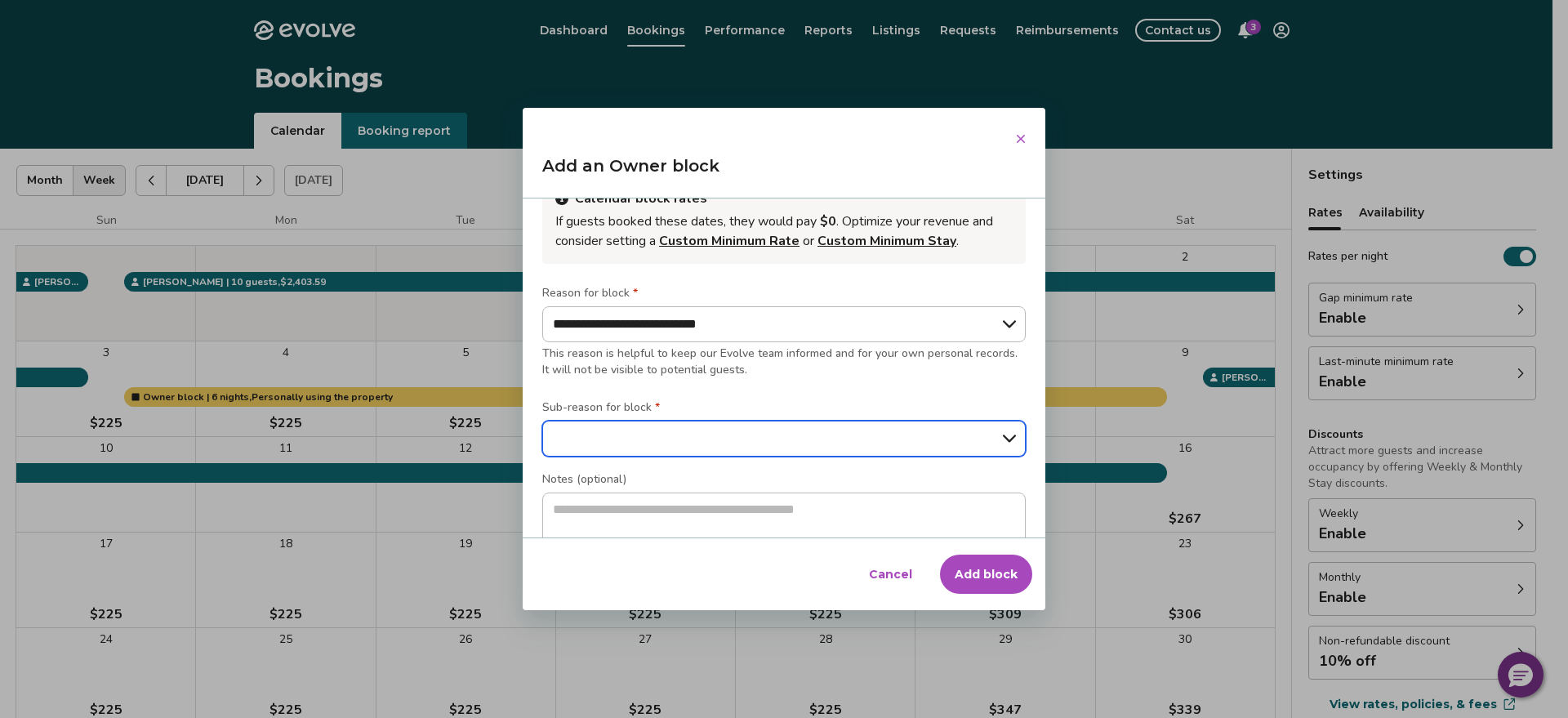 click on "**********" at bounding box center [784, 439] 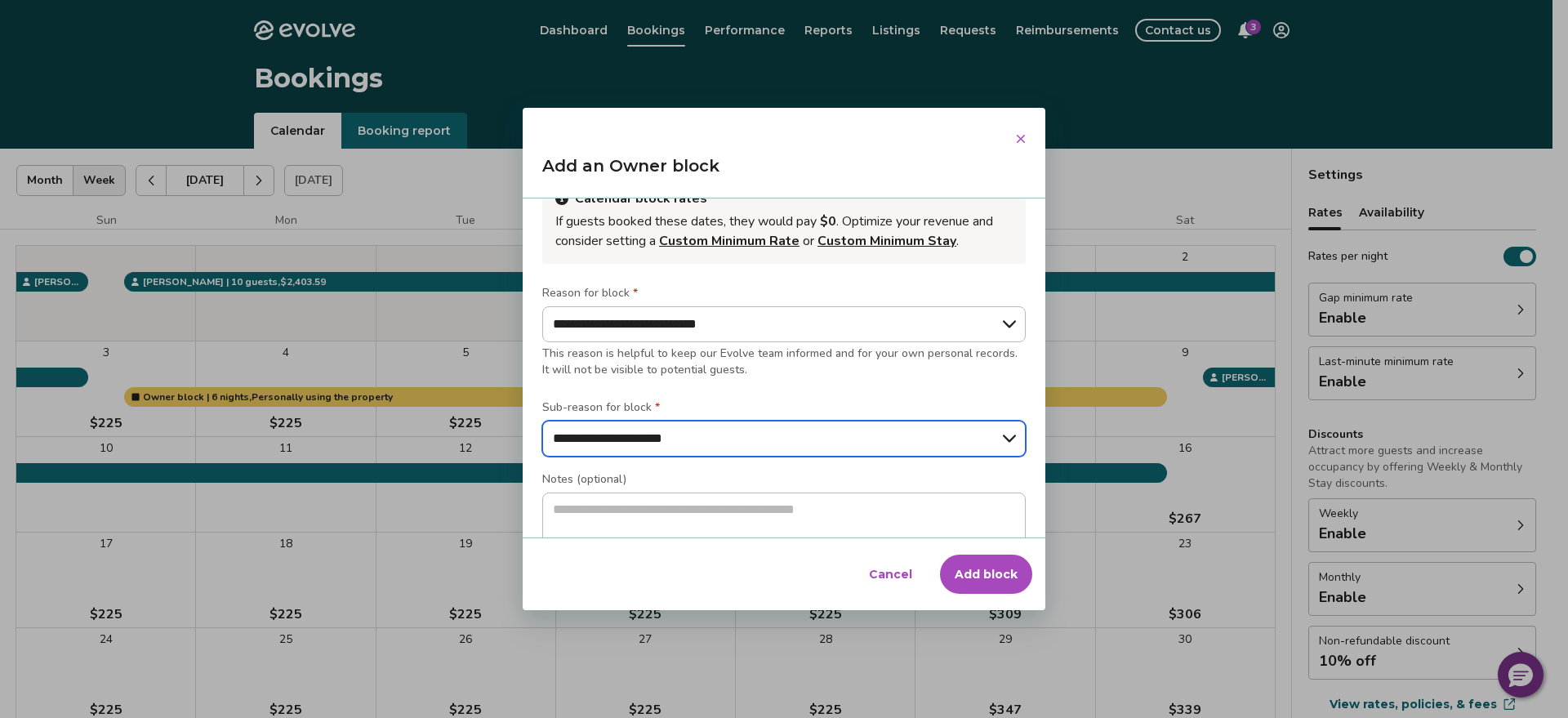 click on "**********" at bounding box center (784, 439) 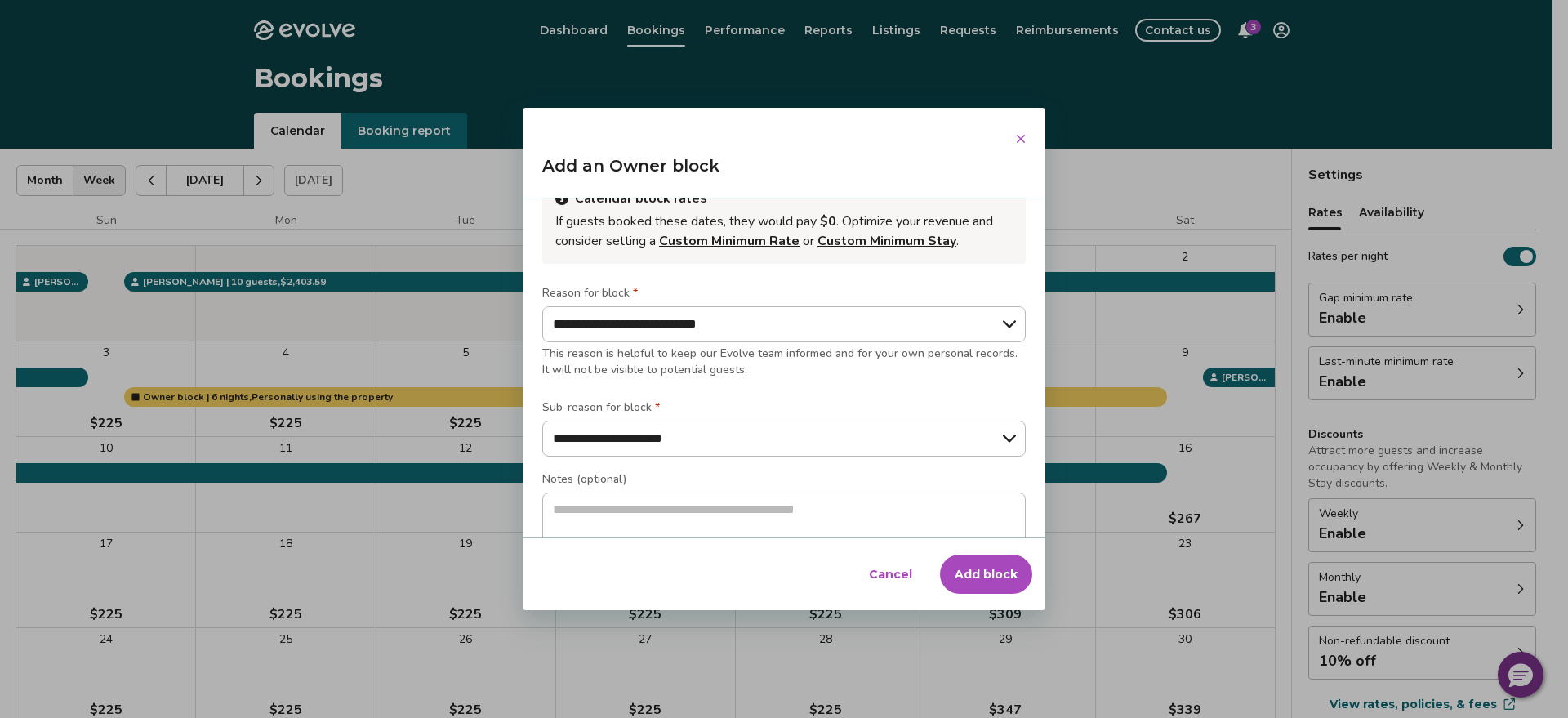 click on "Add block" at bounding box center (986, 574) 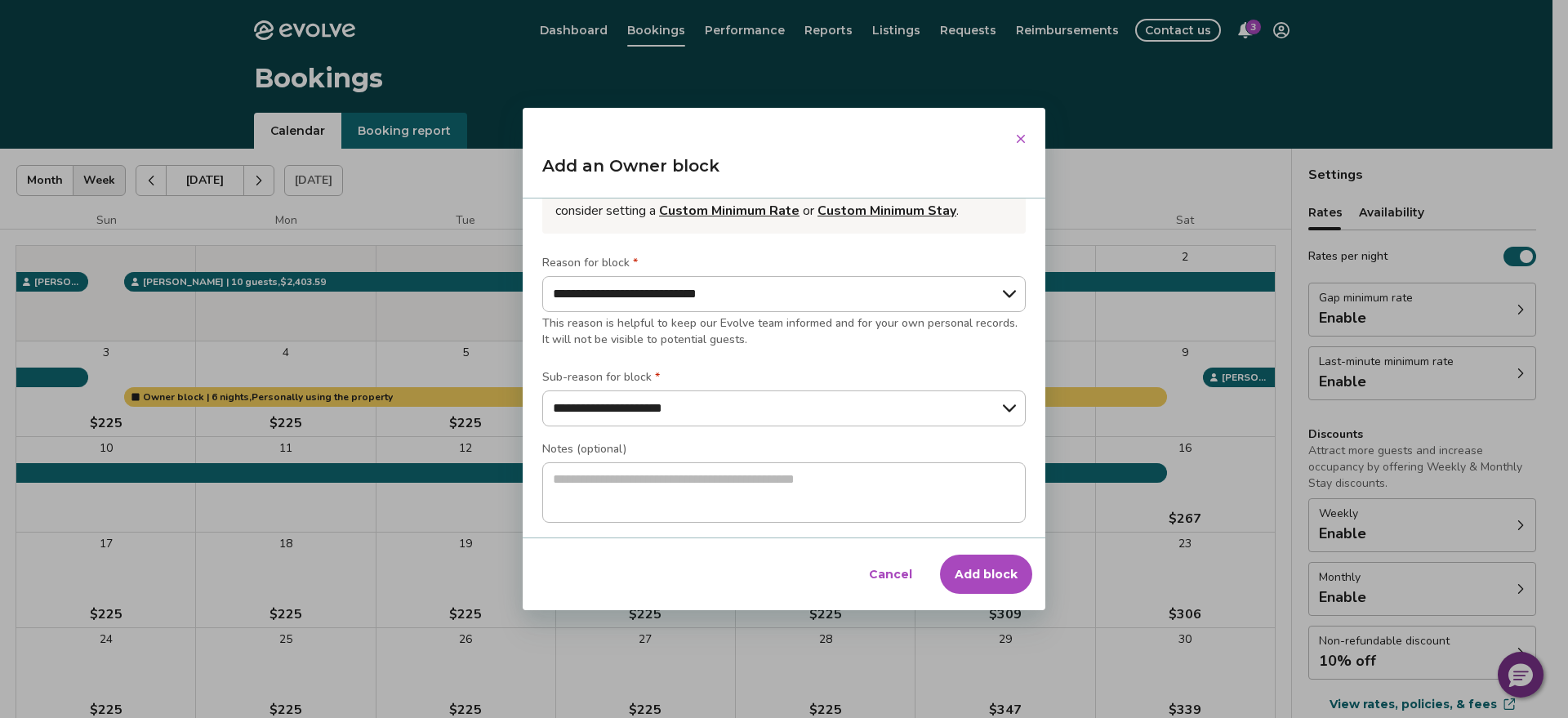 scroll, scrollTop: 169, scrollLeft: 0, axis: vertical 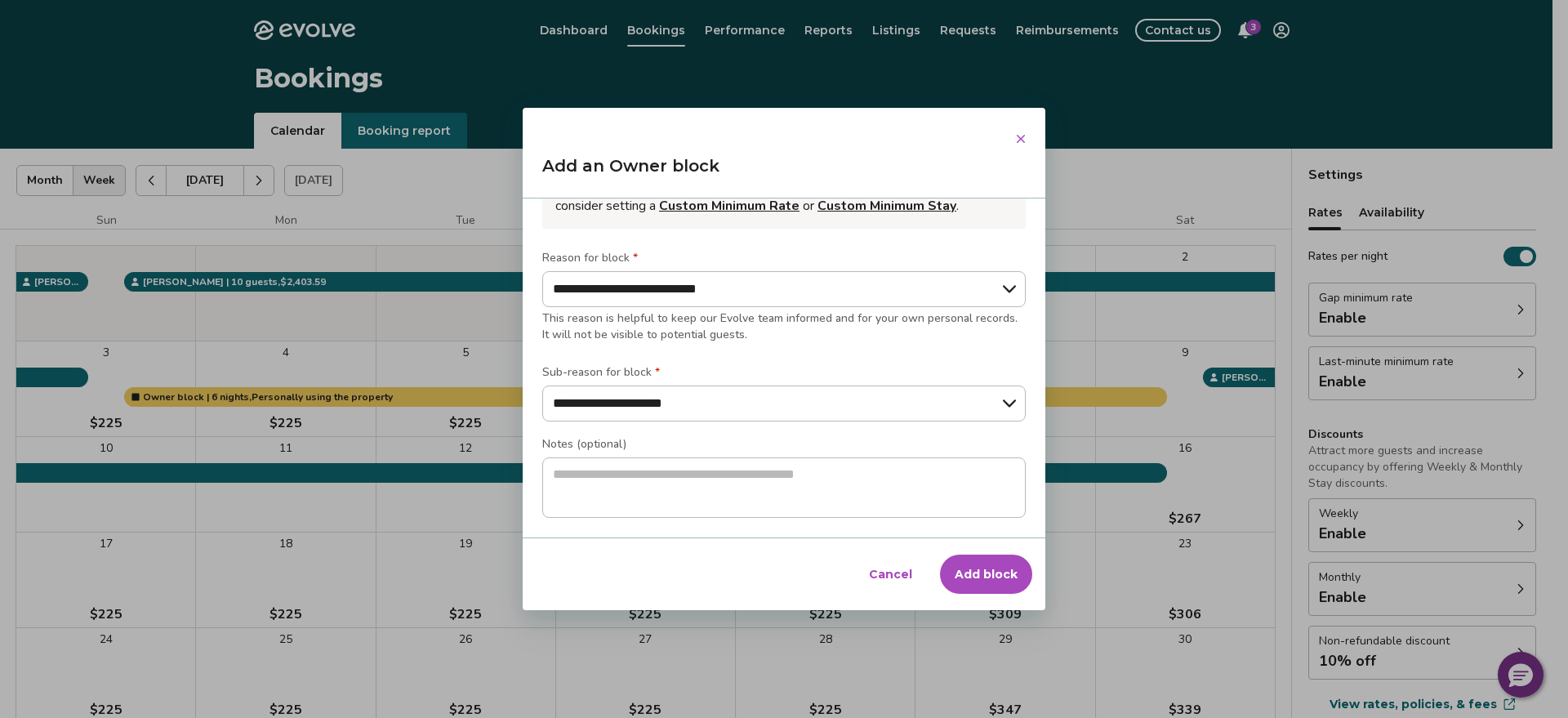 click on "Add block" at bounding box center [986, 574] 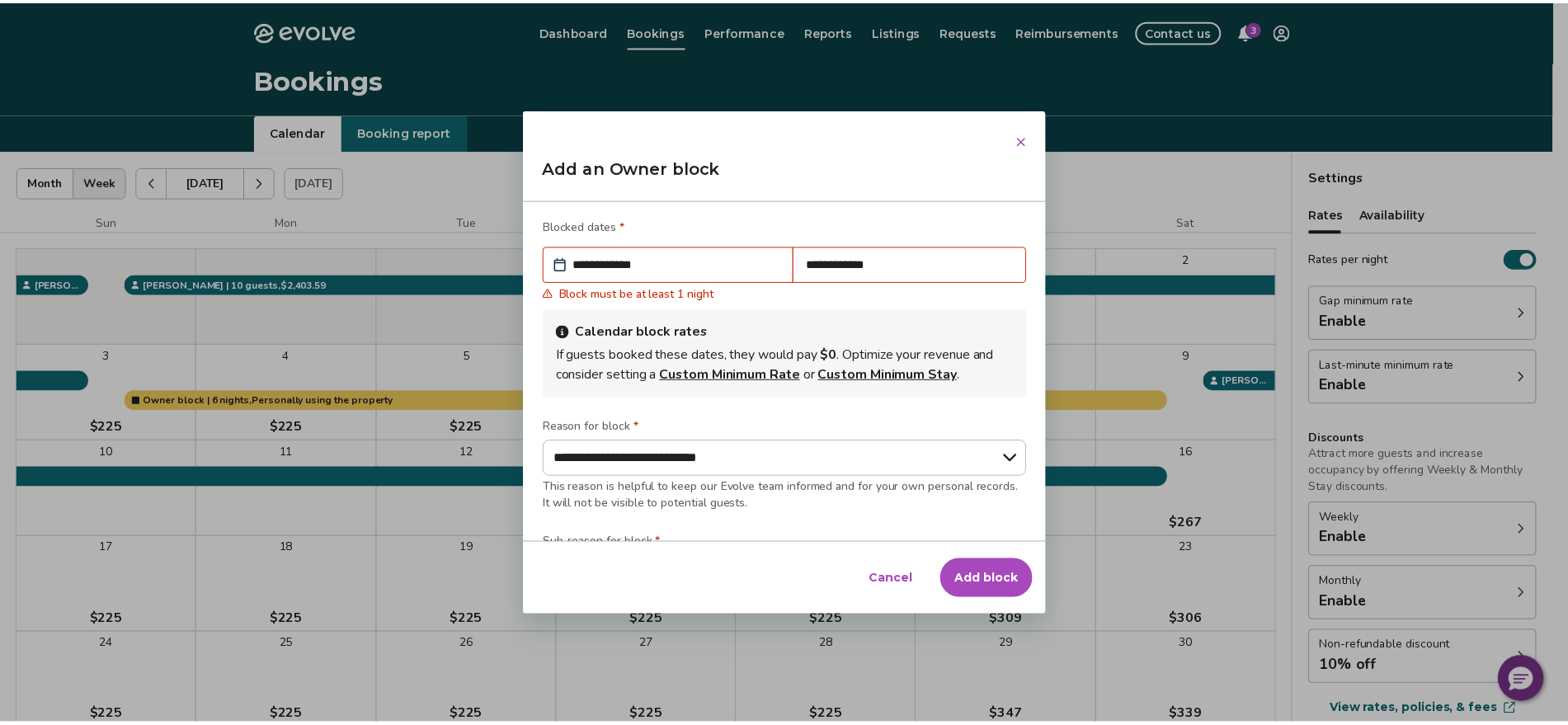 scroll, scrollTop: 0, scrollLeft: 0, axis: both 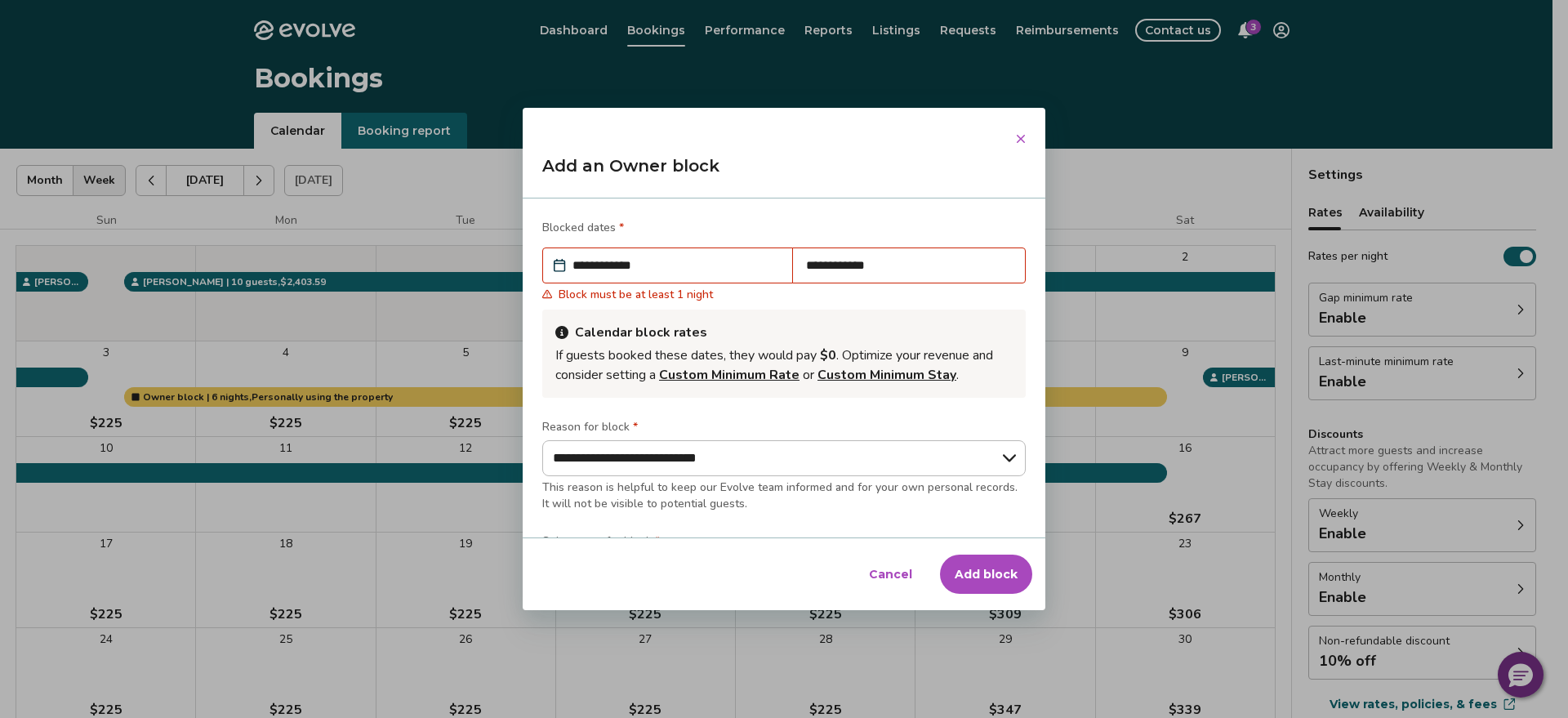 click on "**********" at bounding box center [675, 265] 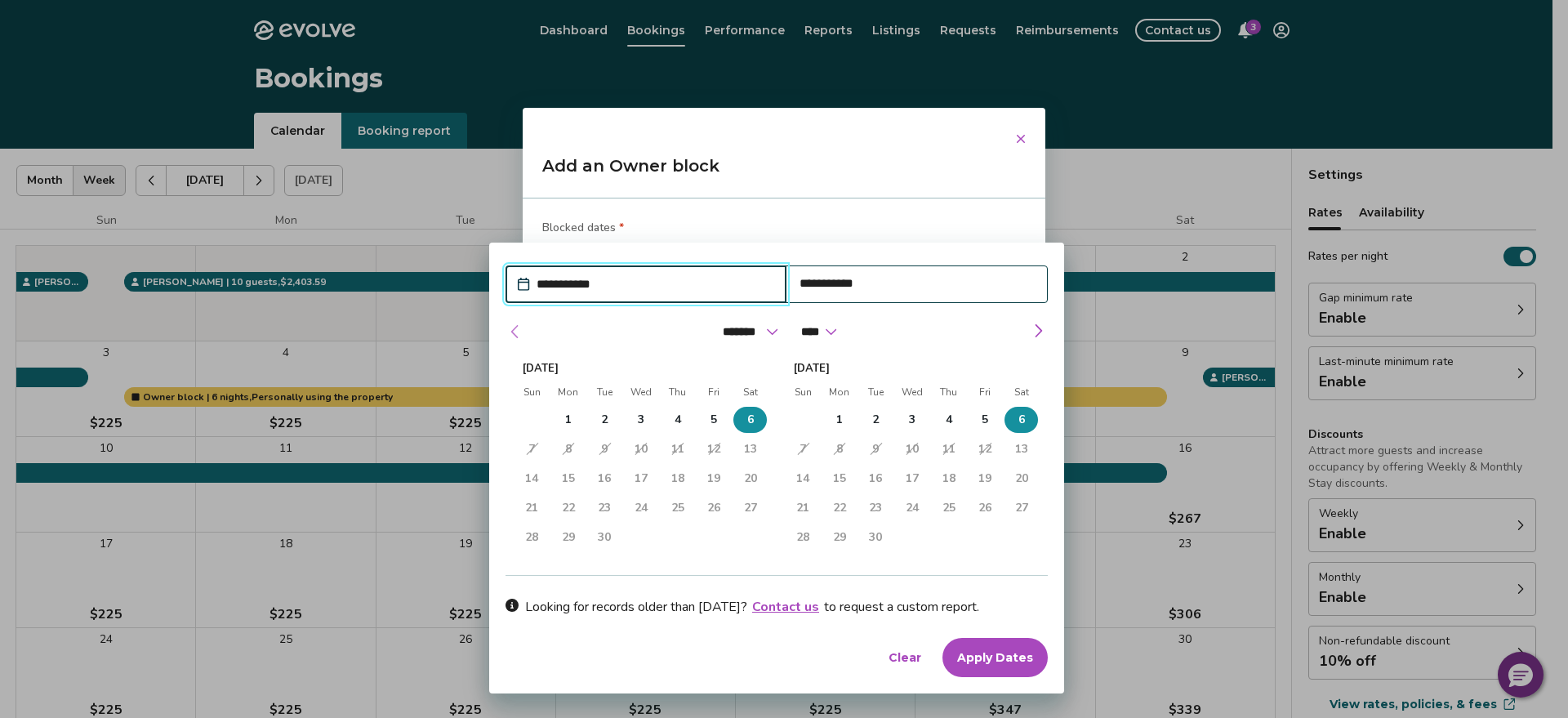 click at bounding box center (515, 332) 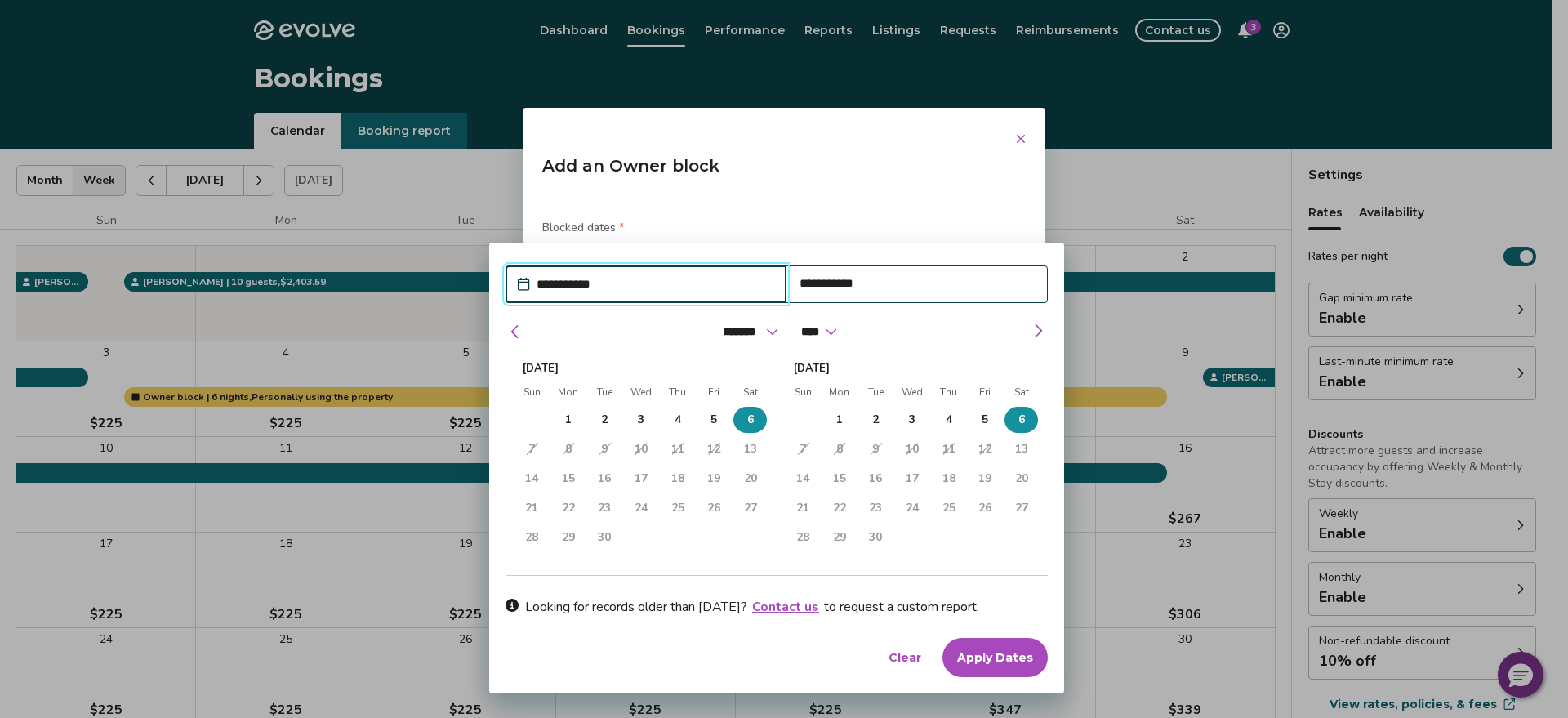select on "*" 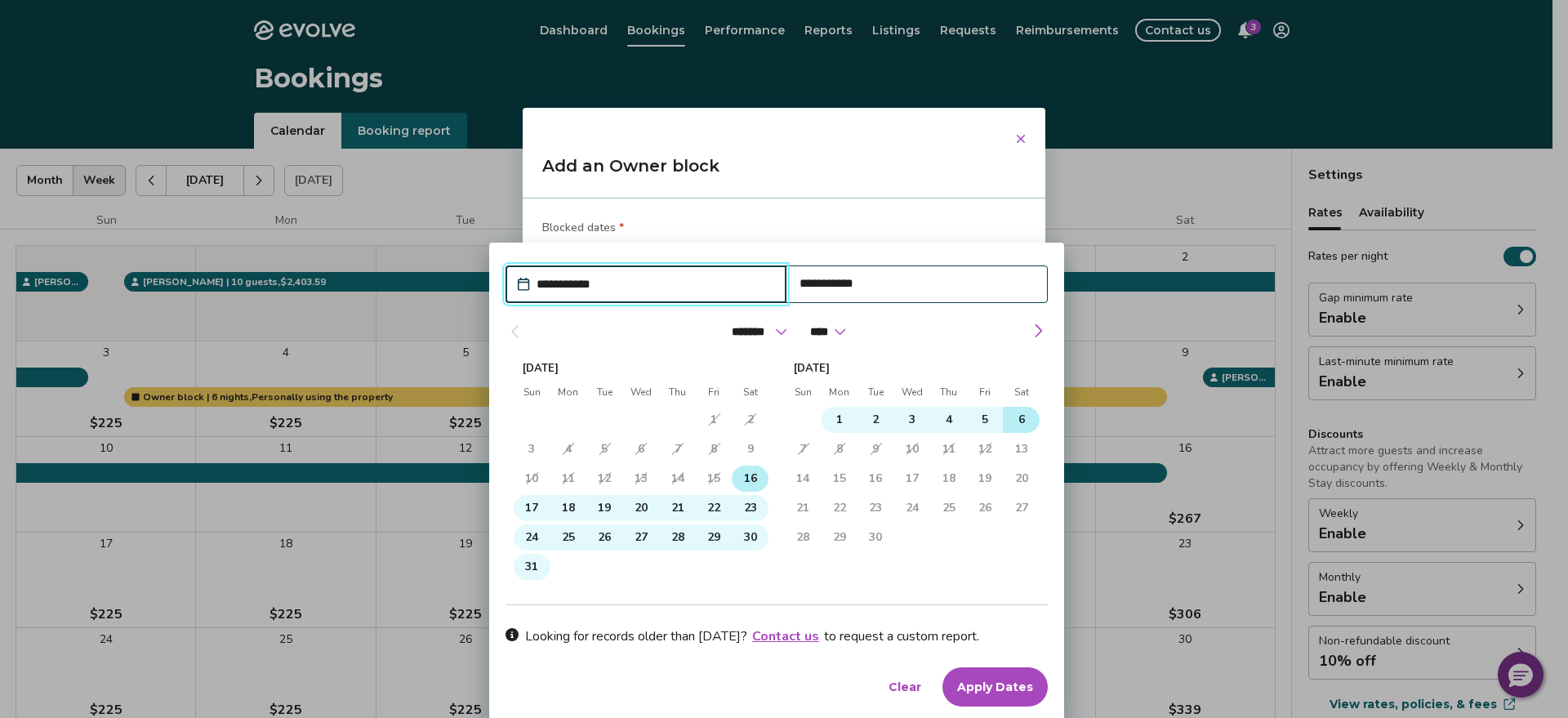 click on "16" at bounding box center [751, 479] 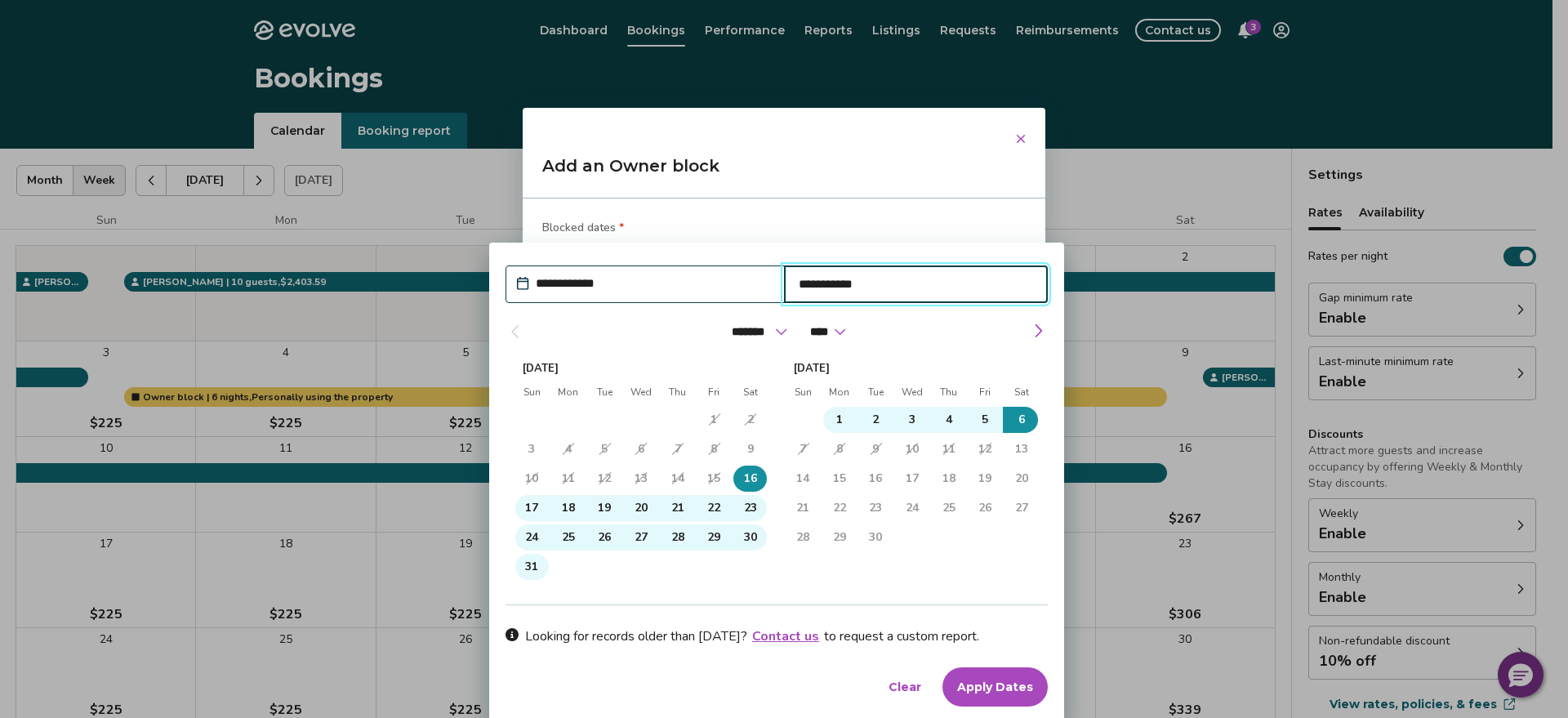 click on "Apply Dates" at bounding box center [995, 687] 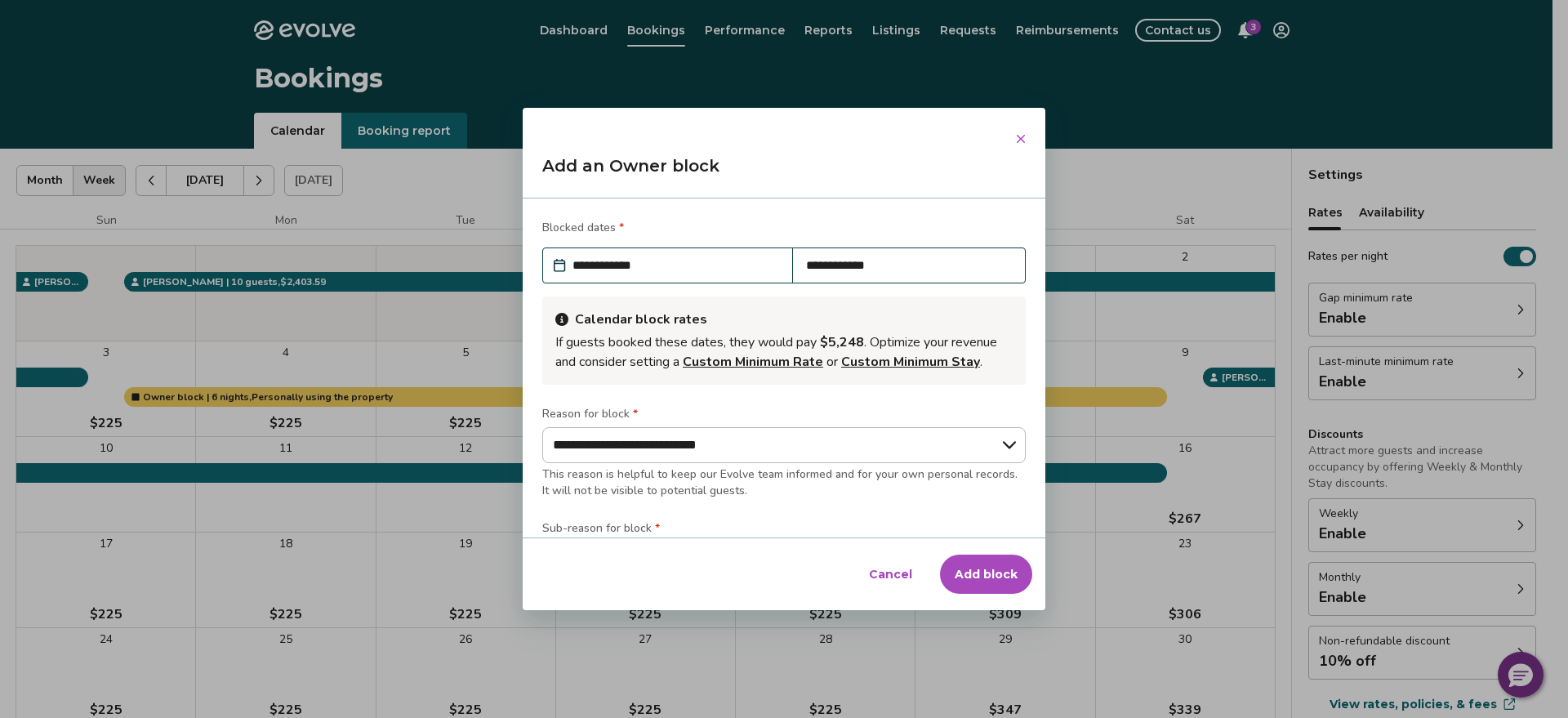 click on "Add block" at bounding box center [986, 574] 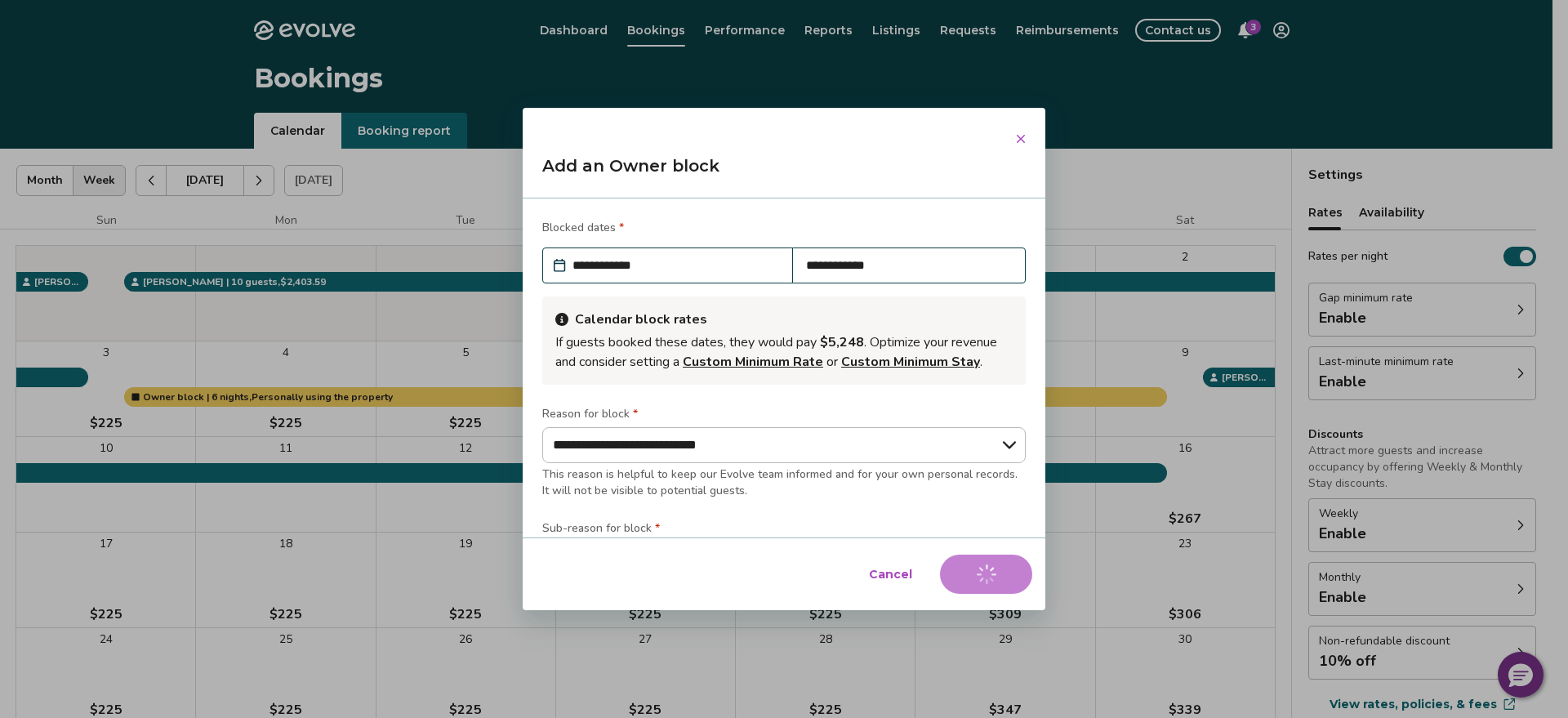 type on "*" 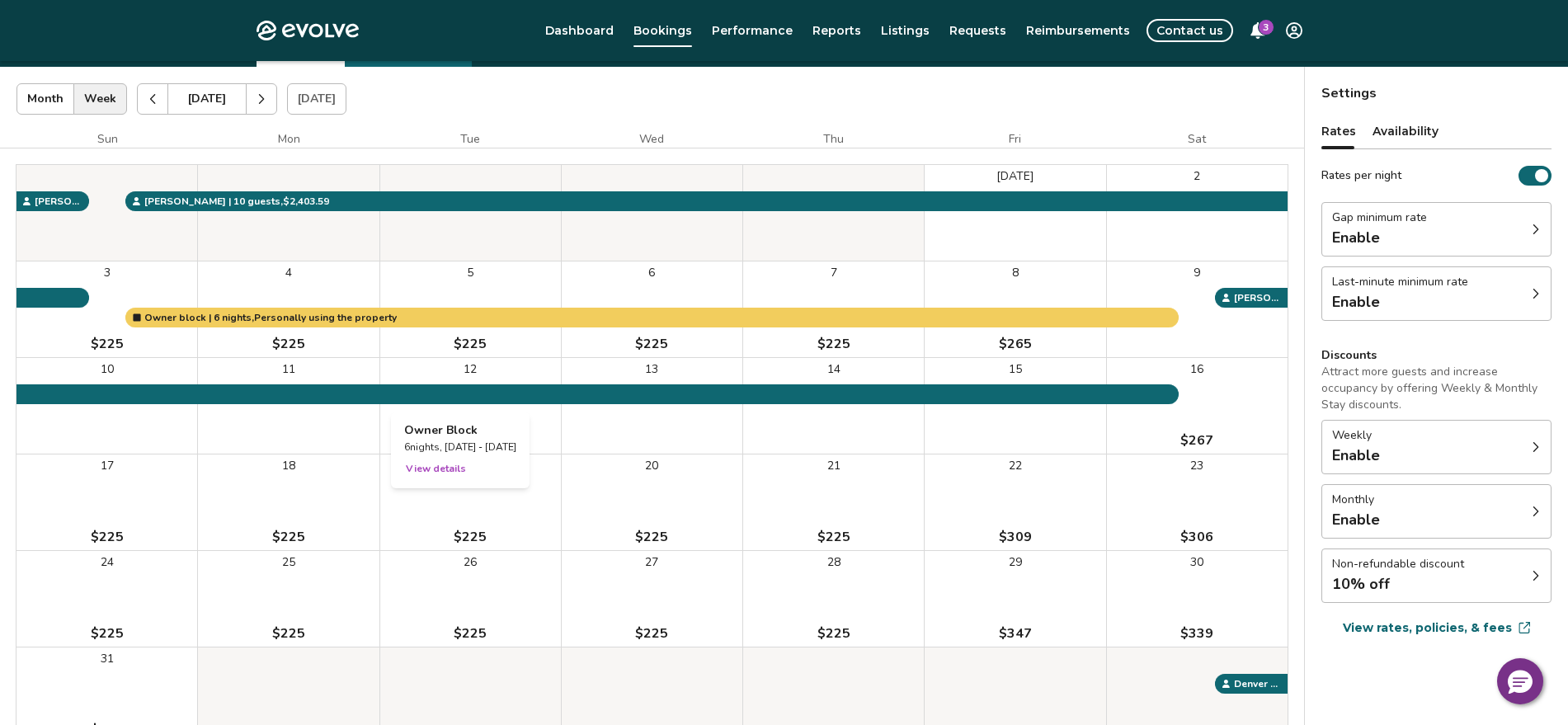 scroll, scrollTop: 0, scrollLeft: 0, axis: both 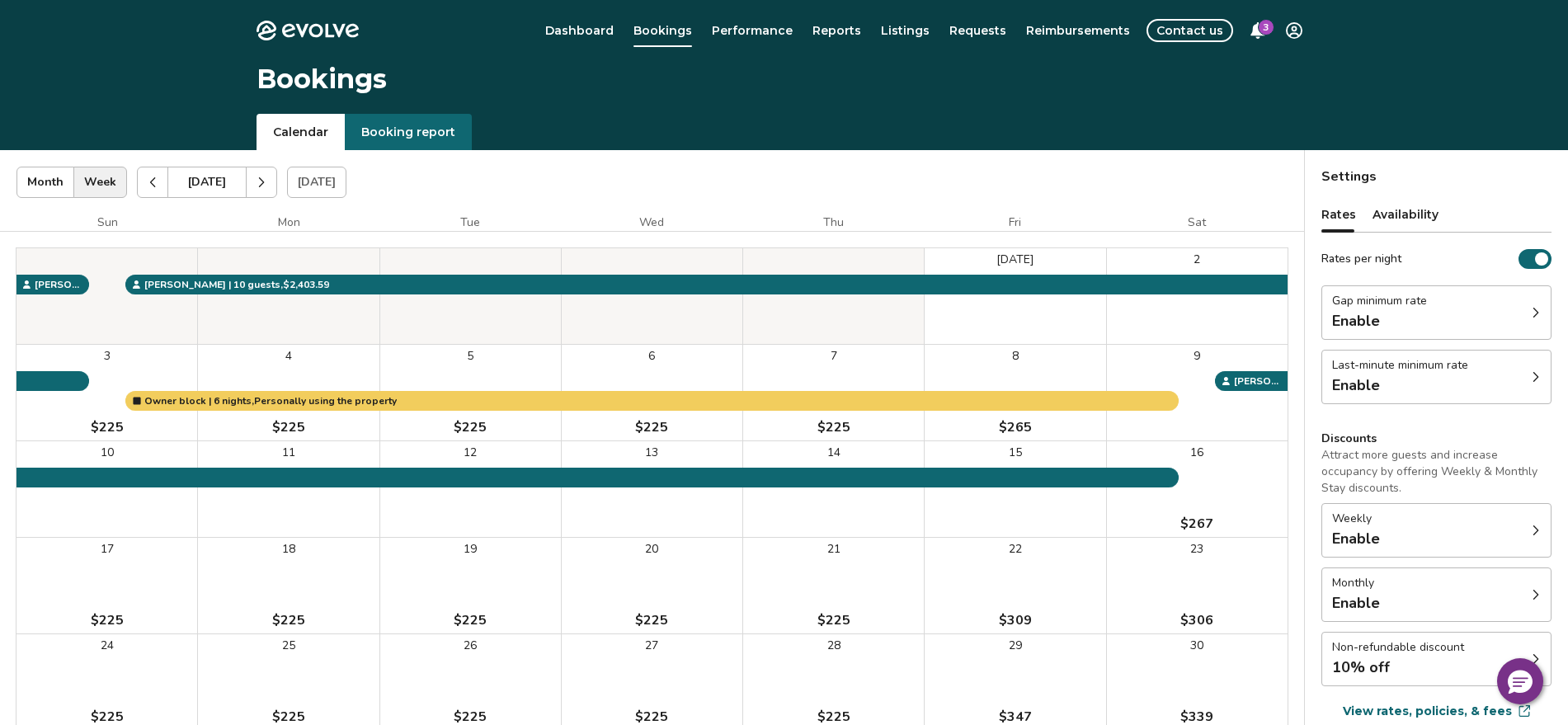 click at bounding box center [153, 182] 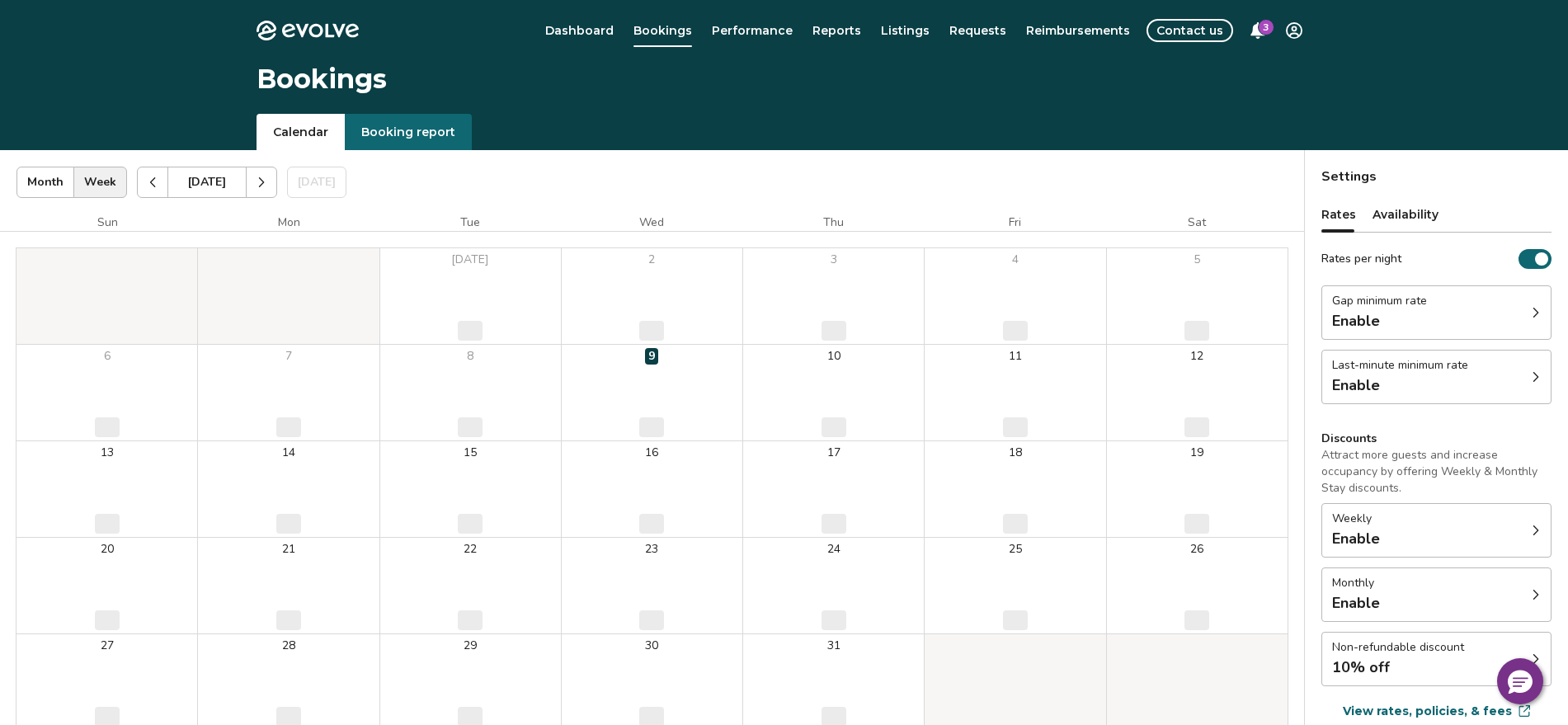 click 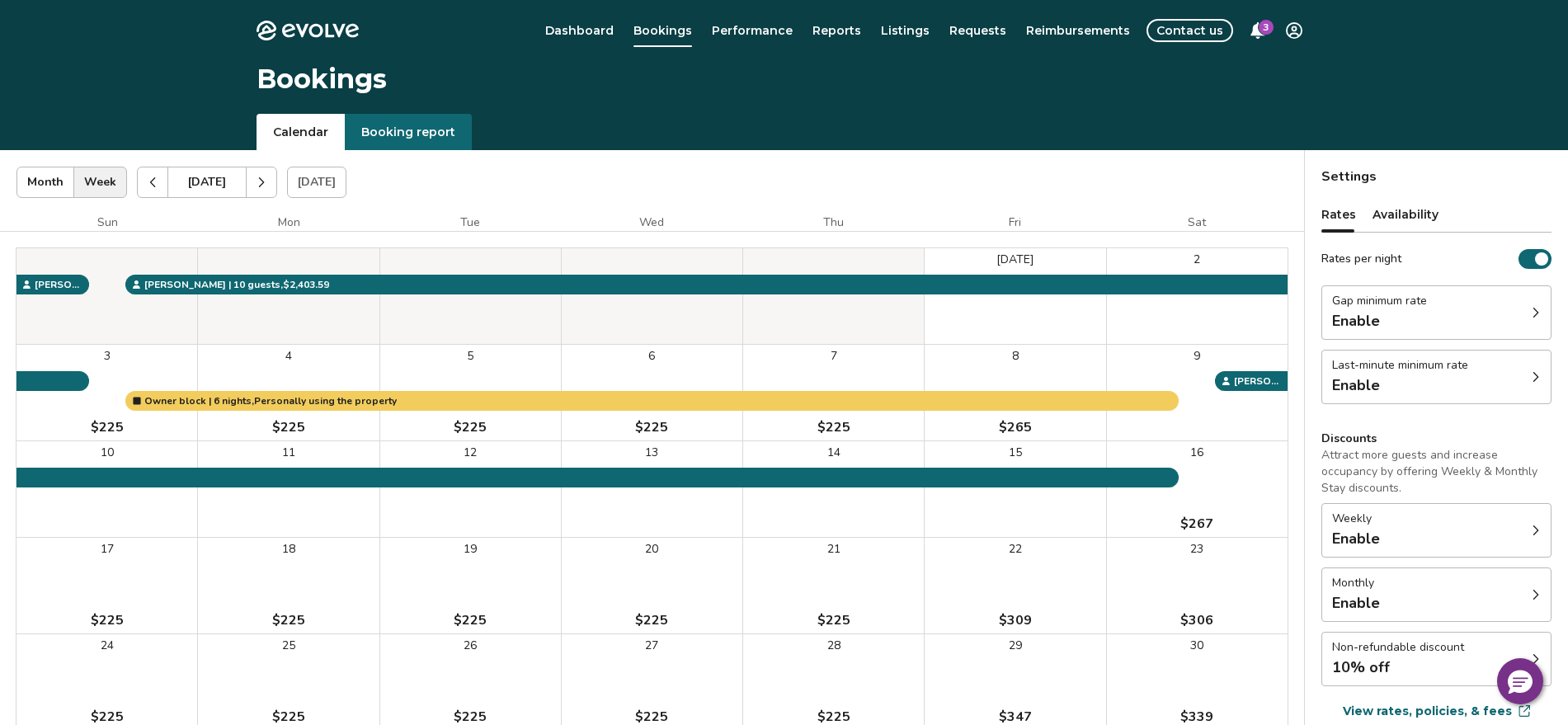click 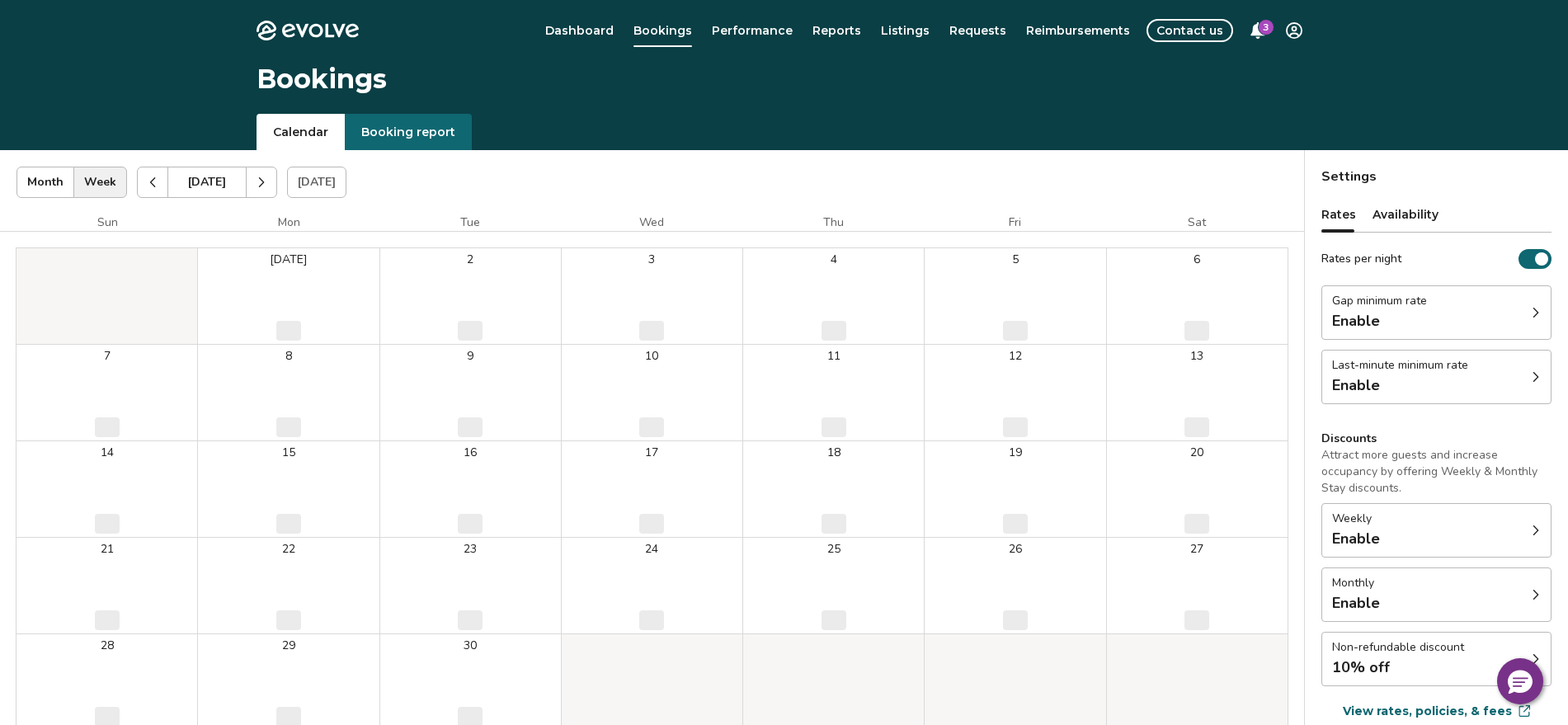 click 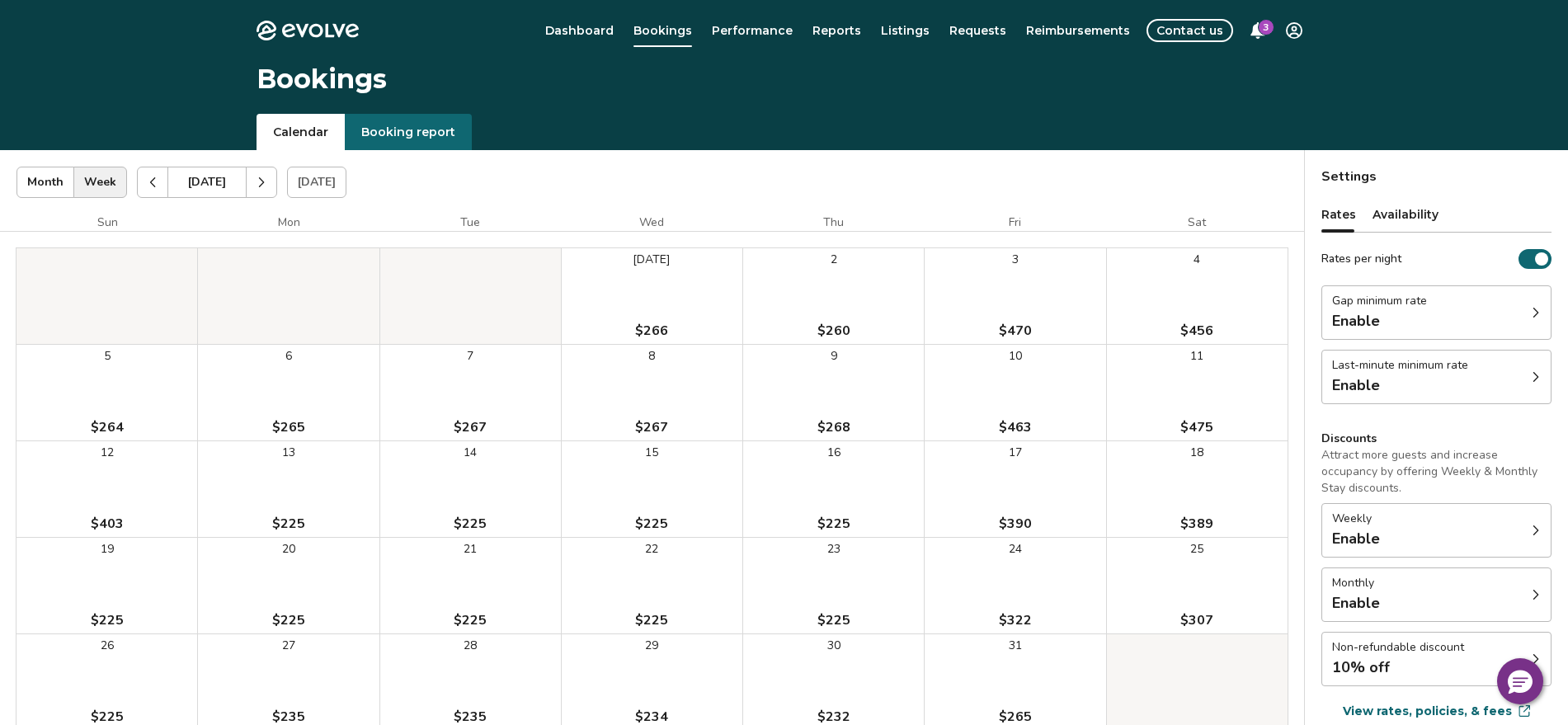 click at bounding box center [153, 182] 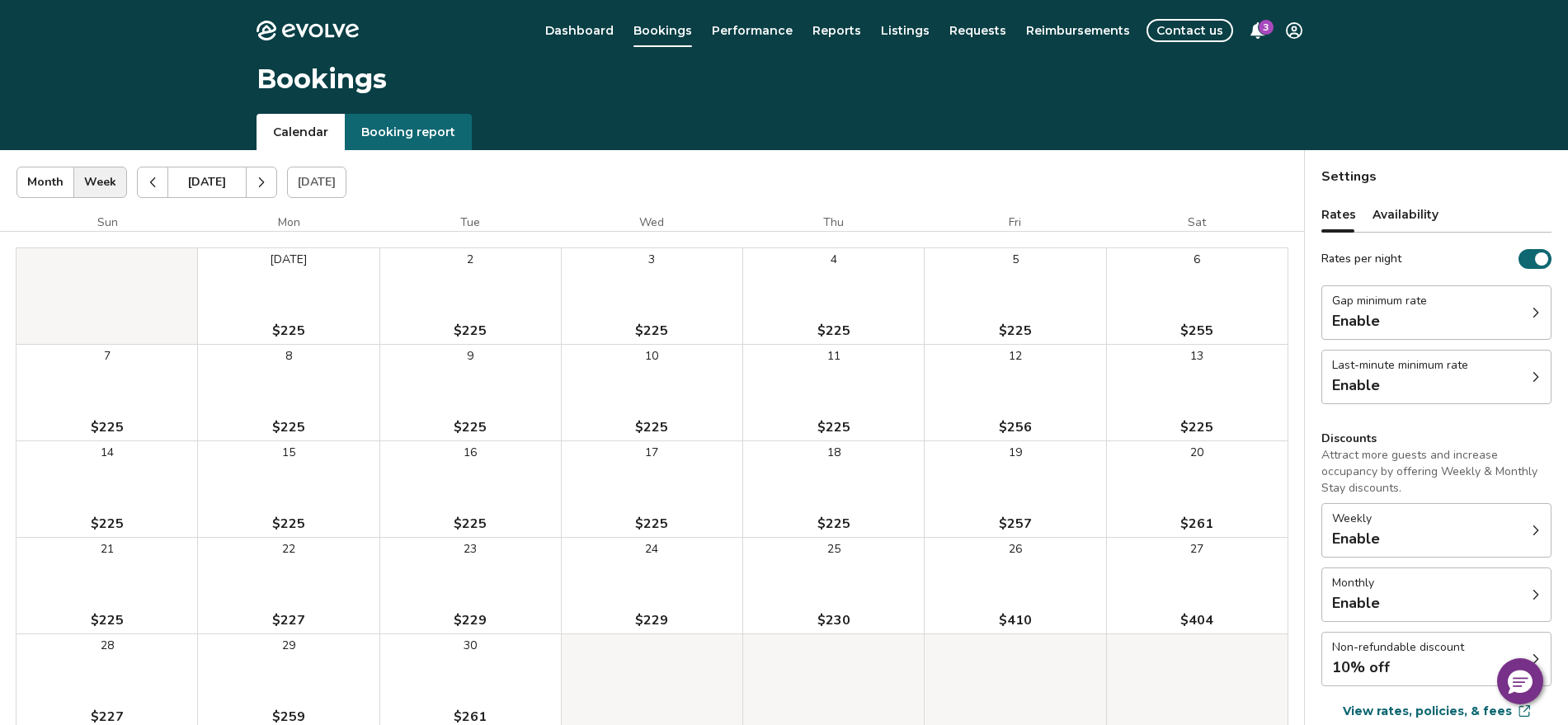 click at bounding box center [153, 182] 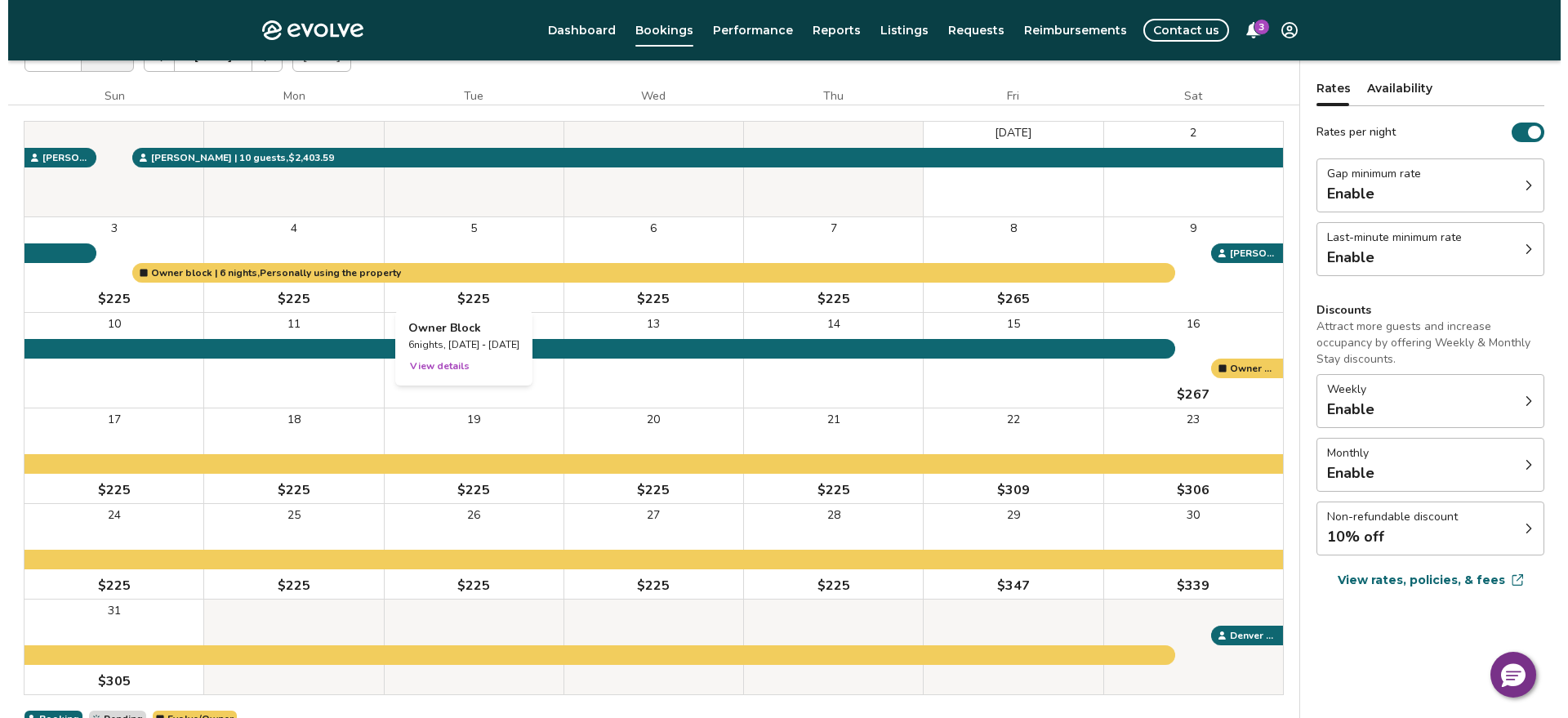 scroll, scrollTop: 0, scrollLeft: 0, axis: both 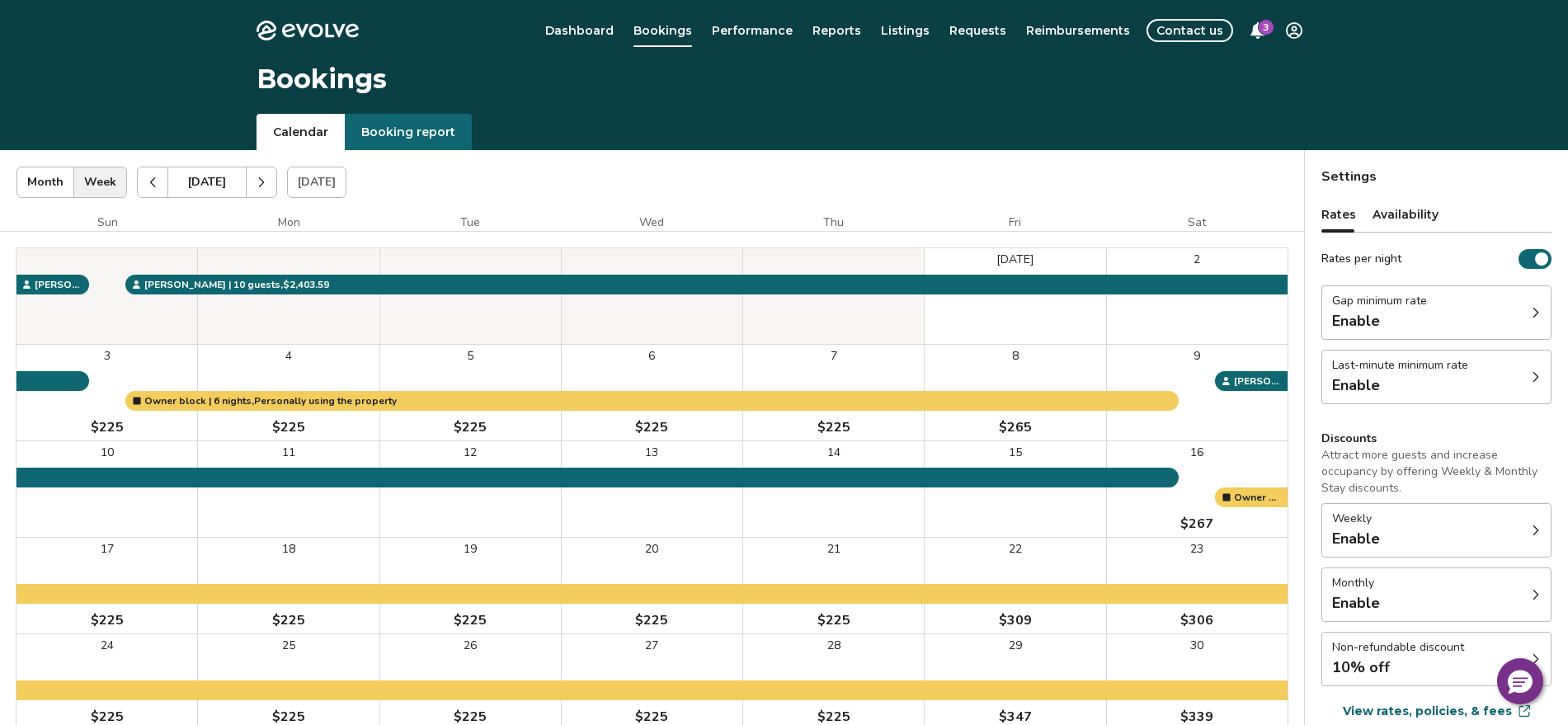 click 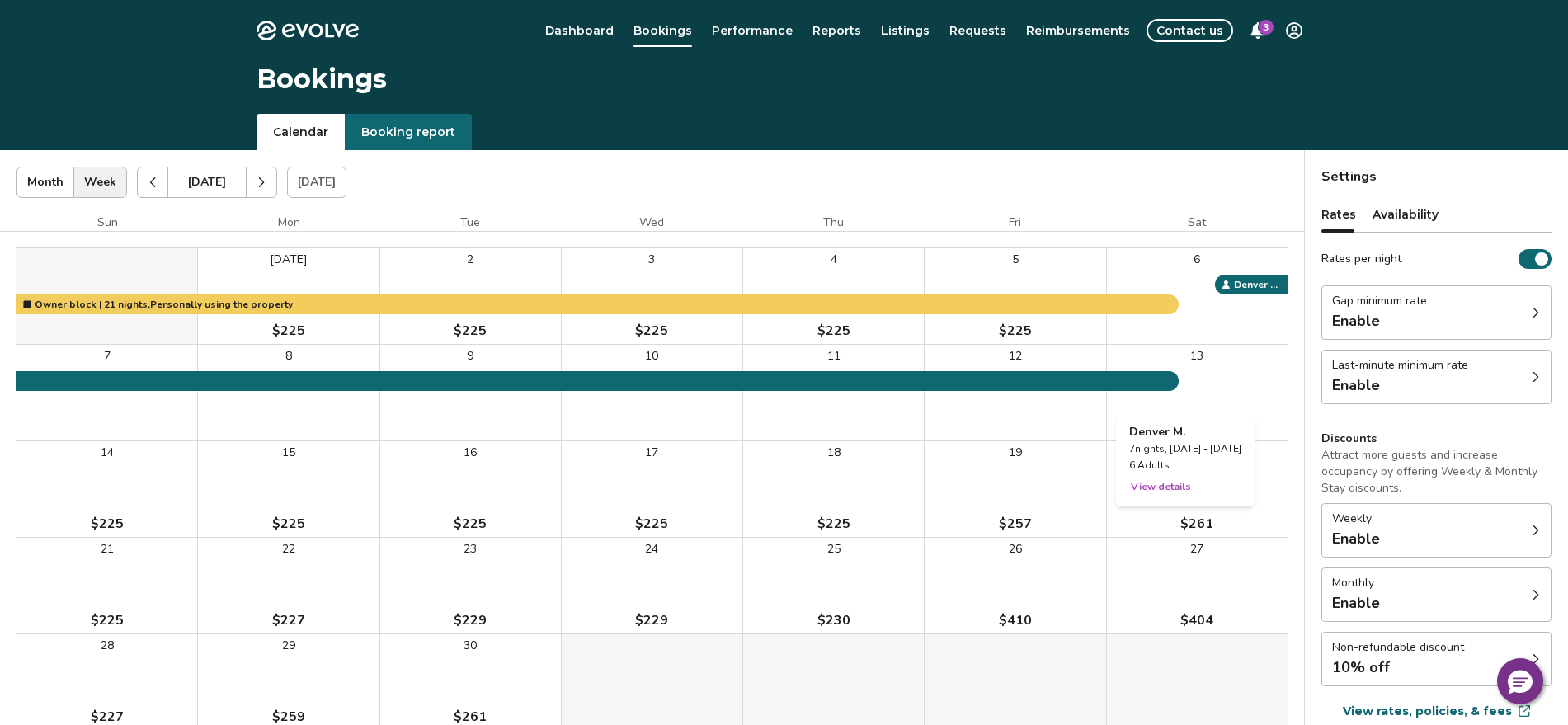 click on "13 $225" at bounding box center (1197, 393) 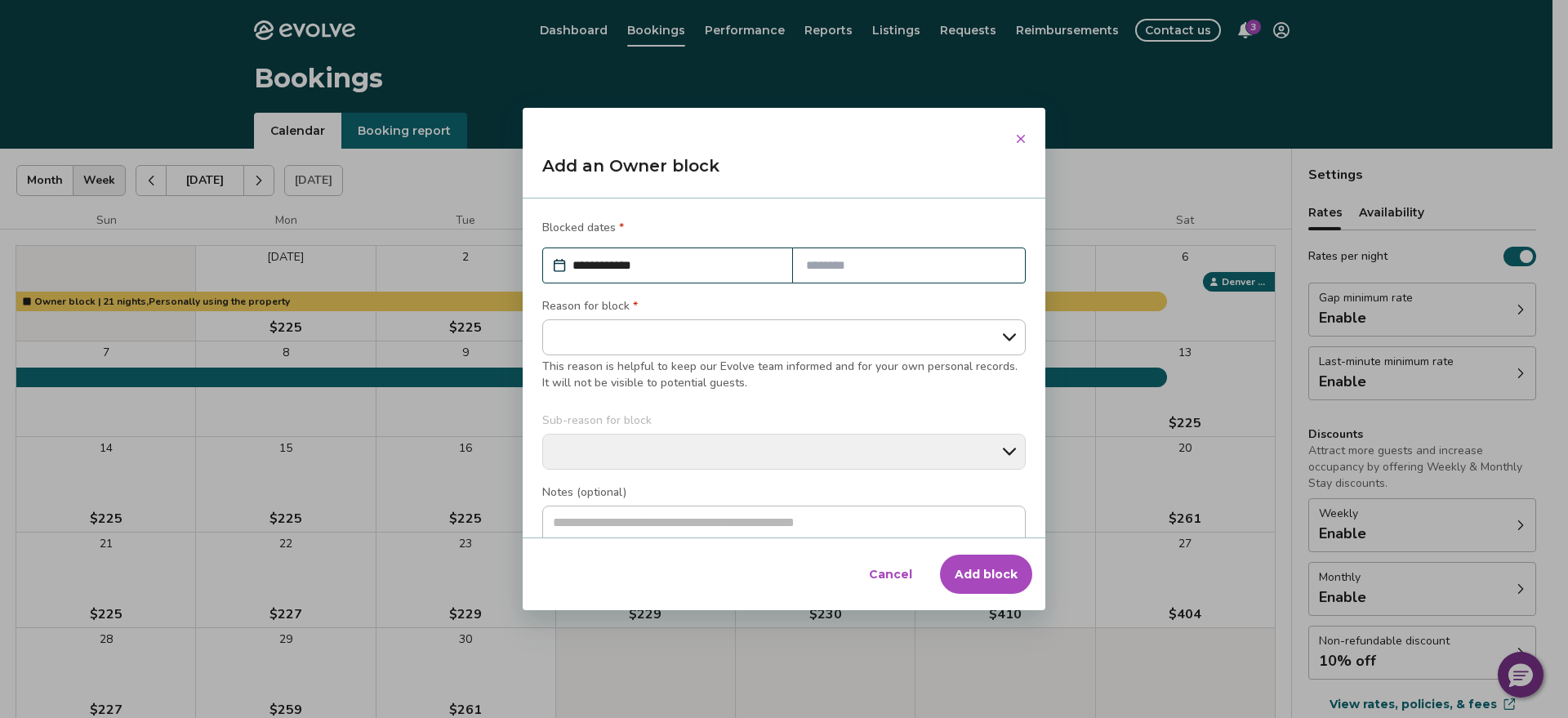 click at bounding box center [909, 265] 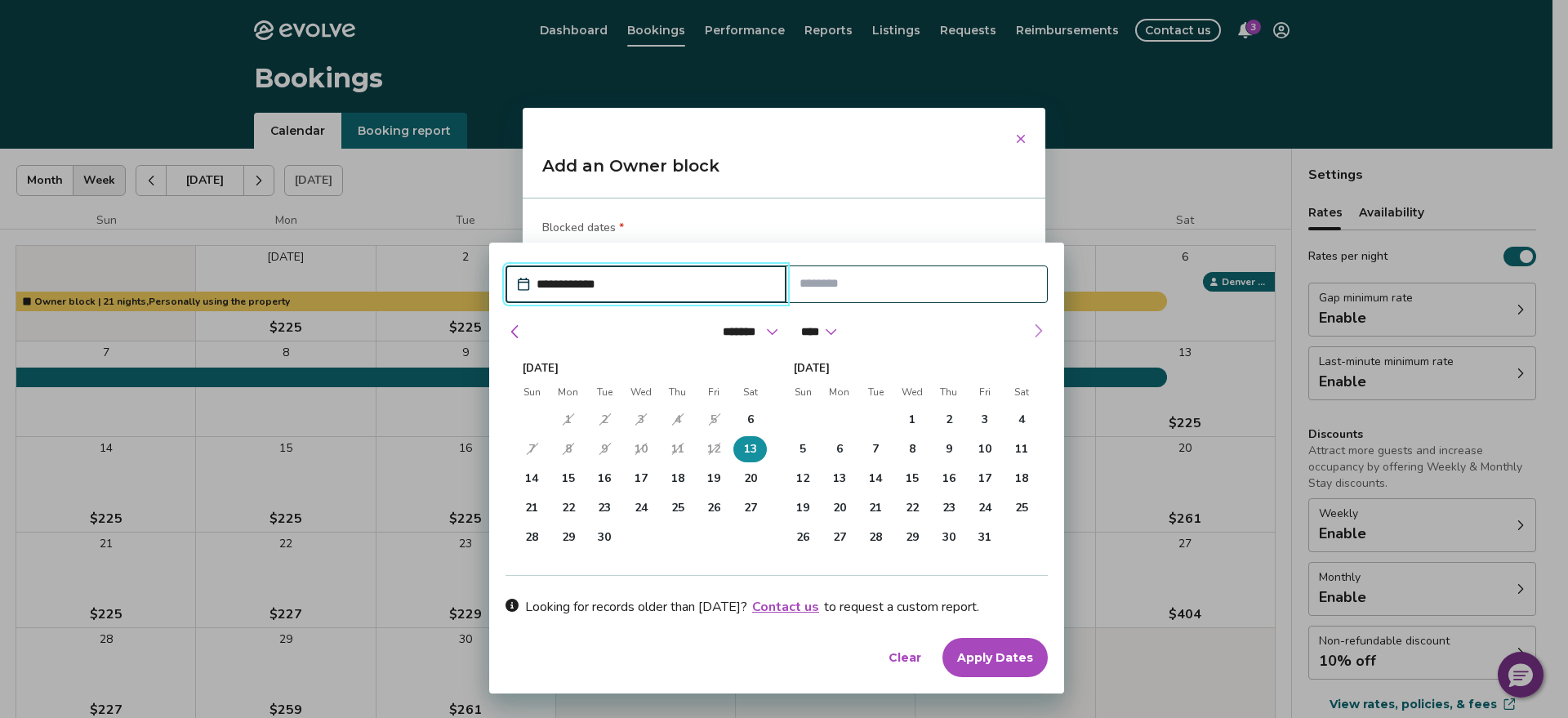 click at bounding box center [1038, 331] 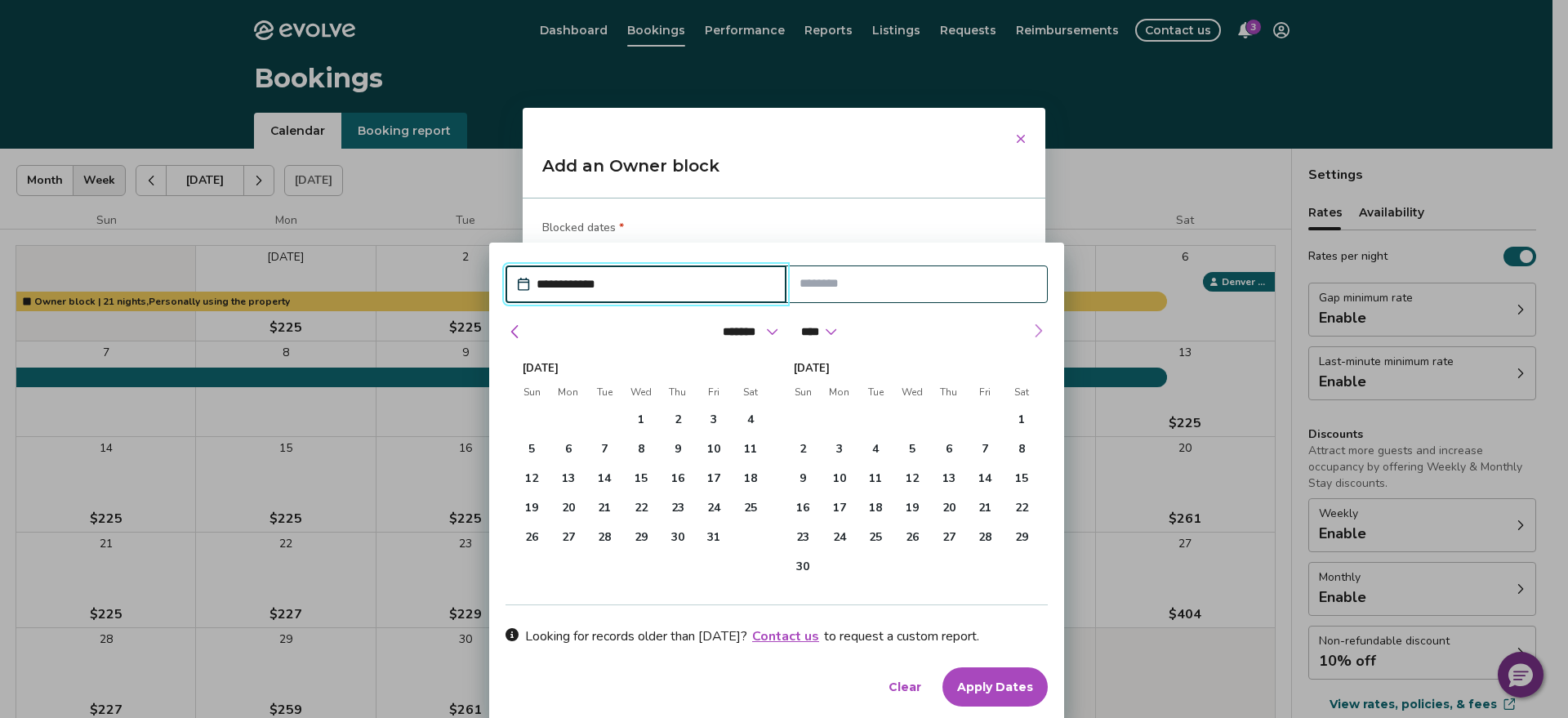 click at bounding box center [1038, 331] 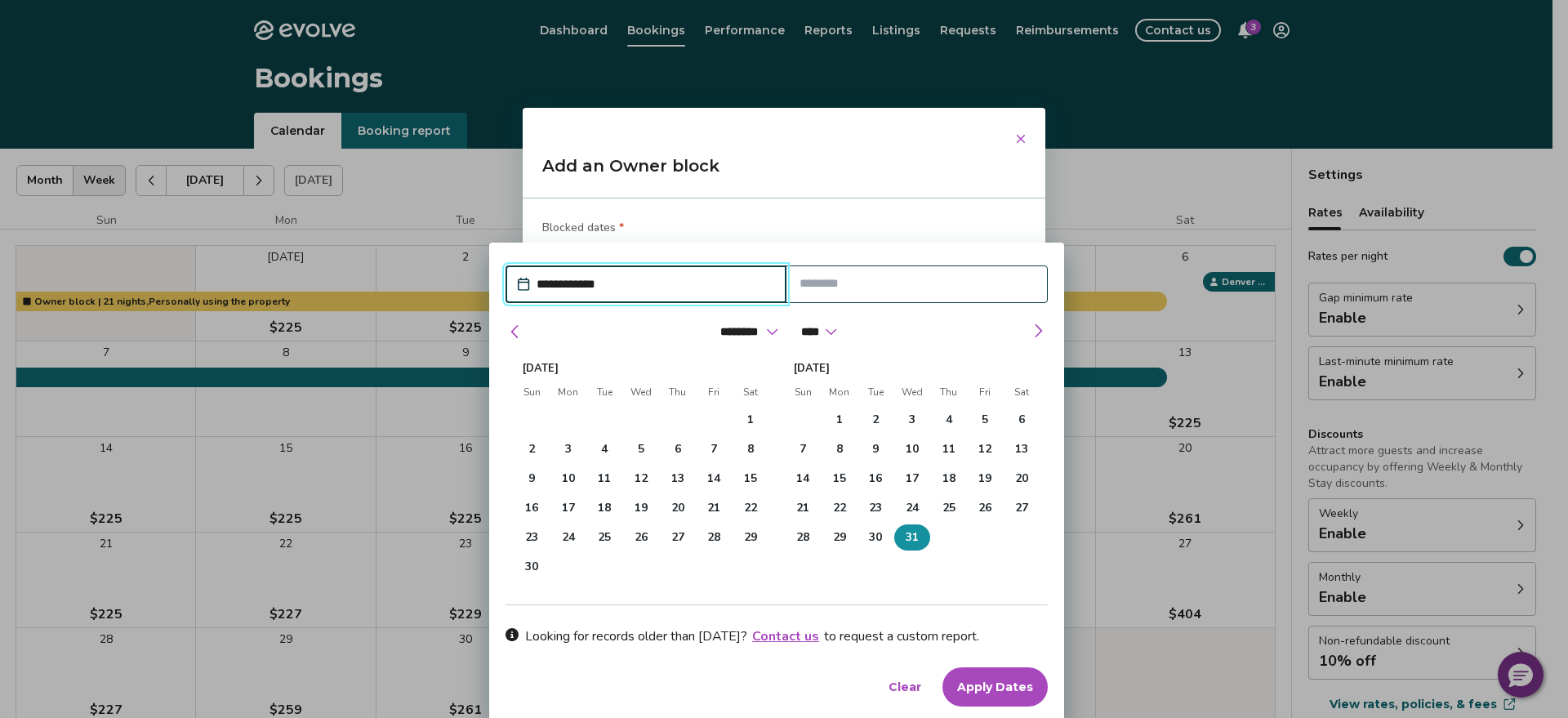 click on "31" at bounding box center (912, 537) 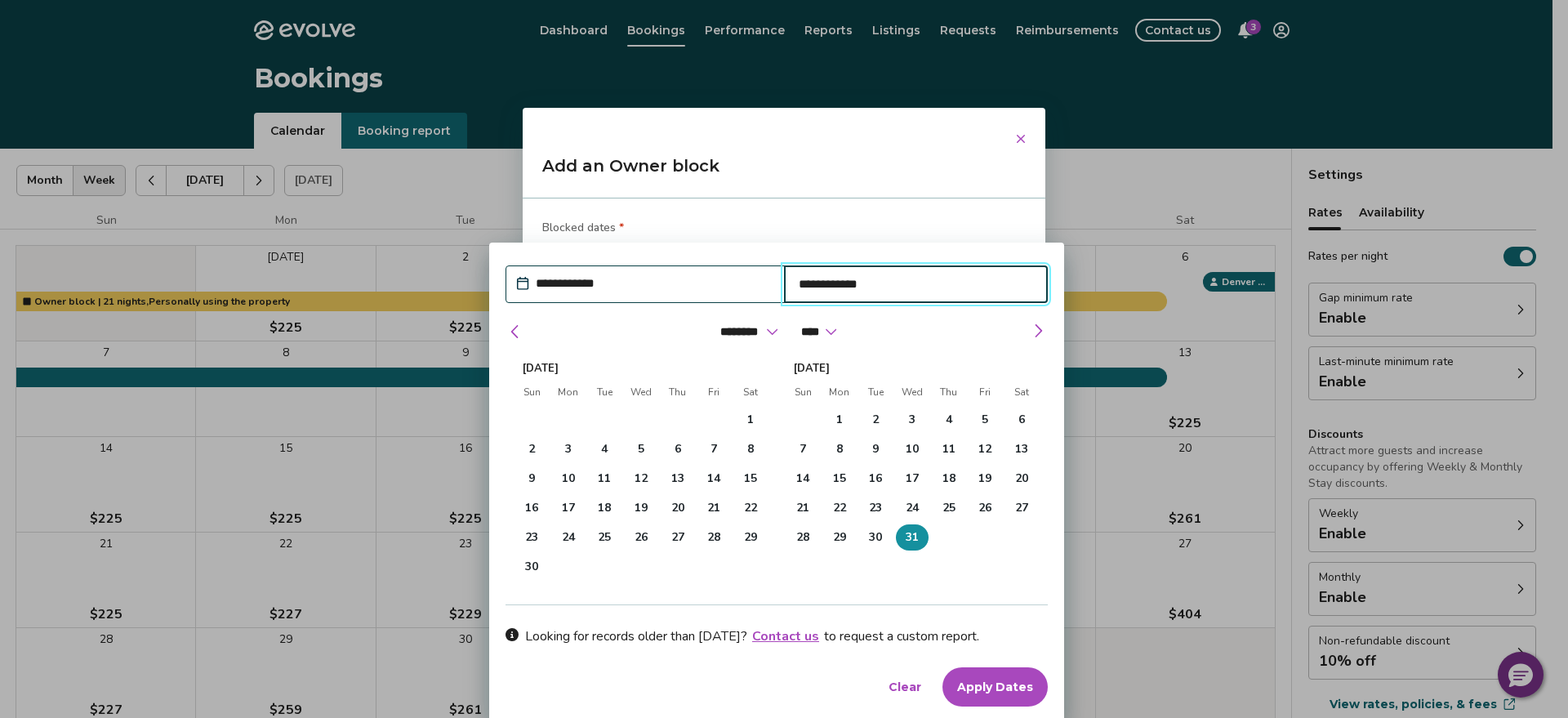 type on "*" 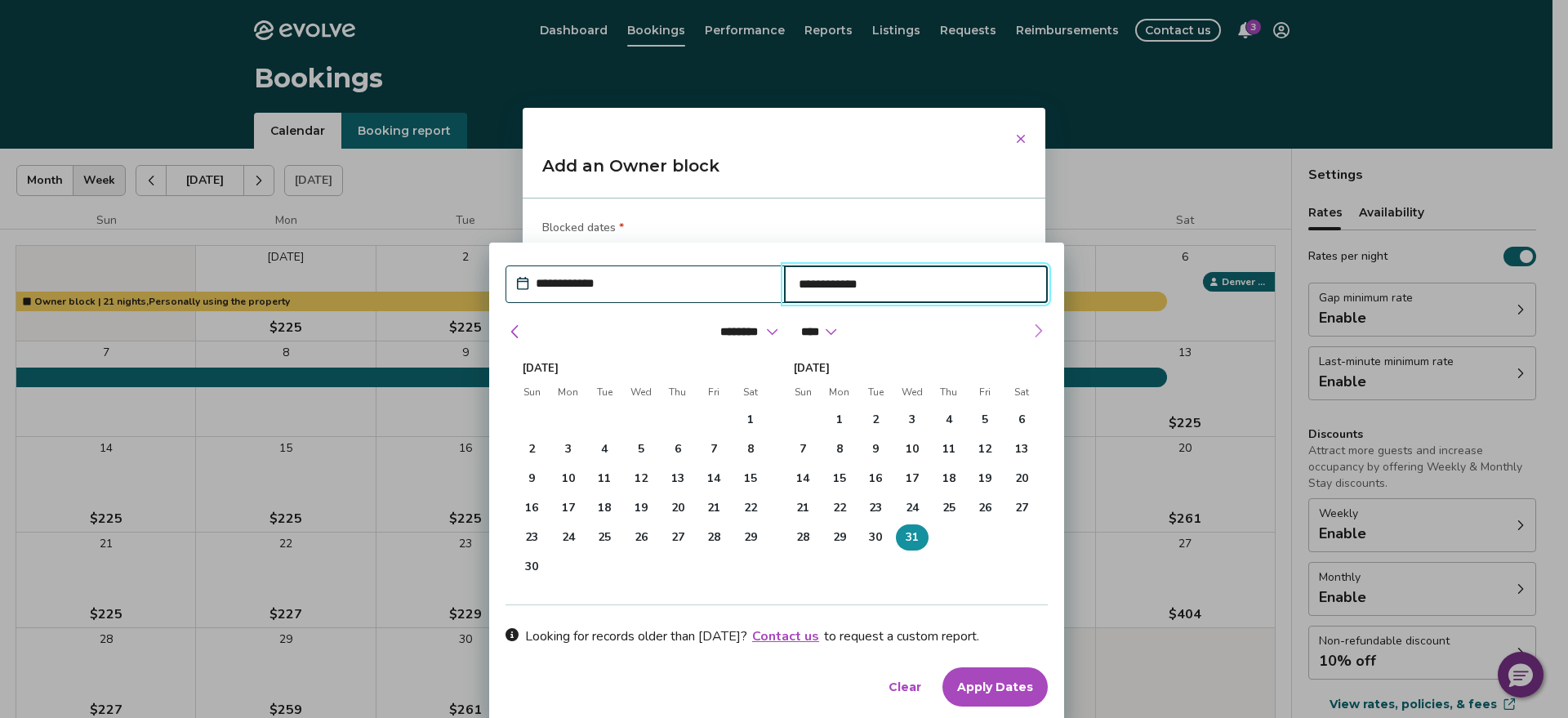 click at bounding box center (1038, 331) 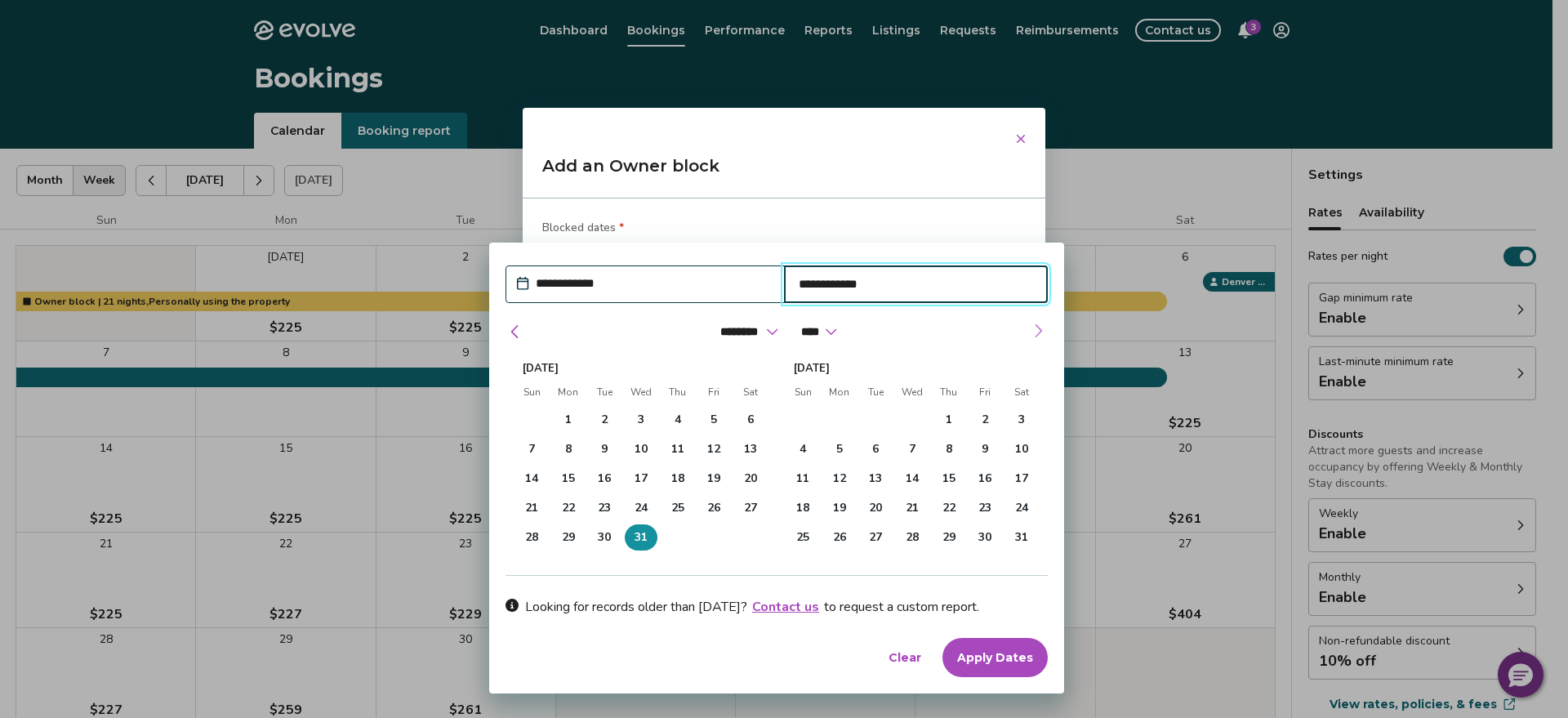 click at bounding box center (1038, 331) 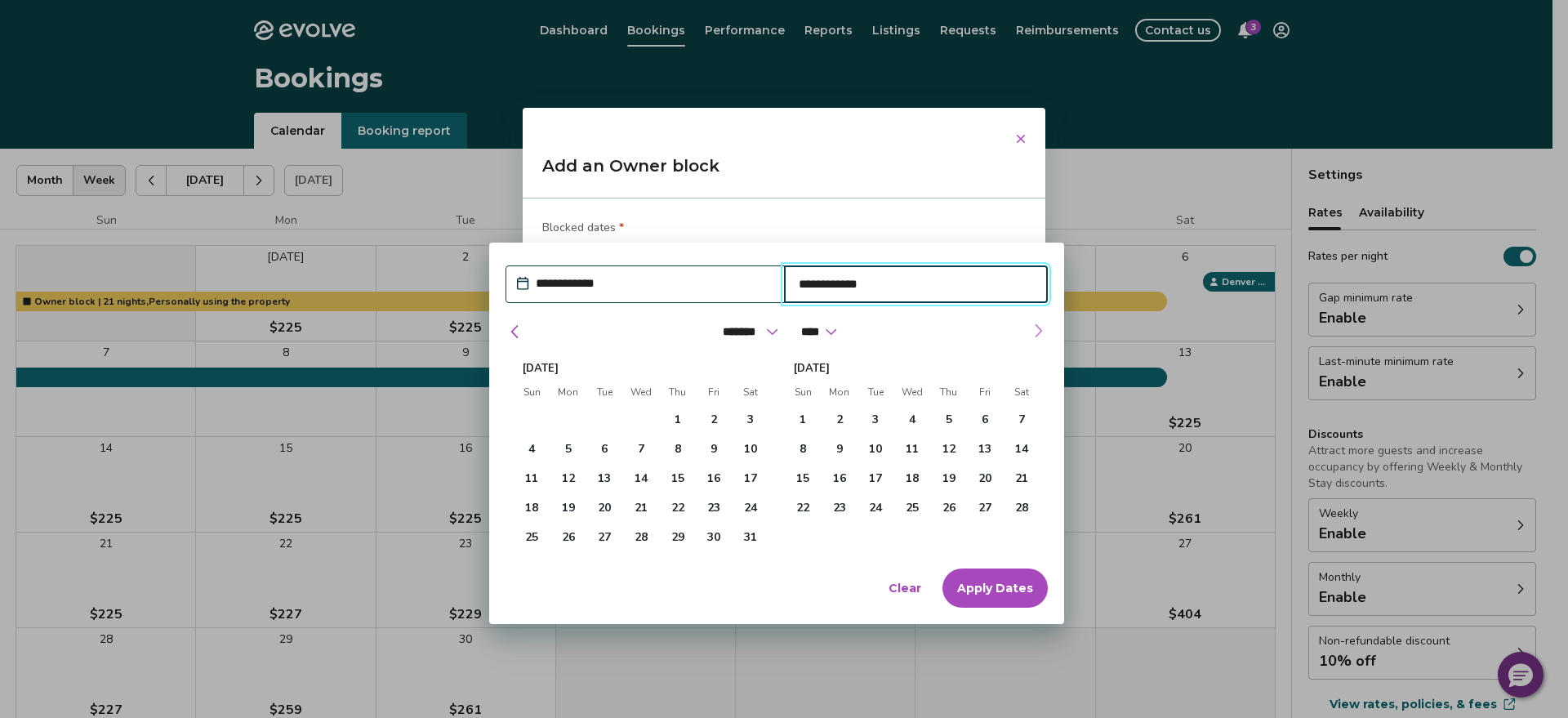 click at bounding box center (1038, 331) 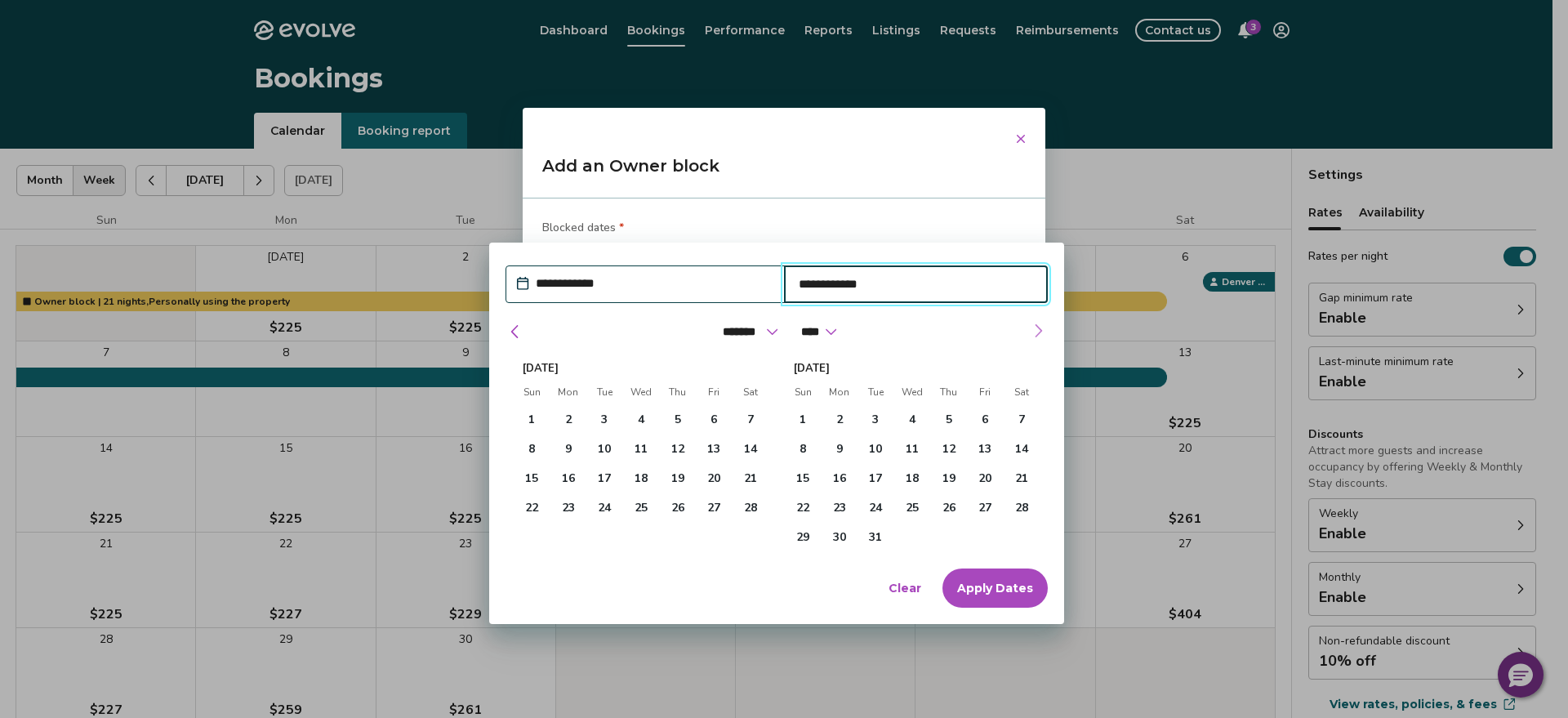 click at bounding box center [1038, 331] 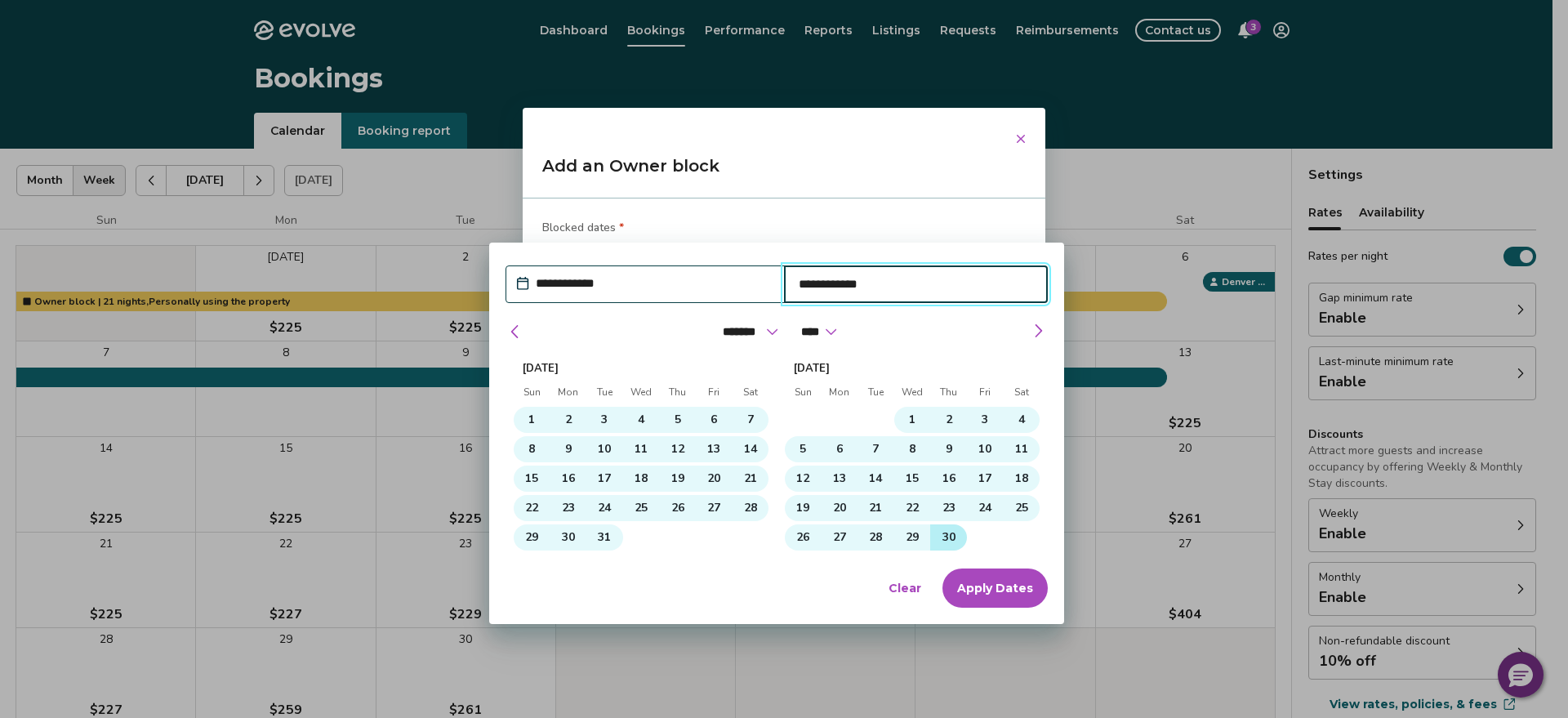 click on "30" at bounding box center [949, 537] 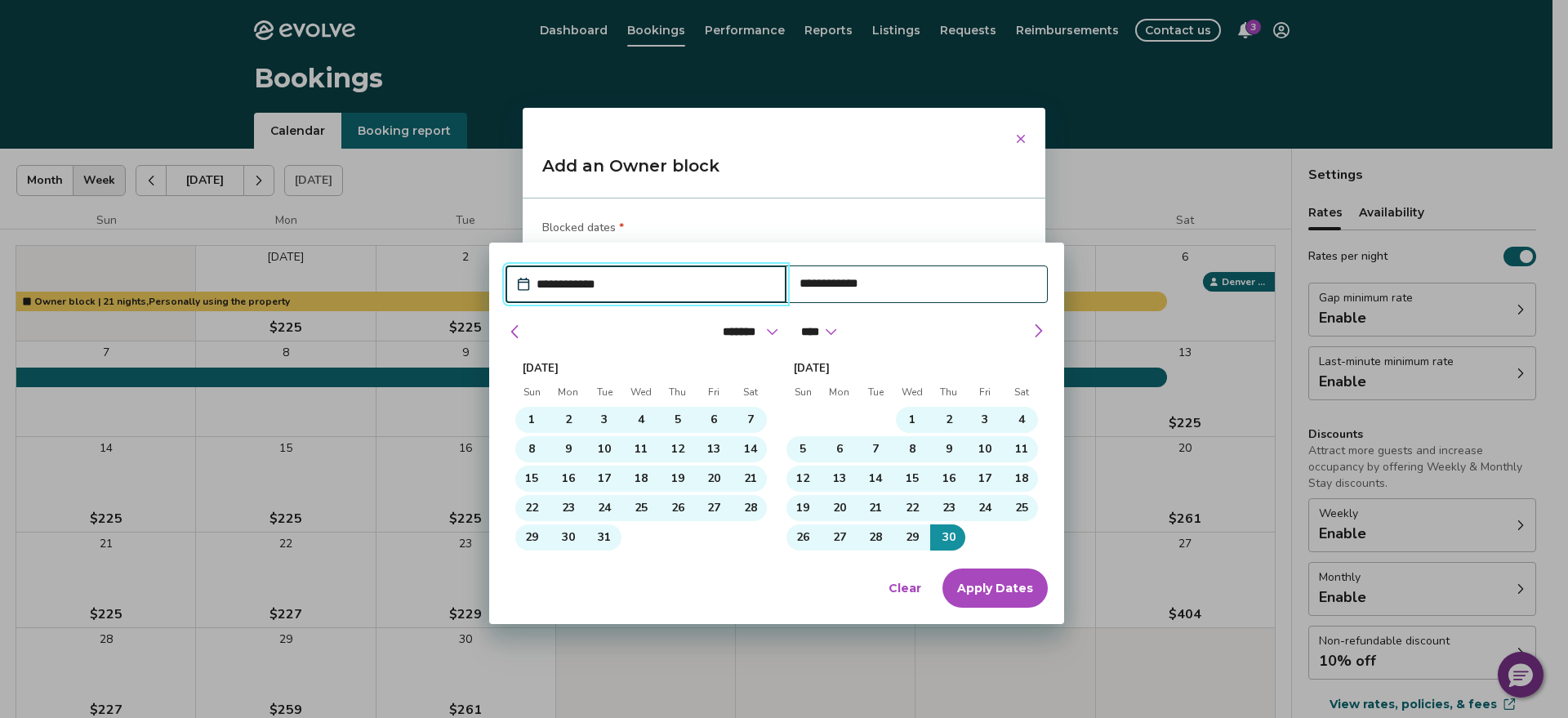 click on "Apply Dates" at bounding box center (995, 588) 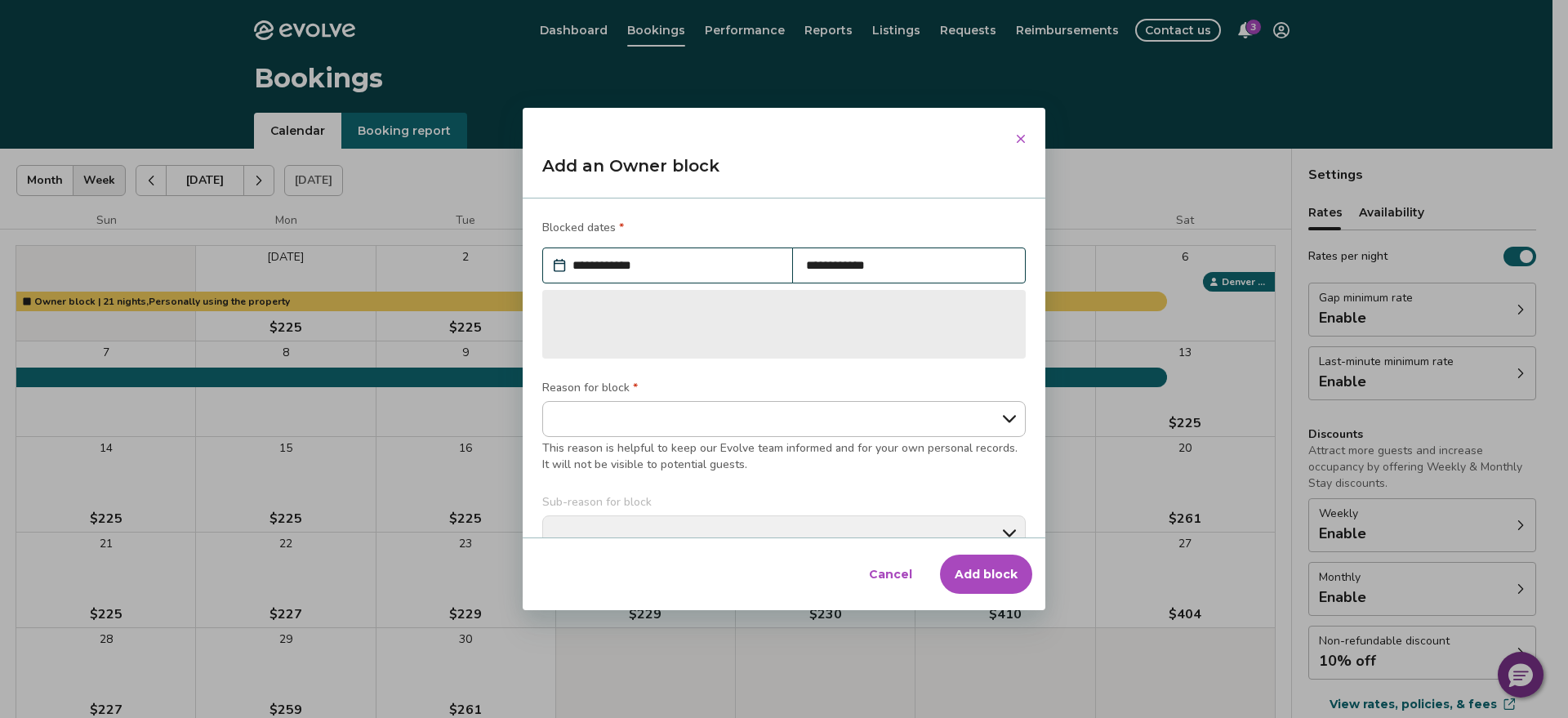 type on "*" 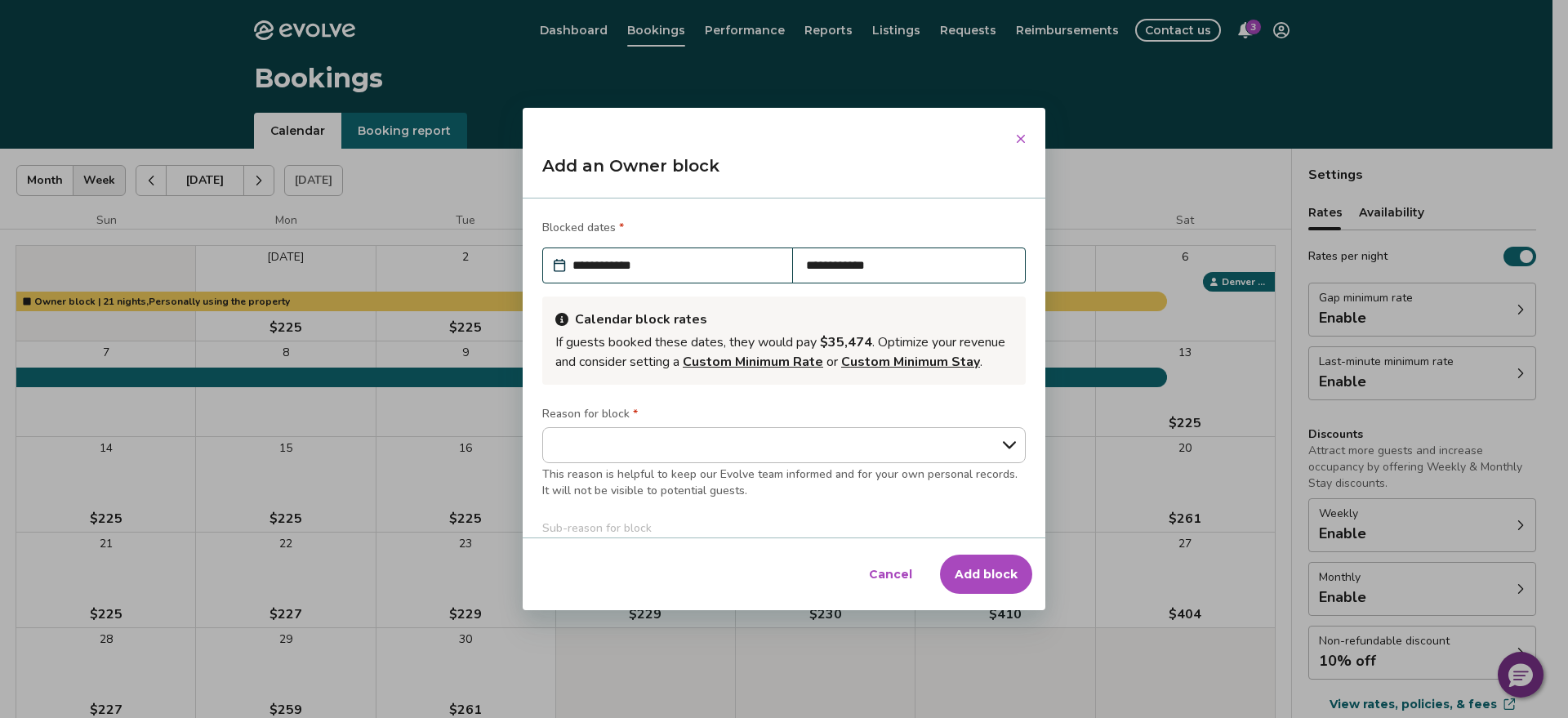 click on "**********" at bounding box center [675, 265] 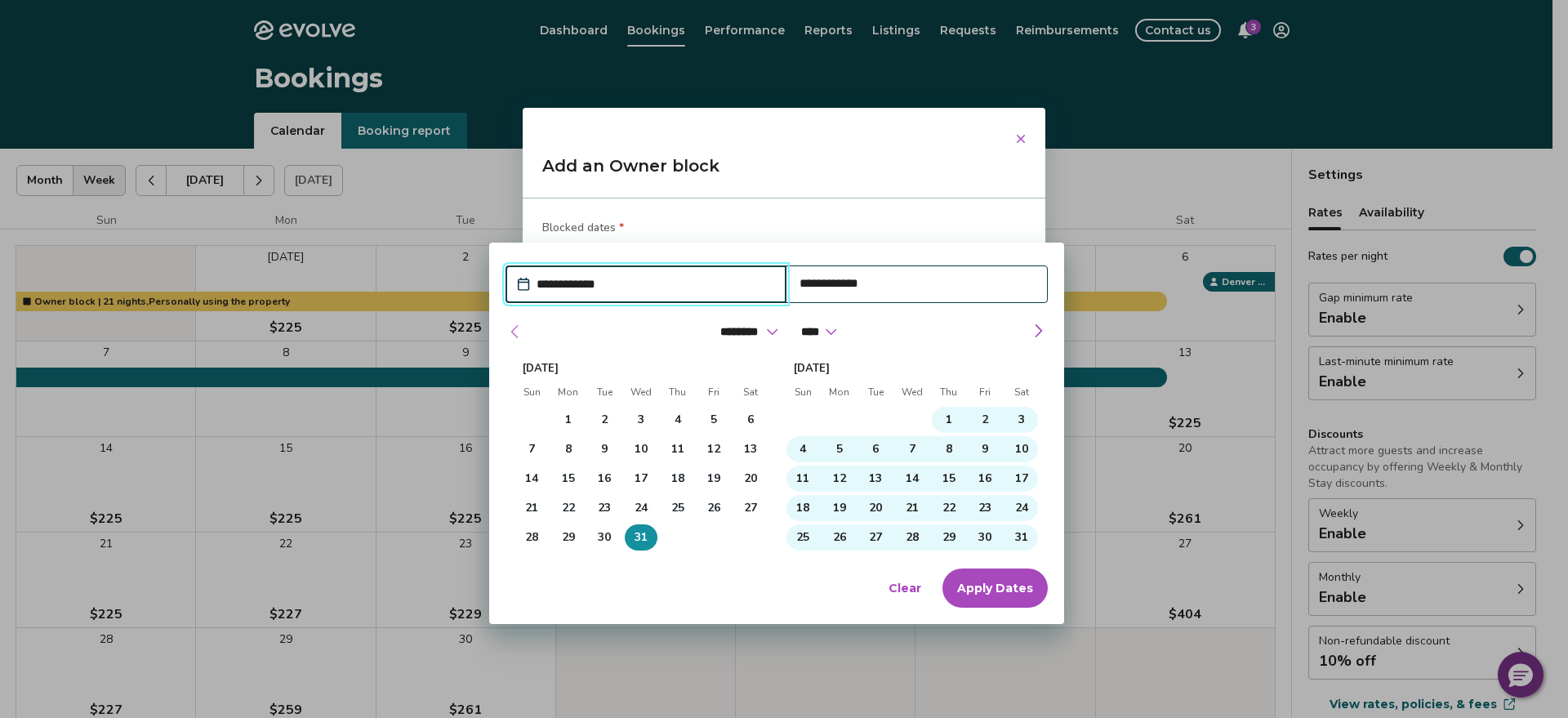 click at bounding box center [515, 332] 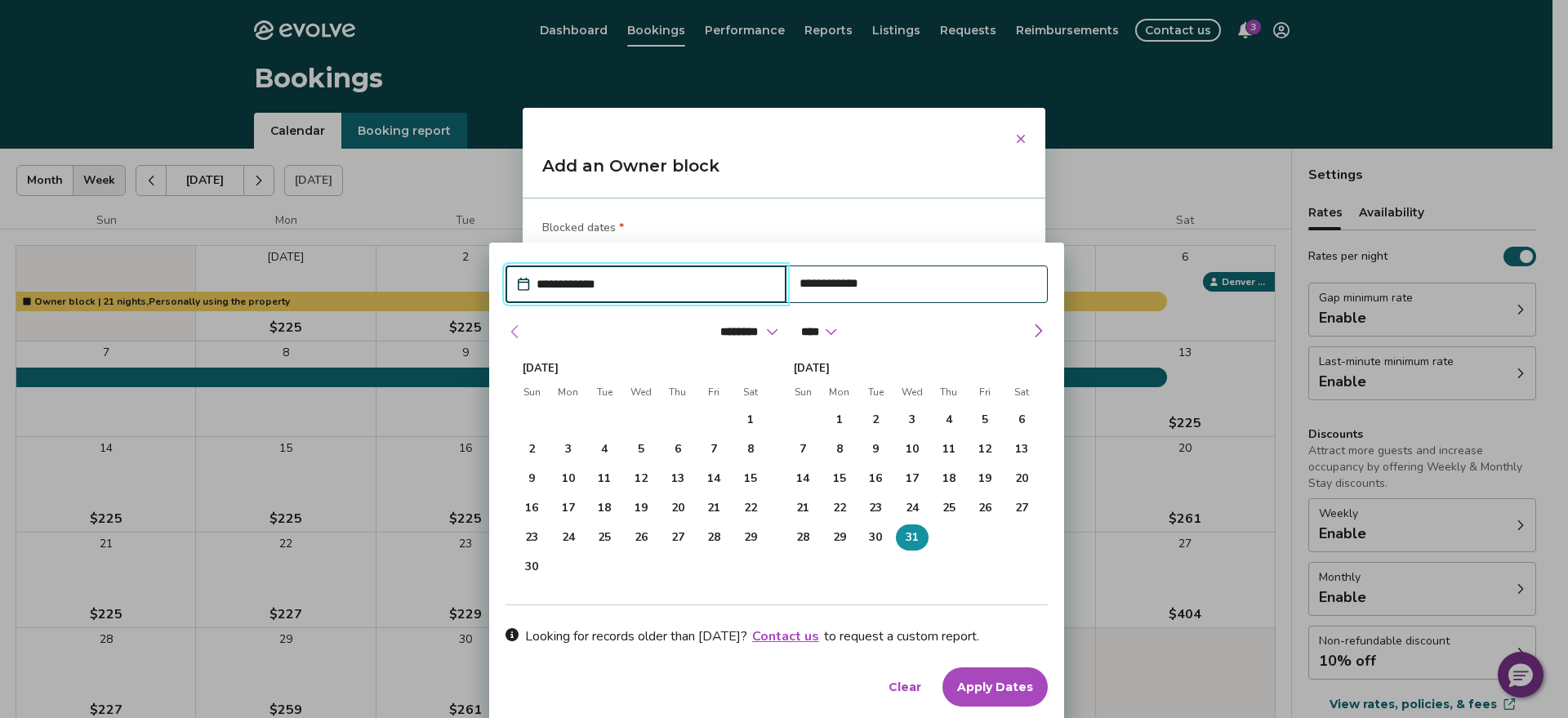 click at bounding box center (515, 332) 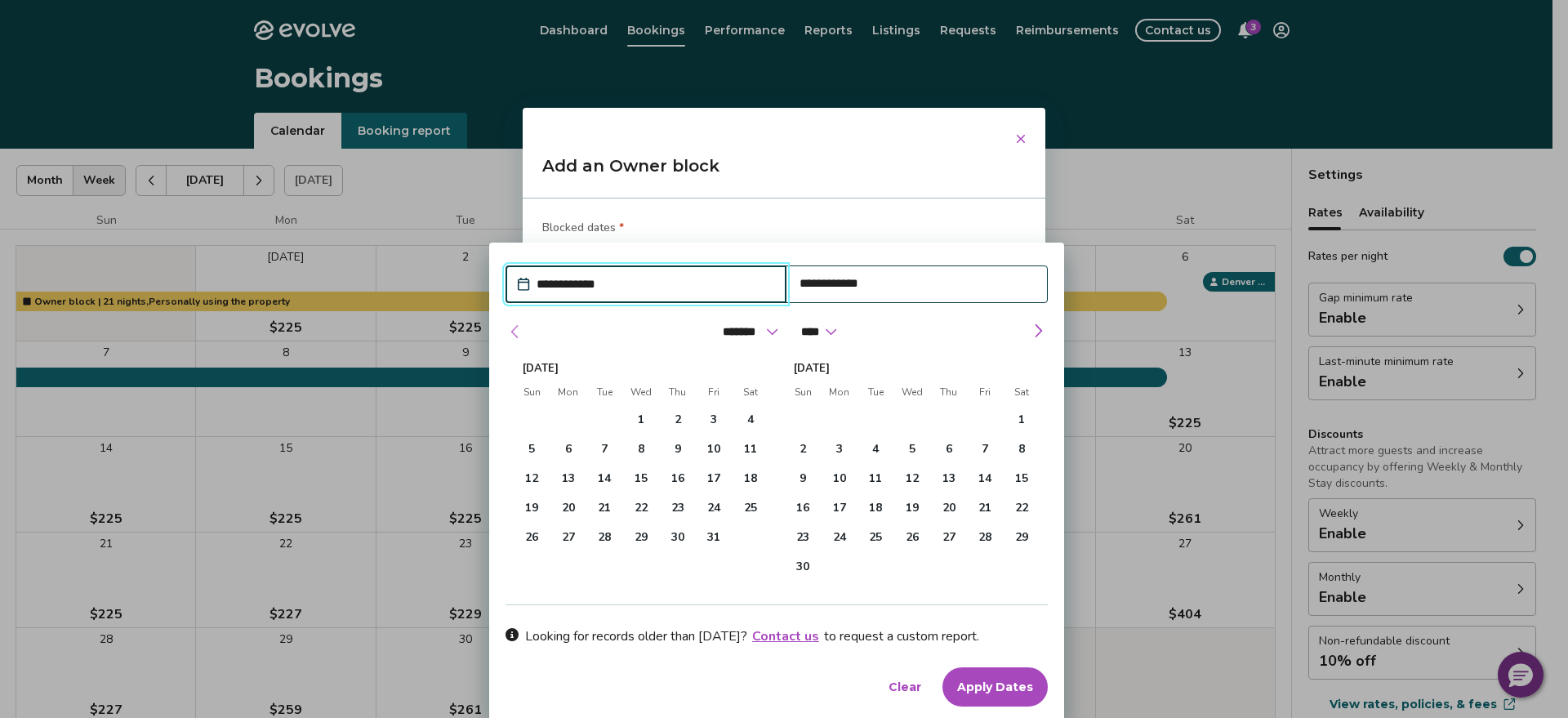 click at bounding box center [515, 332] 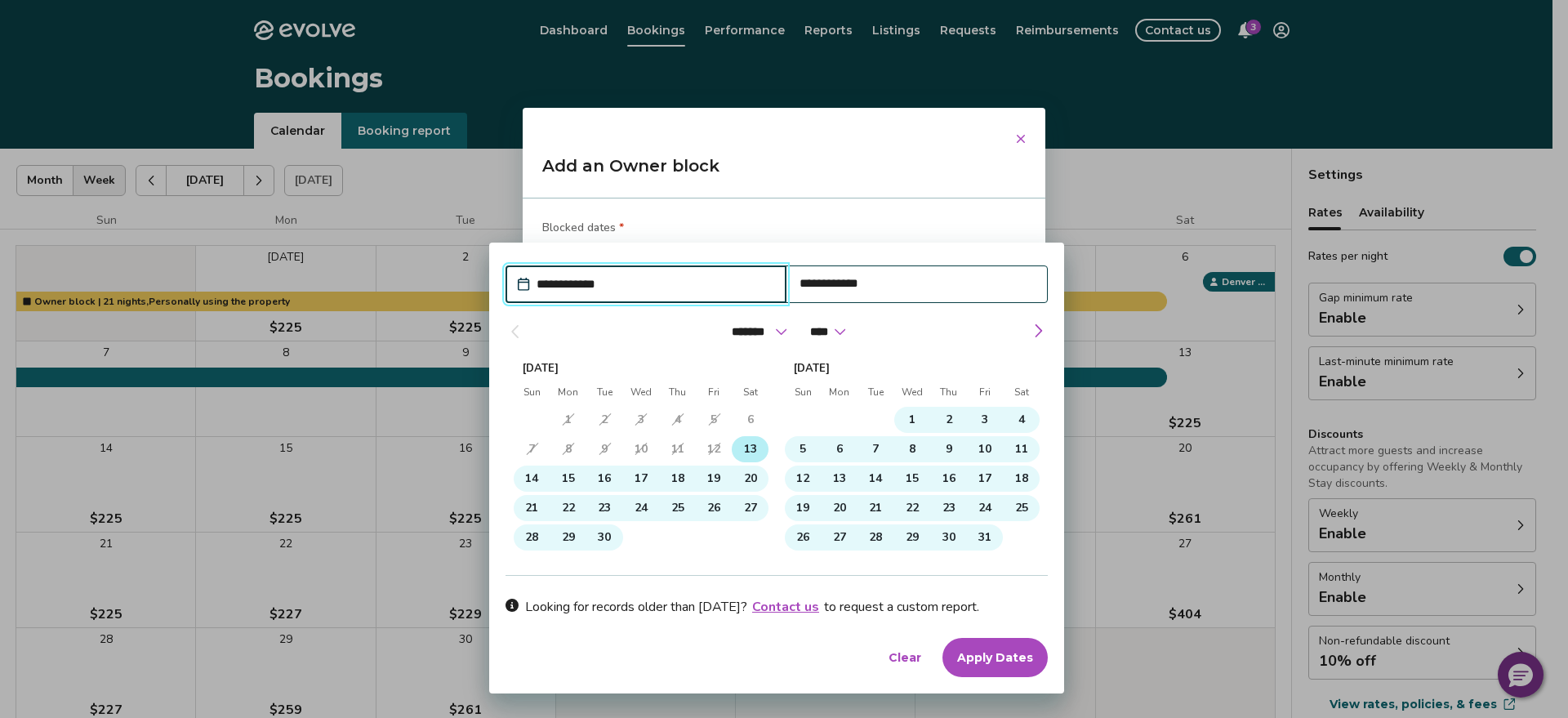 click on "13" at bounding box center [751, 449] 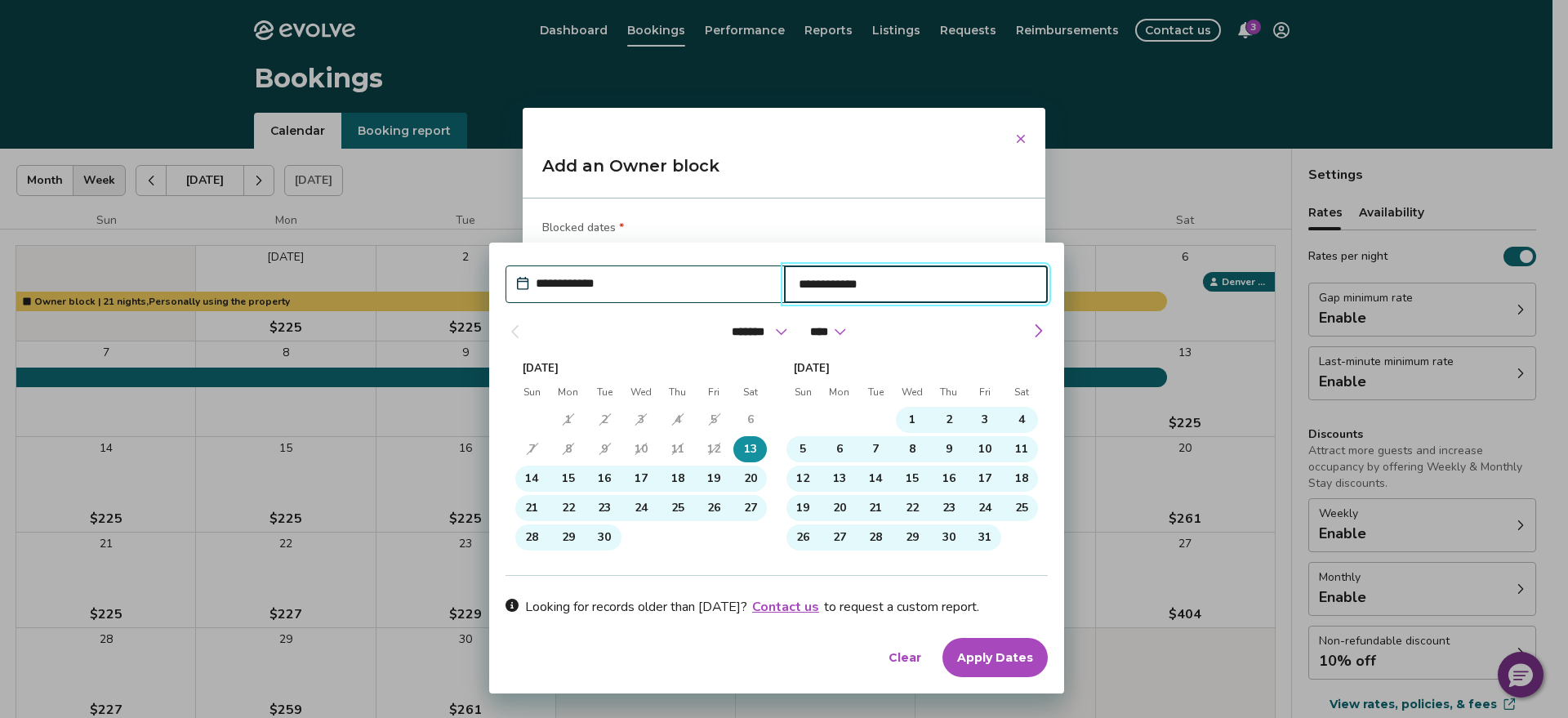 type on "*" 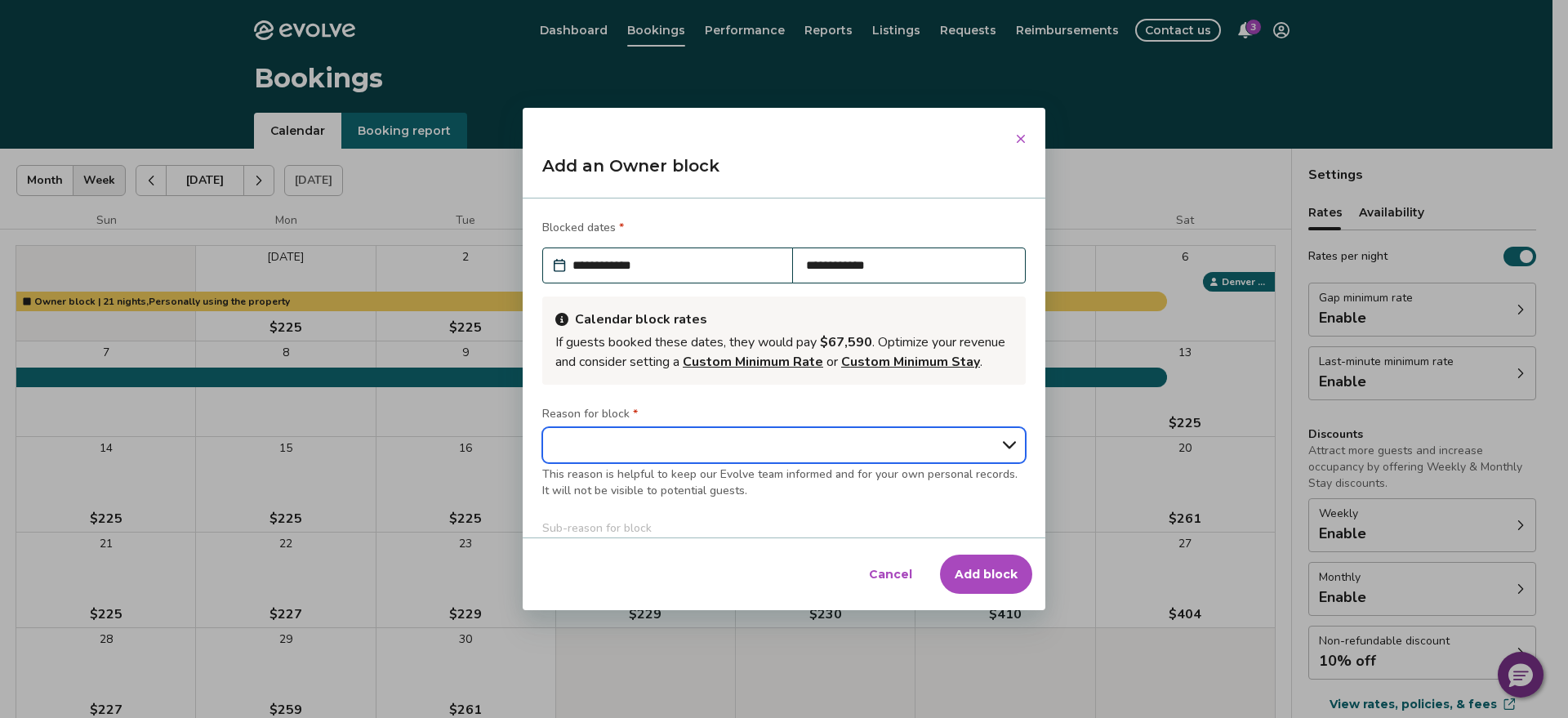 click on "**********" at bounding box center (784, 445) 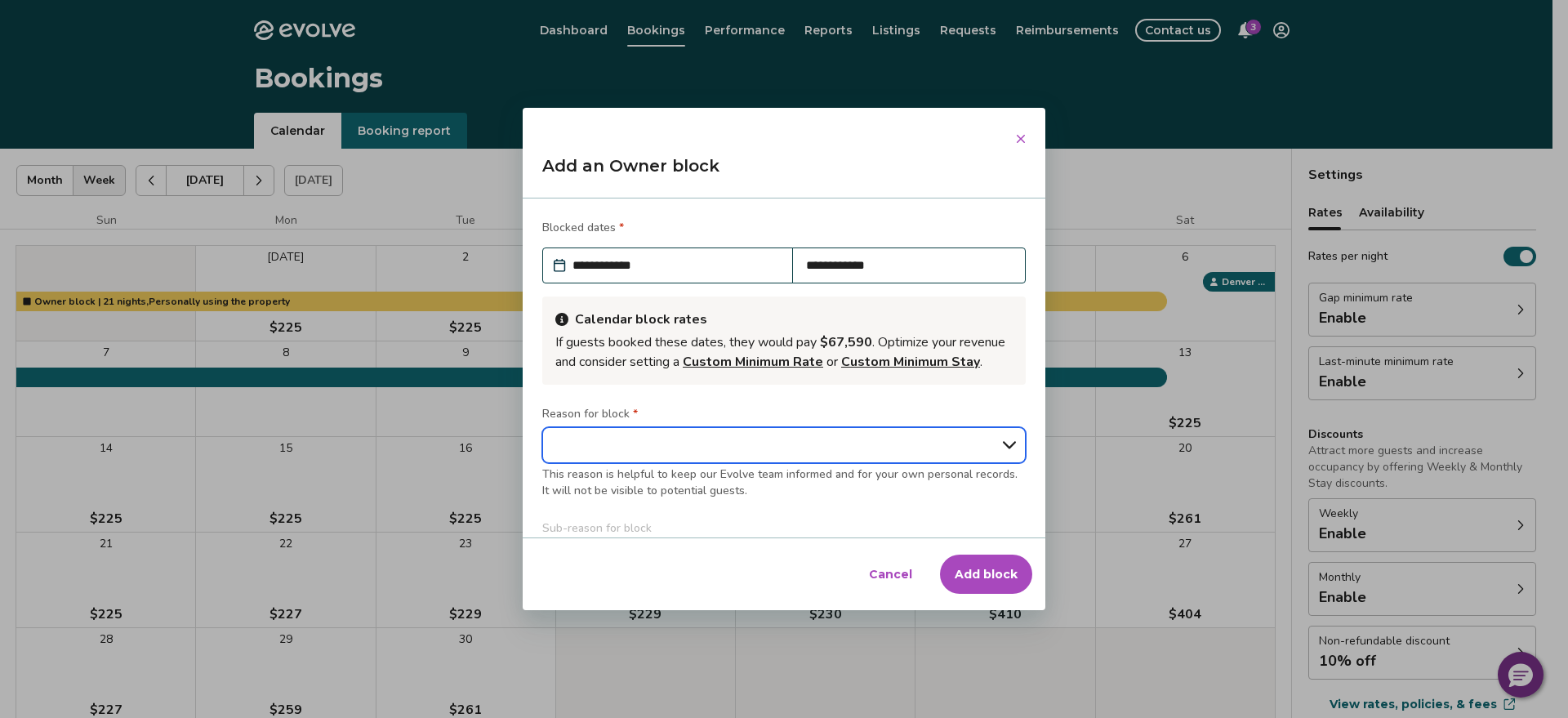select on "**********" 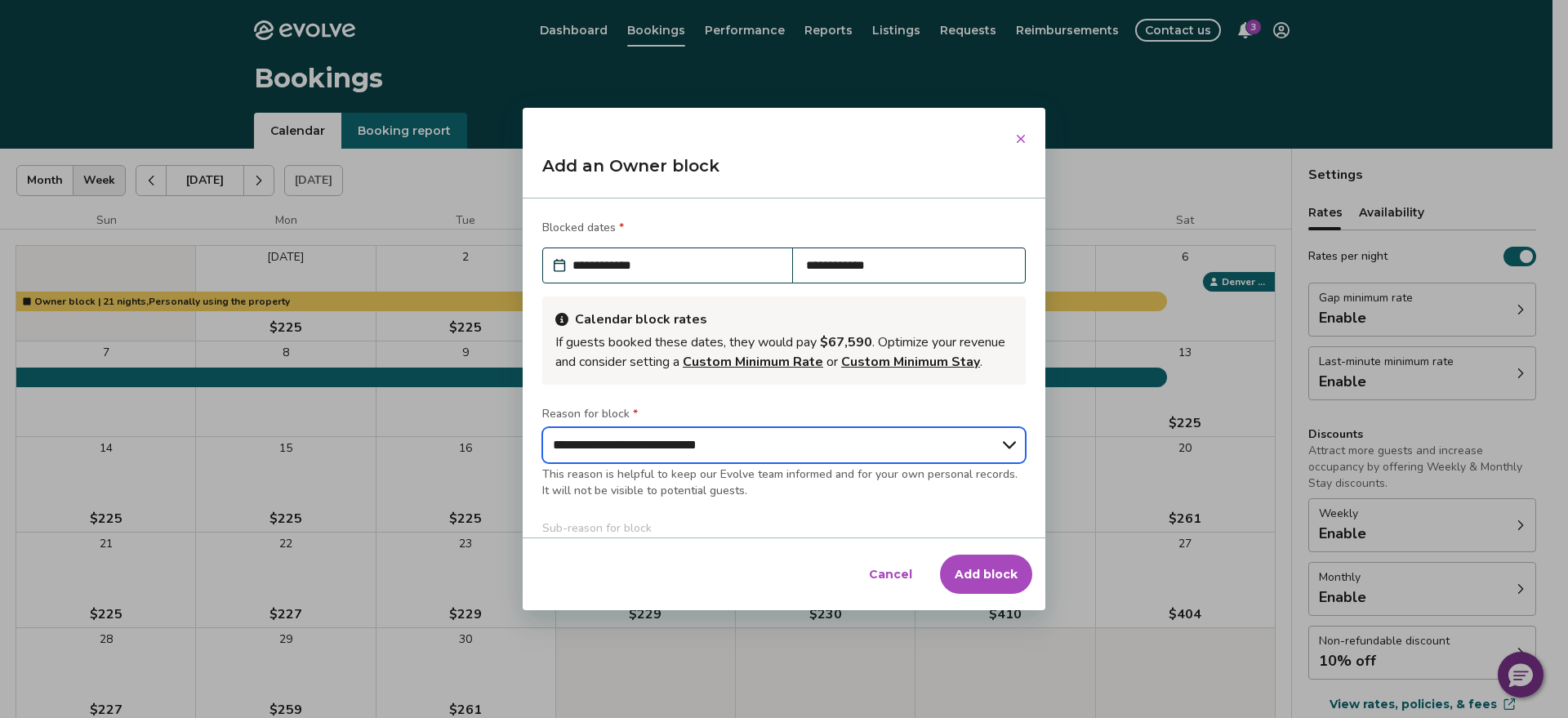 click on "**********" at bounding box center [784, 445] 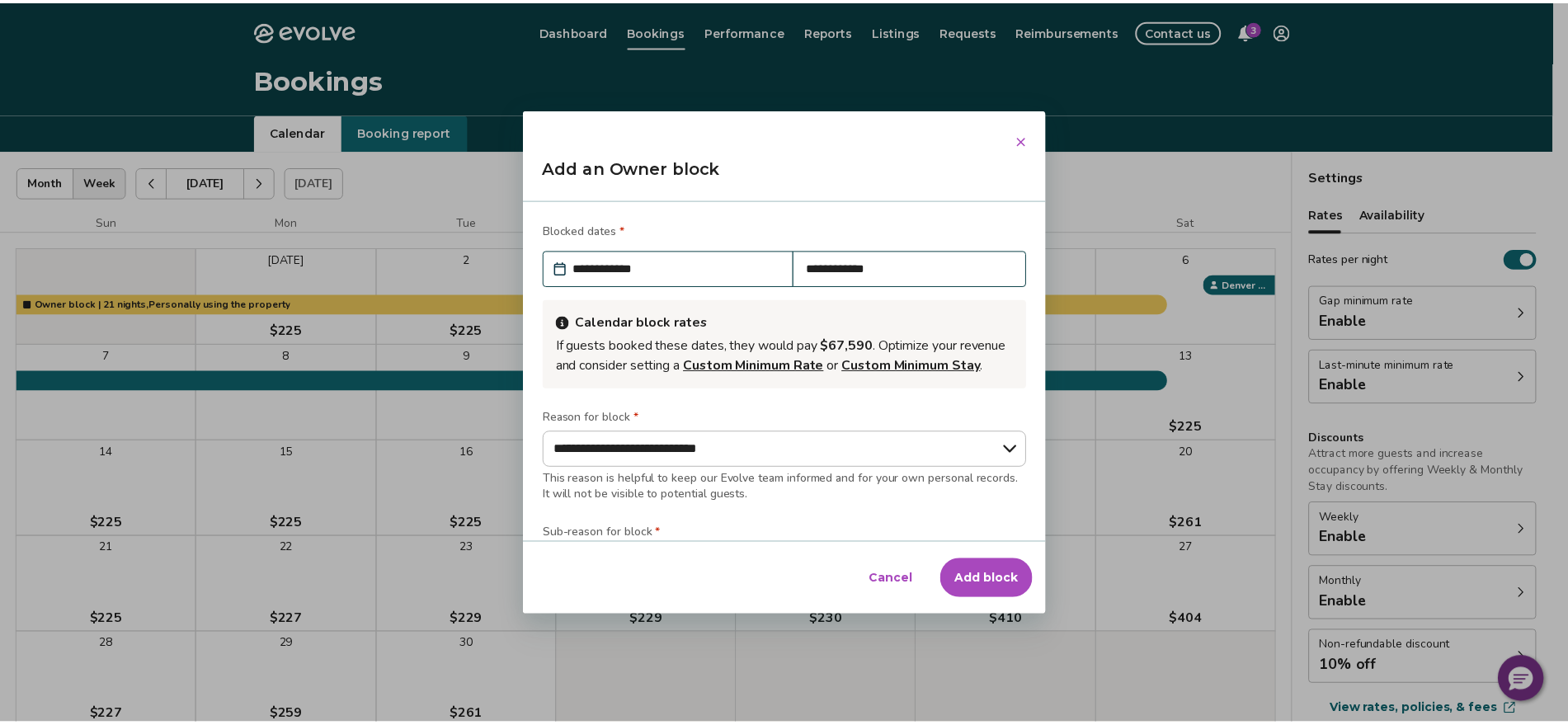 scroll, scrollTop: 177, scrollLeft: 0, axis: vertical 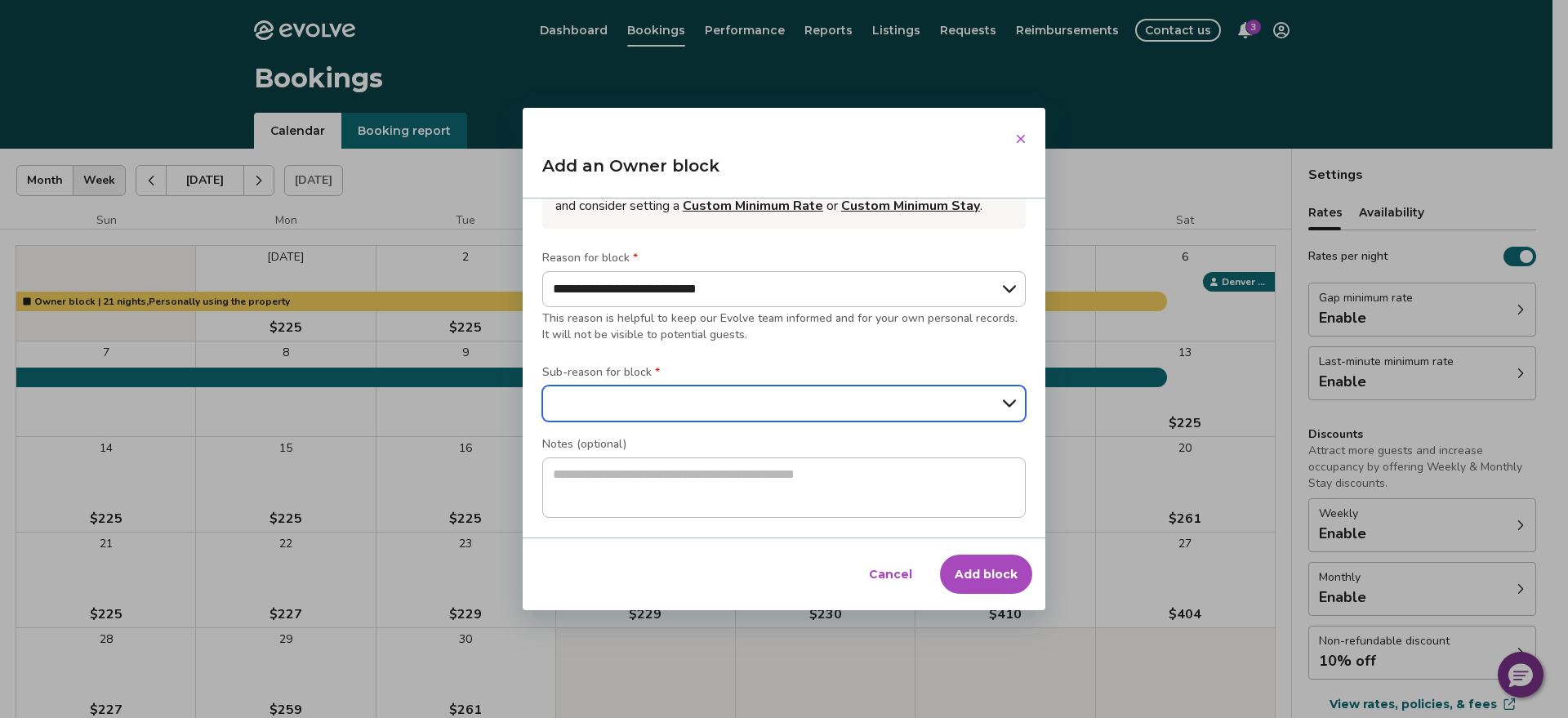 click on "**********" at bounding box center [784, 404] 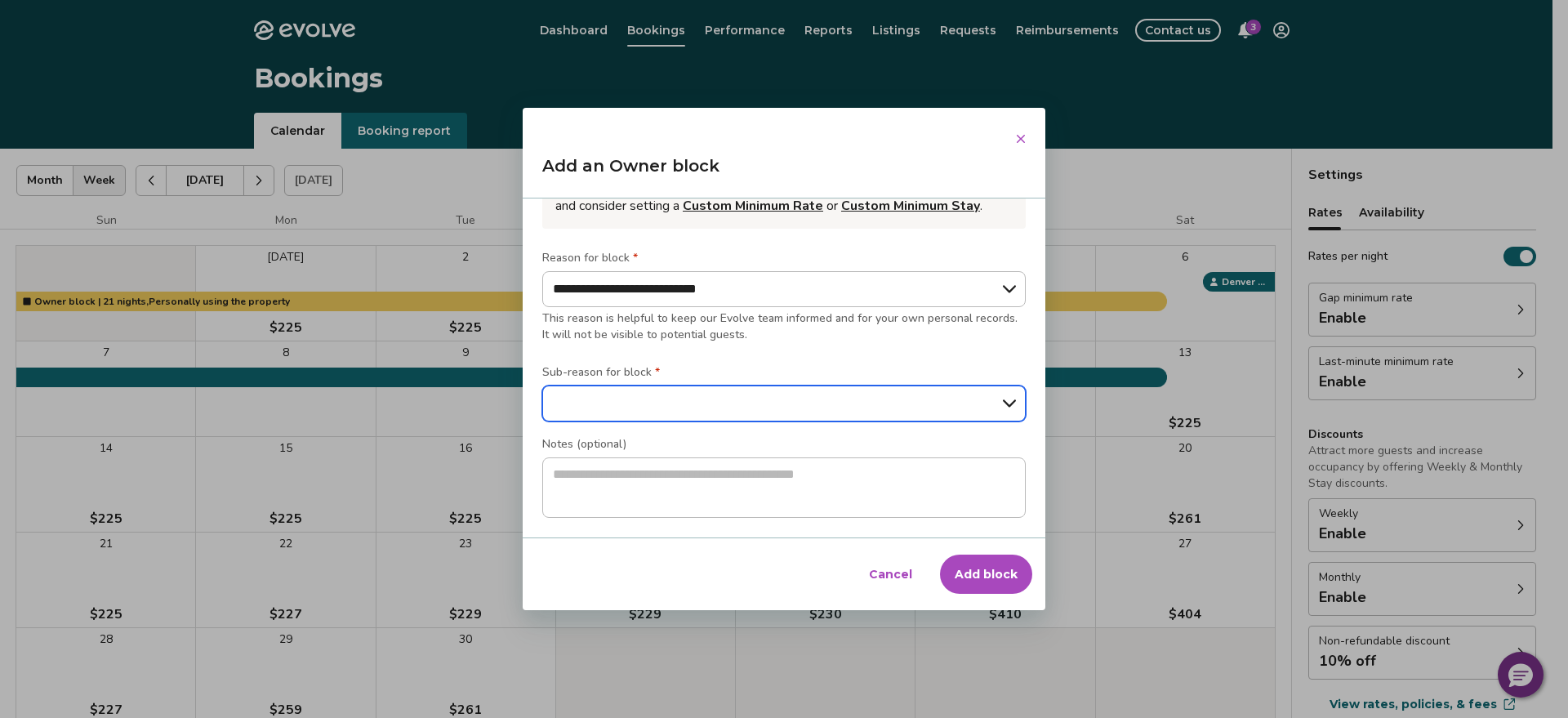 select on "**********" 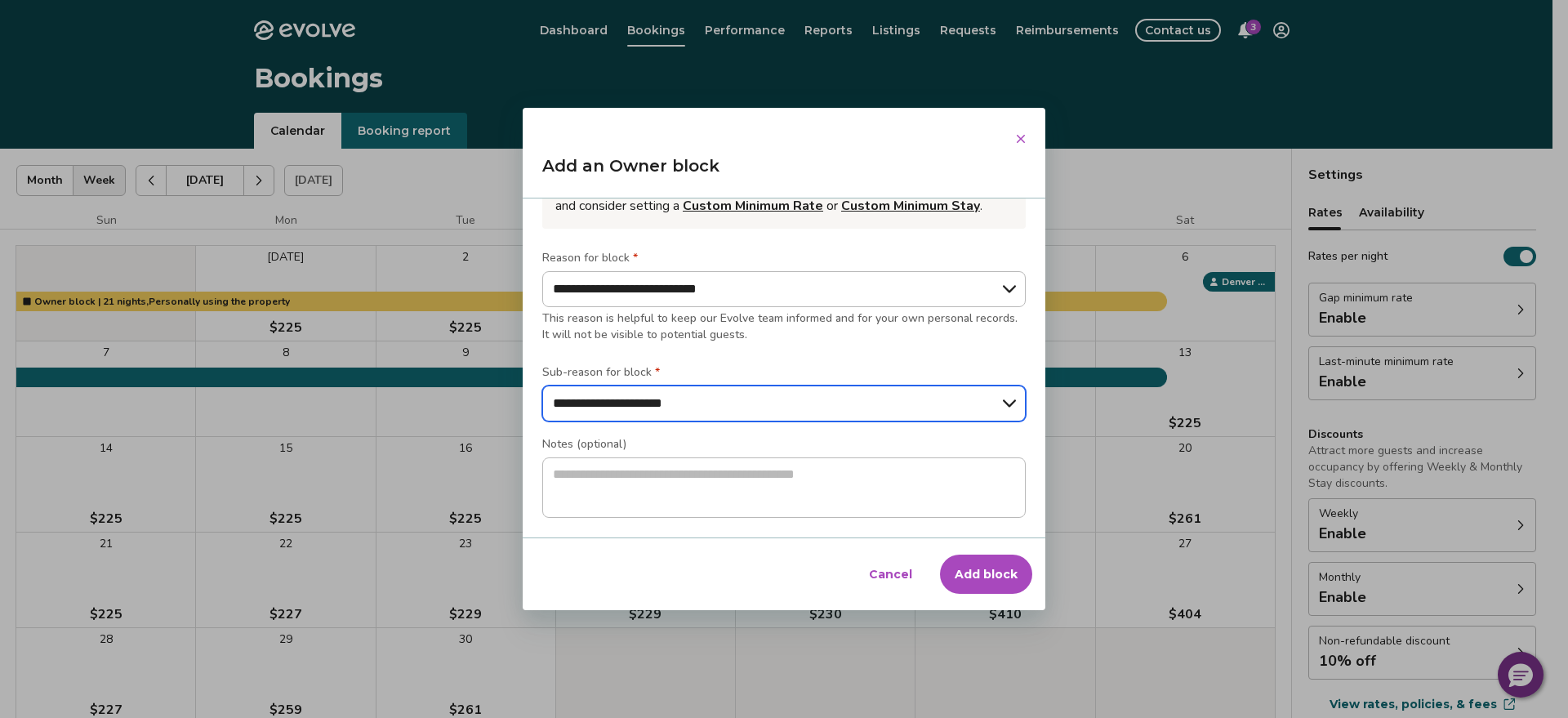 click on "**********" at bounding box center [784, 404] 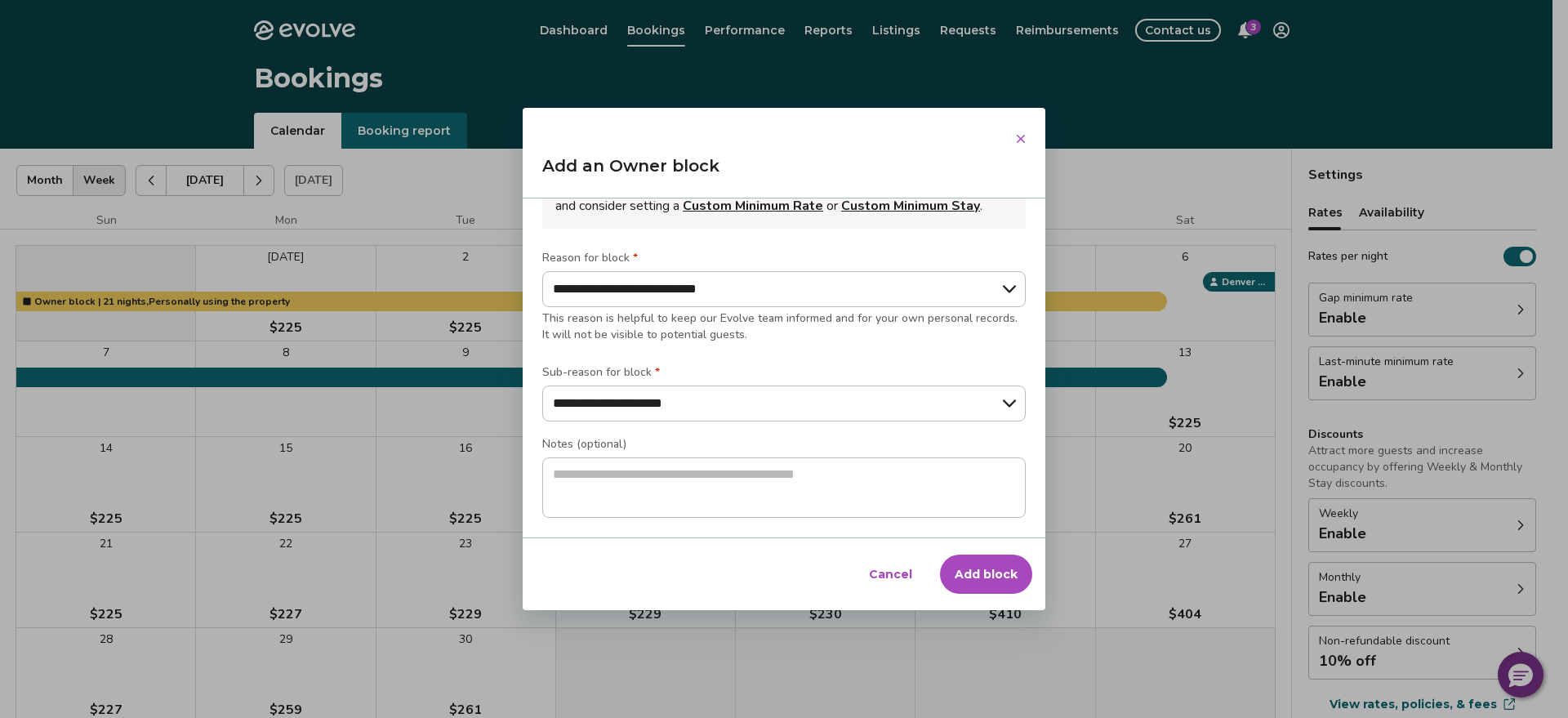 click on "Add block" at bounding box center [986, 574] 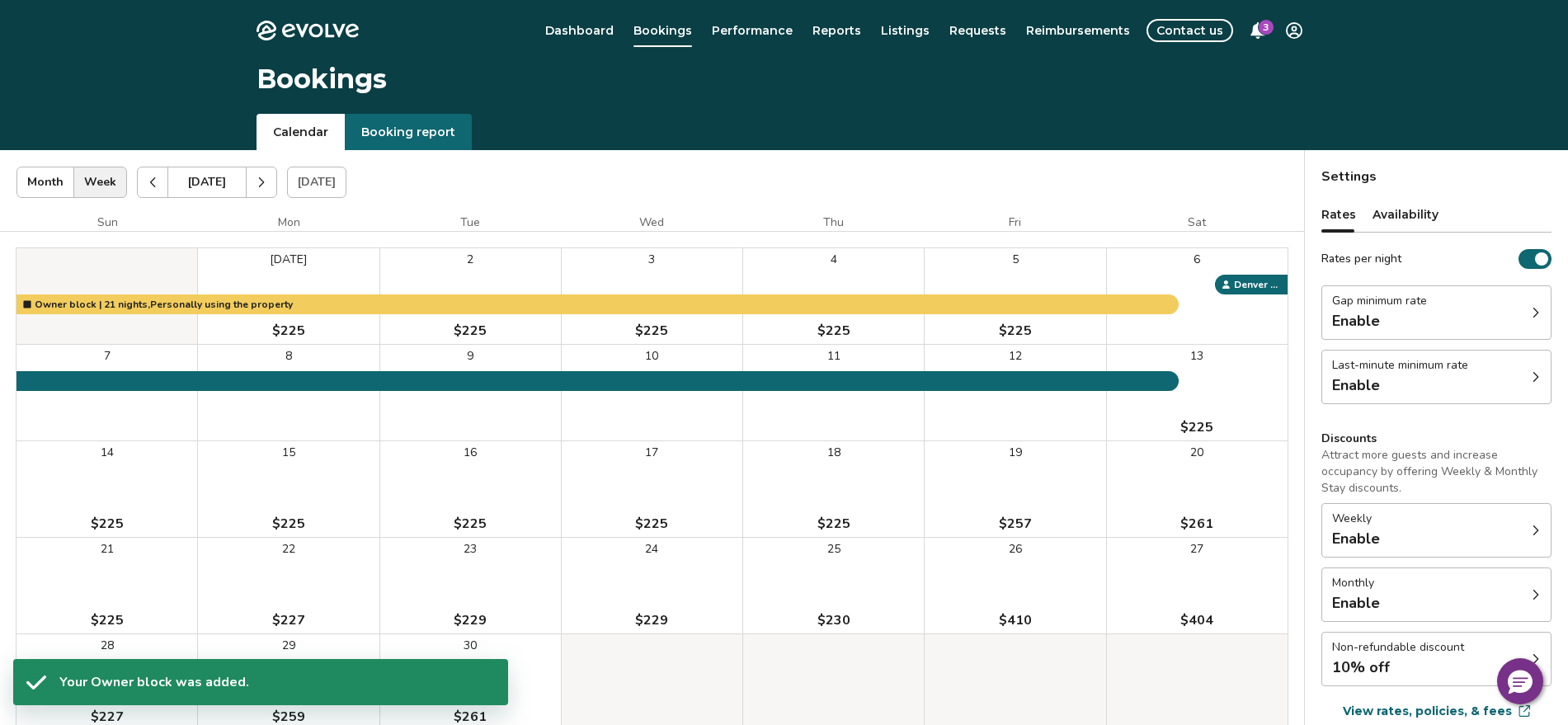 click 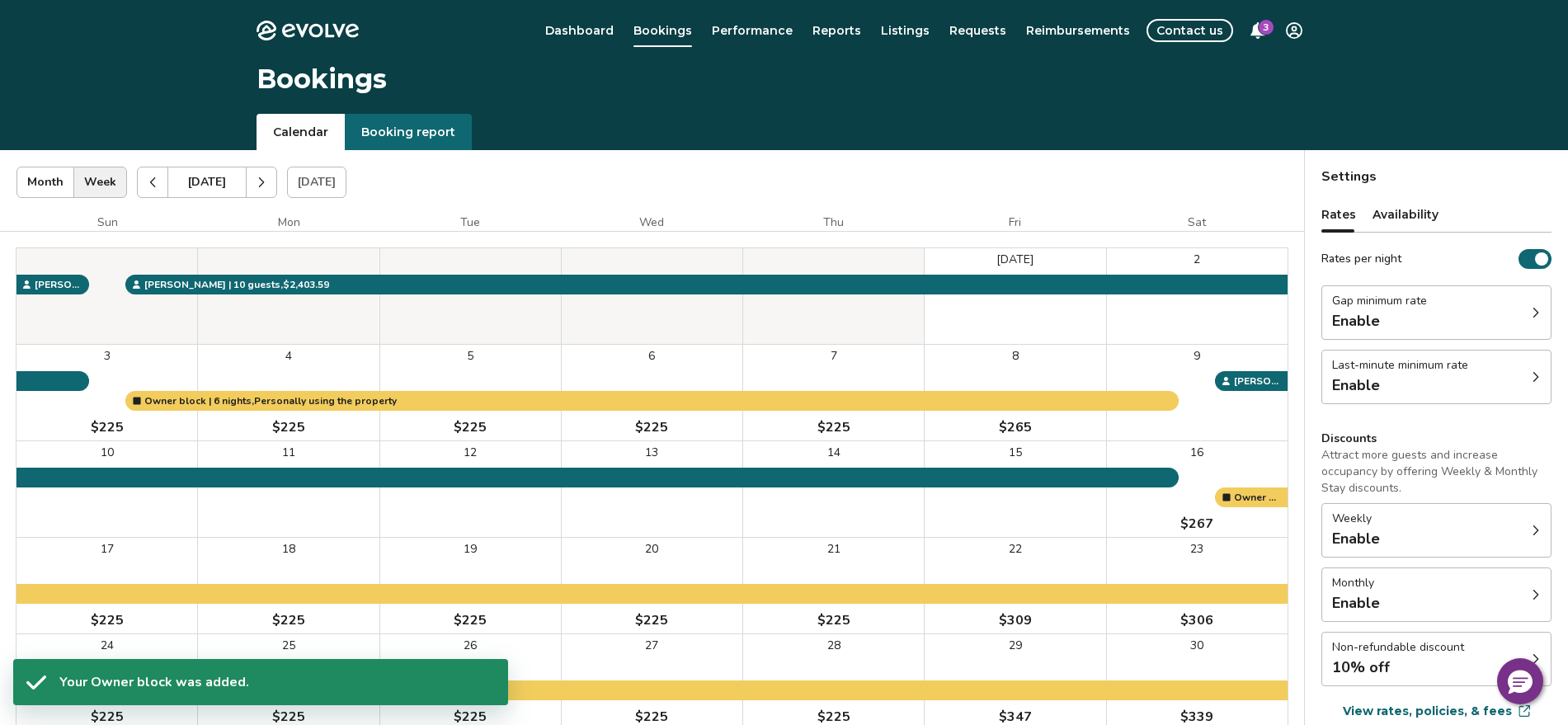 click 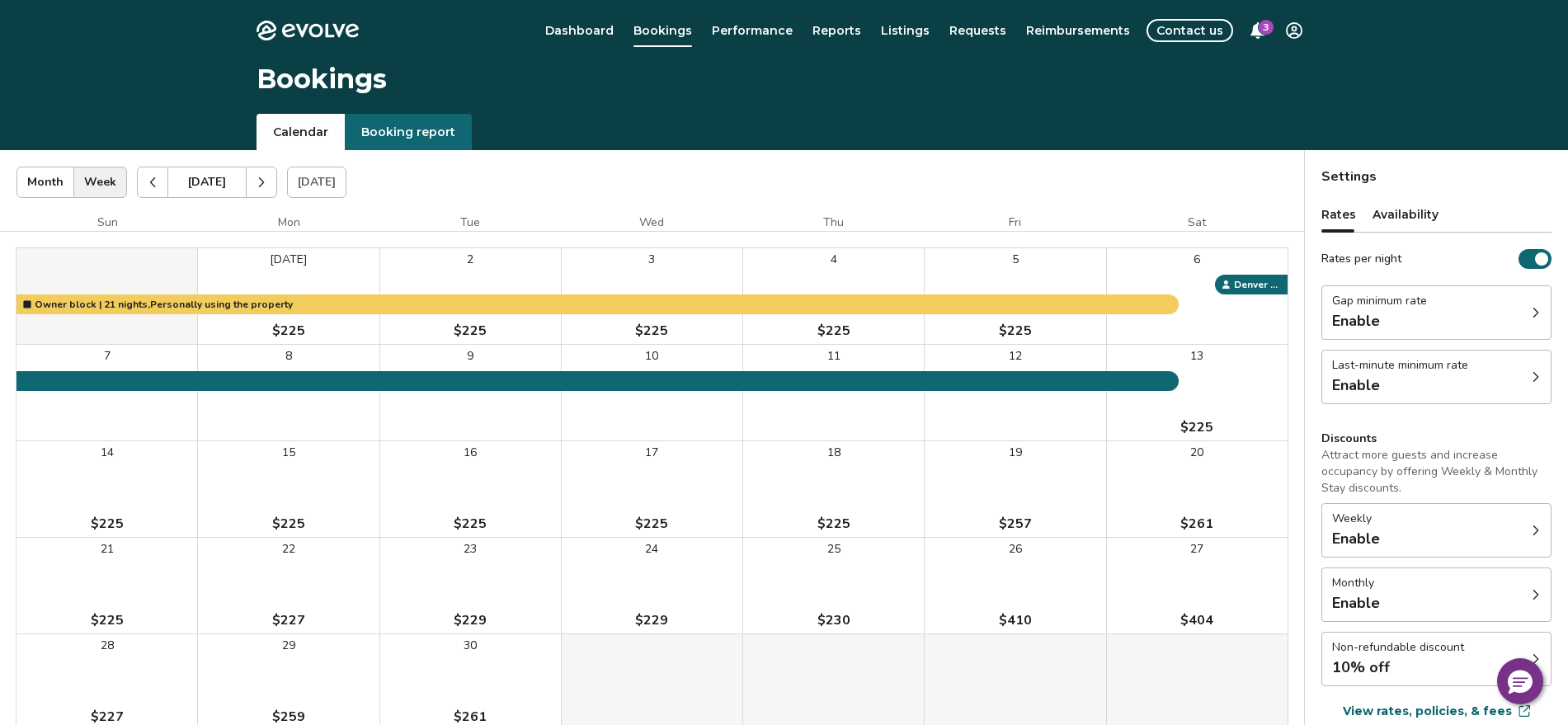 click 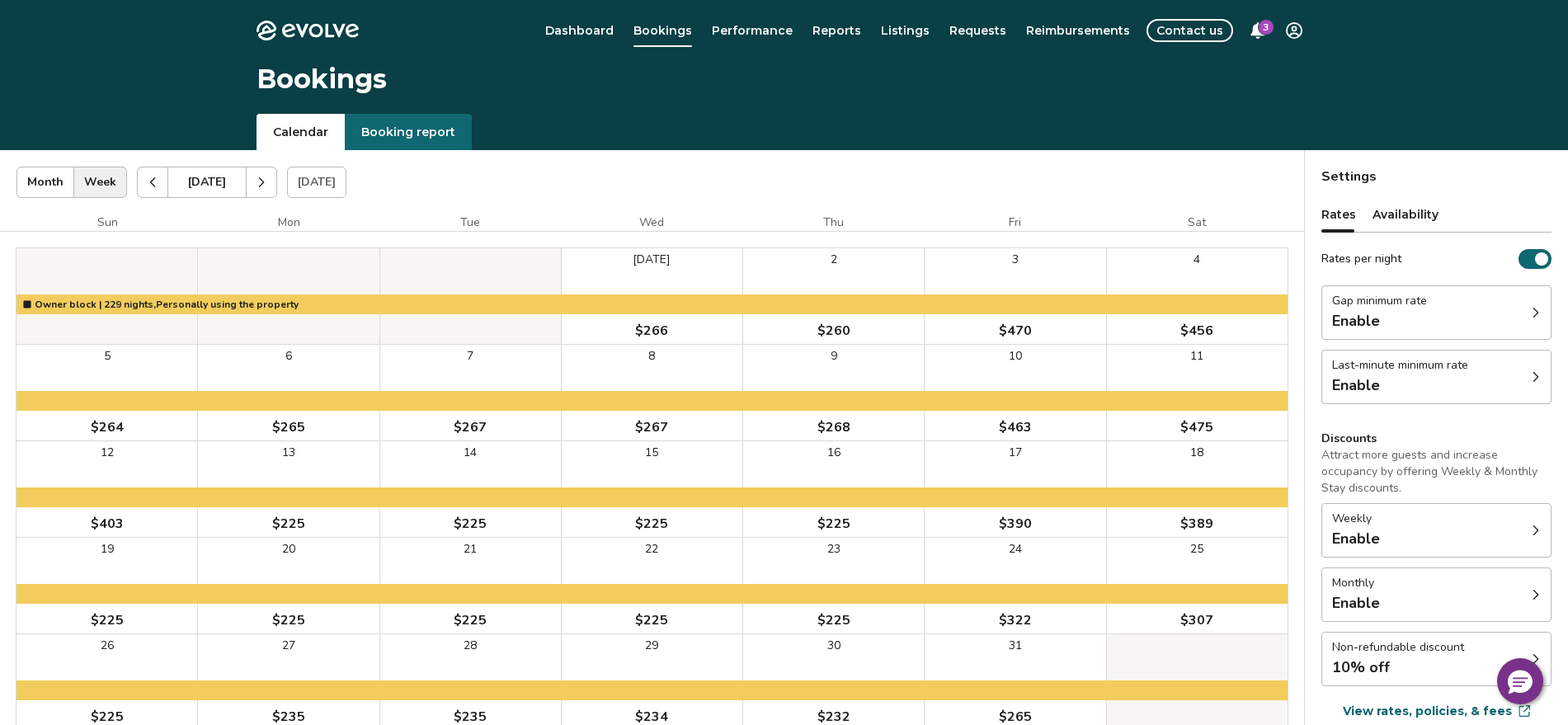 click 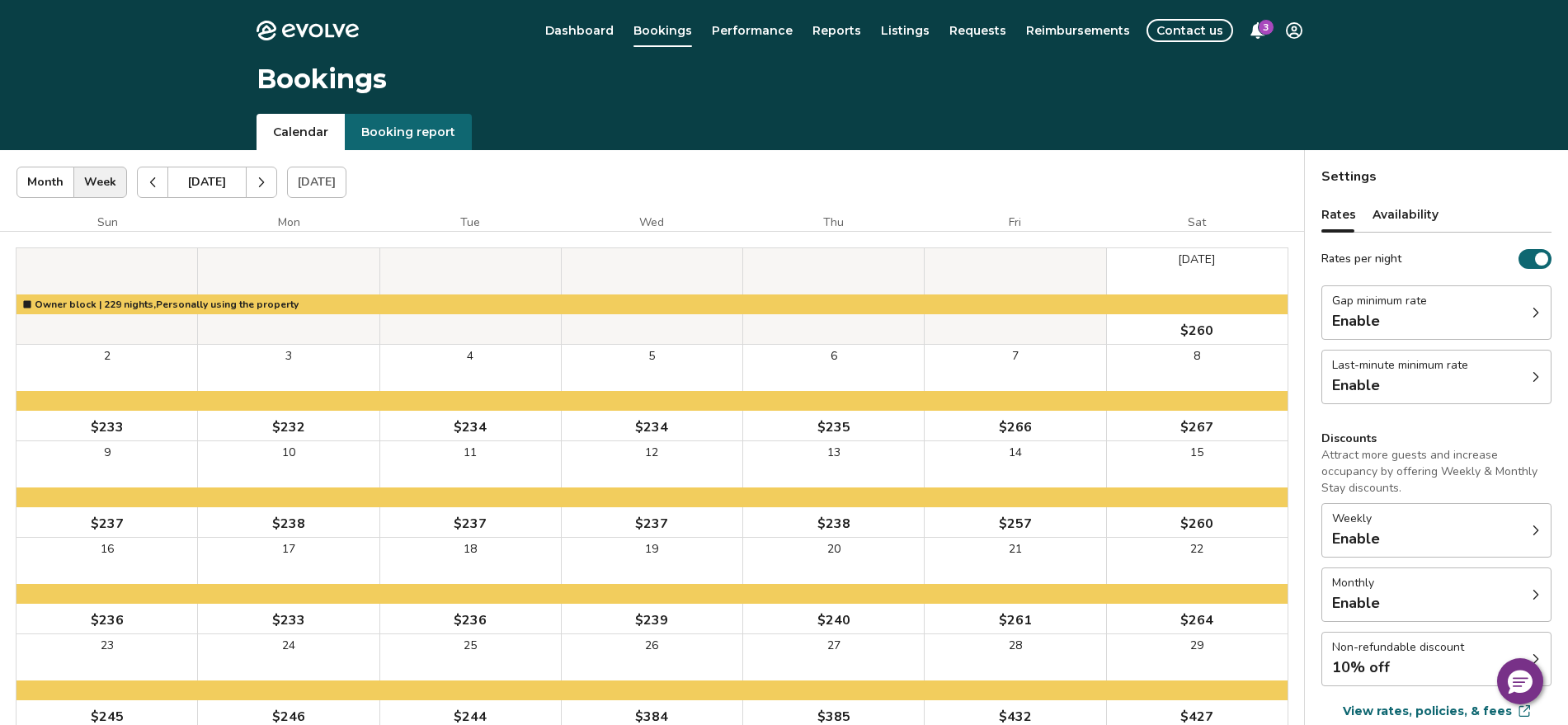 click at bounding box center (153, 182) 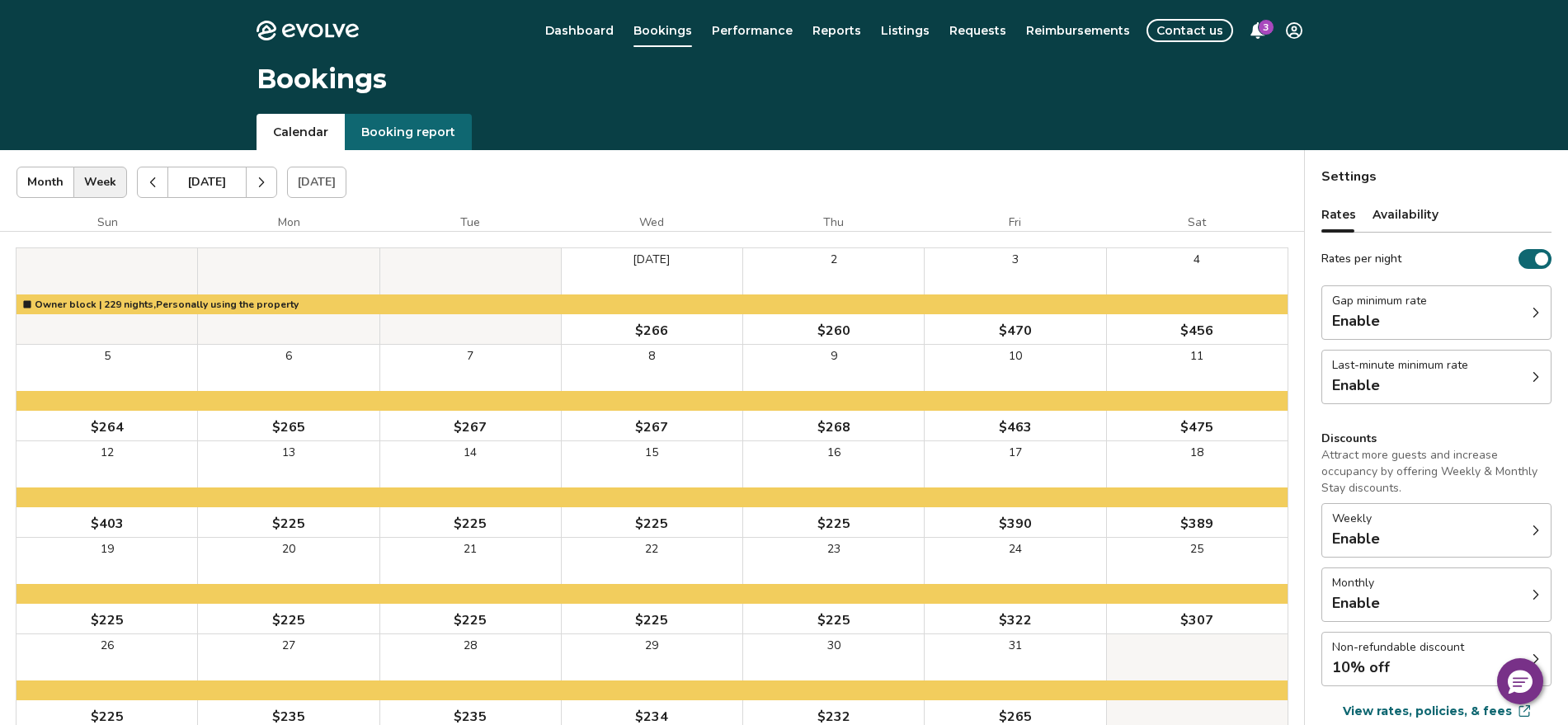 click at bounding box center (153, 182) 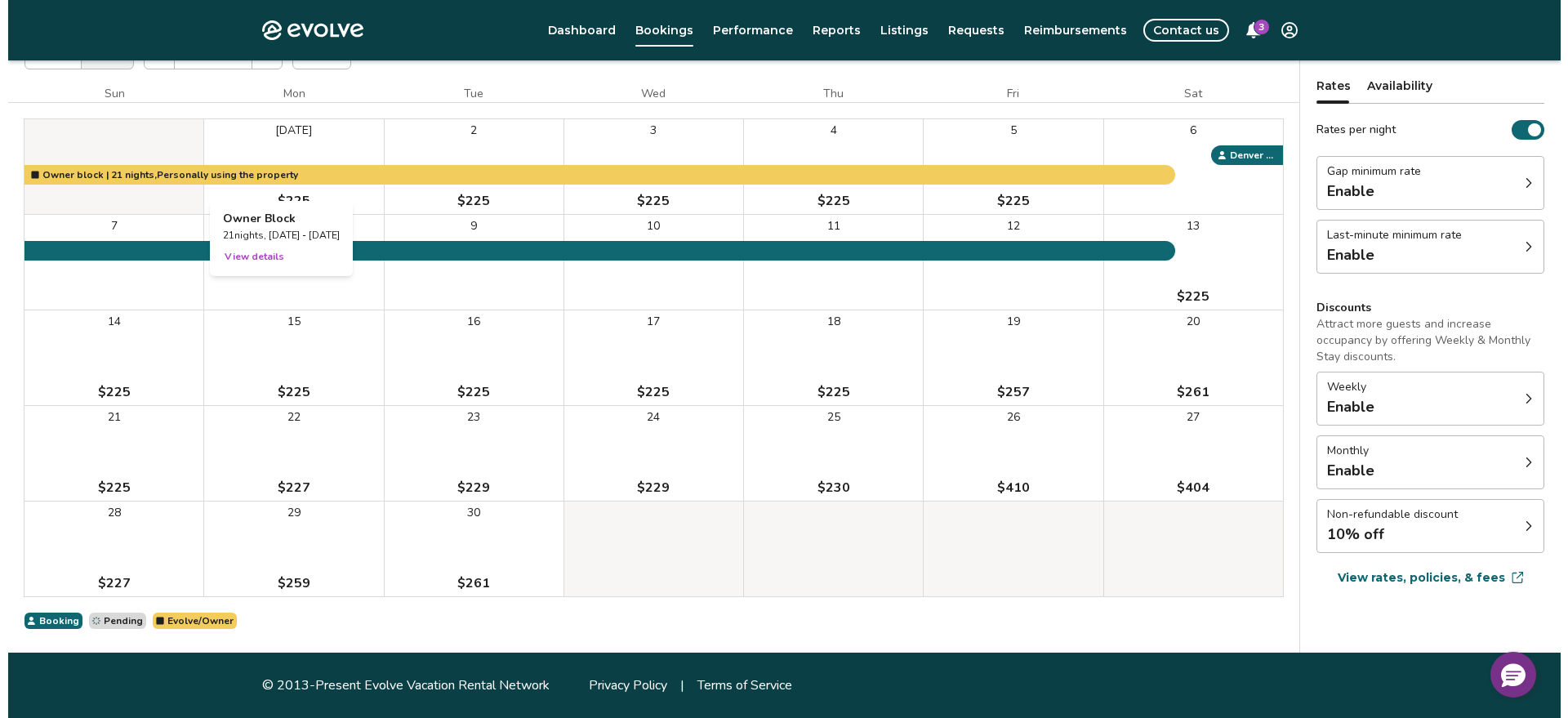 scroll, scrollTop: 0, scrollLeft: 0, axis: both 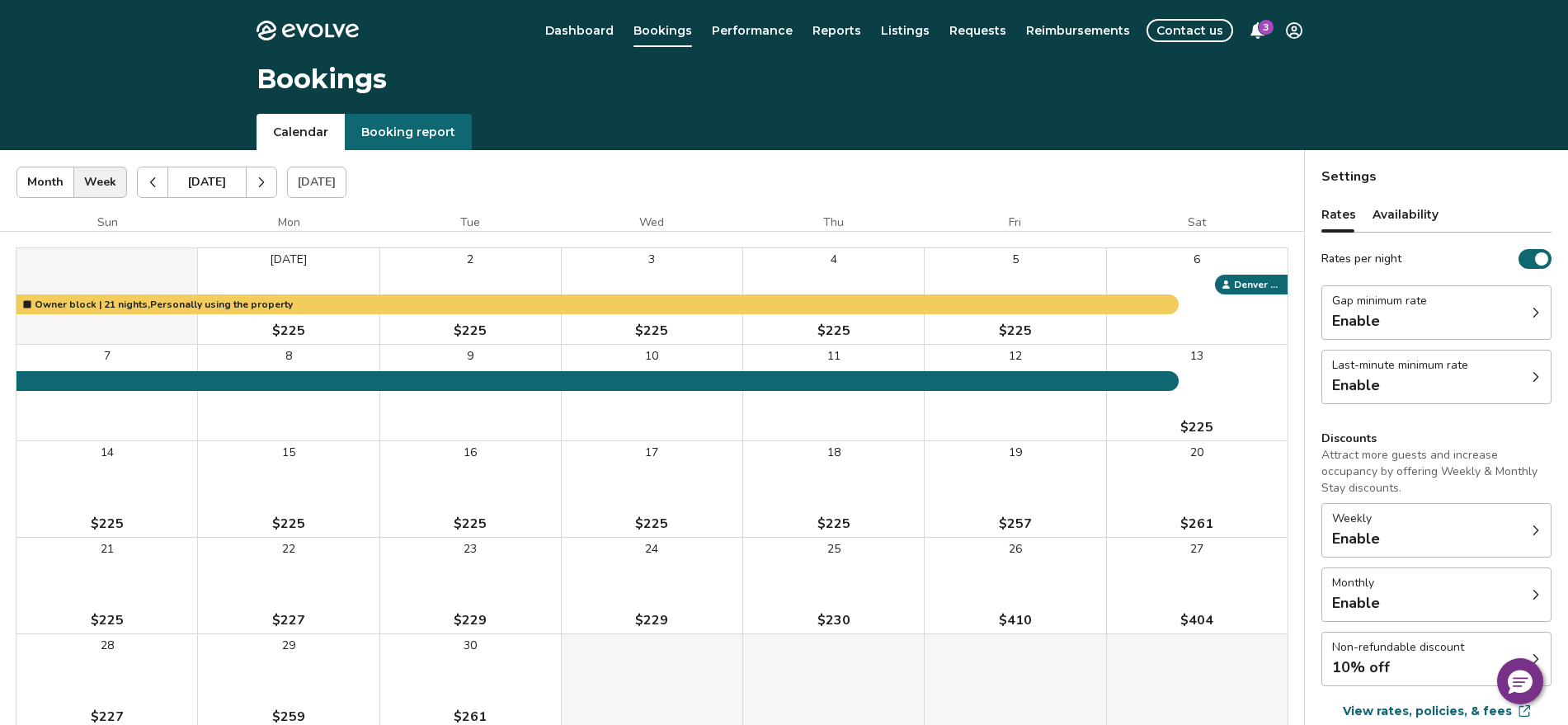 click 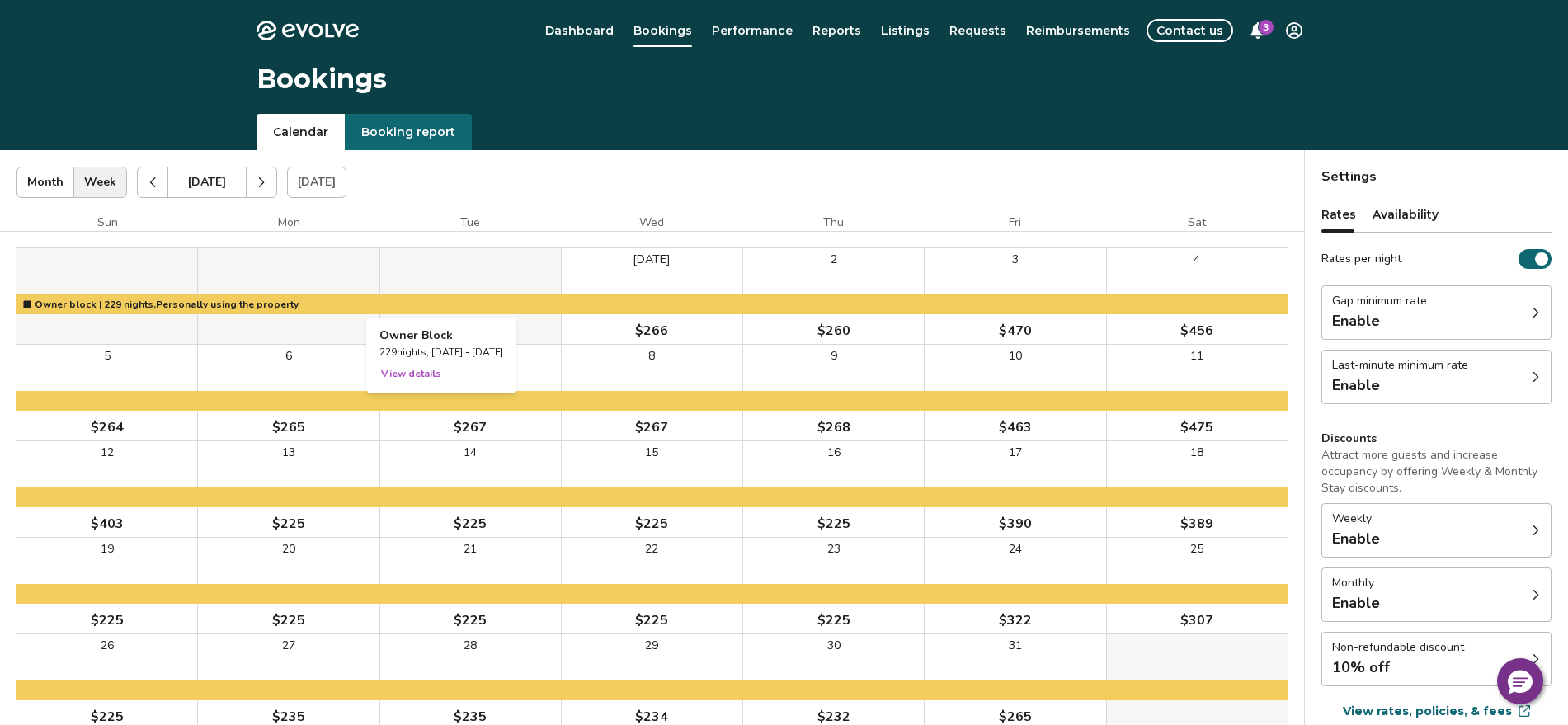 click at bounding box center (470, 296) 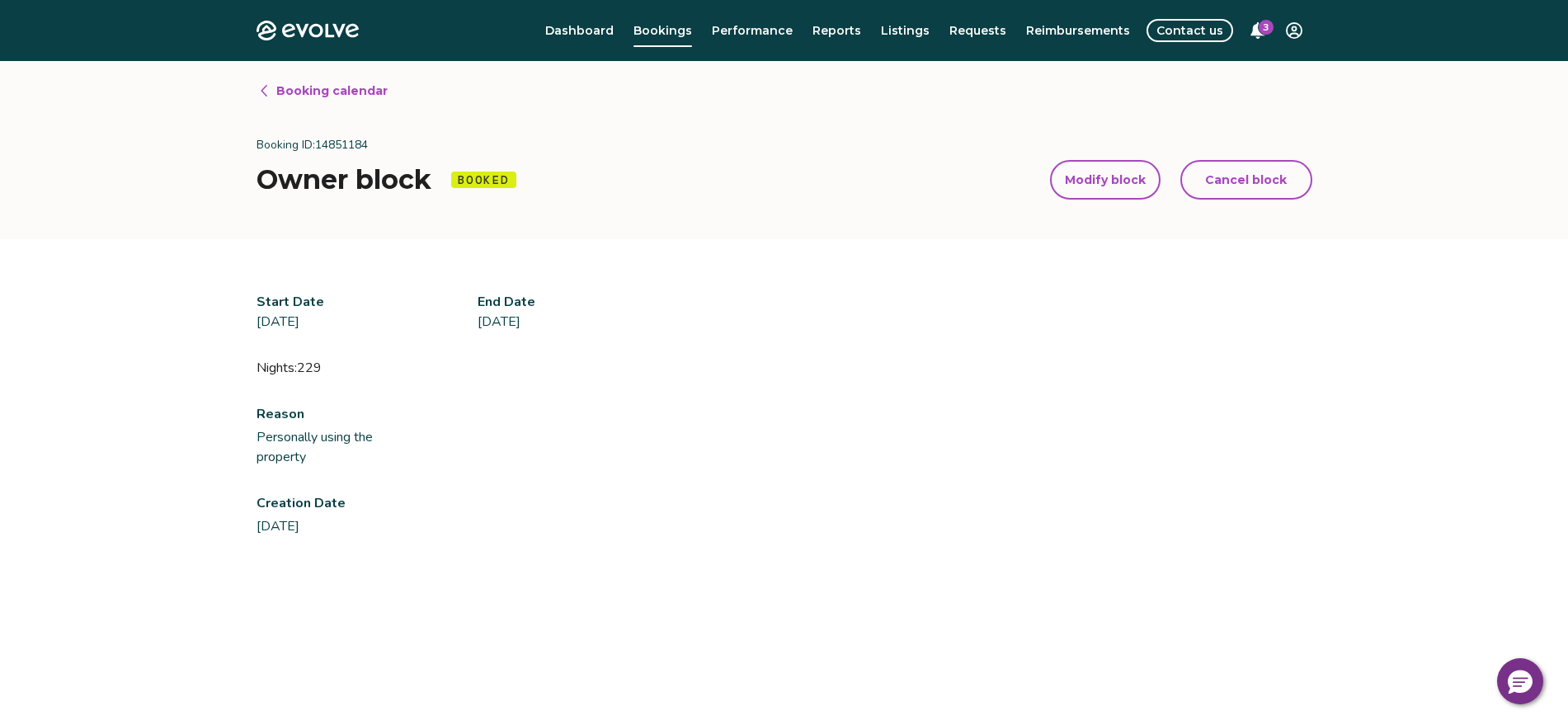 click on "Modify block" at bounding box center [1105, 180] 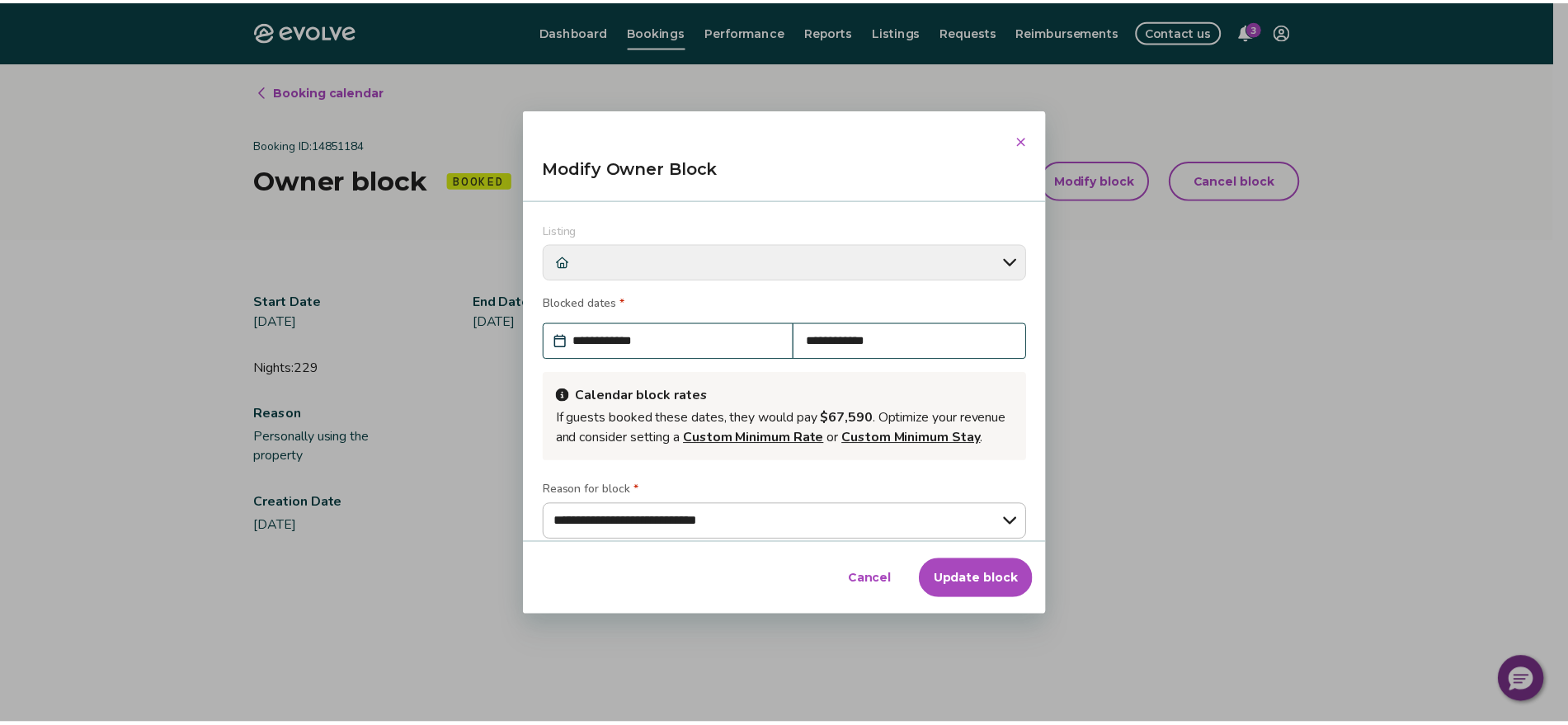 scroll, scrollTop: 17, scrollLeft: 0, axis: vertical 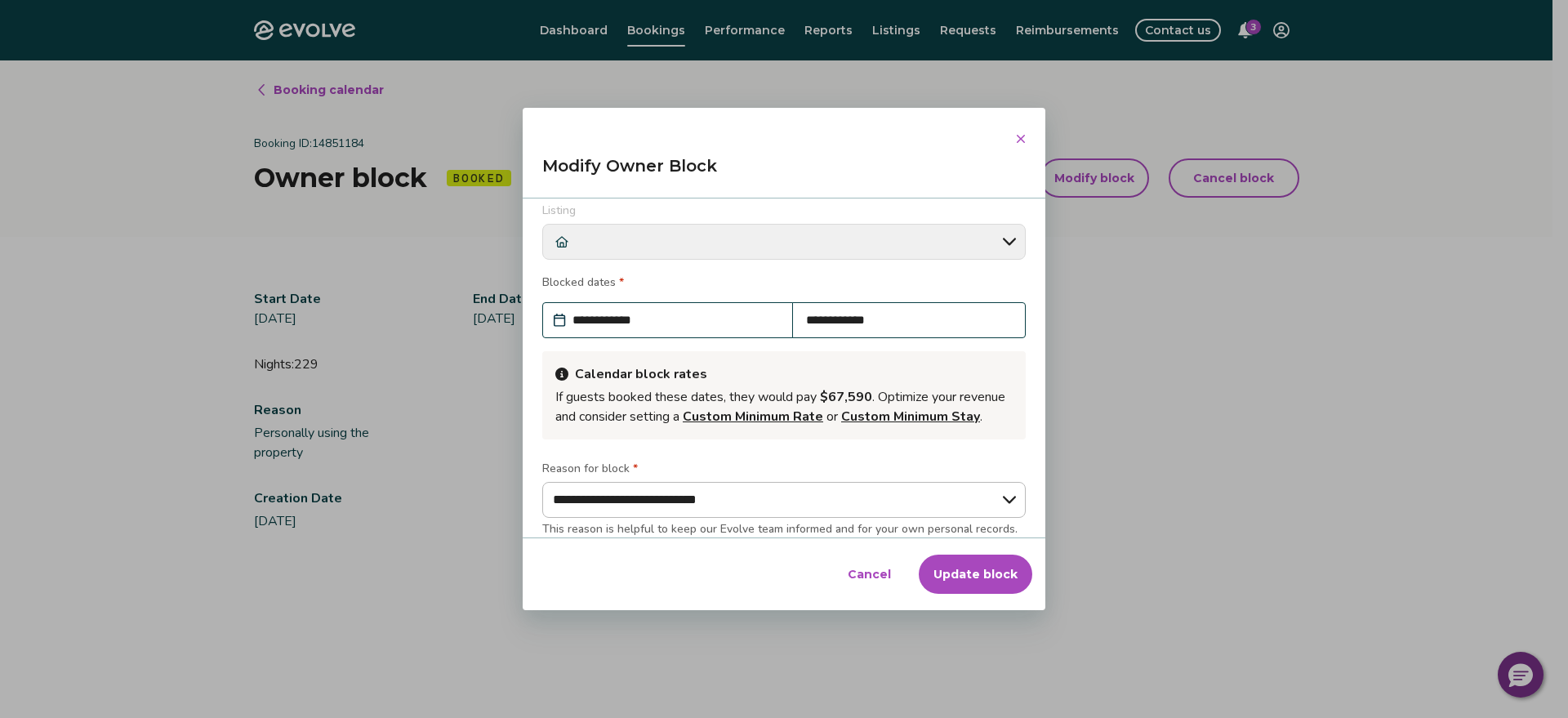 click on "Cancel" at bounding box center (869, 574) 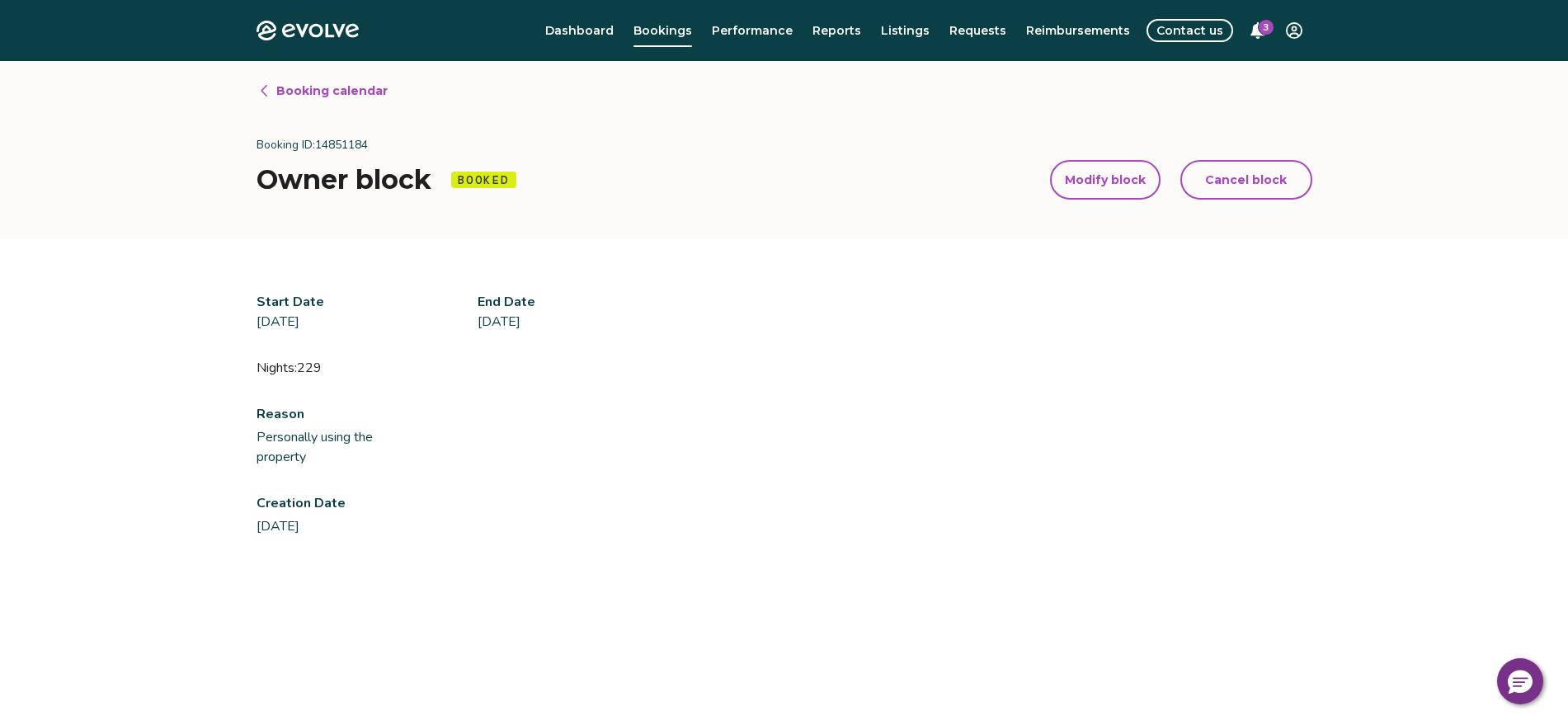 click on "Booking calendar" at bounding box center [332, 91] 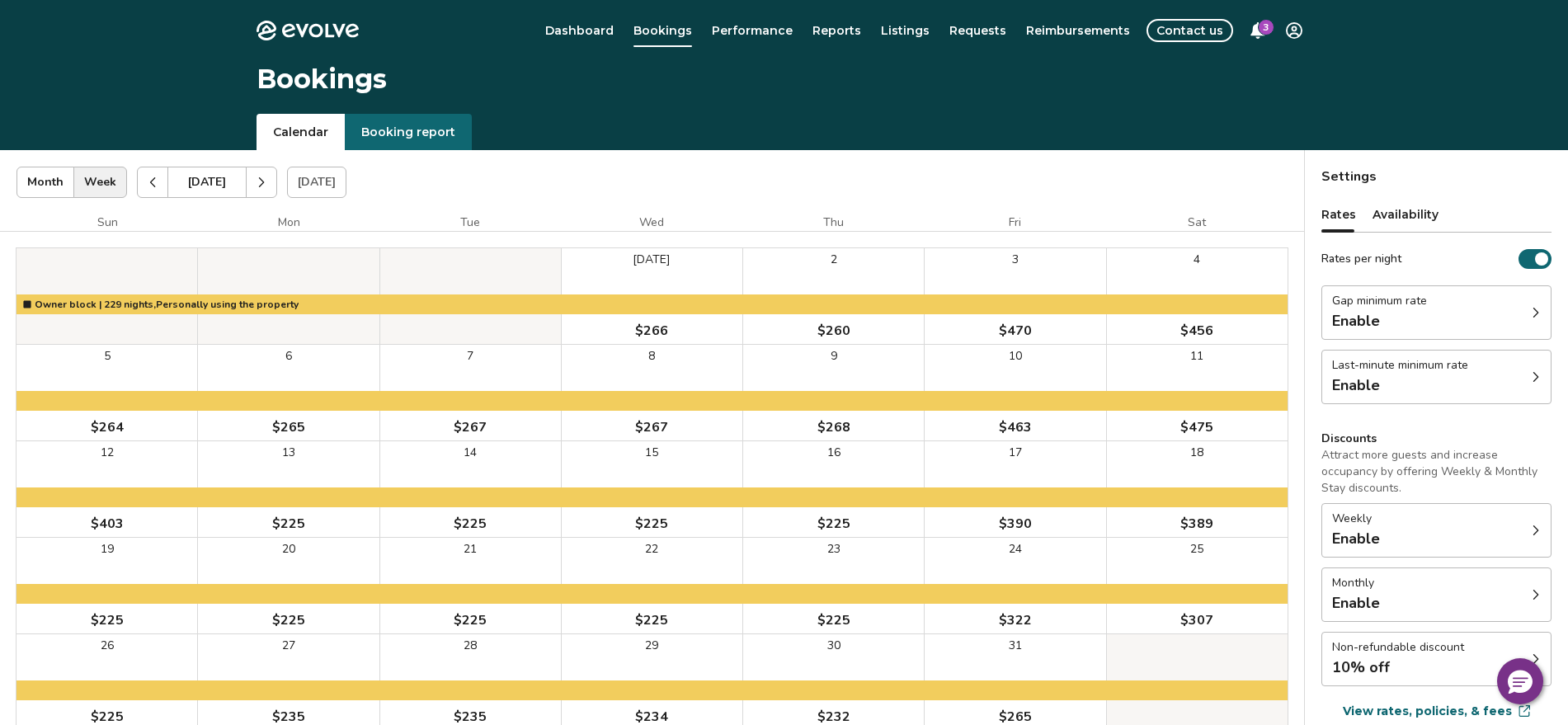 click 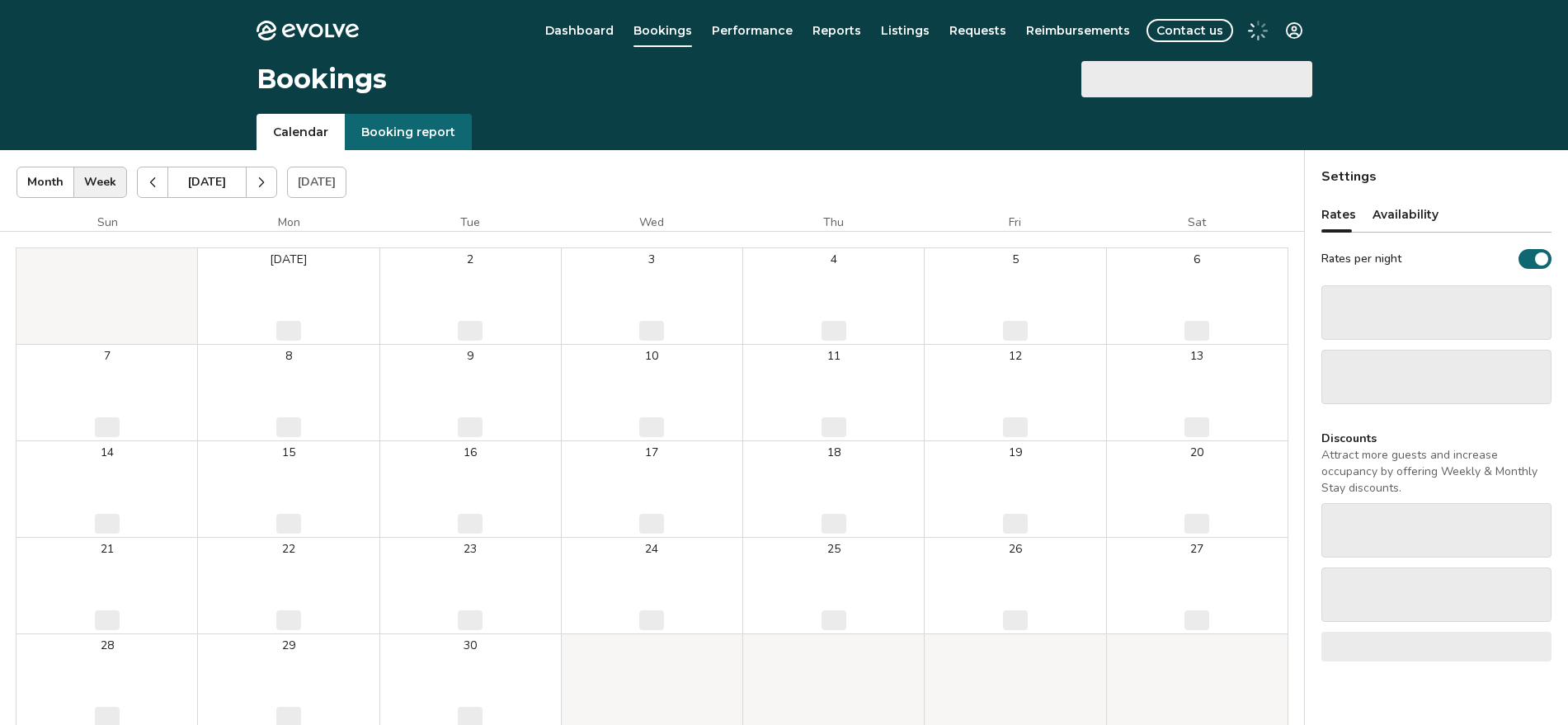 scroll, scrollTop: 0, scrollLeft: 0, axis: both 